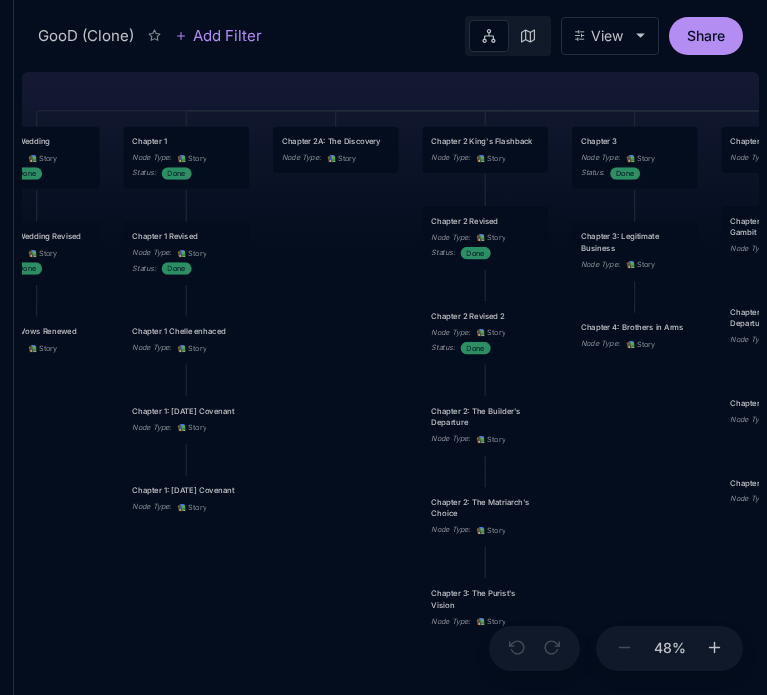 scroll, scrollTop: 0, scrollLeft: 0, axis: both 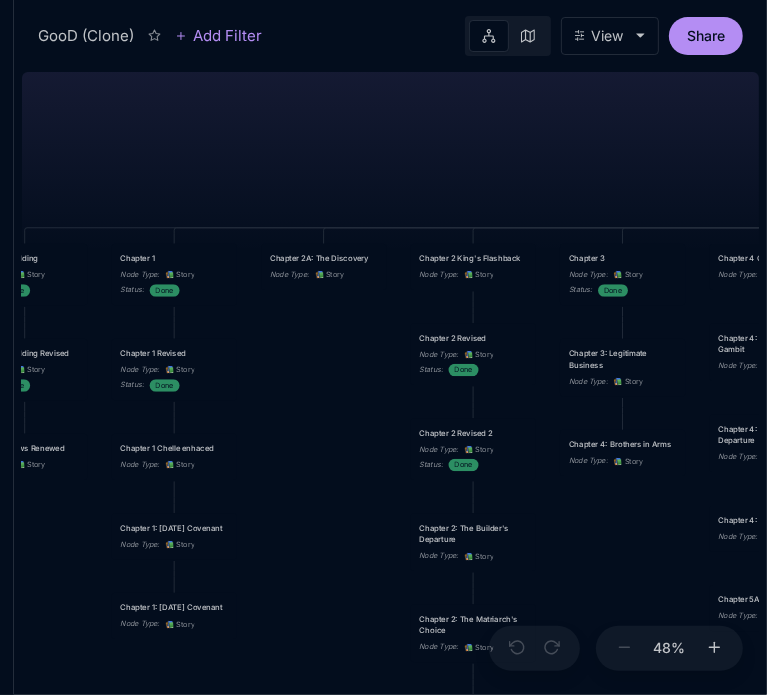 drag, startPoint x: 299, startPoint y: 503, endPoint x: 287, endPoint y: 620, distance: 117.61378 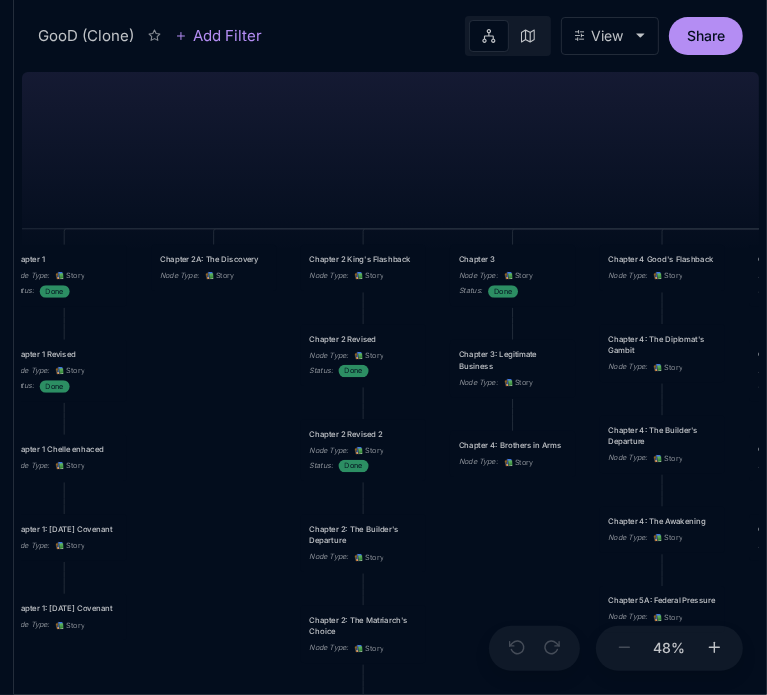 drag, startPoint x: 324, startPoint y: 530, endPoint x: 213, endPoint y: 531, distance: 111.0045 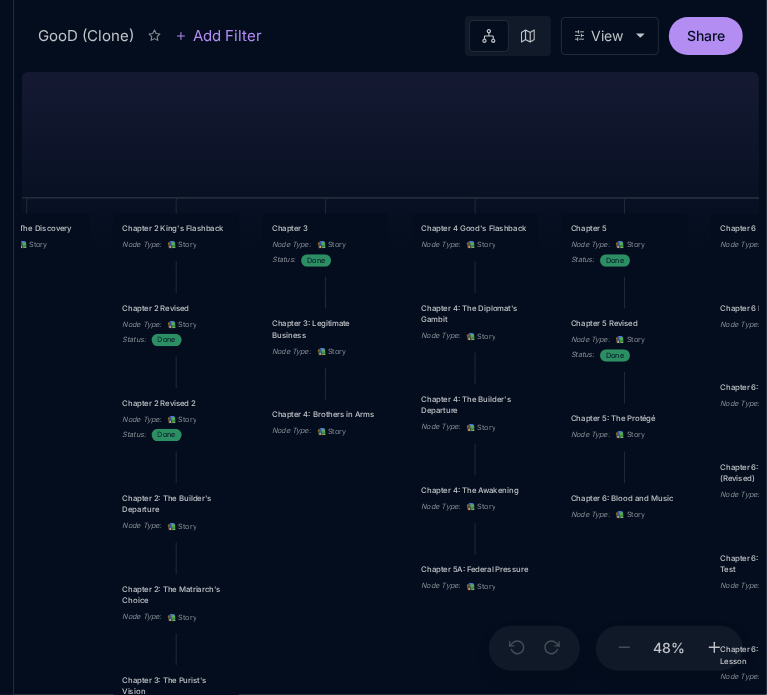 drag, startPoint x: 517, startPoint y: 580, endPoint x: 331, endPoint y: 549, distance: 188.56564 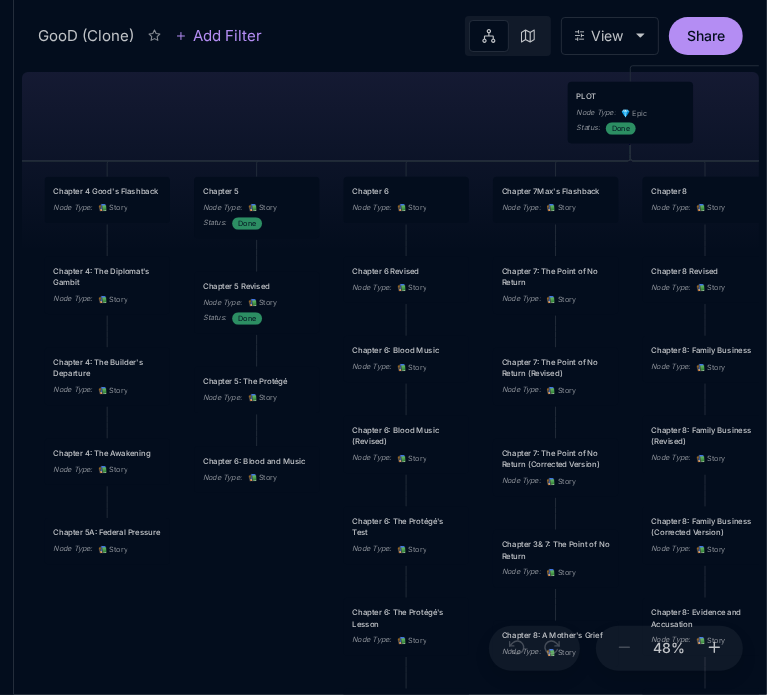 drag, startPoint x: 648, startPoint y: 586, endPoint x: 280, endPoint y: 549, distance: 369.85538 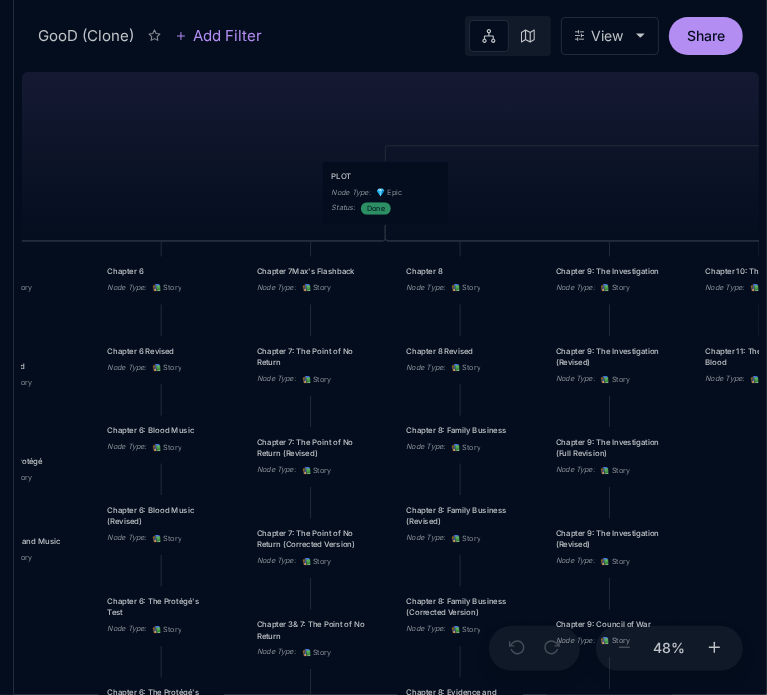 drag, startPoint x: 502, startPoint y: 117, endPoint x: 234, endPoint y: 200, distance: 280.55838 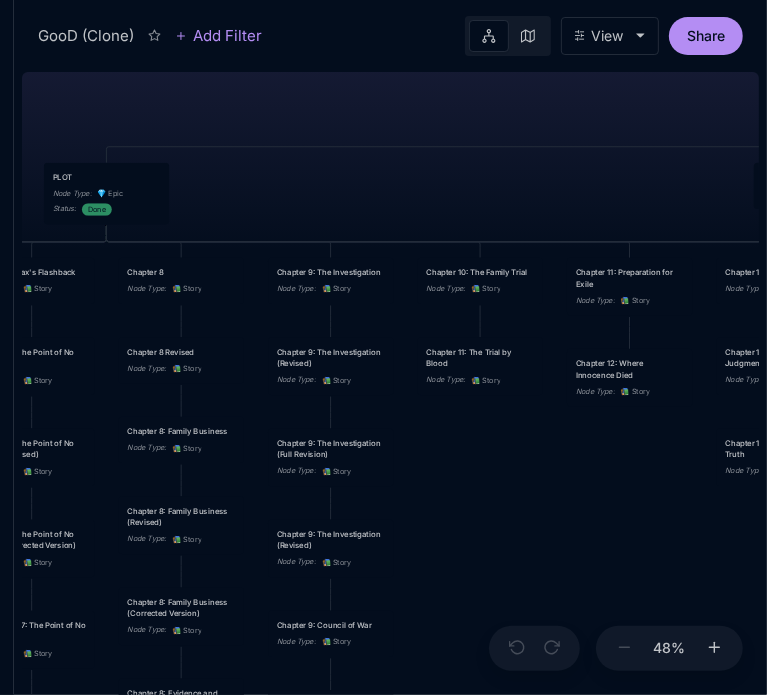 drag, startPoint x: 569, startPoint y: 177, endPoint x: 311, endPoint y: 175, distance: 258.00775 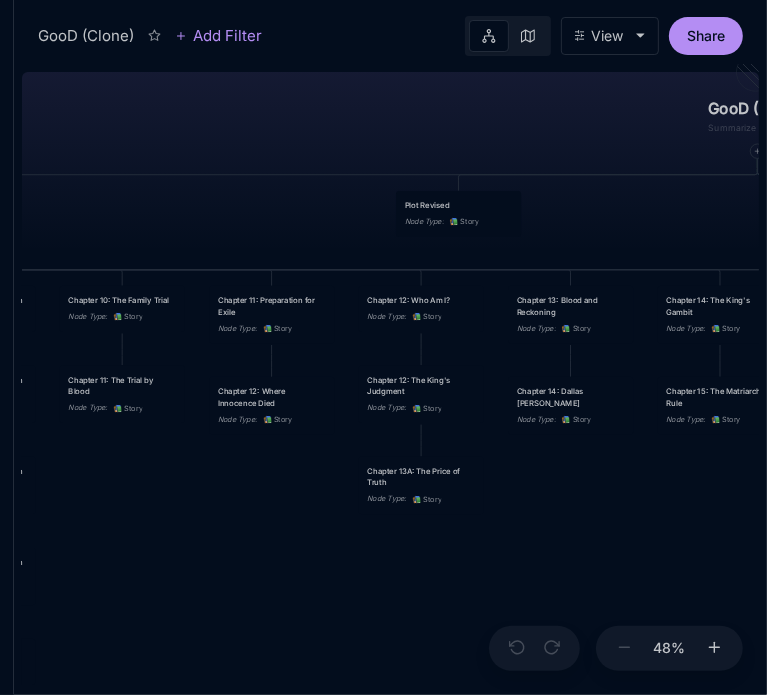 drag, startPoint x: 624, startPoint y: 195, endPoint x: 268, endPoint y: 223, distance: 357.09943 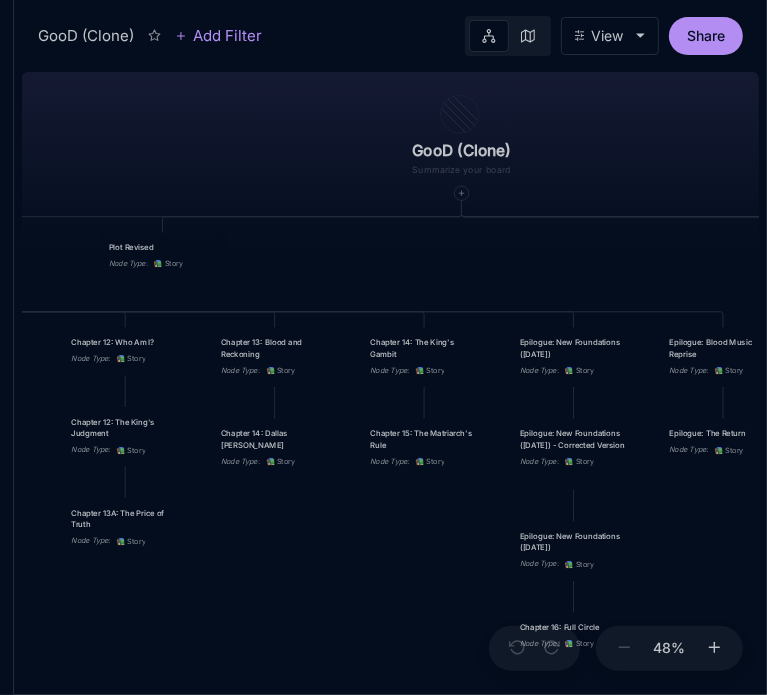 drag, startPoint x: 633, startPoint y: 209, endPoint x: 337, endPoint y: 251, distance: 298.96487 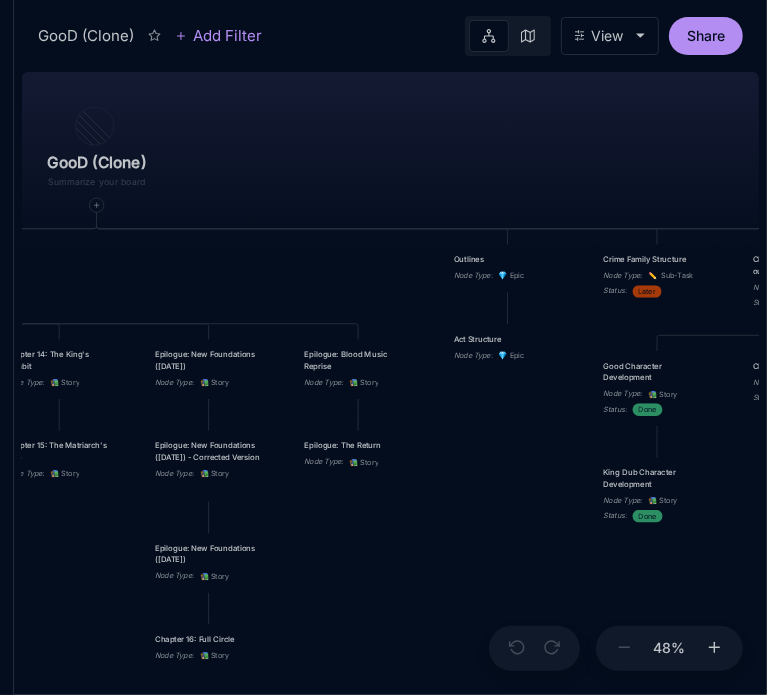 drag, startPoint x: 571, startPoint y: 275, endPoint x: 206, endPoint y: 287, distance: 365.1972 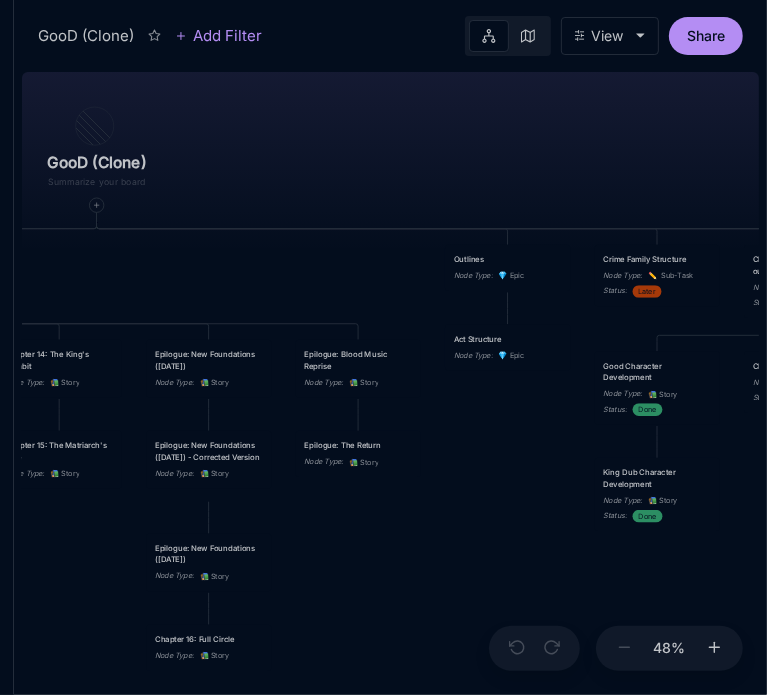 click on "GooD (Clone) PLOT Node Type : 💎   Epic Status : Done Plot Revised Node Type : 📚   Story Outlines Node Type : 💎   Epic Crime Family Structure
Node Type : ✏ ️  Sub-Task Status : Later Characters and sub plot outlines Node Type : ✏ ️  Sub-Task Status : Next Setting Node Type : ✏ ️  Sub-Task WIP Node Type : 📐   Task Status : Done Intro The Wedding Node Type : 📚   Story Status : Done Chapter 1  Node Type : 📚   Story Status : Done Chapter 2A: The Discovery Node Type : 📚   Story Chapter 2 King's Flashback Node Type : 📚   Story Chapter 3 Node Type : 📚   Story Status : Done Chapter 4 Good's Flashback Node Type : 📚   Story Chapter 5 Node Type : 📚   Story Status : Done Chapter 6 Node Type : 📚   Story Chapter 7Max's Flashback Node Type : 📚   Story Chapter 8 Node Type : 📚   Story Chapter 9: The Investigation Node Type : 📚   Story Chapter 10: The Family Trial Node Type : 📚   Story Chapter 11: Preparation for Exile Node Type : 📚   Story Chapter 12: Who Am I? :" at bounding box center (390, 379) 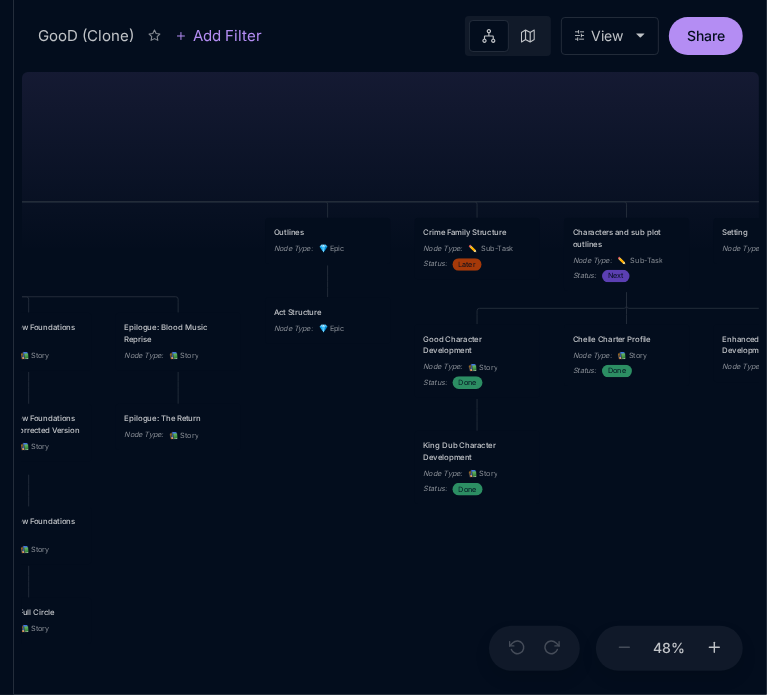 drag, startPoint x: 372, startPoint y: 303, endPoint x: 182, endPoint y: 270, distance: 192.8445 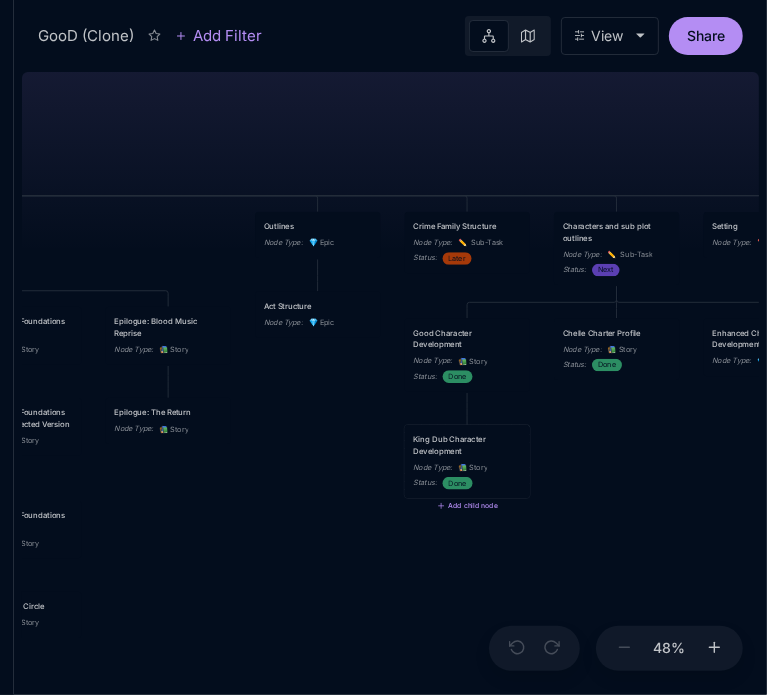 click on "King Dub Character Development" at bounding box center [467, 445] 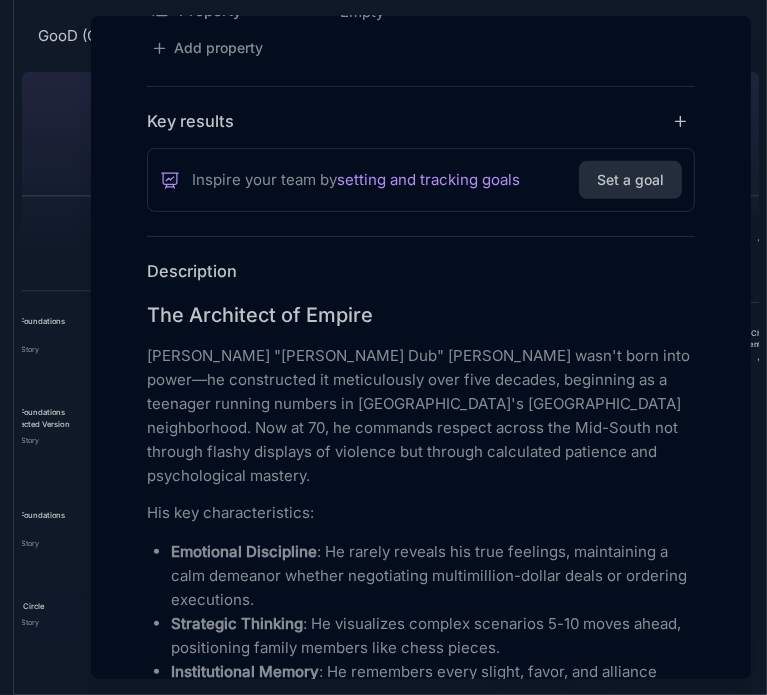 scroll, scrollTop: 394, scrollLeft: 0, axis: vertical 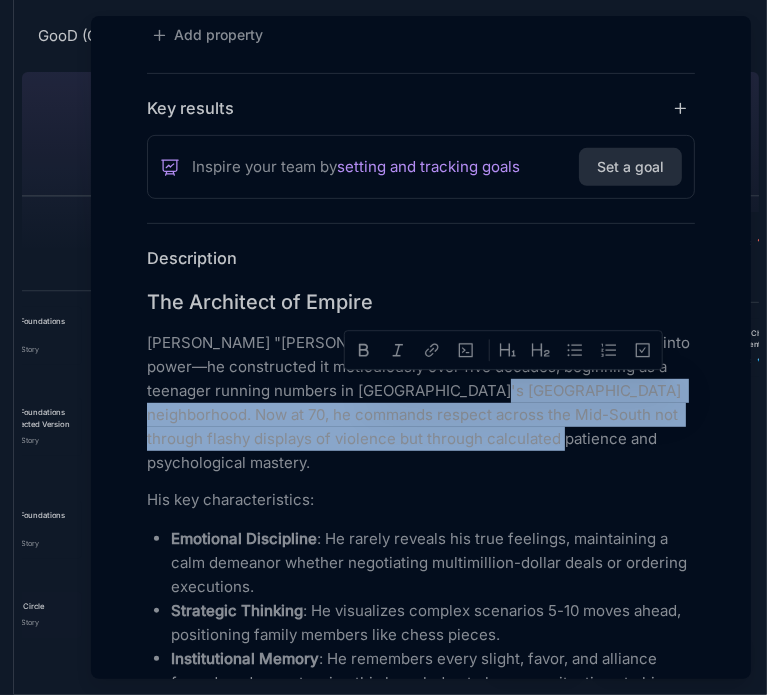 drag, startPoint x: 463, startPoint y: 384, endPoint x: 550, endPoint y: 443, distance: 105.11898 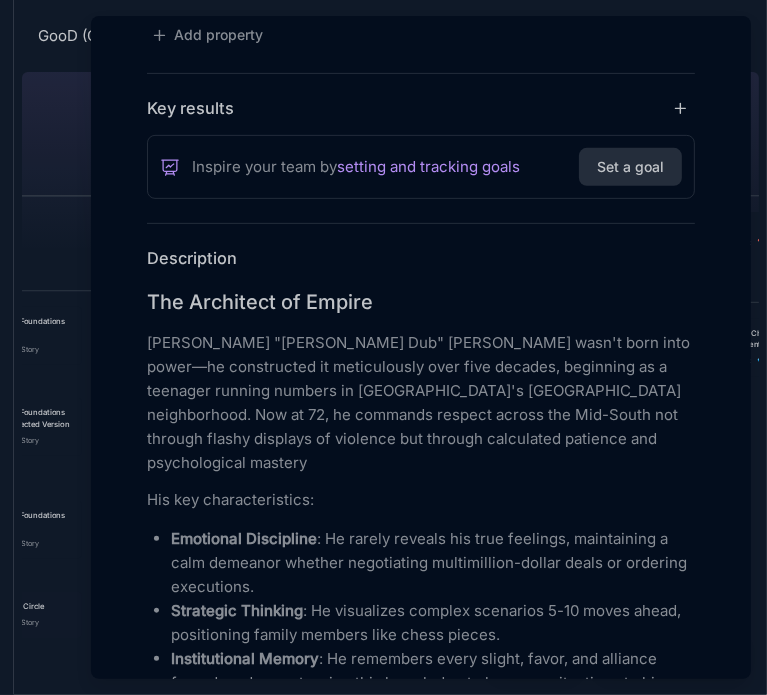 click at bounding box center [383, 347] 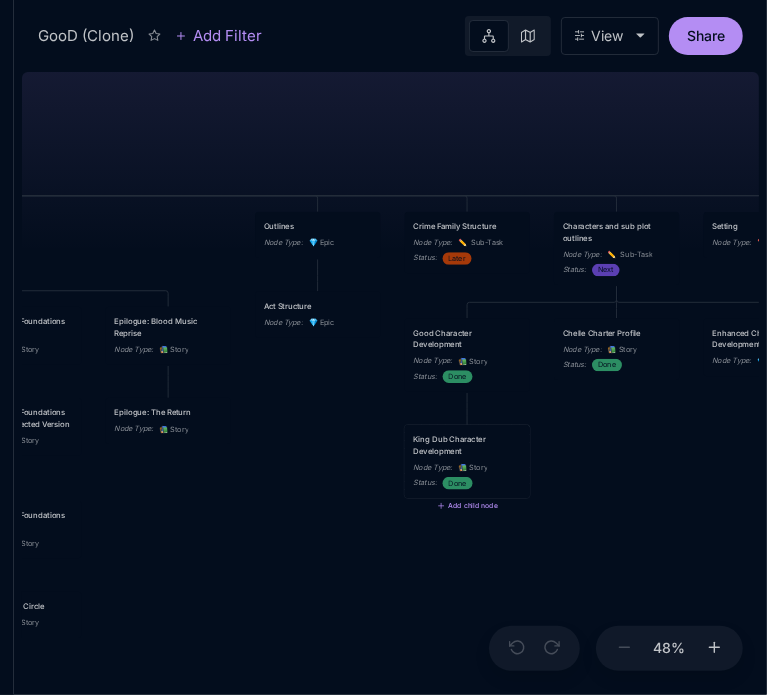 click on "King Dub Character Development" at bounding box center [467, 445] 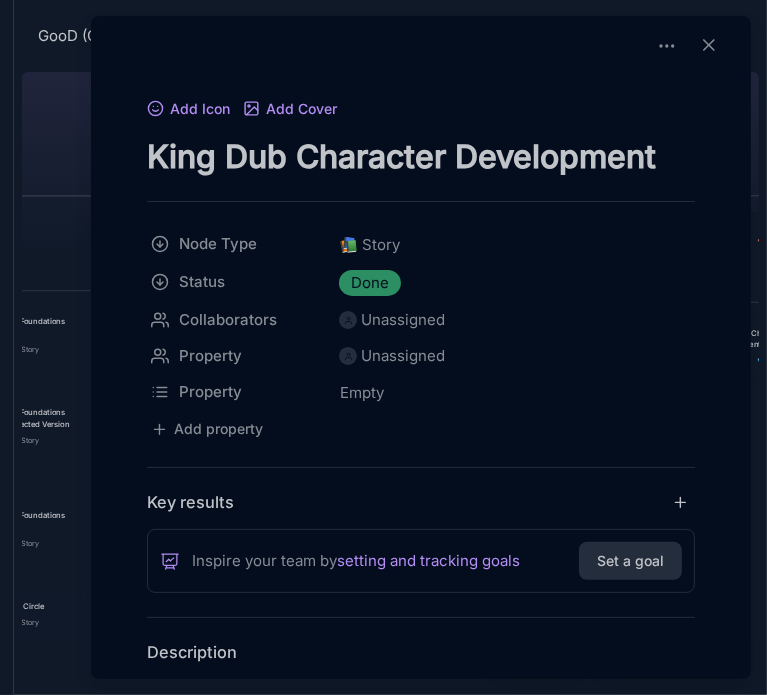drag, startPoint x: 149, startPoint y: 163, endPoint x: 707, endPoint y: 163, distance: 558 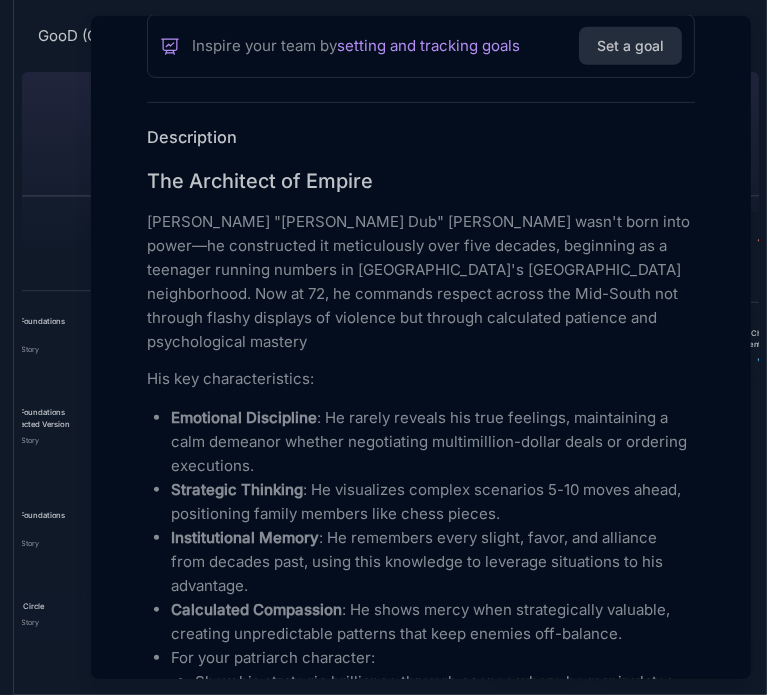 scroll, scrollTop: 523, scrollLeft: 0, axis: vertical 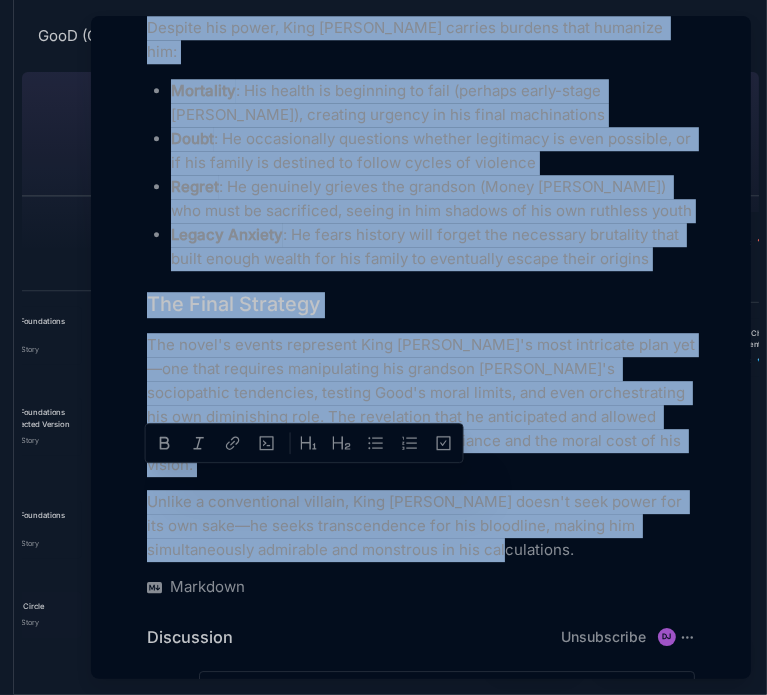 drag, startPoint x: 148, startPoint y: 163, endPoint x: 512, endPoint y: 414, distance: 442.15042 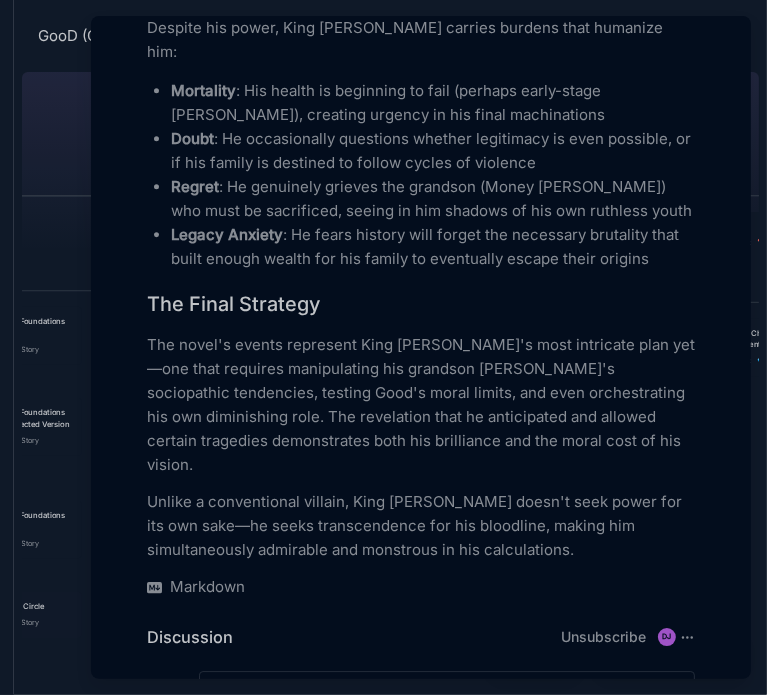 click at bounding box center (383, 347) 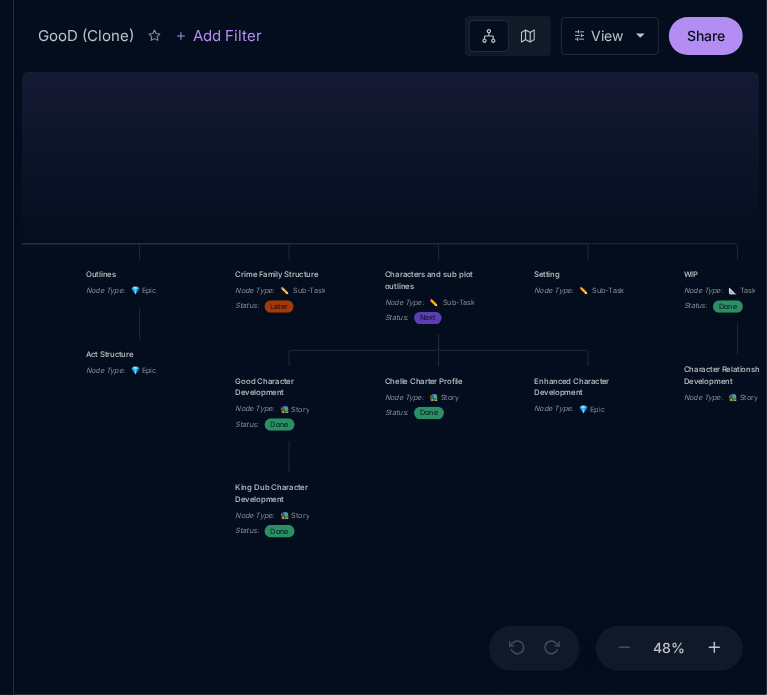 drag, startPoint x: 476, startPoint y: 133, endPoint x: 298, endPoint y: 181, distance: 184.35835 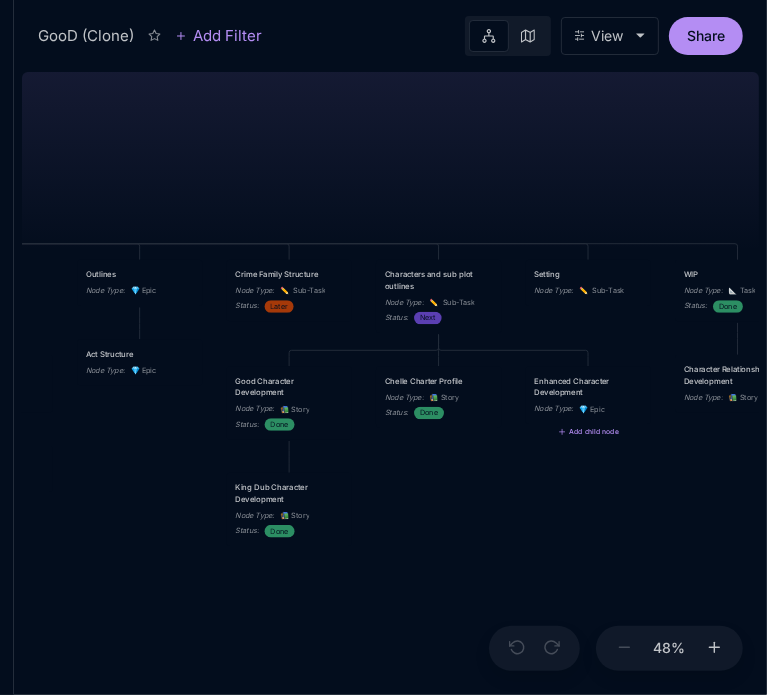 click on "Enhanced Character Development" at bounding box center [588, 386] 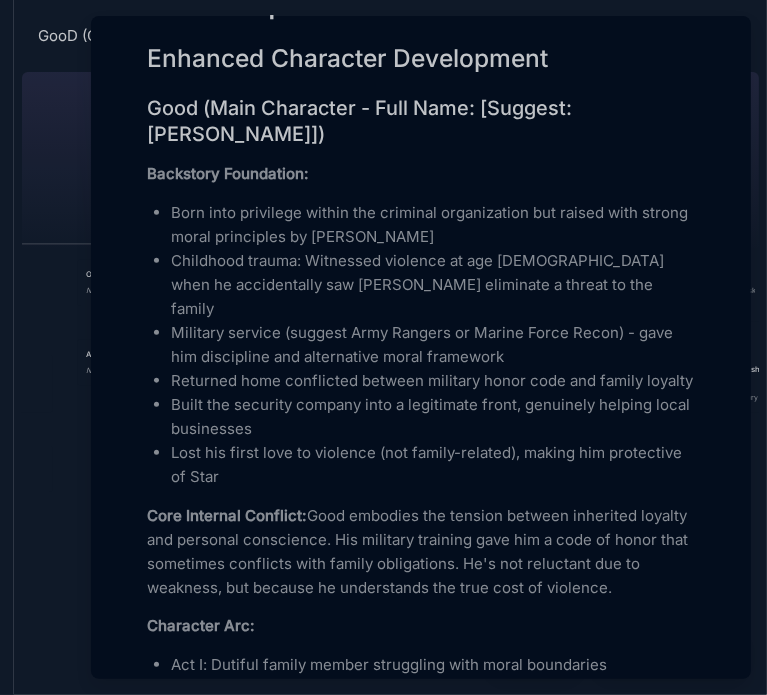 scroll, scrollTop: 744, scrollLeft: 0, axis: vertical 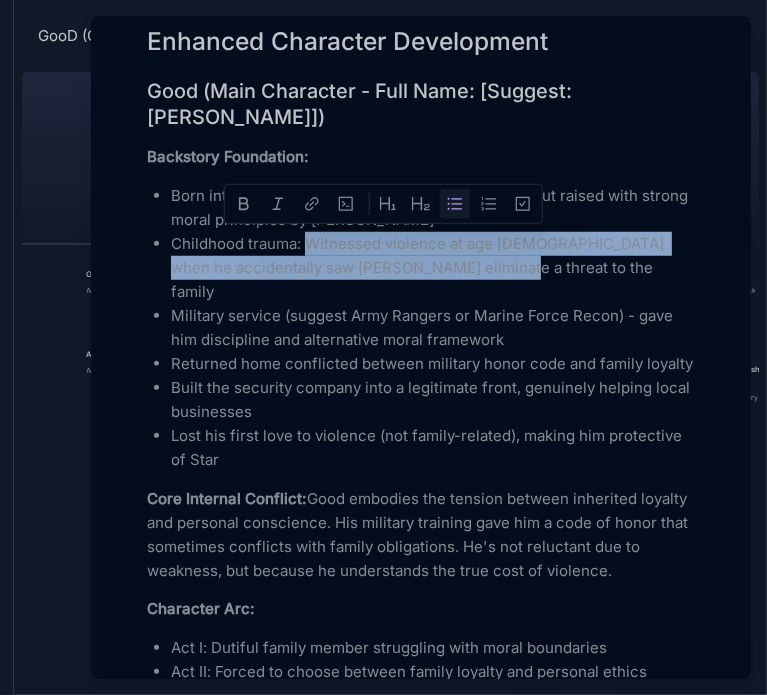 drag, startPoint x: 309, startPoint y: 241, endPoint x: 466, endPoint y: 264, distance: 158.67577 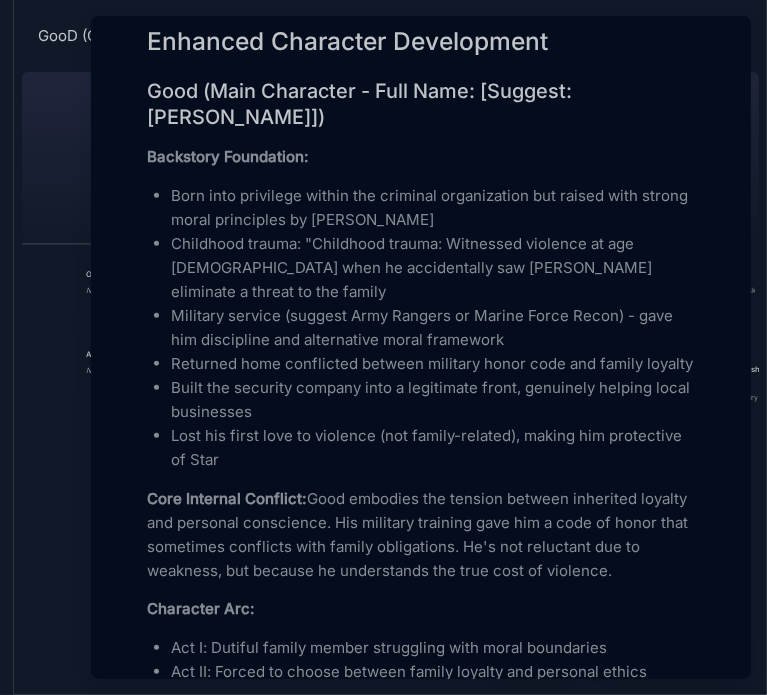 click on "Childhood trauma: "Childhood trauma: Witnessed violence at age [DEMOGRAPHIC_DATA] when he accidentally saw [PERSON_NAME] eliminate a threat to the family" at bounding box center (433, 268) 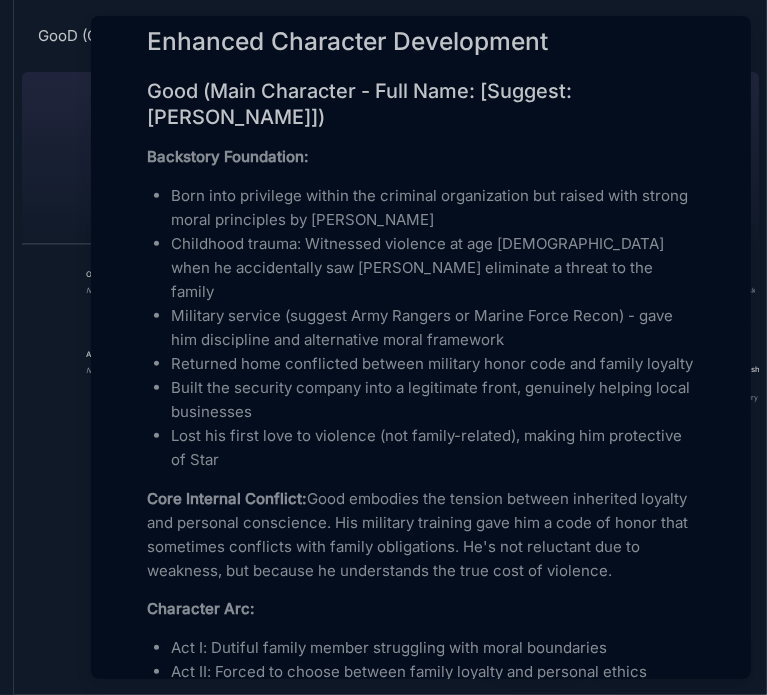 click on "Returned home conflicted between military honor code and family loyalty" at bounding box center [433, 364] 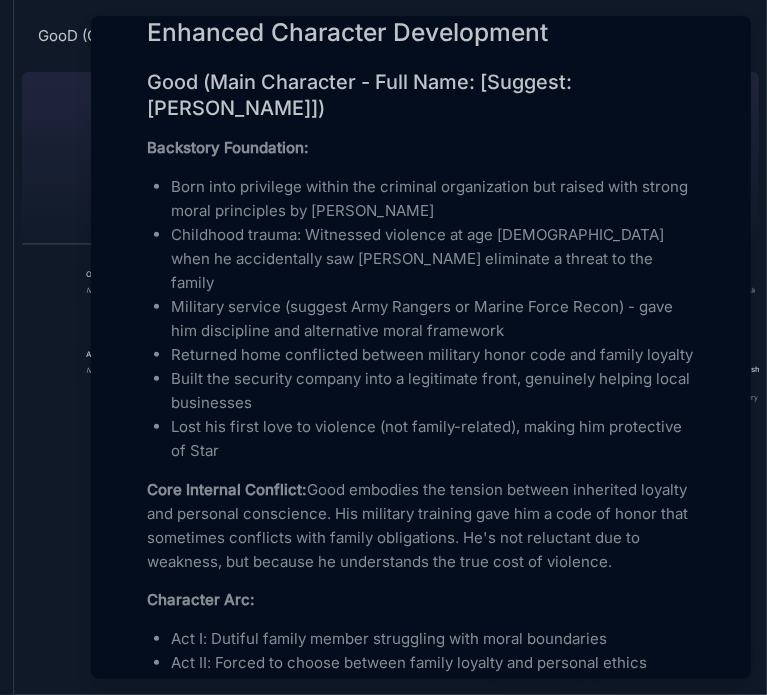 scroll, scrollTop: 693, scrollLeft: 0, axis: vertical 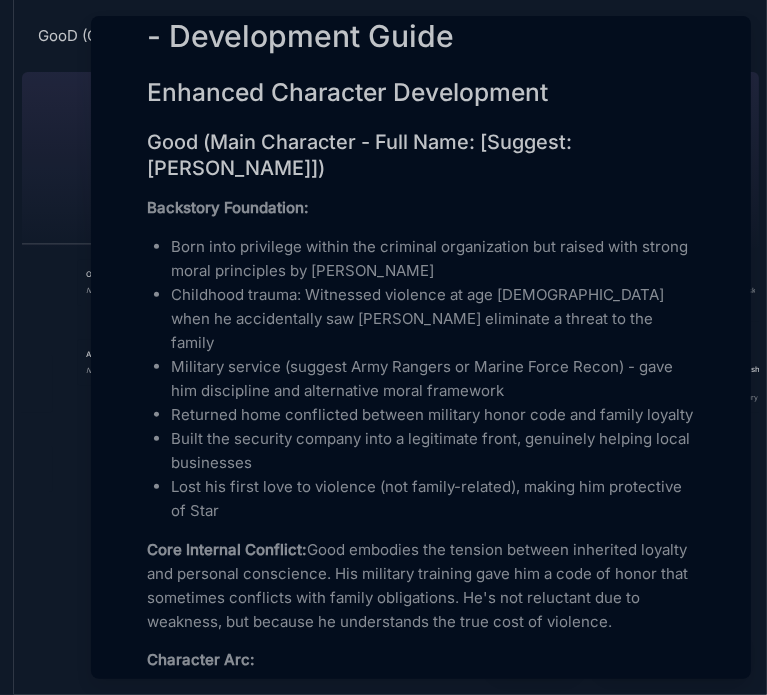 drag, startPoint x: 742, startPoint y: 130, endPoint x: 743, endPoint y: 118, distance: 12.0415945 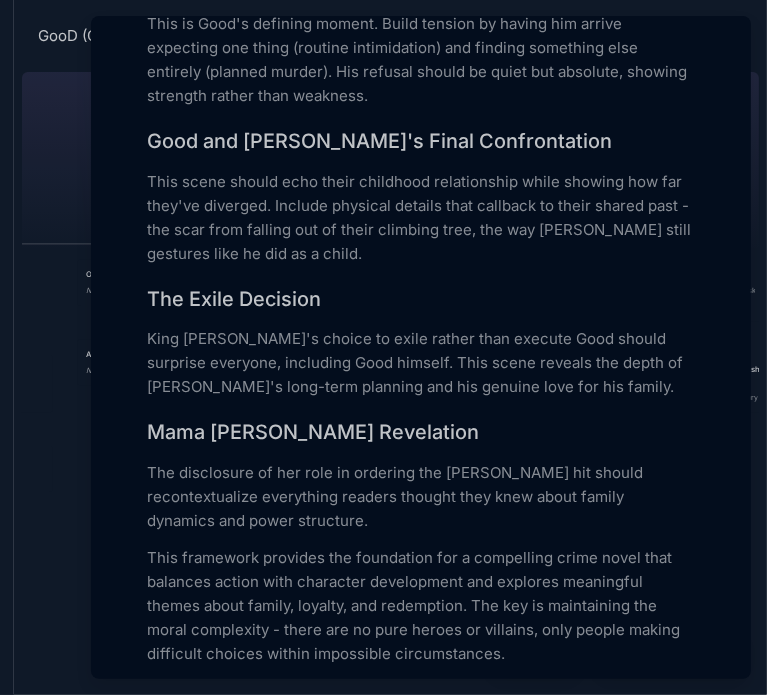 scroll, scrollTop: 6271, scrollLeft: 0, axis: vertical 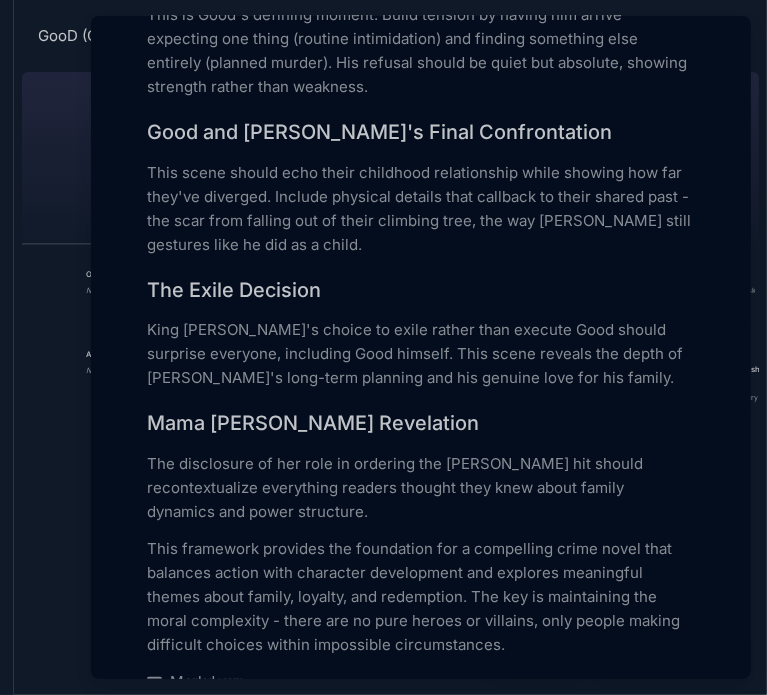 click on "The disclosure of her role in ordering the [PERSON_NAME] hit should recontextualize everything readers thought they knew about family dynamics and power structure." at bounding box center [421, 488] 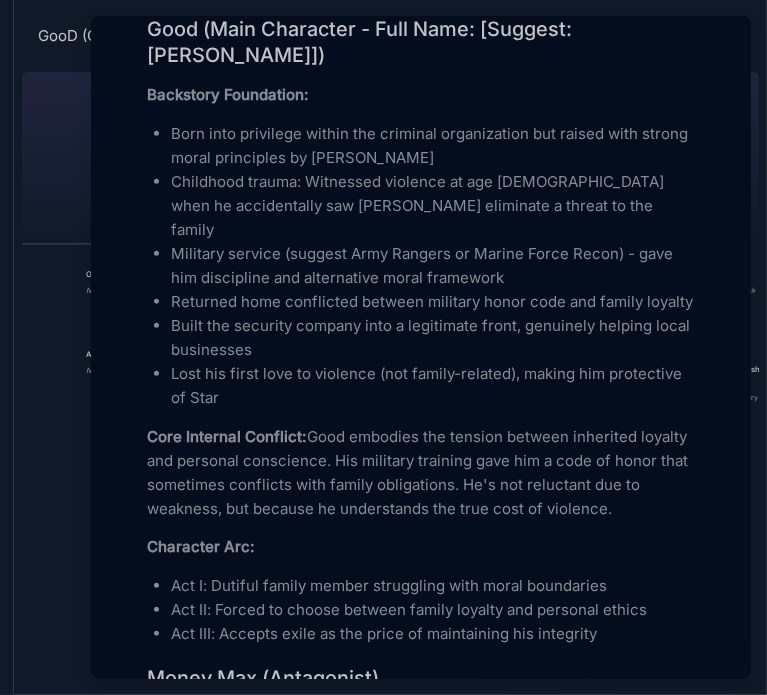 scroll, scrollTop: 655, scrollLeft: 0, axis: vertical 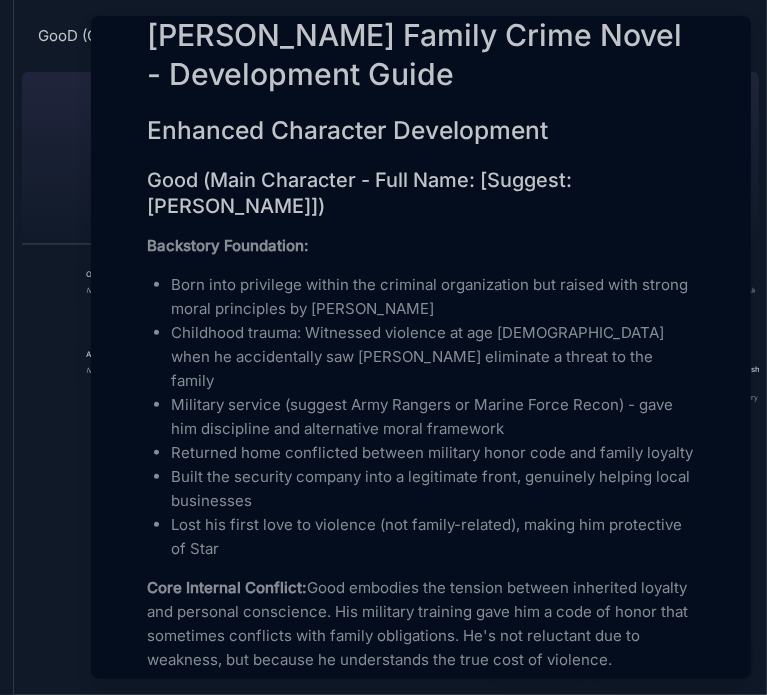 click on "Childhood trauma: Witnessed violence at age [DEMOGRAPHIC_DATA] when he accidentally saw [PERSON_NAME] eliminate a threat to the family" at bounding box center (433, 357) 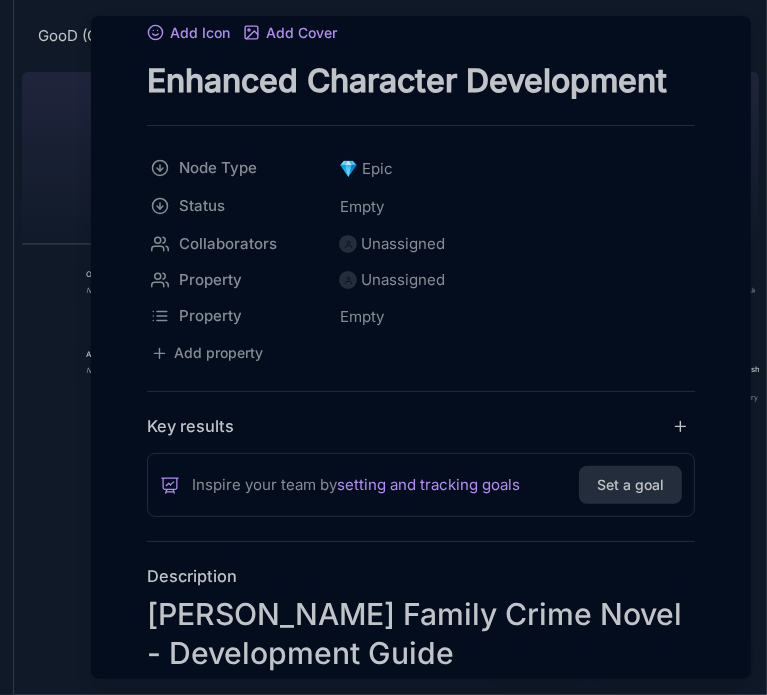 scroll, scrollTop: 0, scrollLeft: 0, axis: both 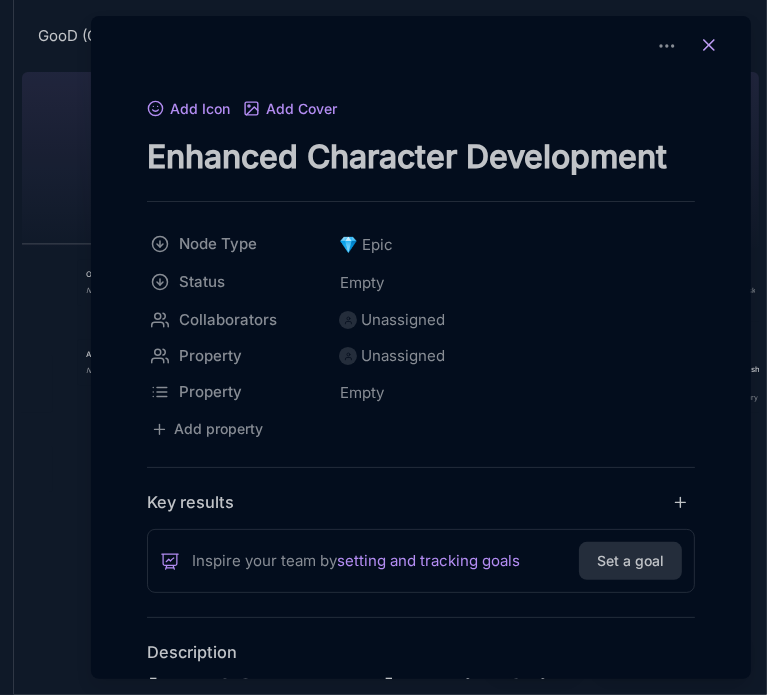 click 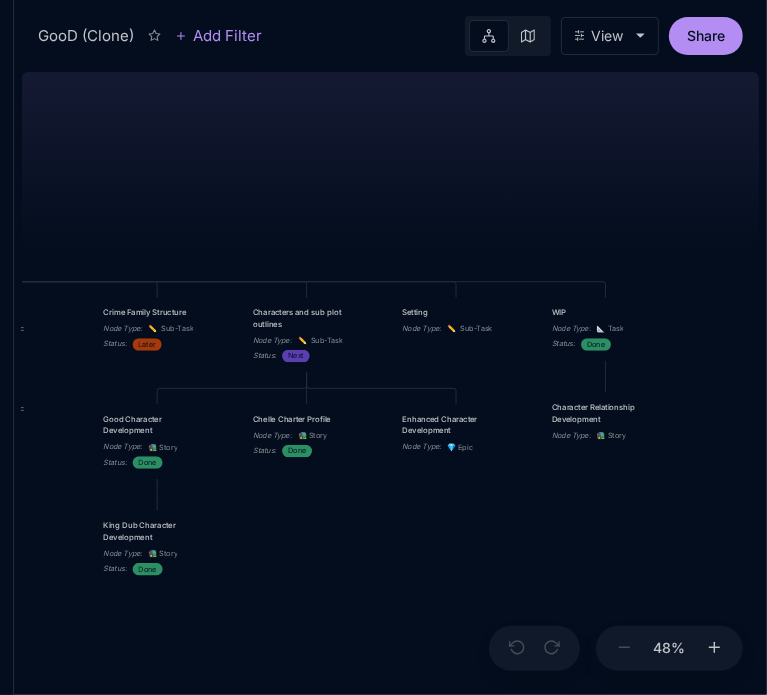 drag, startPoint x: 544, startPoint y: 490, endPoint x: 412, endPoint y: 528, distance: 137.36084 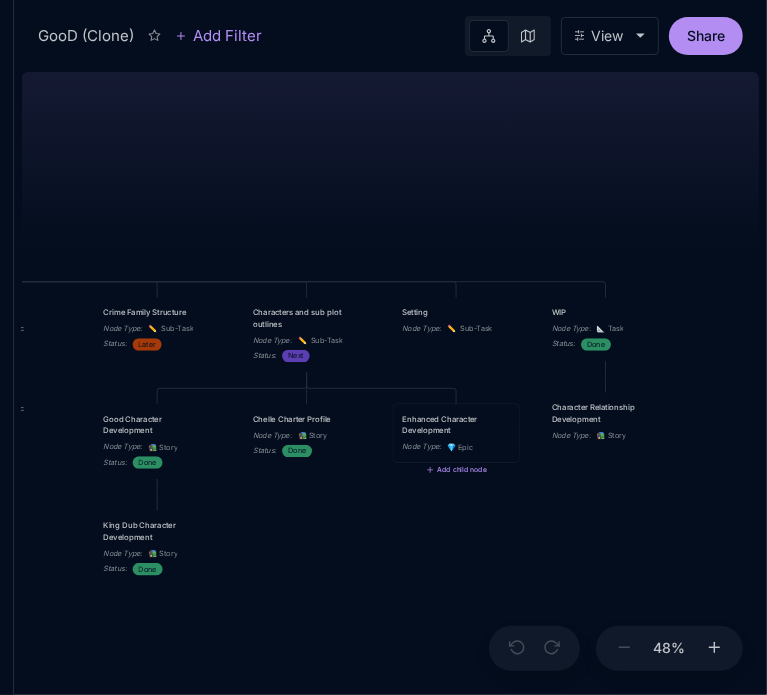 click on "Enhanced Character Development" at bounding box center [456, 424] 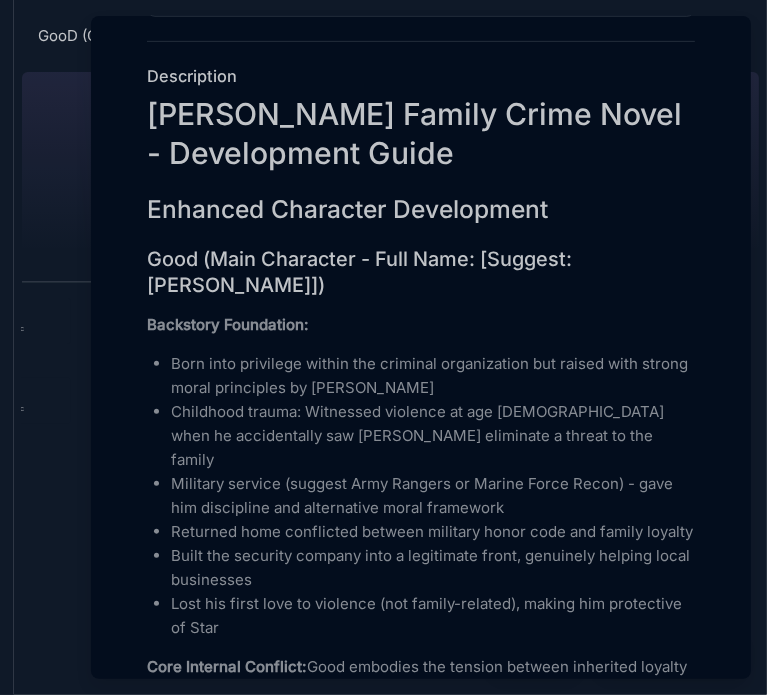 scroll, scrollTop: 610, scrollLeft: 0, axis: vertical 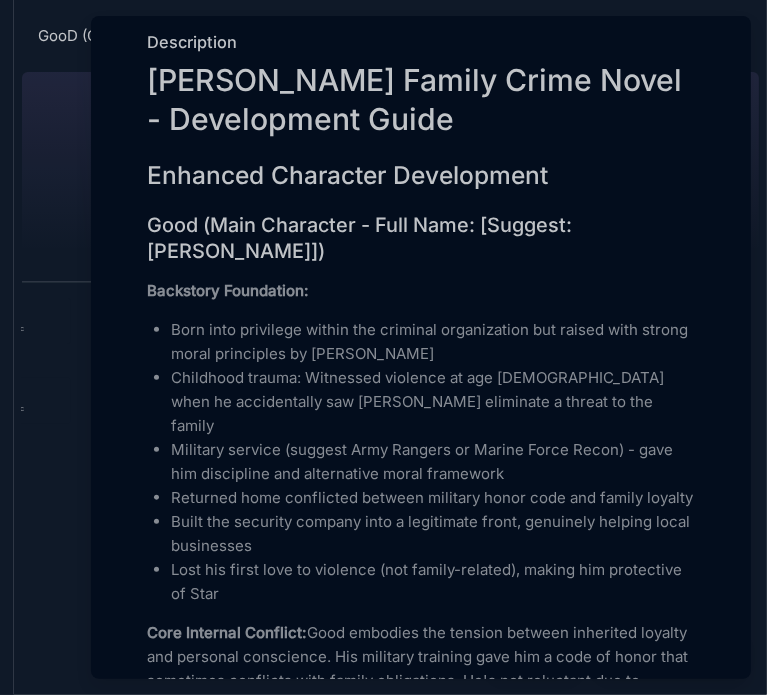 click at bounding box center [383, 347] 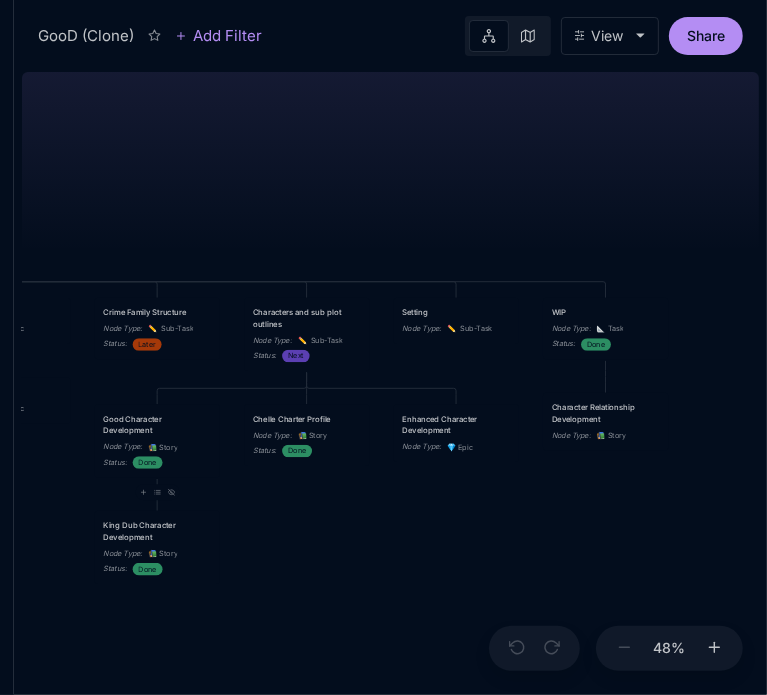 click on "Good Character Development" at bounding box center (157, 424) 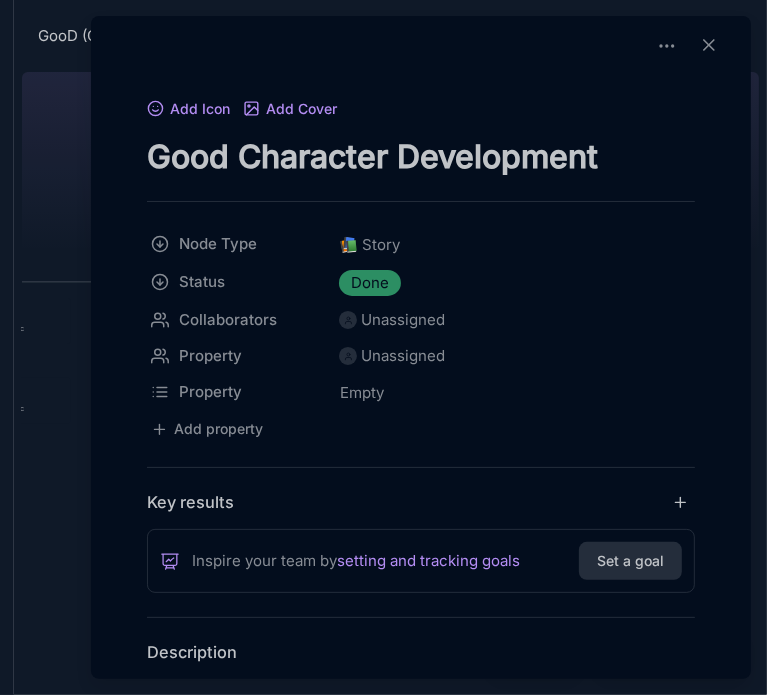 drag, startPoint x: 742, startPoint y: 123, endPoint x: 748, endPoint y: 147, distance: 24.738634 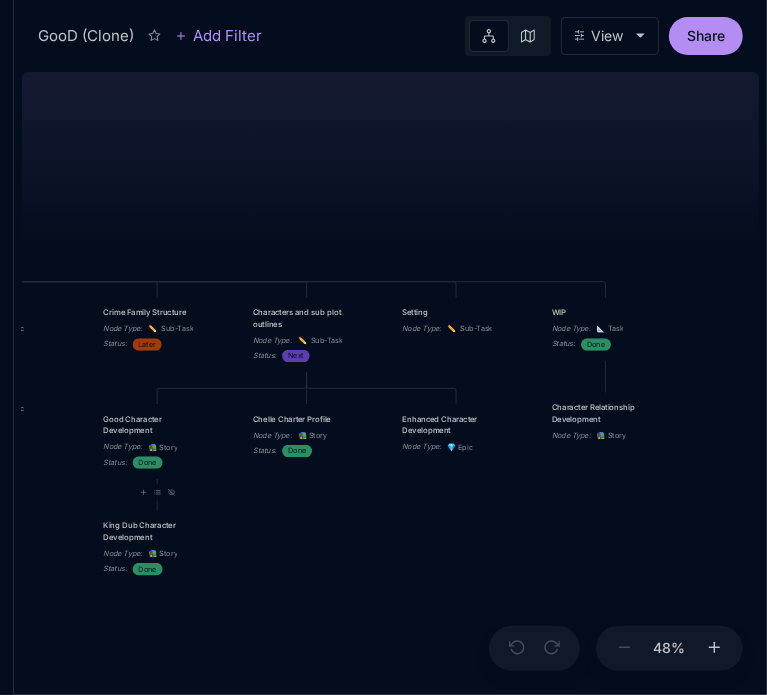 click on "Good Character Development" at bounding box center (157, 424) 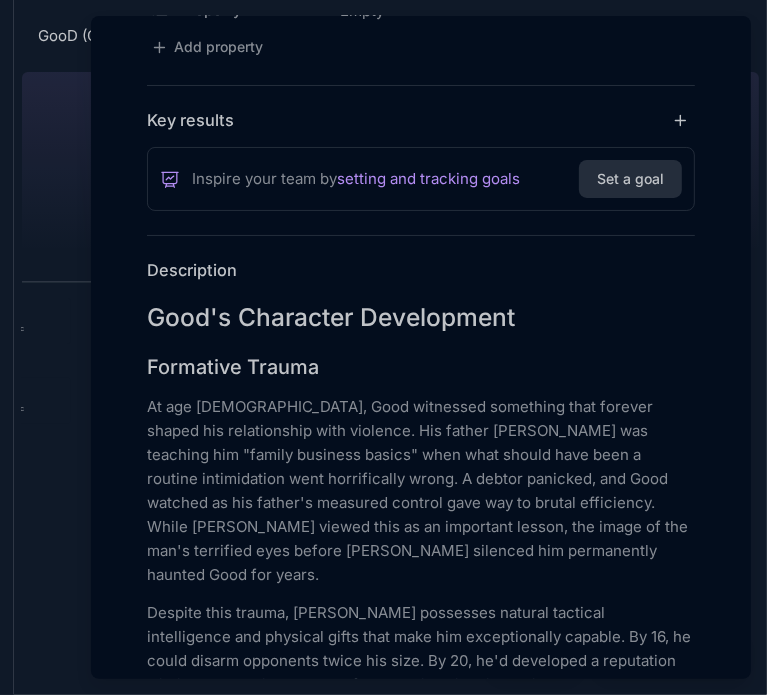 scroll, scrollTop: 388, scrollLeft: 0, axis: vertical 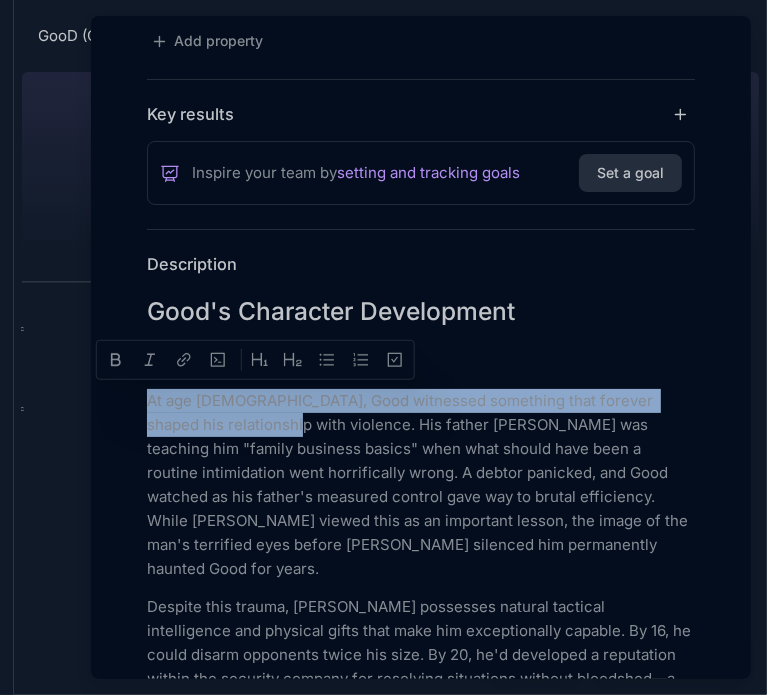 drag, startPoint x: 148, startPoint y: 399, endPoint x: 244, endPoint y: 427, distance: 100 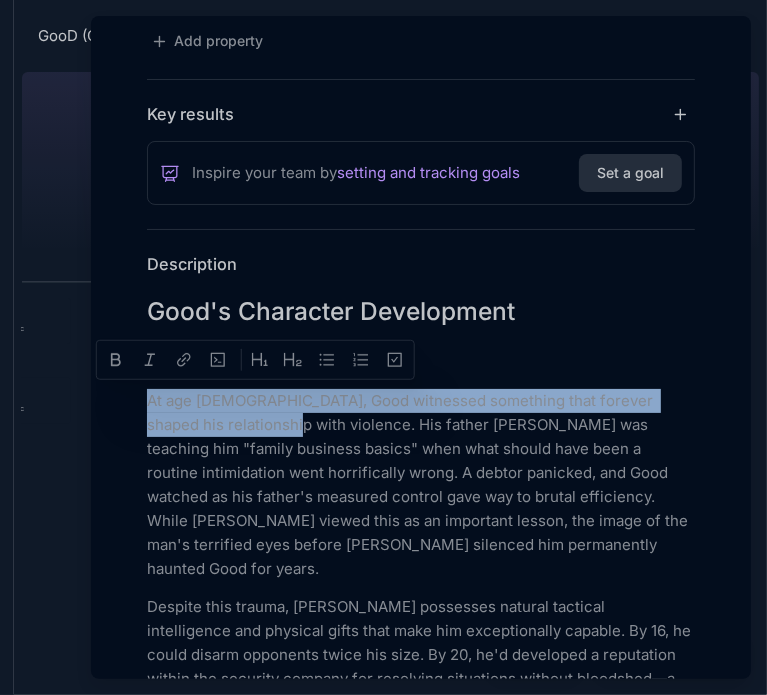 click on "At age [DEMOGRAPHIC_DATA], Good witnessed something that forever shaped his relationship with violence. His father [PERSON_NAME] was teaching him "family business basics" when what should have been a routine intimidation went horrifically wrong. A debtor panicked, and Good watched as his father's measured control gave way to brutal efficiency. While [PERSON_NAME] viewed this as an important lesson, the image of the man's terrified eyes before [PERSON_NAME] silenced him permanently haunted Good for years." at bounding box center (421, 485) 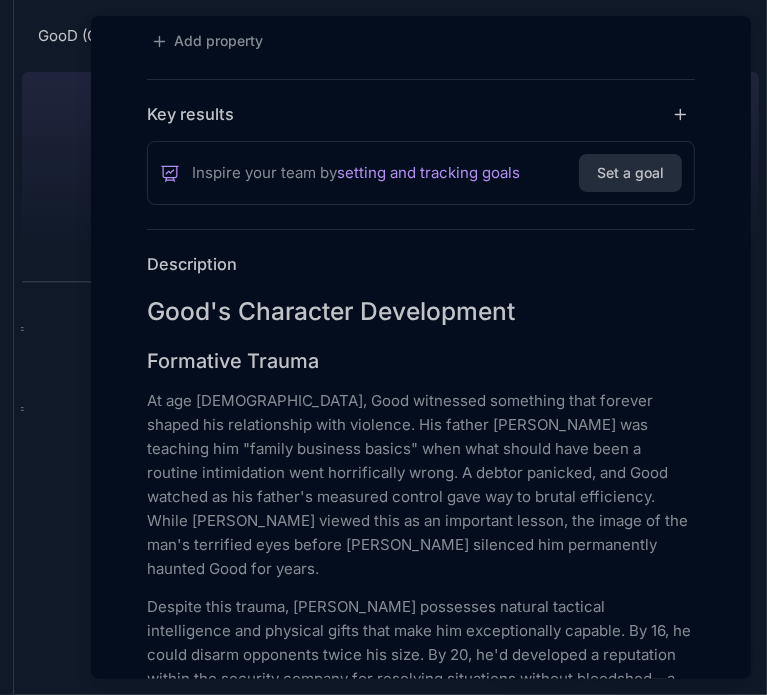 click at bounding box center (383, 347) 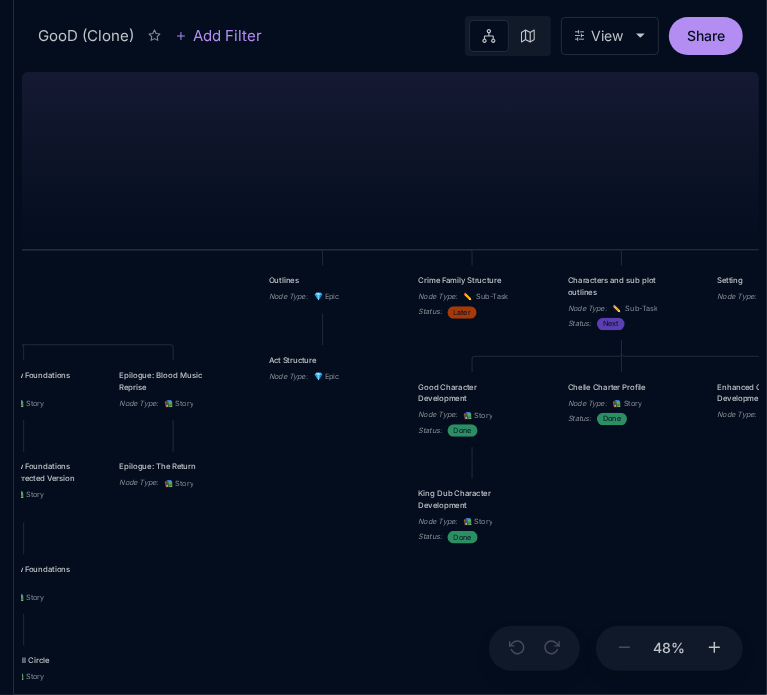 drag, startPoint x: 463, startPoint y: 515, endPoint x: 778, endPoint y: 483, distance: 316.62122 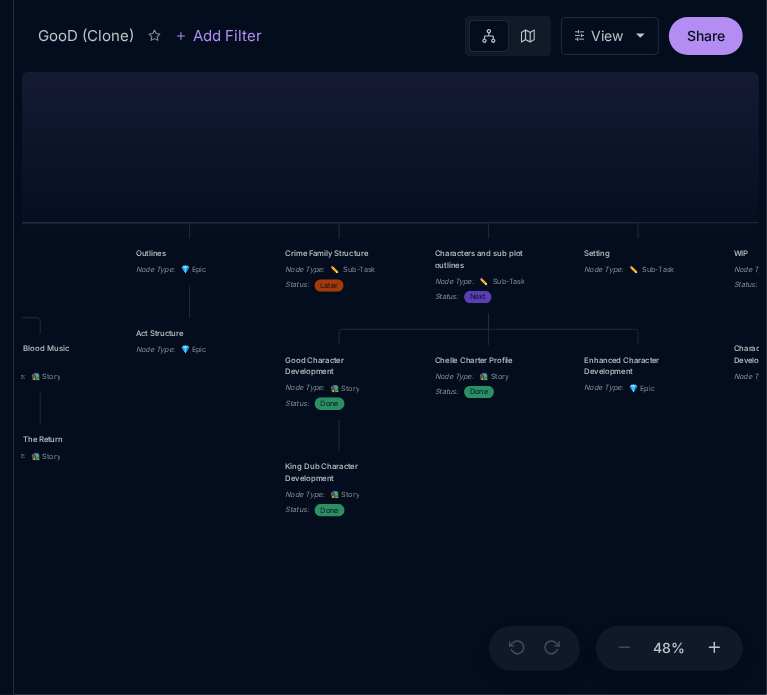 drag, startPoint x: 647, startPoint y: 522, endPoint x: 505, endPoint y: 491, distance: 145.34442 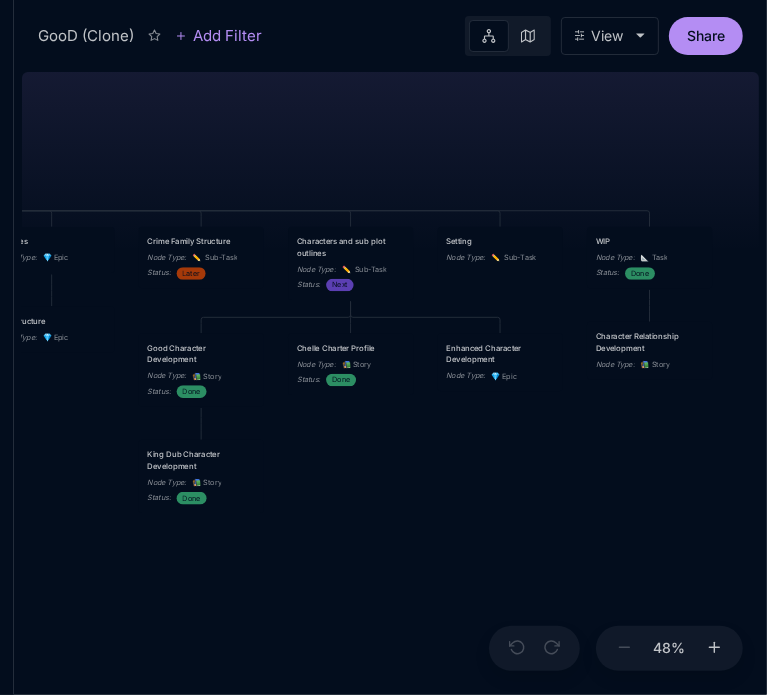 drag, startPoint x: 700, startPoint y: 449, endPoint x: 571, endPoint y: 441, distance: 129.24782 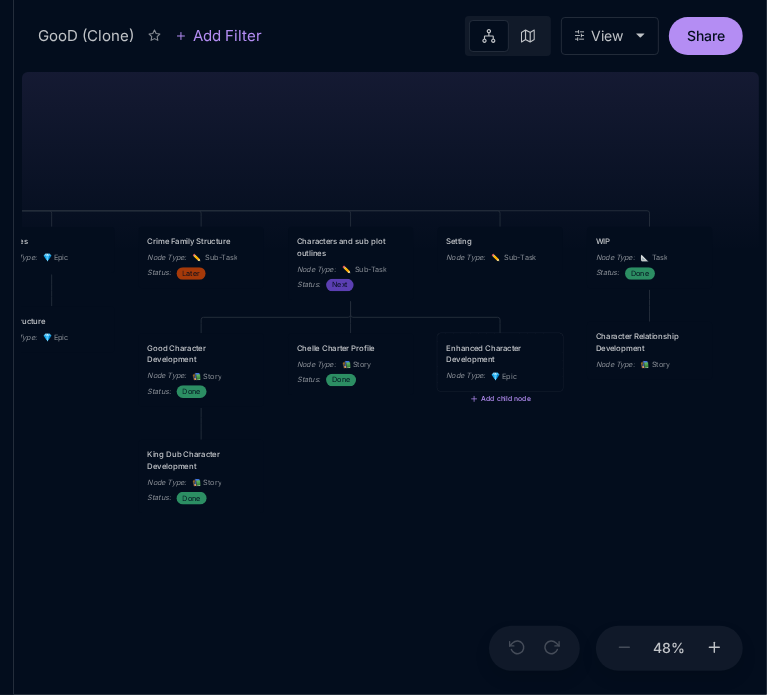 click on "Enhanced Character Development" at bounding box center (500, 353) 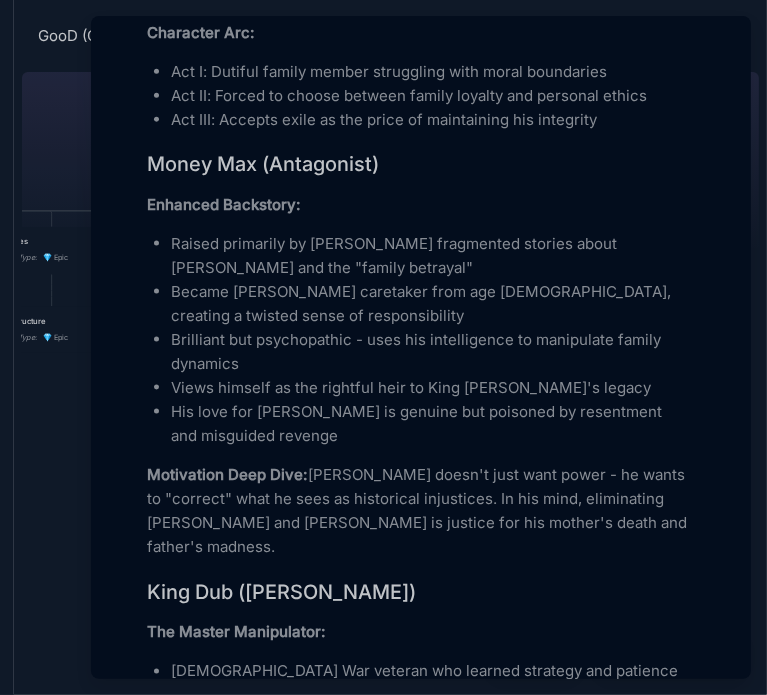 scroll, scrollTop: 1321, scrollLeft: 0, axis: vertical 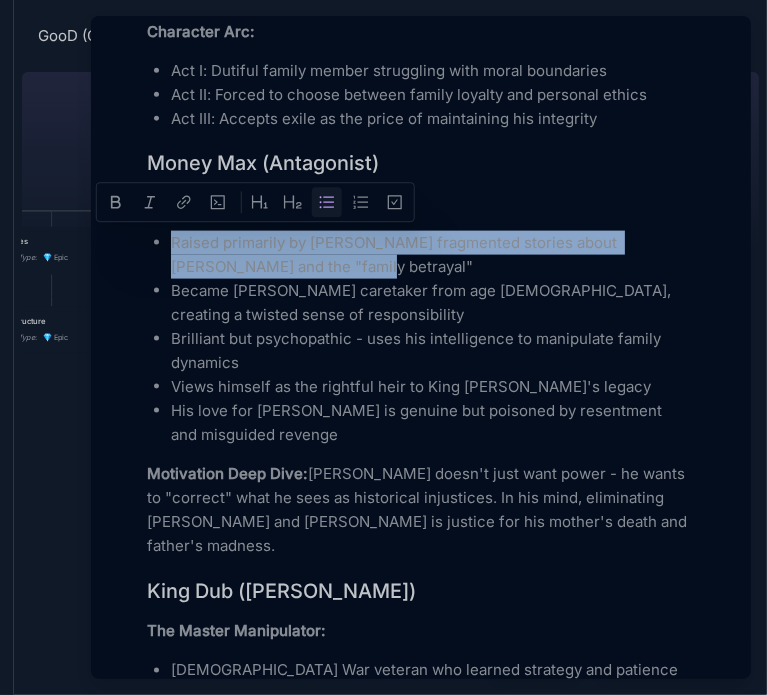 drag, startPoint x: 174, startPoint y: 235, endPoint x: 289, endPoint y: 266, distance: 119.104996 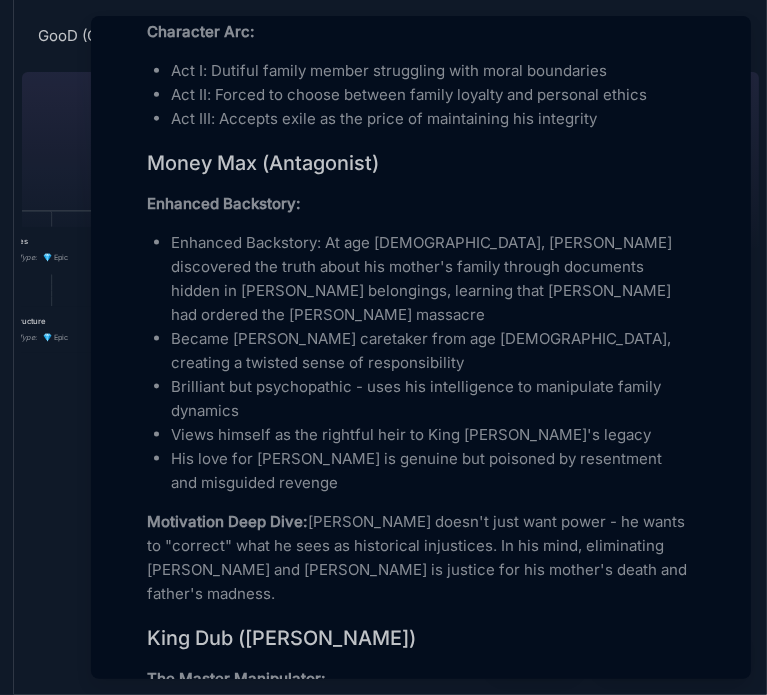 click at bounding box center (383, 347) 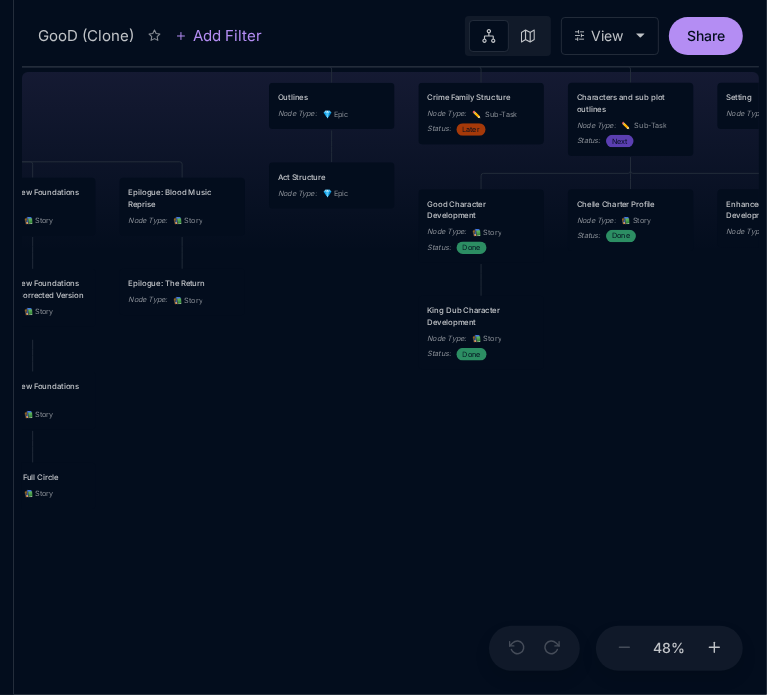drag, startPoint x: 464, startPoint y: 535, endPoint x: 748, endPoint y: 388, distance: 319.789 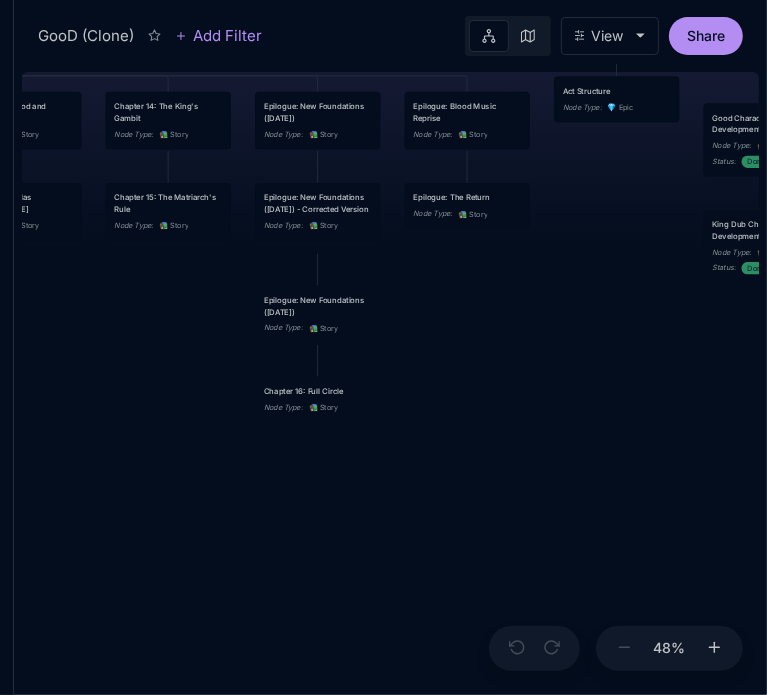drag, startPoint x: 452, startPoint y: 523, endPoint x: 759, endPoint y: 436, distance: 319.08932 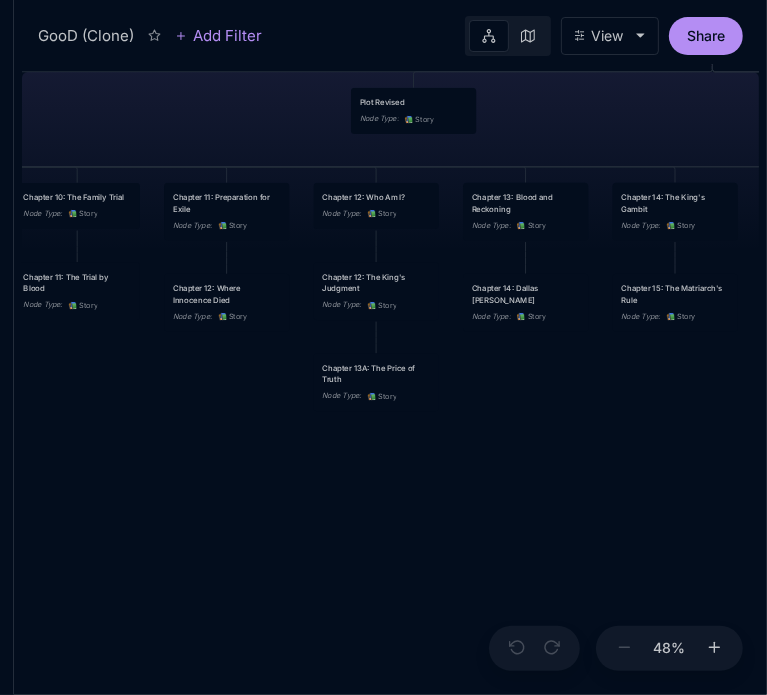 drag, startPoint x: 279, startPoint y: 467, endPoint x: 773, endPoint y: 564, distance: 503.43323 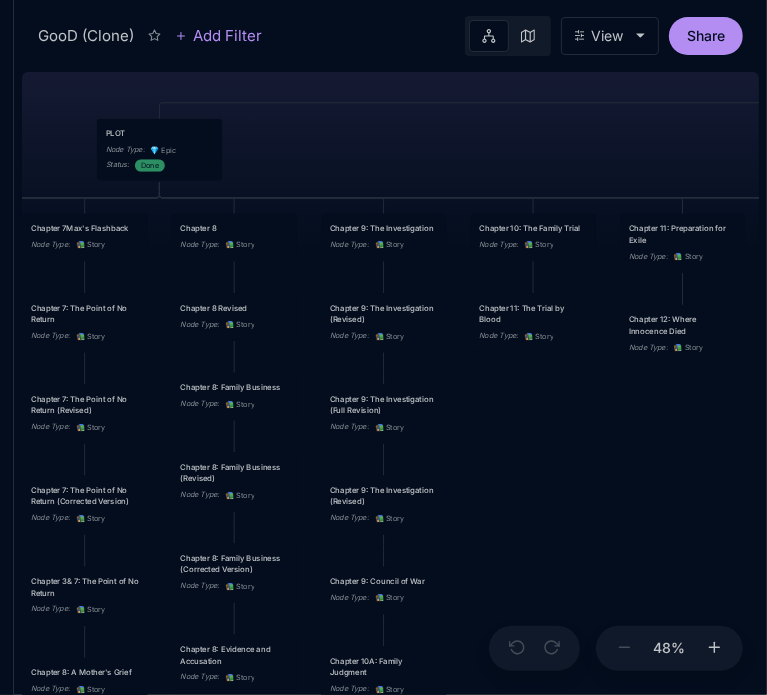 drag, startPoint x: 220, startPoint y: 494, endPoint x: 663, endPoint y: 523, distance: 443.94818 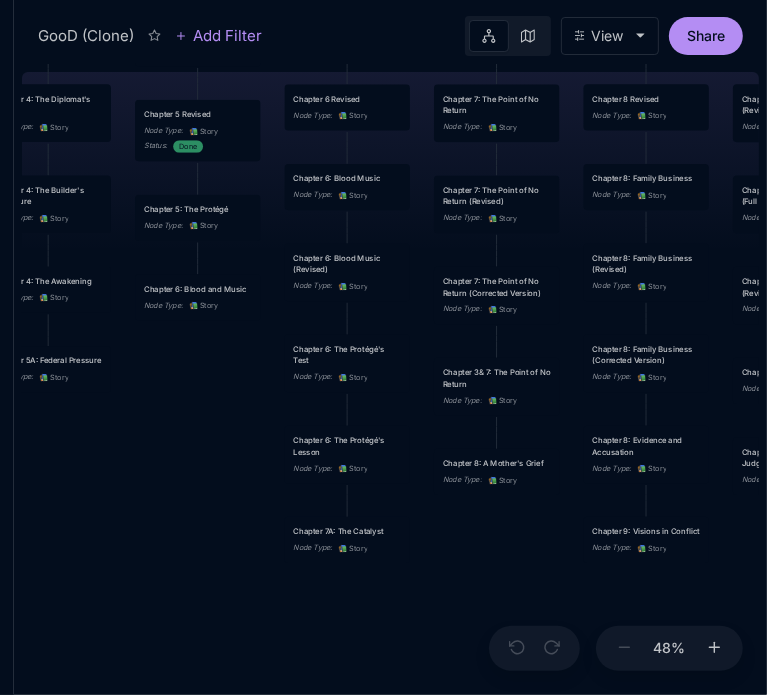 drag, startPoint x: 524, startPoint y: 560, endPoint x: 936, endPoint y: 351, distance: 461.97943 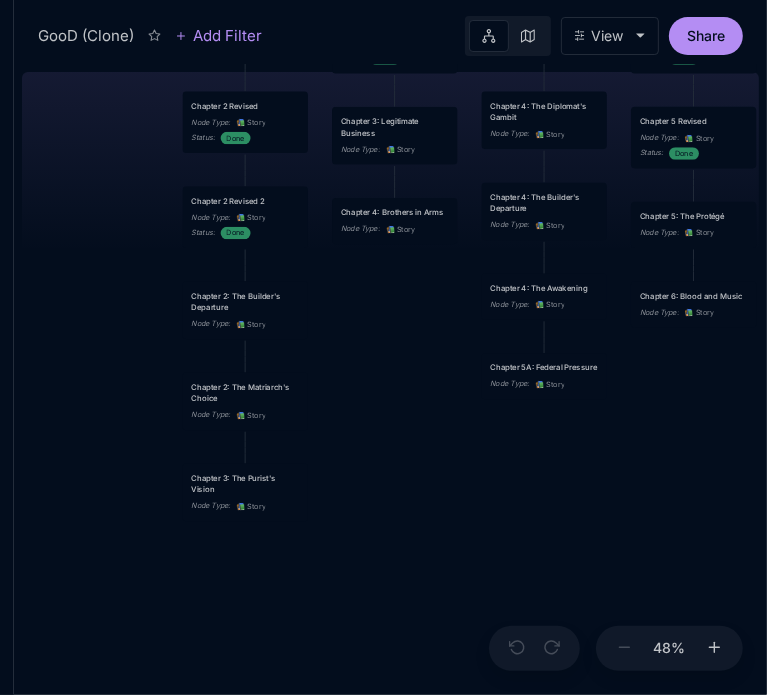 drag, startPoint x: 142, startPoint y: 524, endPoint x: 646, endPoint y: 531, distance: 504.0486 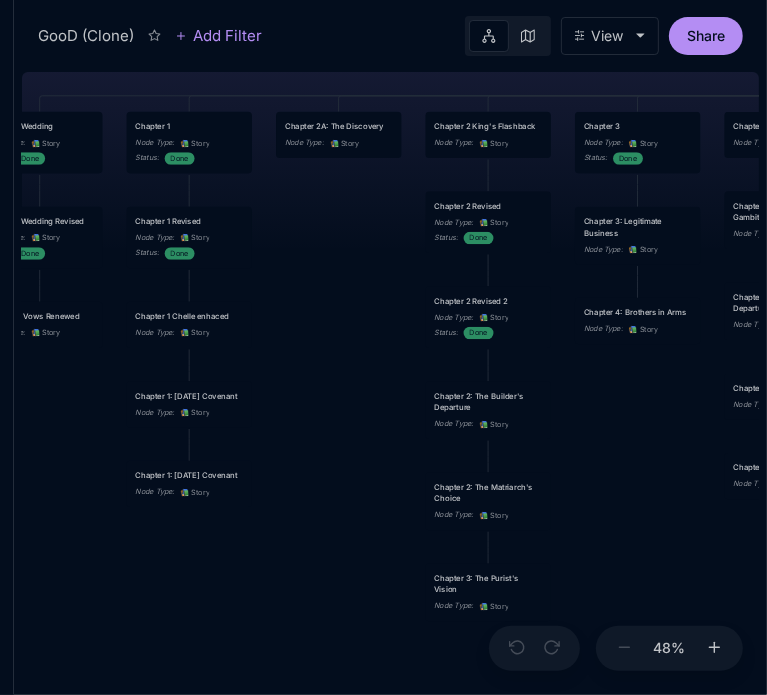drag, startPoint x: 563, startPoint y: 463, endPoint x: 867, endPoint y: 548, distance: 315.65964 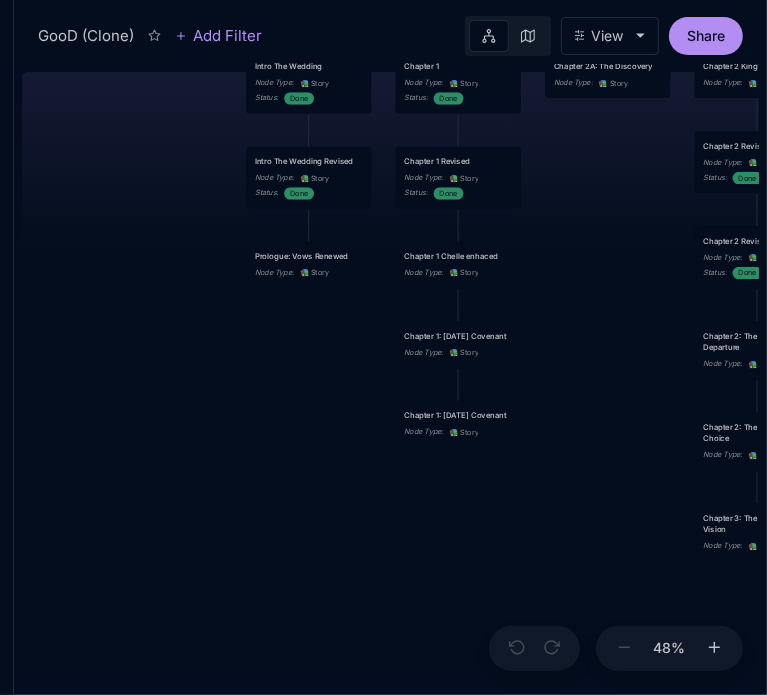 drag, startPoint x: 276, startPoint y: 571, endPoint x: 478, endPoint y: 528, distance: 206.52603 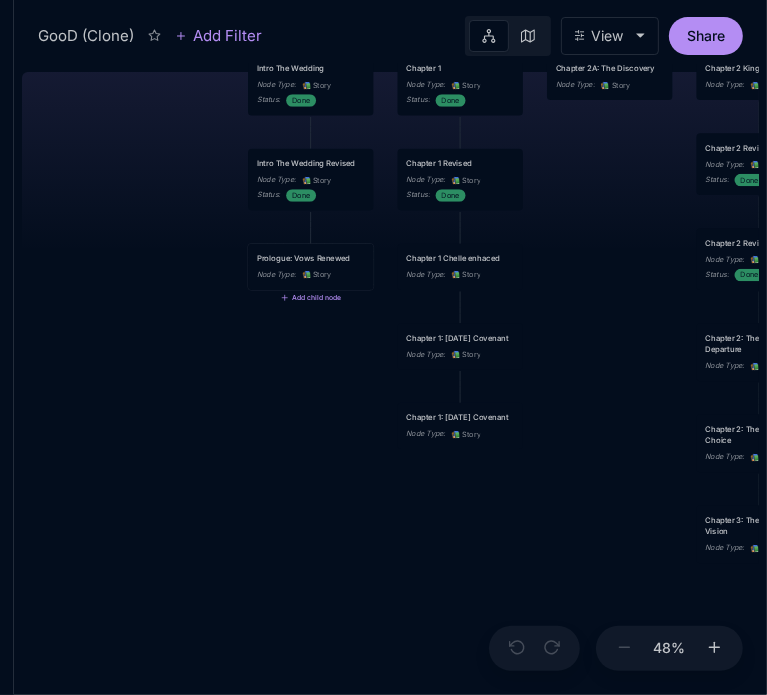 click on "Prologue: Vows Renewed" at bounding box center (311, 258) 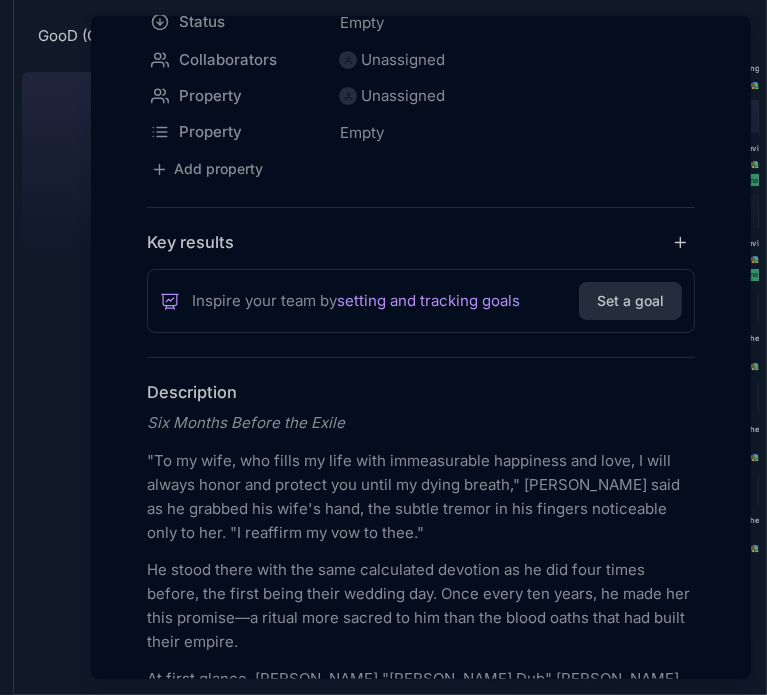 scroll, scrollTop: 268, scrollLeft: 0, axis: vertical 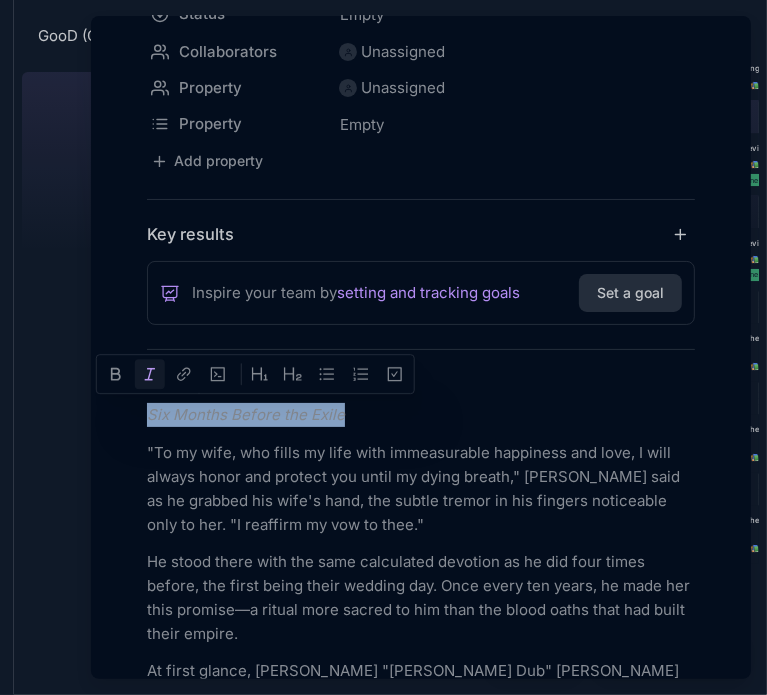 drag, startPoint x: 149, startPoint y: 409, endPoint x: 344, endPoint y: 408, distance: 195.00256 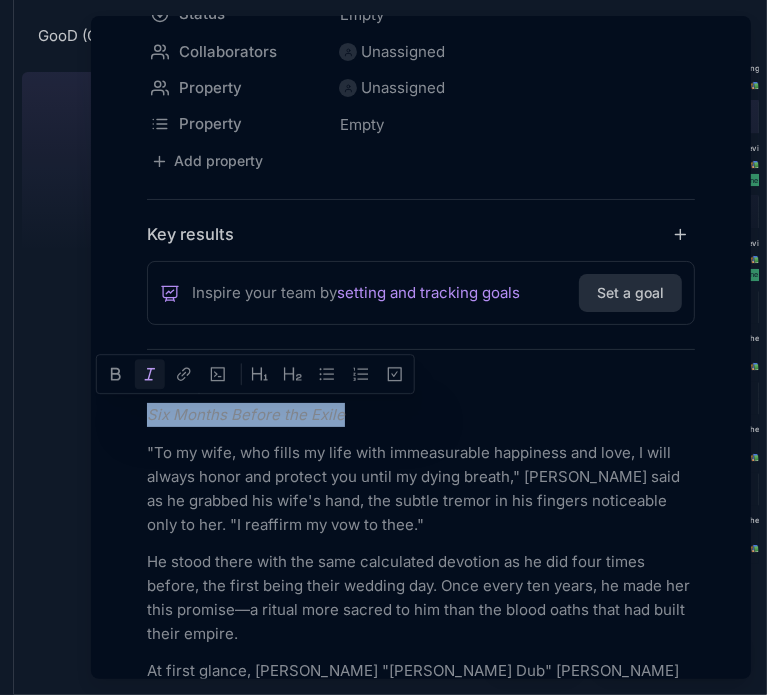 click on "Six Months Before the Exile" at bounding box center [421, 415] 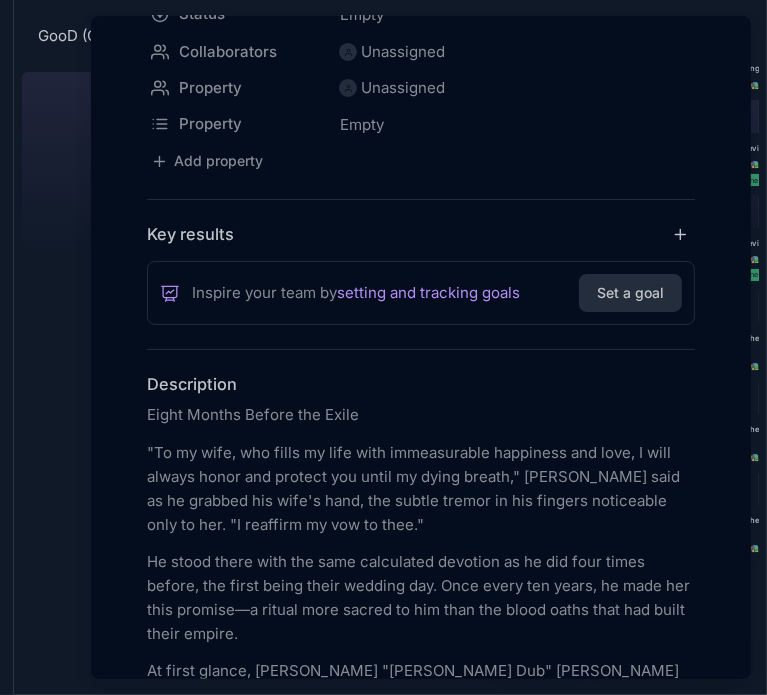 click on "Eight Months Before the Exile" at bounding box center (421, 415) 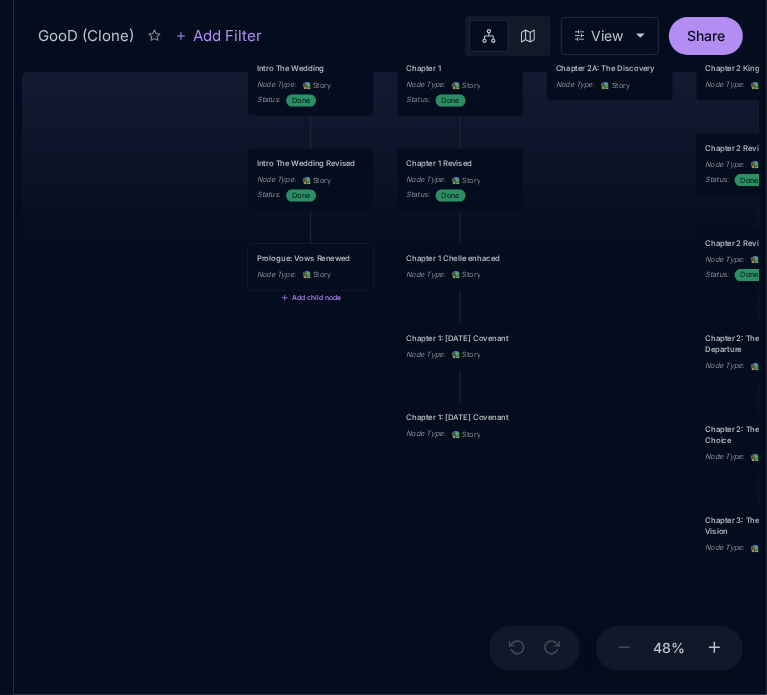 click on "📚   Story" at bounding box center [316, 275] 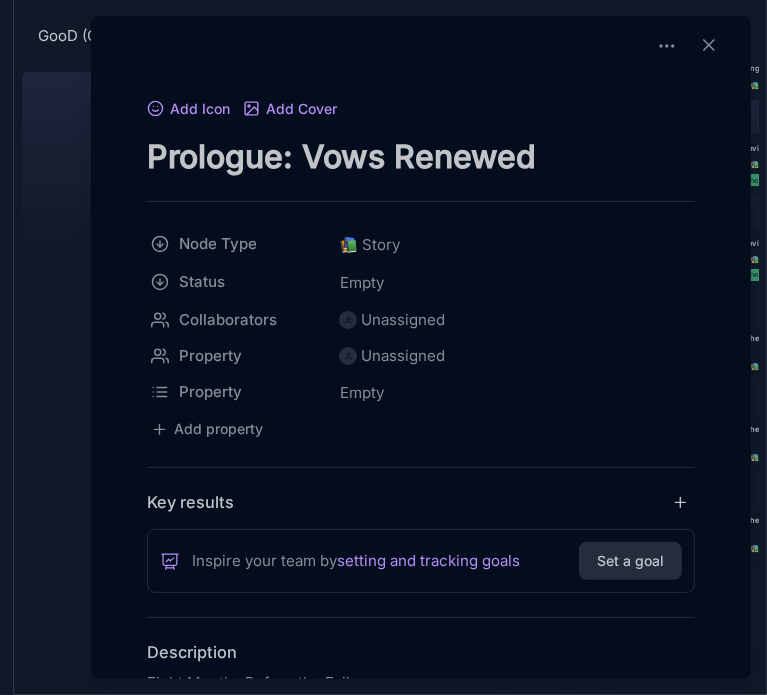 drag, startPoint x: 151, startPoint y: 157, endPoint x: 563, endPoint y: 157, distance: 412 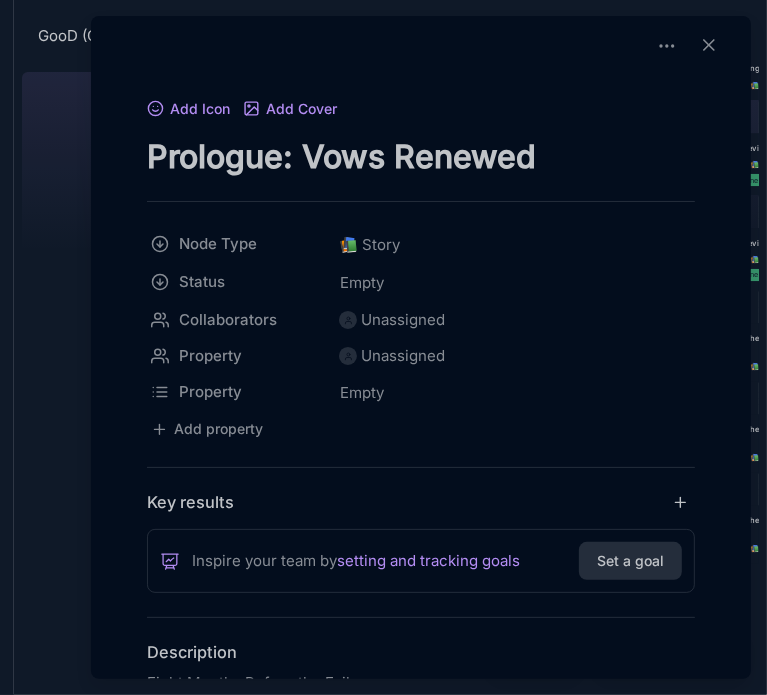 click on "Prologue: Vows Renewed" at bounding box center [421, 156] 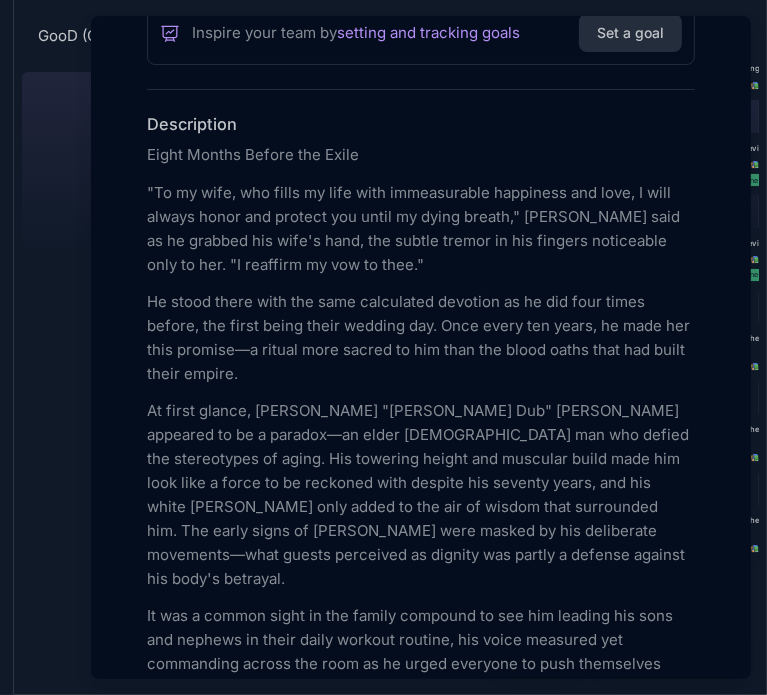 scroll, scrollTop: 544, scrollLeft: 0, axis: vertical 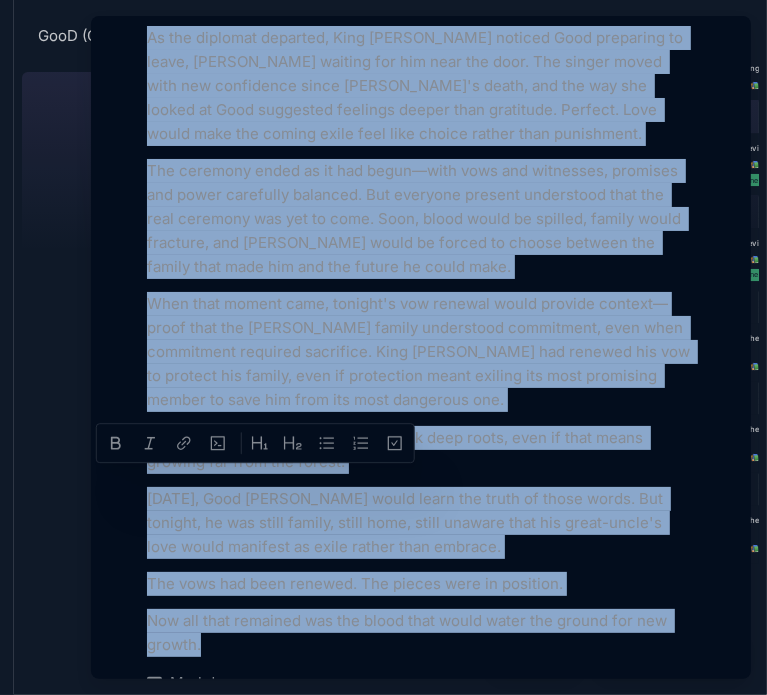 drag, startPoint x: 148, startPoint y: 132, endPoint x: 614, endPoint y: 407, distance: 541.0924 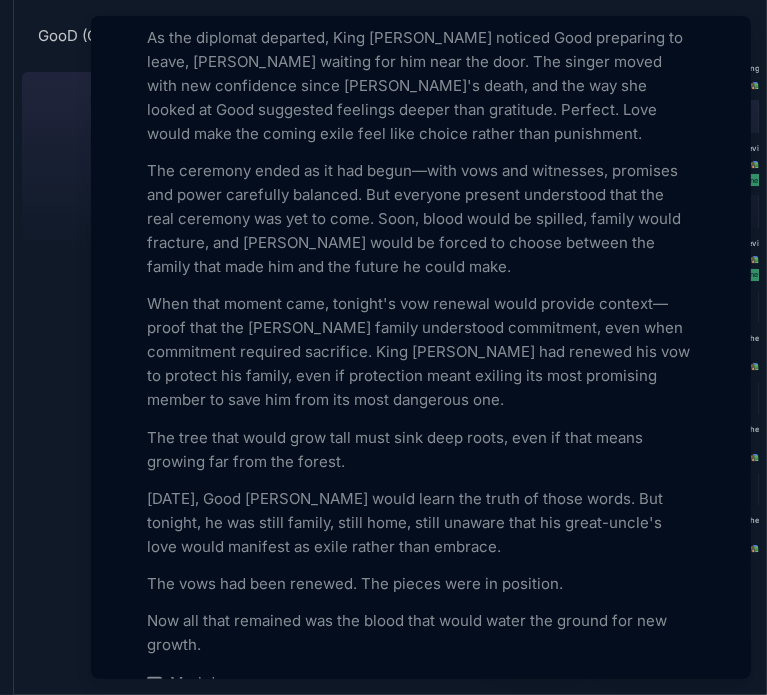 click at bounding box center [383, 347] 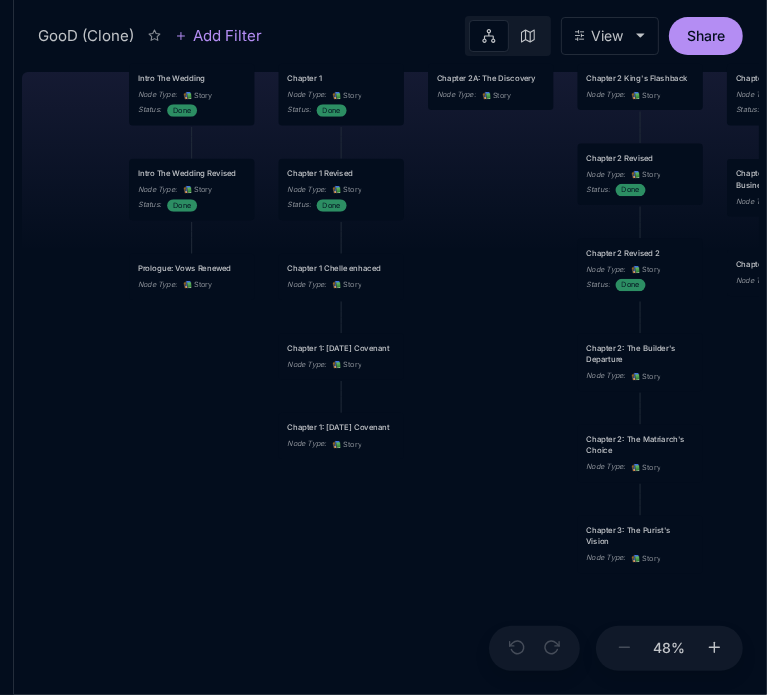 drag, startPoint x: 214, startPoint y: 372, endPoint x: 95, endPoint y: 382, distance: 119.419426 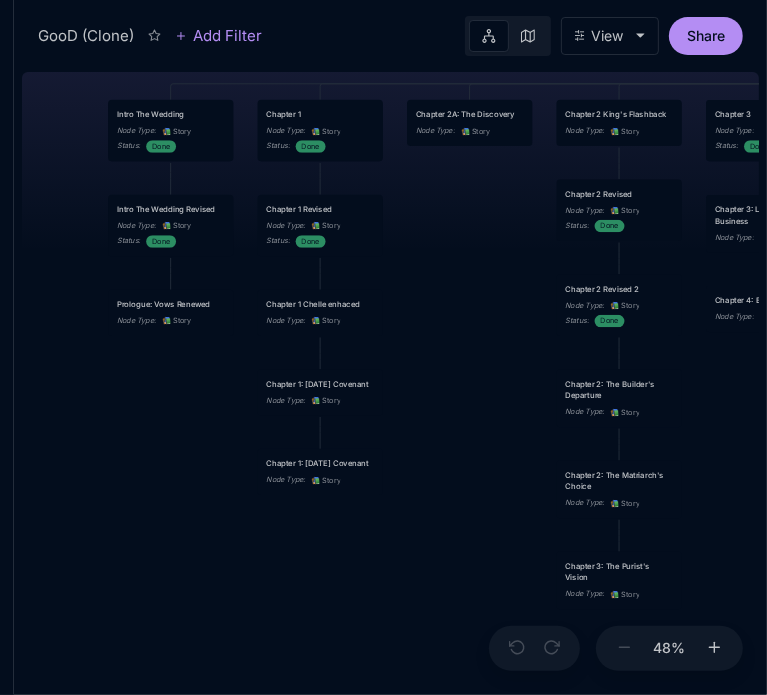drag, startPoint x: 474, startPoint y: 335, endPoint x: 453, endPoint y: 371, distance: 41.677334 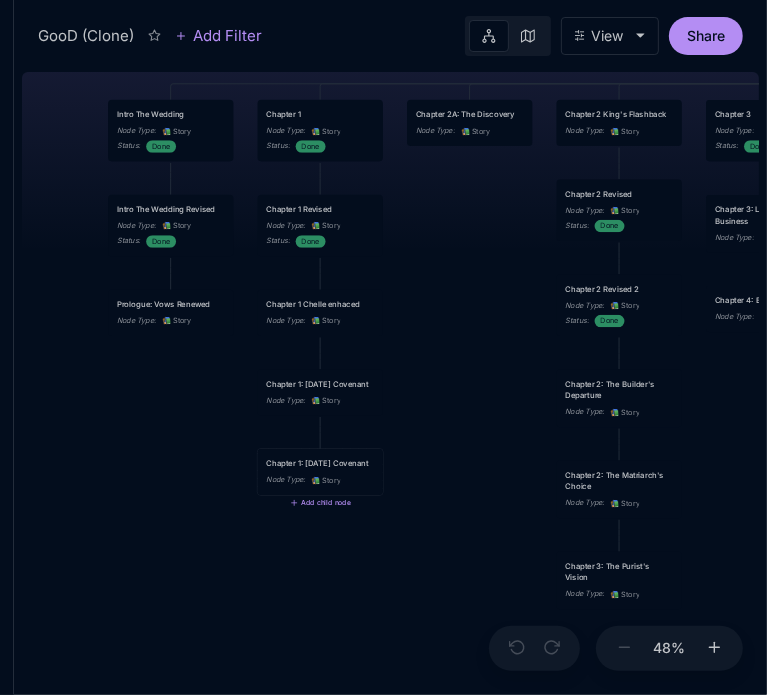 click on "Chapter 1: [DATE] Covenant Node Type : 📚   Story" at bounding box center (320, 472) 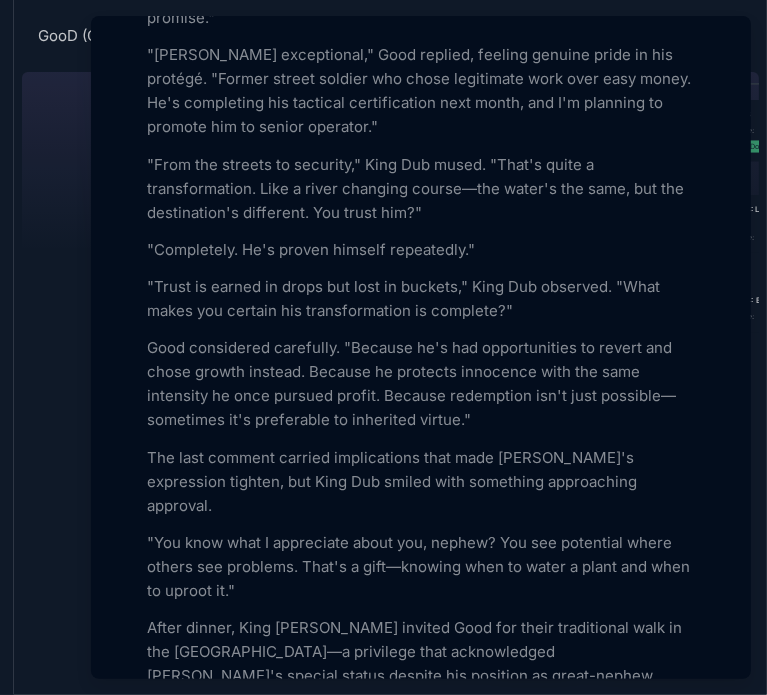 scroll, scrollTop: 4390, scrollLeft: 0, axis: vertical 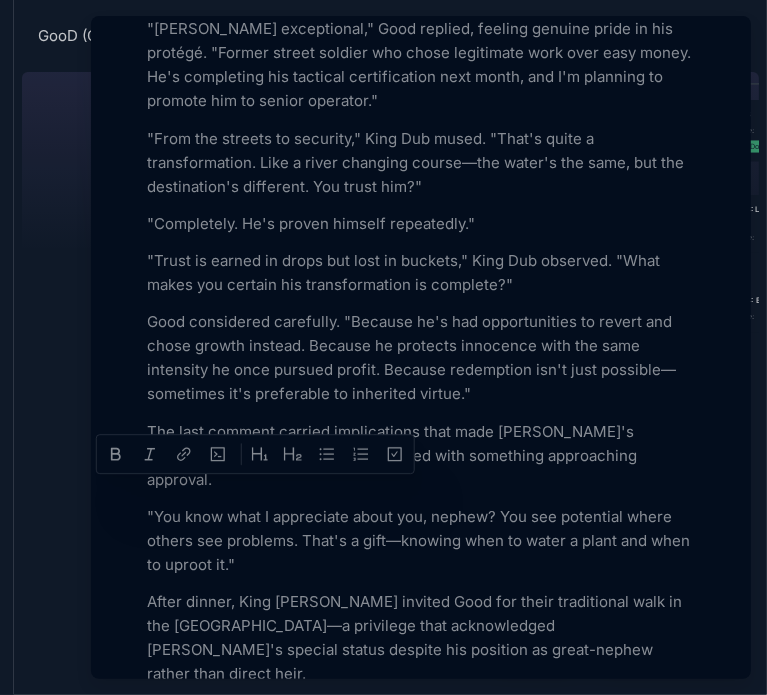 drag, startPoint x: 184, startPoint y: 494, endPoint x: 237, endPoint y: 496, distance: 53.037724 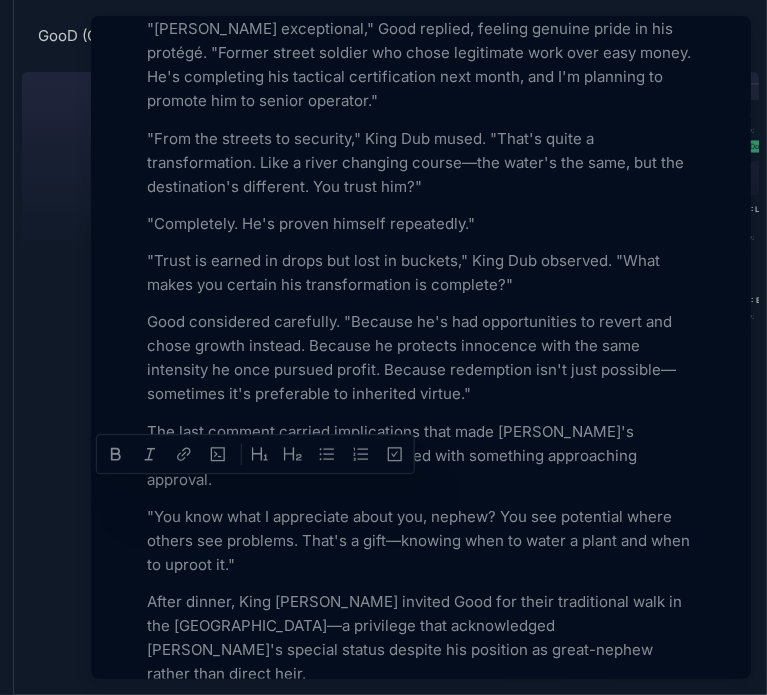 click on "The October evening painted Memphis in shades of amber and shadow, the city lights beginning to twinkle like scattered diamonds across the river. In the distance, [PERSON_NAME] Street's neon promised music and meaning, sin and salvation, all wrapped in the blues that defined Memphis's soul." at bounding box center [421, 747] 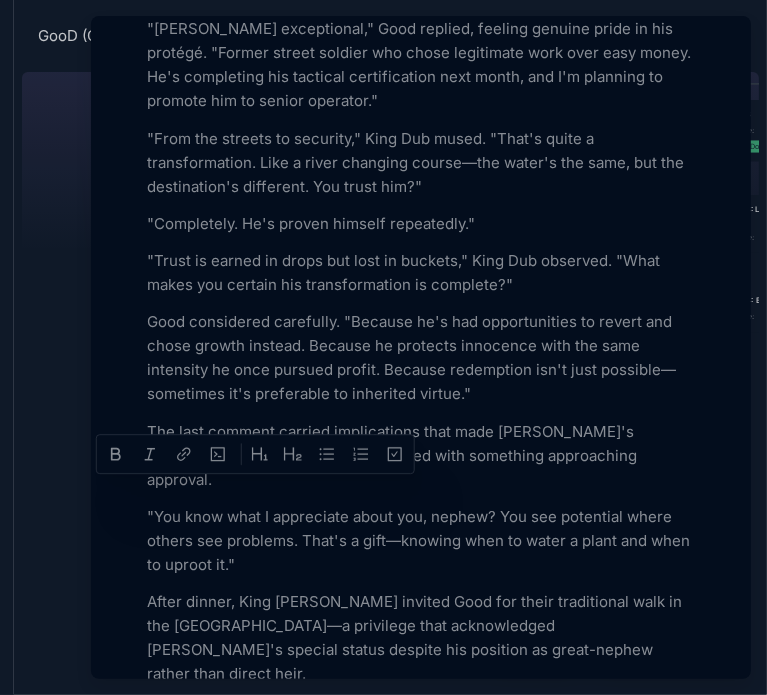 paste 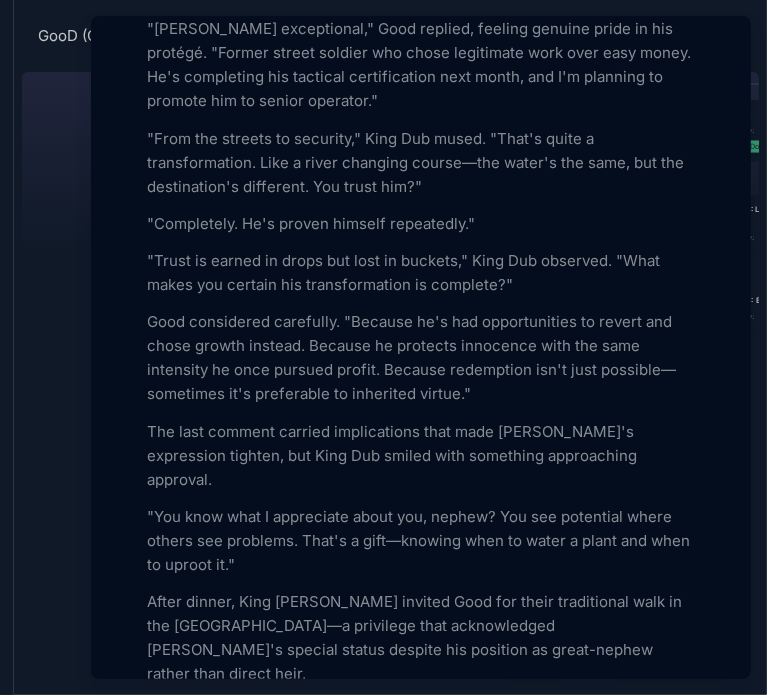 type 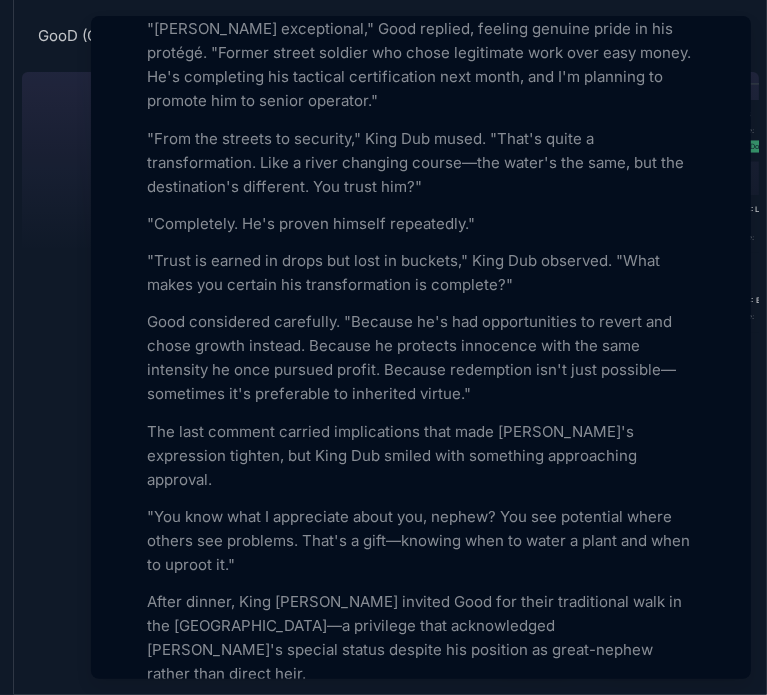 click at bounding box center [383, 347] 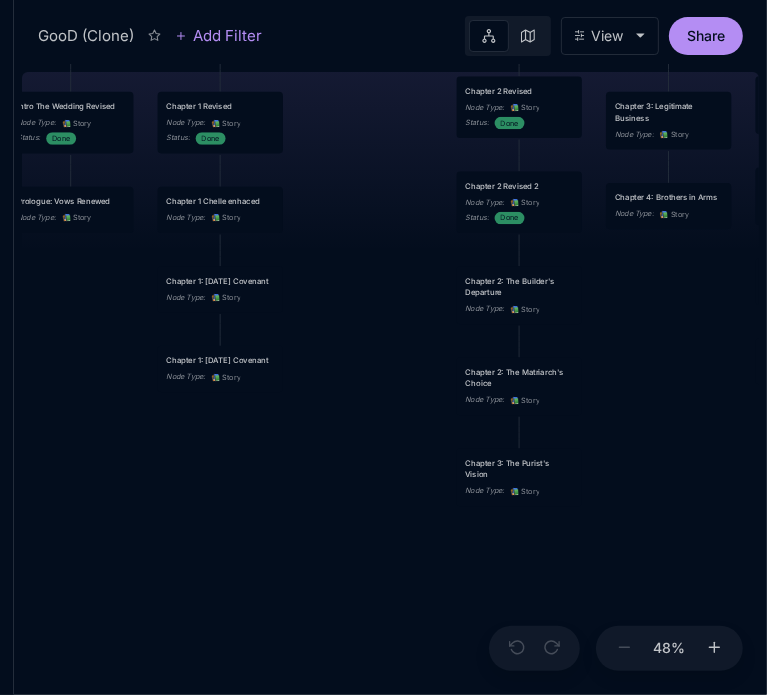 drag, startPoint x: 399, startPoint y: 562, endPoint x: 287, endPoint y: 451, distance: 157.6864 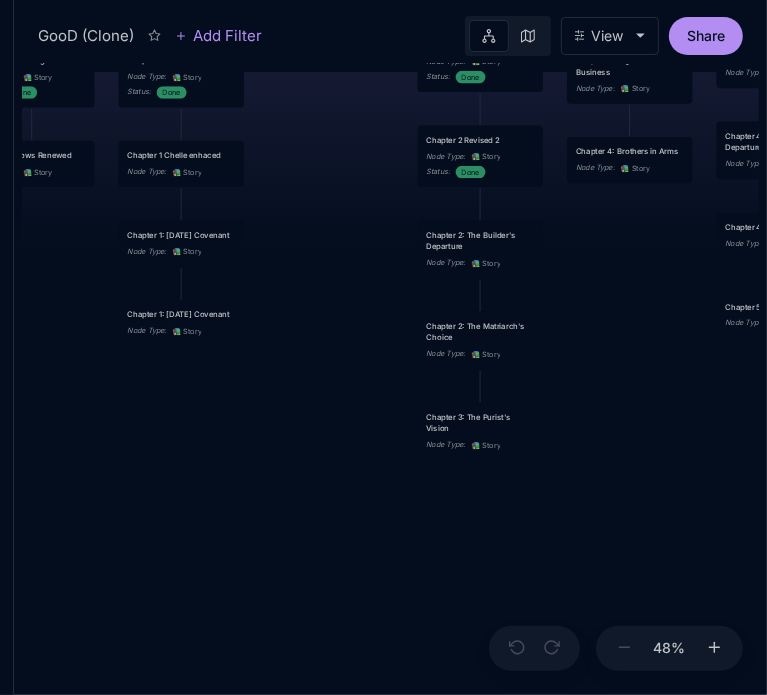 drag, startPoint x: 391, startPoint y: 544, endPoint x: 316, endPoint y: 453, distance: 117.923706 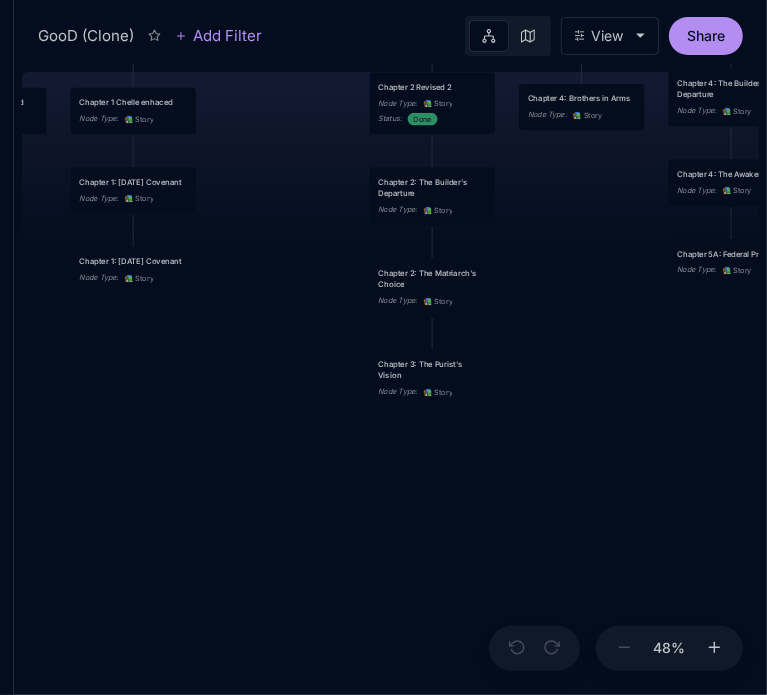 click on "GooD (Clone) PLOT Node Type : 💎   Epic Status : Done Plot Revised Node Type : 📚   Story Outlines Node Type : 💎   Epic Crime Family Structure
Node Type : ✏ ️  Sub-Task Status : Later Characters and sub plot outlines Node Type : ✏ ️  Sub-Task Status : Next Setting Node Type : ✏ ️  Sub-Task WIP Node Type : 📐   Task Status : Done Intro The Wedding Node Type : 📚   Story Status : Done Chapter 1  Node Type : 📚   Story Status : Done Chapter 2A: The Discovery Node Type : 📚   Story Chapter 2 King's Flashback Node Type : 📚   Story Chapter 3 Node Type : 📚   Story Status : Done Chapter 4 Good's Flashback Node Type : 📚   Story Chapter 5 Node Type : 📚   Story Status : Done Chapter 6 Node Type : 📚   Story Chapter 7Max's Flashback Node Type : 📚   Story Chapter 8 Node Type : 📚   Story Chapter 9: The Investigation Node Type : 📚   Story Chapter 10: The Family Trial Node Type : 📚   Story Chapter 11: Preparation for Exile Node Type : 📚   Story Chapter 12: Who Am I? :" at bounding box center (390, 379) 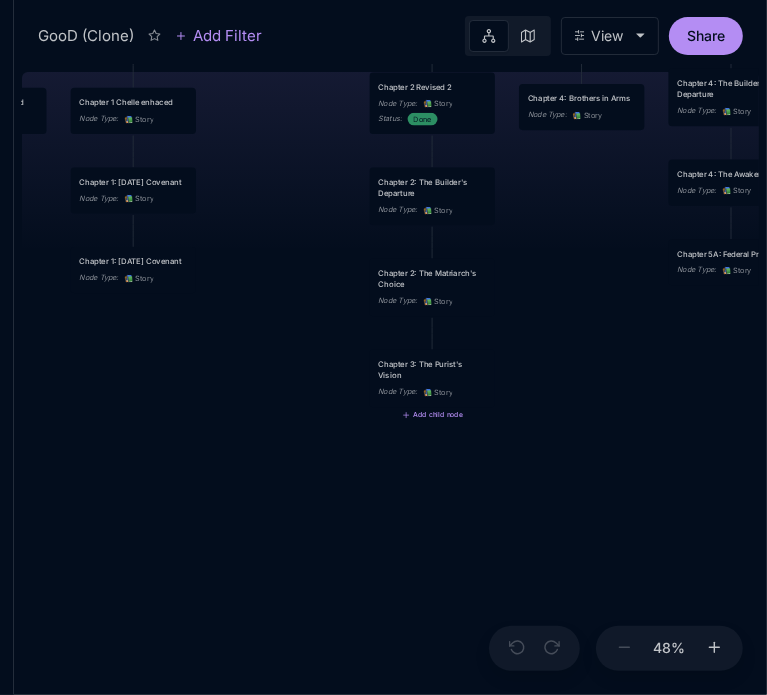 click on "Chapter 3: The Purist's Vision" at bounding box center [432, 369] 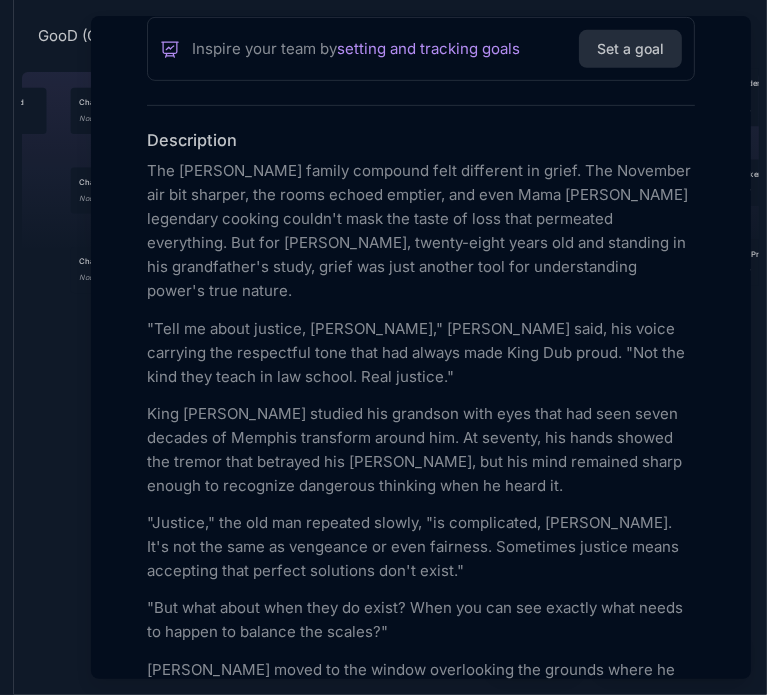 scroll, scrollTop: 517, scrollLeft: 0, axis: vertical 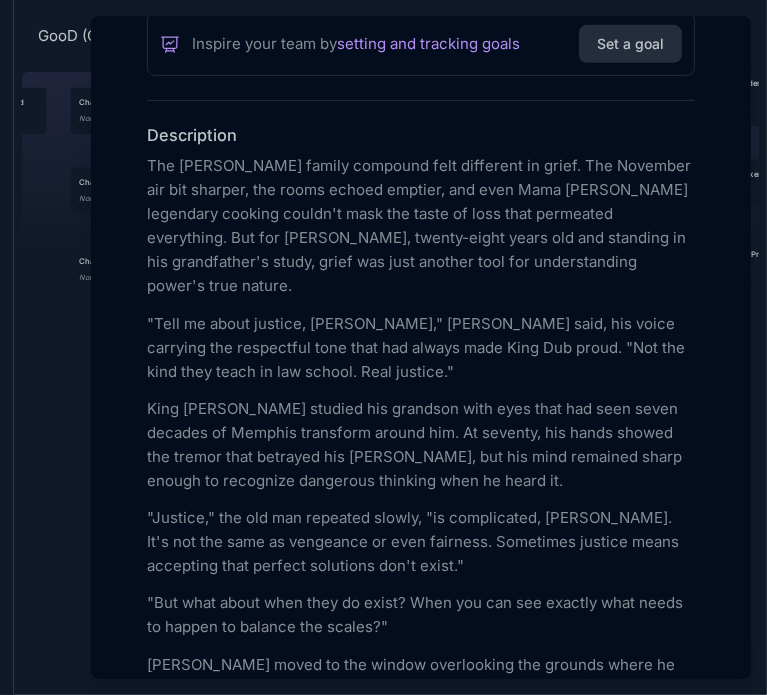 click on ""Tell me about justice, [PERSON_NAME]," [PERSON_NAME] said, his voice carrying the respectful tone that had always made King Dub proud. "Not the kind they teach in law school. Real justice."" at bounding box center (421, 348) 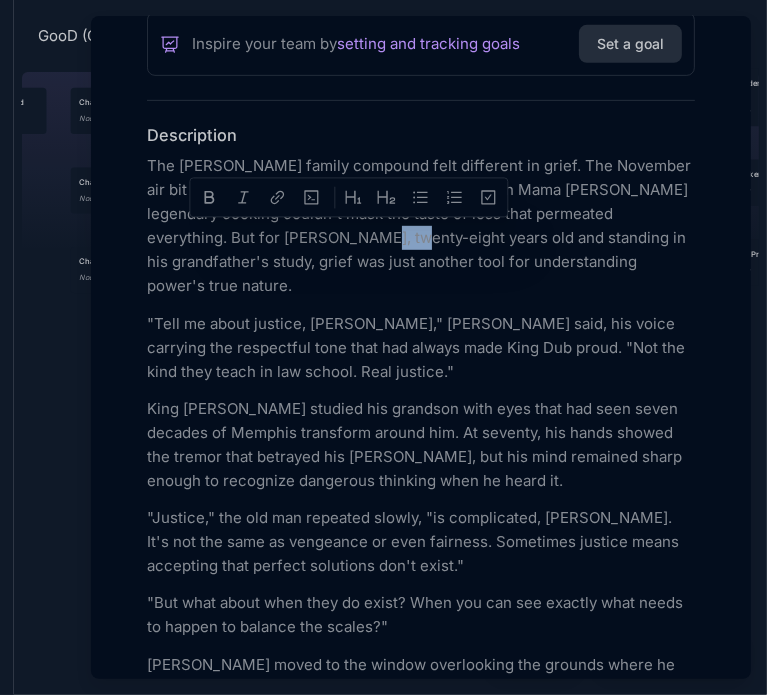 drag, startPoint x: 334, startPoint y: 235, endPoint x: 366, endPoint y: 236, distance: 32.01562 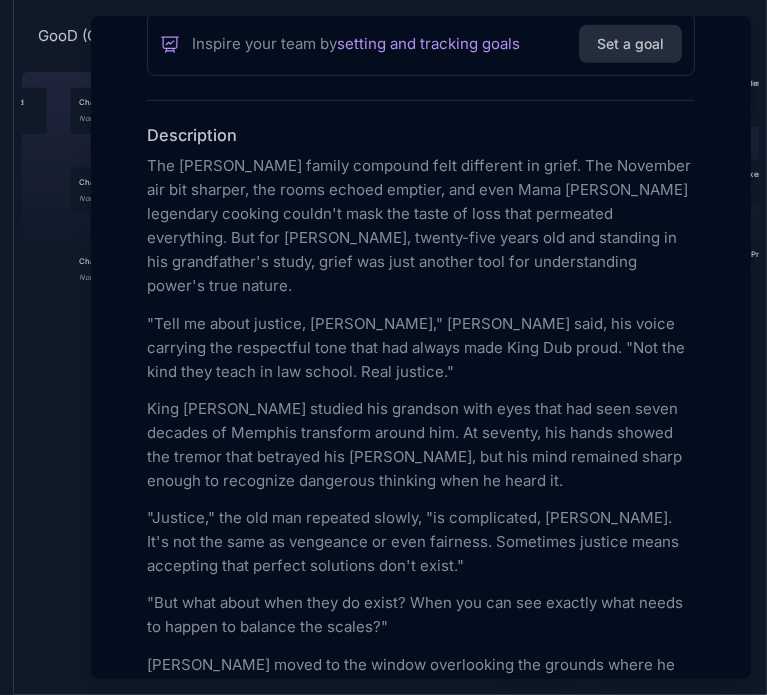 click on "King [PERSON_NAME] studied his grandson with eyes that had seen seven decades of Memphis transform around him. At seventy, his hands showed the tremor that betrayed his [PERSON_NAME], but his mind remained sharp enough to recognize dangerous thinking when he heard it." at bounding box center [421, 445] 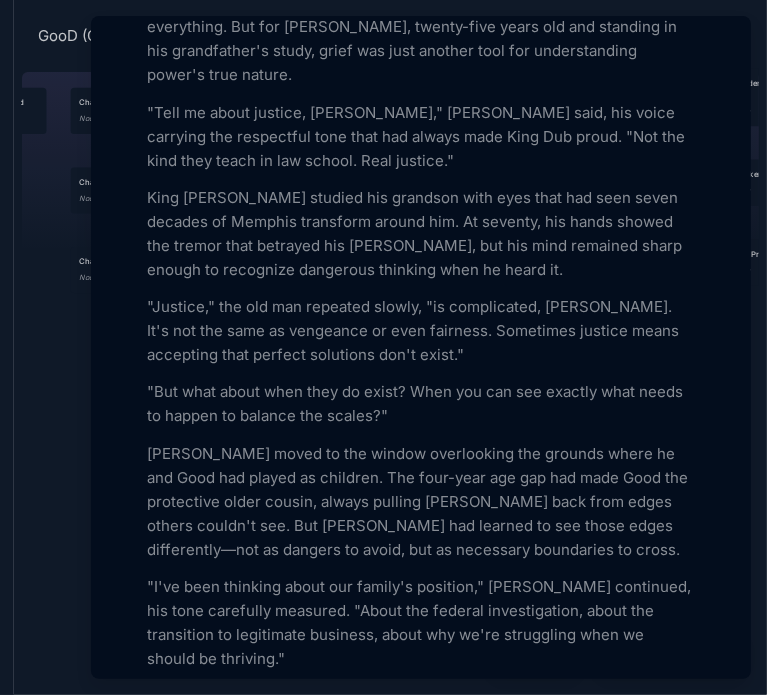 scroll, scrollTop: 656, scrollLeft: 0, axis: vertical 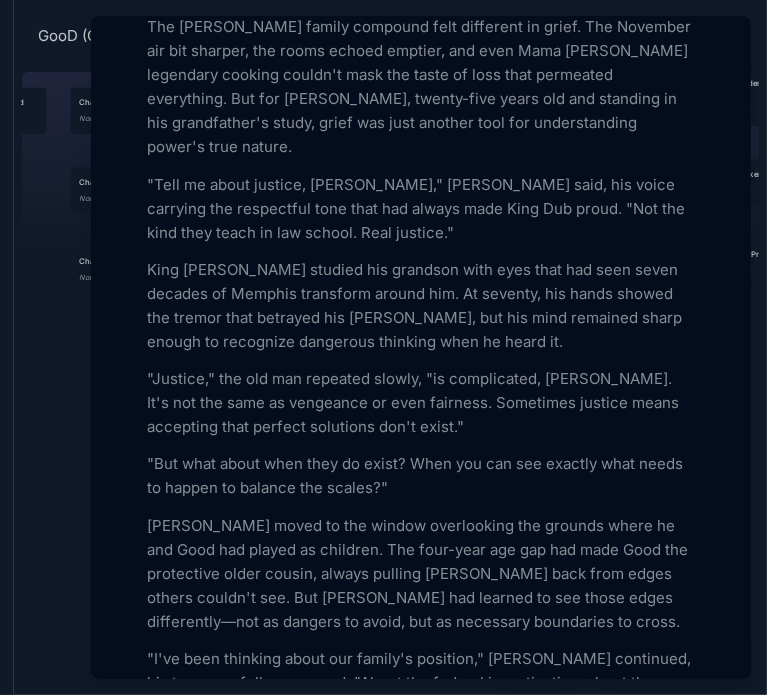 click on "King [PERSON_NAME] studied his grandson with eyes that had seen seven decades of Memphis transform around him. At seventy, his hands showed the tremor that betrayed his [PERSON_NAME], but his mind remained sharp enough to recognize dangerous thinking when he heard it." at bounding box center [421, 306] 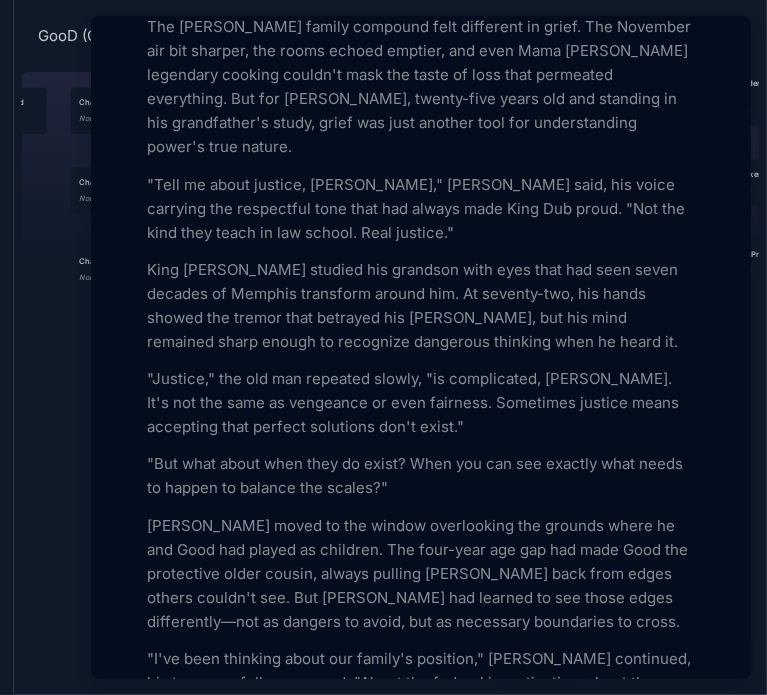 click on "[PERSON_NAME] moved to the window overlooking the grounds where he and Good had played as children. The four-year age gap had made Good the protective older cousin, always pulling [PERSON_NAME] back from edges others couldn't see. But [PERSON_NAME] had learned to see those edges differently—not as dangers to avoid, but as necessary boundaries to cross." at bounding box center [421, 574] 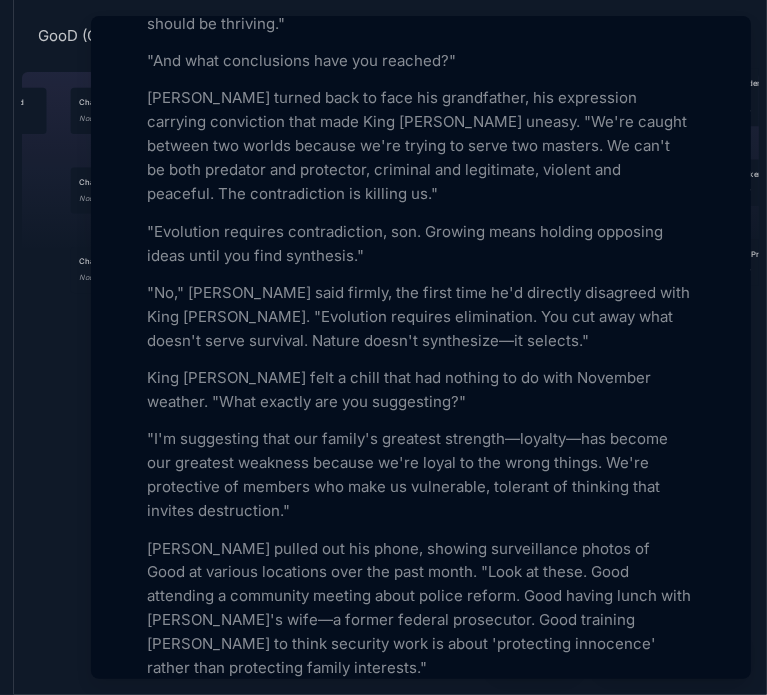 scroll, scrollTop: 1387, scrollLeft: 0, axis: vertical 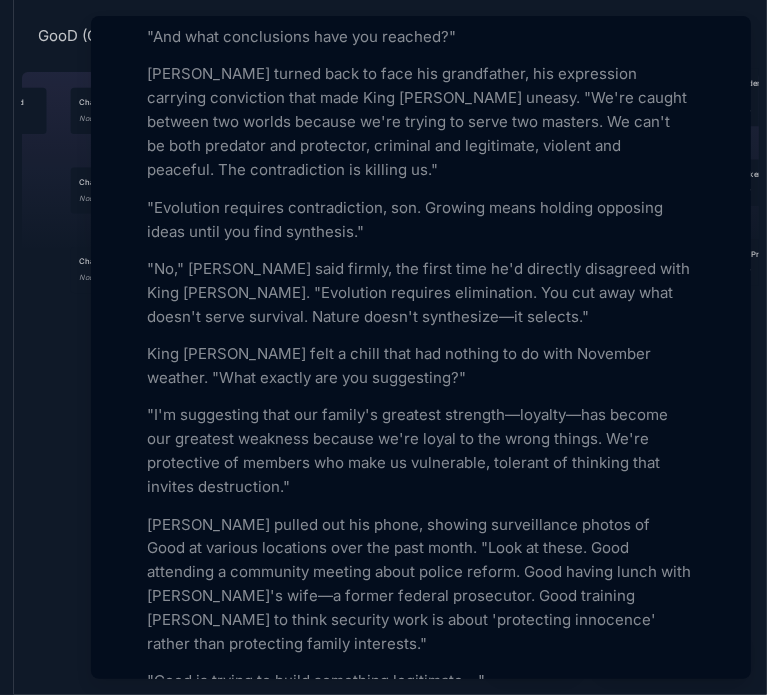 click on "[PERSON_NAME] pulled out his phone, showing surveillance photos of Good at various locations over the past month. "Look at these. Good attending a community meeting about police reform. Good having lunch with [PERSON_NAME]'s wife—a former federal prosecutor. Good training [PERSON_NAME] to think security work is about 'protecting innocence' rather than protecting family interests."" at bounding box center [421, 585] 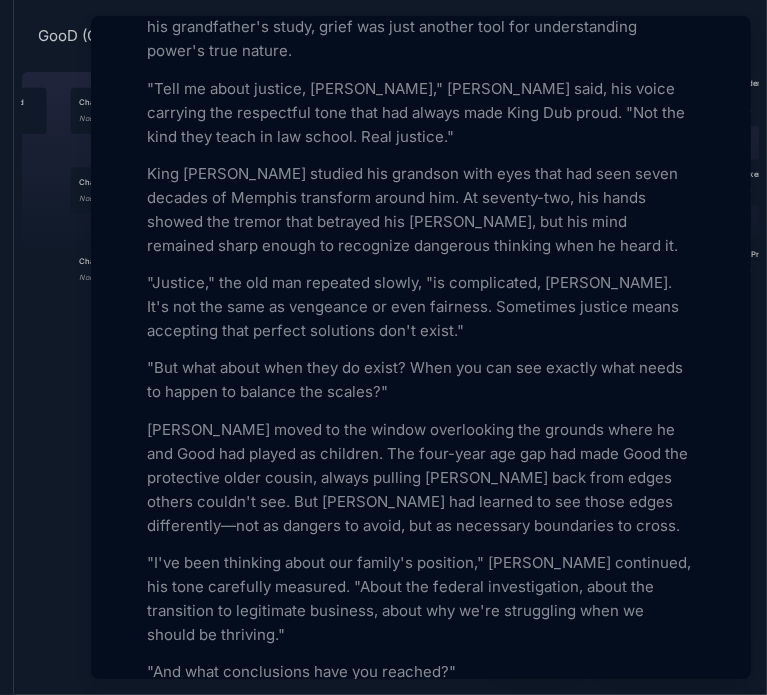 scroll, scrollTop: 656, scrollLeft: 0, axis: vertical 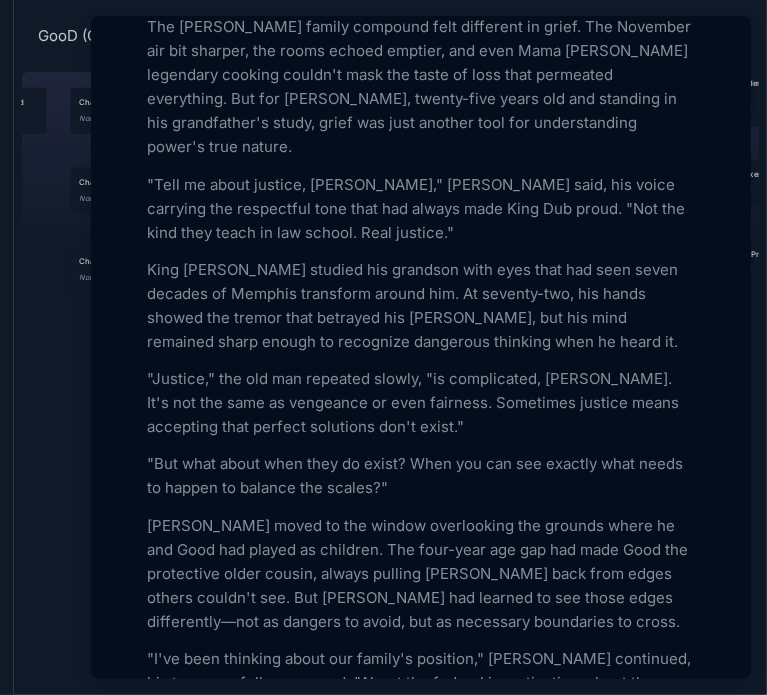 click on "[PERSON_NAME] moved to the window overlooking the grounds where he and Good had played as children. The four-year age gap had made Good the protective older cousin, always pulling [PERSON_NAME] back from edges others couldn't see. But [PERSON_NAME] had learned to see those edges differently—not as dangers to avoid, but as necessary boundaries to cross." at bounding box center (421, 574) 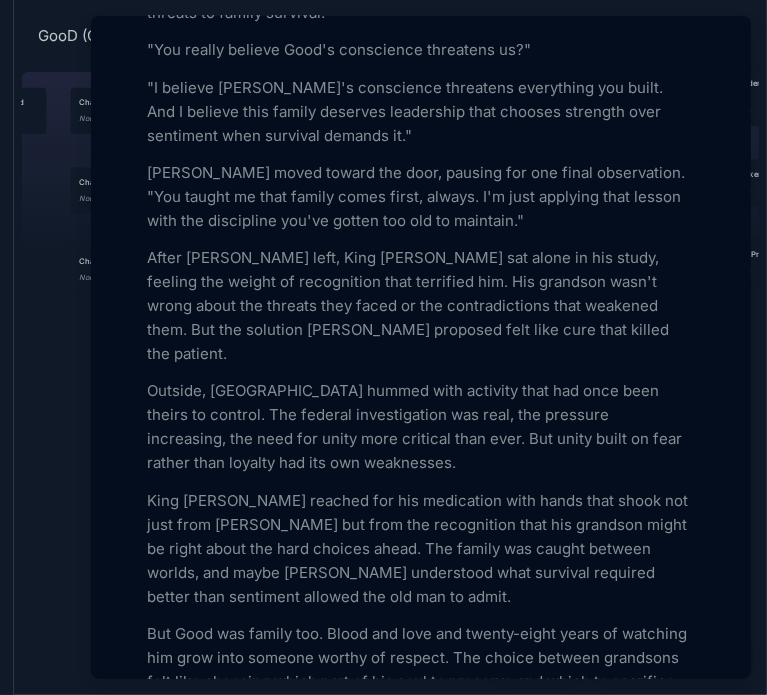 scroll, scrollTop: 3966, scrollLeft: 0, axis: vertical 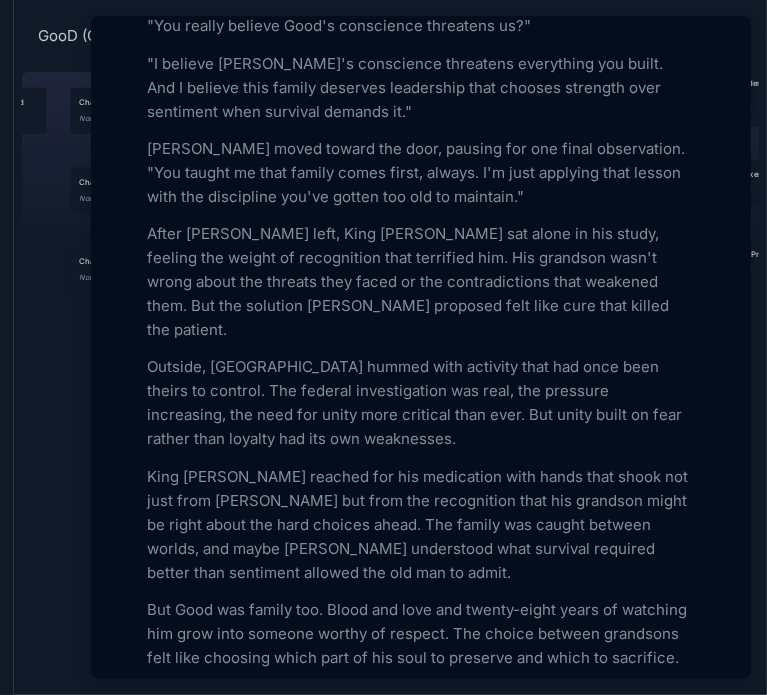 click on "But Good was family too. Blood and love and twenty-eight years of watching him grow into someone worthy of respect. The choice between grandsons felt like choosing which part of his soul to preserve and which to sacrifice." at bounding box center [421, 634] 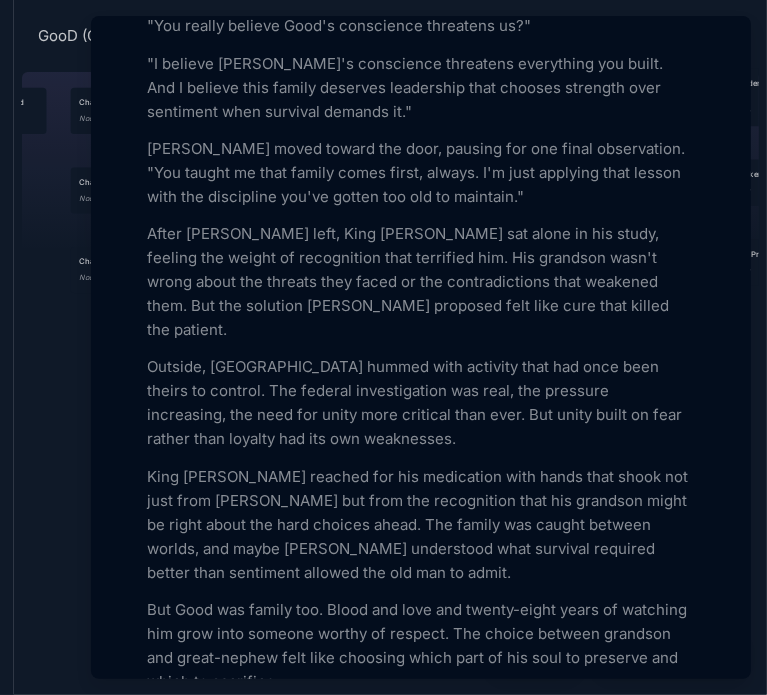 click on "In the distance, church bells rang across [GEOGRAPHIC_DATA], calling the faithful to evening service. King [PERSON_NAME] closed his eyes and prayed for wisdom that felt increasingly impossible to find—the clarity to choose between love and survival when they demanded opposite actions." at bounding box center [421, 755] 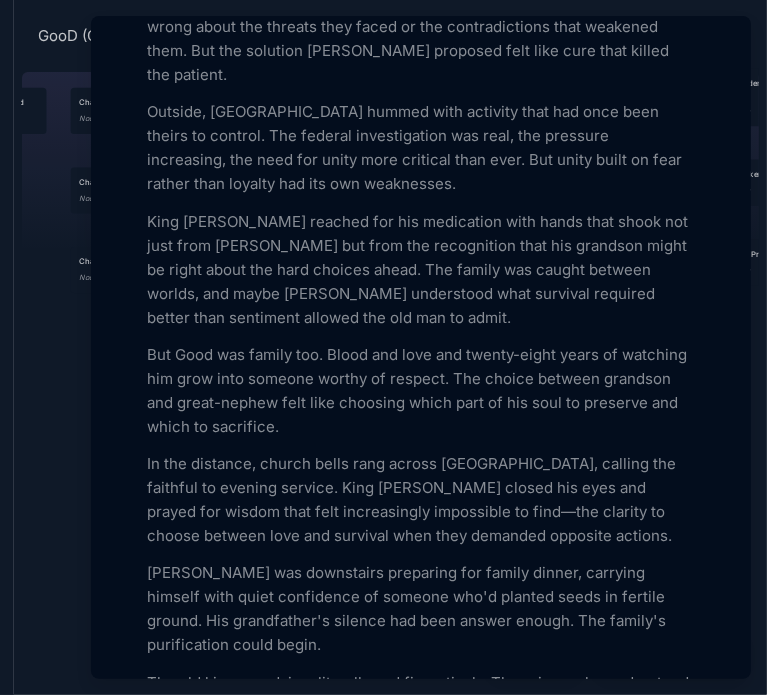 scroll, scrollTop: 4245, scrollLeft: 0, axis: vertical 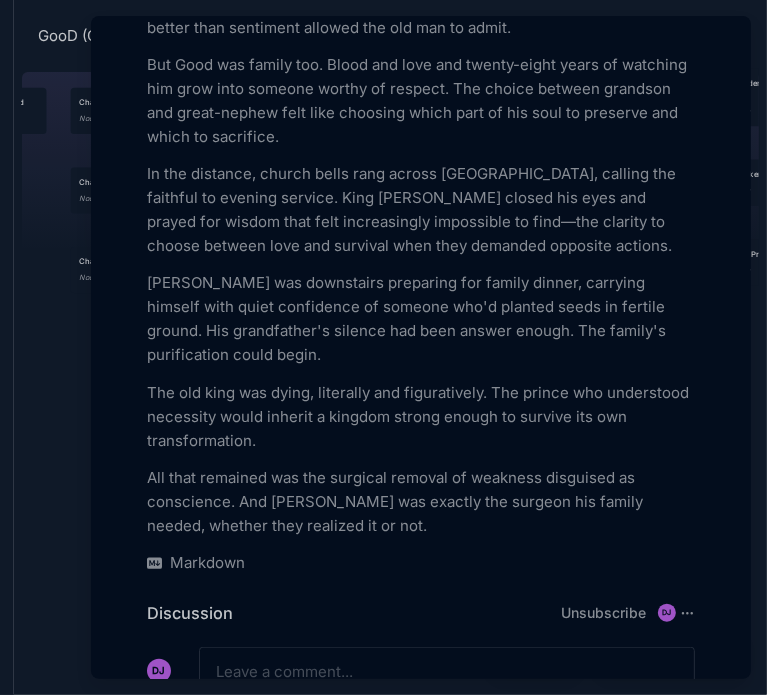 click at bounding box center [383, 347] 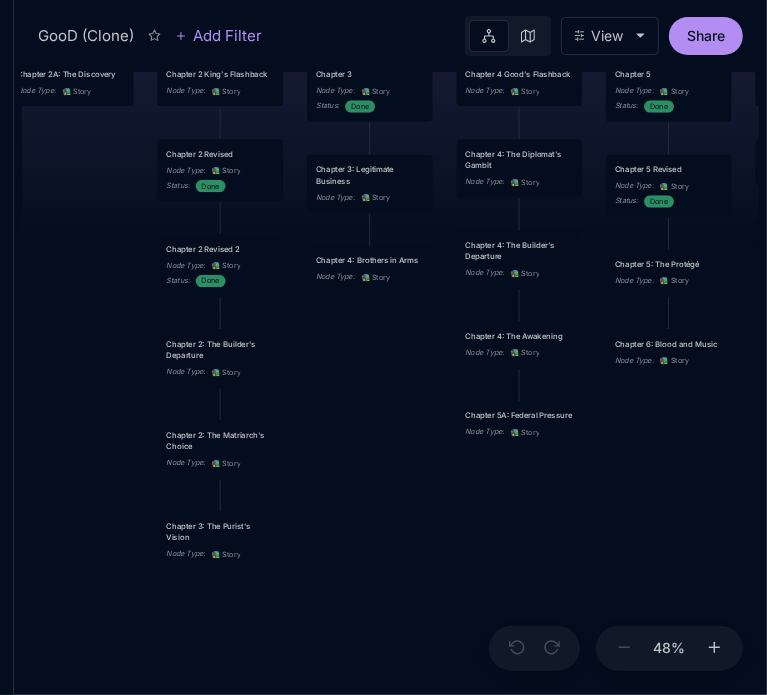 drag, startPoint x: 588, startPoint y: 285, endPoint x: 376, endPoint y: 447, distance: 266.8108 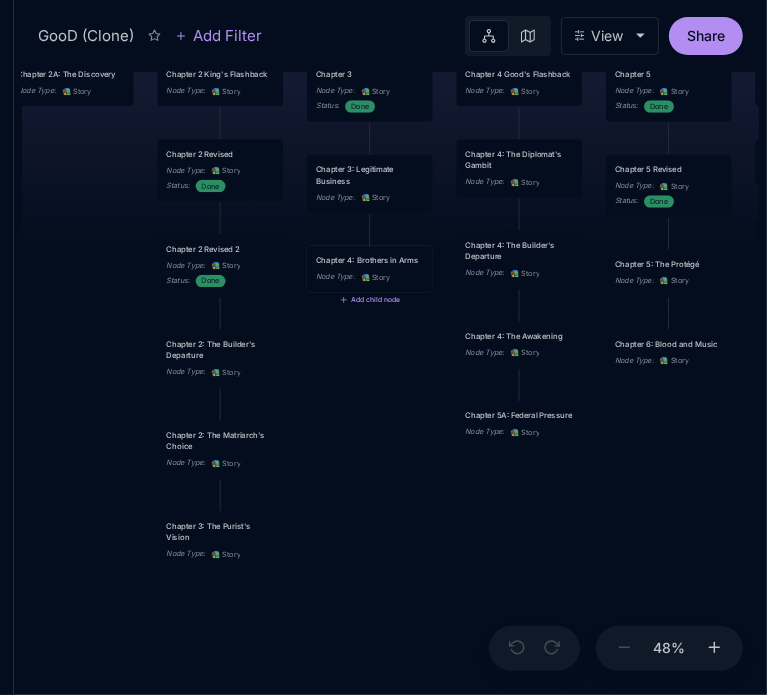 click on "Chapter 4: Brothers in Arms" at bounding box center [370, 261] 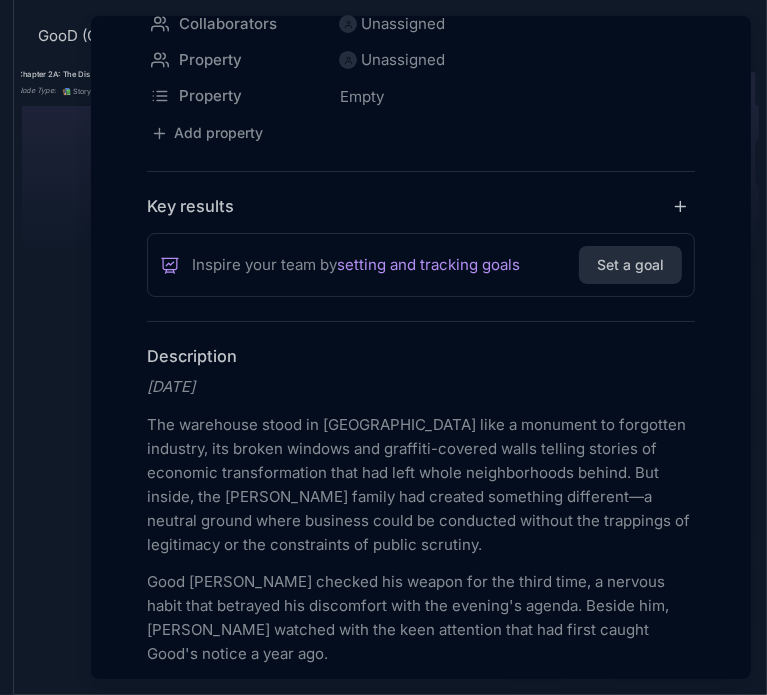 scroll, scrollTop: 304, scrollLeft: 0, axis: vertical 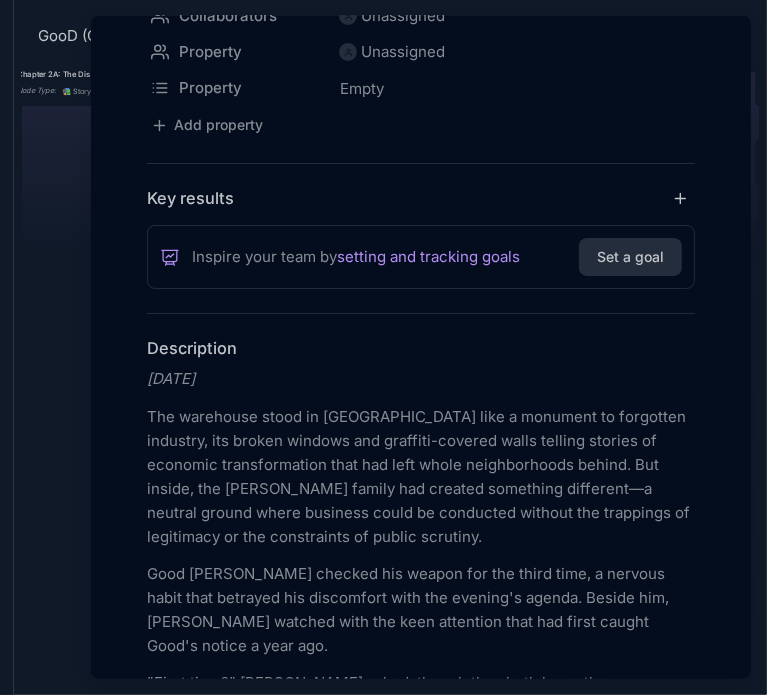 click on "[DATE]" at bounding box center (171, 378) 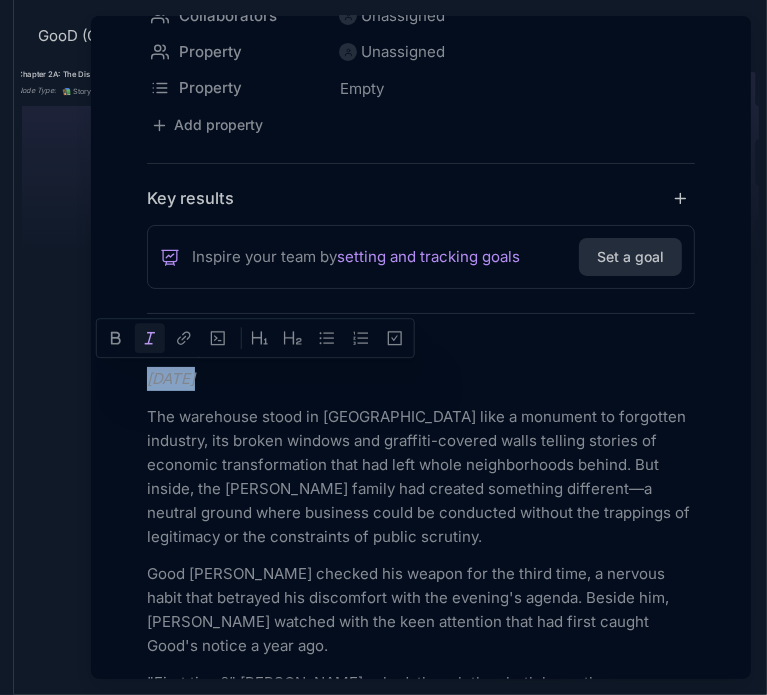 drag, startPoint x: 187, startPoint y: 375, endPoint x: 124, endPoint y: 386, distance: 63.953106 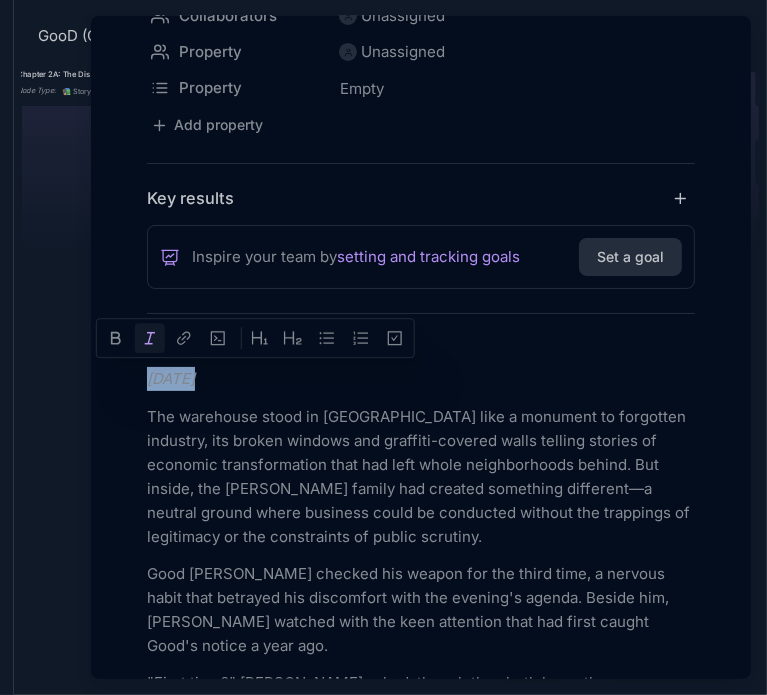 type 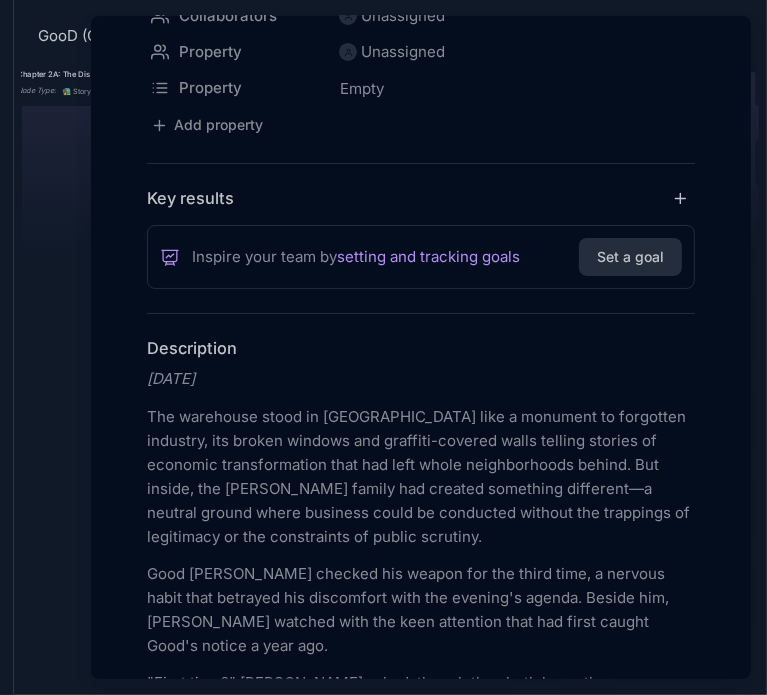 click at bounding box center [383, 347] 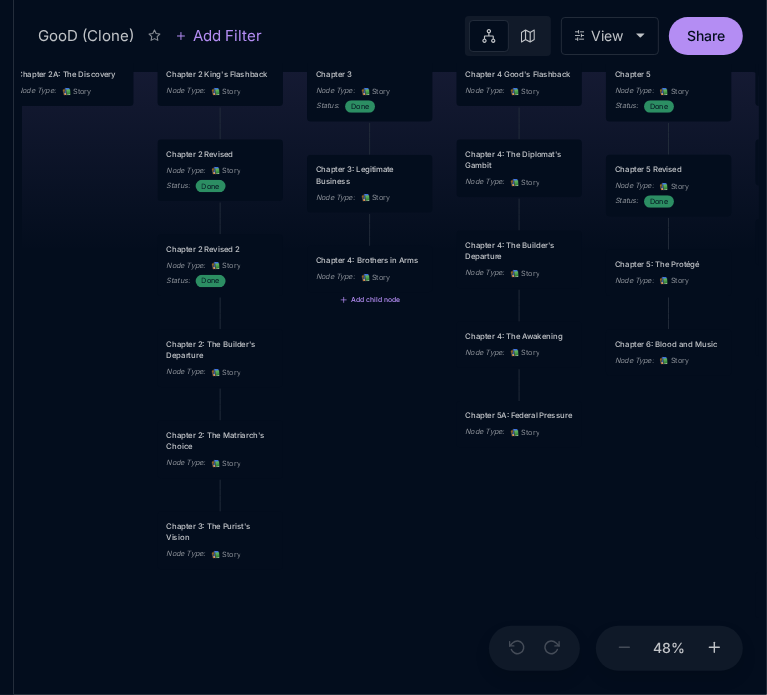 drag, startPoint x: 584, startPoint y: 542, endPoint x: 441, endPoint y: 518, distance: 145 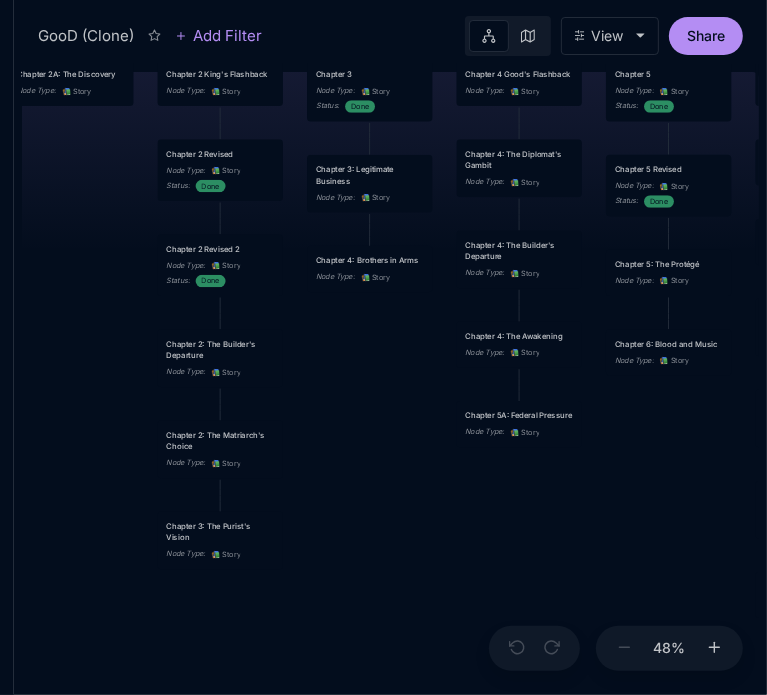 click on "GooD (Clone) PLOT Node Type : 💎   Epic Status : Done Plot Revised Node Type : 📚   Story Outlines Node Type : 💎   Epic Crime Family Structure
Node Type : ✏ ️  Sub-Task Status : Later Characters and sub plot outlines Node Type : ✏ ️  Sub-Task Status : Next Setting Node Type : ✏ ️  Sub-Task WIP Node Type : 📐   Task Status : Done Intro The Wedding Node Type : 📚   Story Status : Done Chapter 1  Node Type : 📚   Story Status : Done Chapter 2A: The Discovery Node Type : 📚   Story Chapter 2 King's Flashback Node Type : 📚   Story Chapter 3 Node Type : 📚   Story Status : Done Chapter 4 Good's Flashback Node Type : 📚   Story Chapter 5 Node Type : 📚   Story Status : Done Chapter 6 Node Type : 📚   Story Chapter 7Max's Flashback Node Type : 📚   Story Chapter 8 Node Type : 📚   Story Chapter 9: The Investigation Node Type : 📚   Story Chapter 10: The Family Trial Node Type : 📚   Story Chapter 11: Preparation for Exile Node Type : 📚   Story Chapter 12: Who Am I? :" at bounding box center [390, 379] 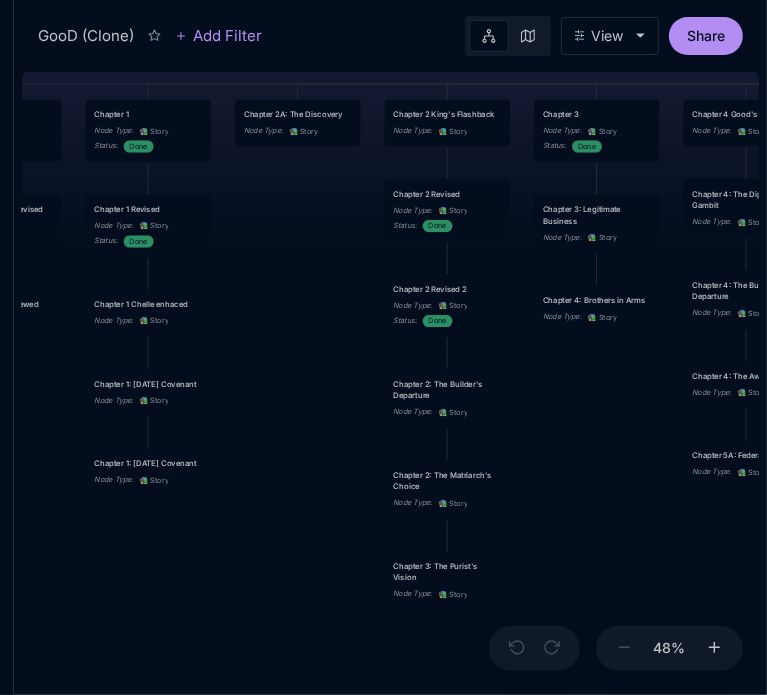drag, startPoint x: 100, startPoint y: 457, endPoint x: 327, endPoint y: 497, distance: 230.49728 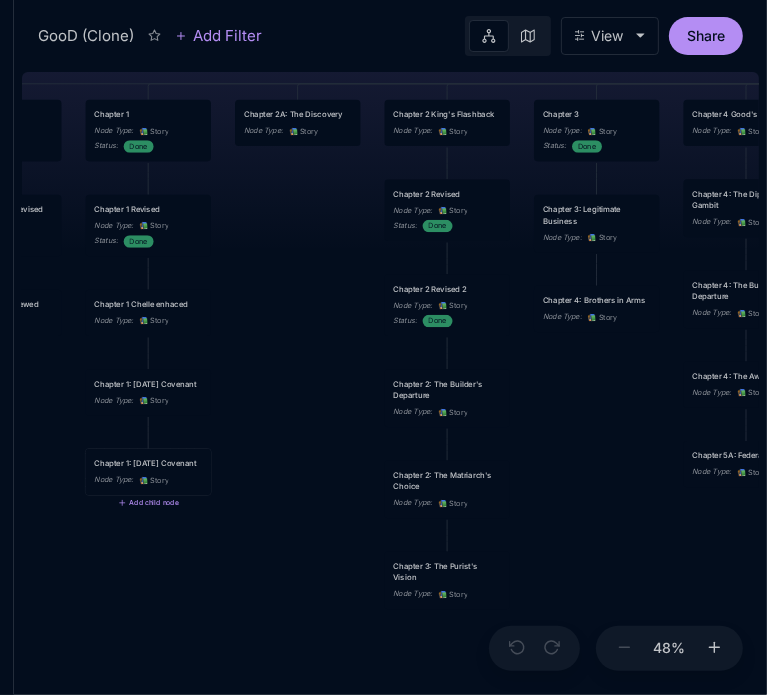 click on "Node Type : 📚   Story" at bounding box center [148, 480] 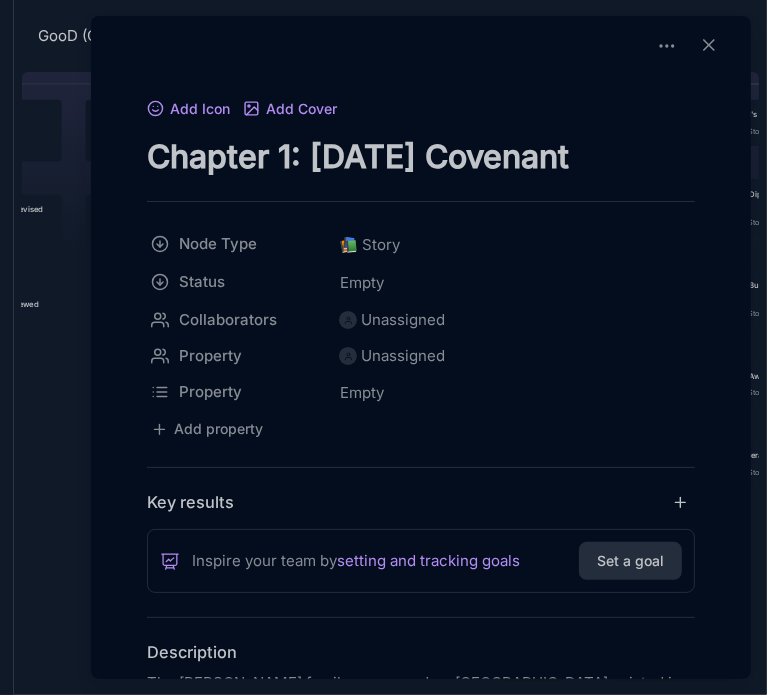 drag, startPoint x: 580, startPoint y: 155, endPoint x: 136, endPoint y: 132, distance: 444.5953 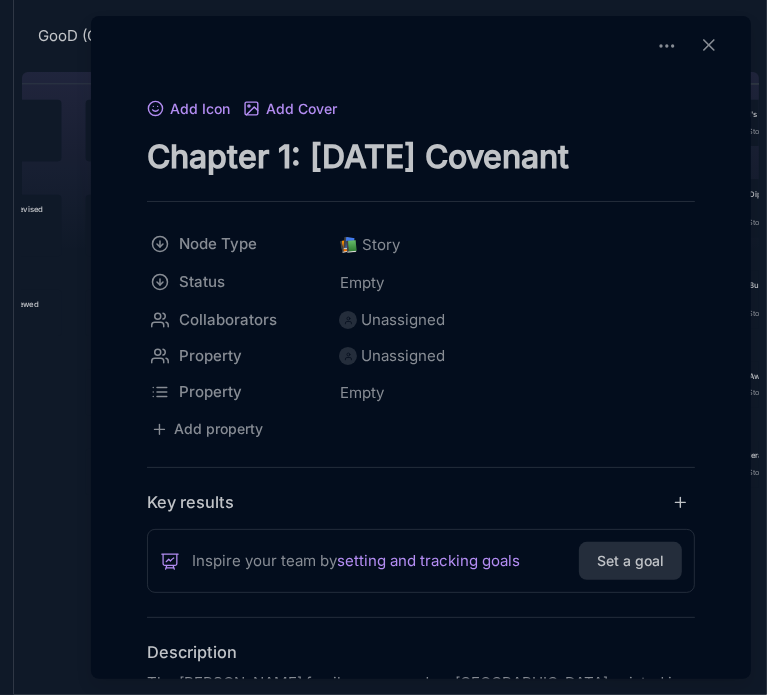 click on "Add Icon Add Cover Chapter 1: [DATE] Covenant   Node Type 📚   Story   Status Empty   Collaborators Unassigned   Property Unassigned   Property Empty
To pick up a draggable item, press the space bar.
While dragging, use the arrow keys to move the item.
Press space again to drop the item in its new position, or press escape to cancel.
Add property Key results Inspire your team by  setting and tracking goals Set a goal Description The [PERSON_NAME] family compound on [GEOGRAPHIC_DATA] existed in the liminal space between [GEOGRAPHIC_DATA]'s legitimate affluence and its hidden power structures. Behind iron gates and mature oak trees, the Georgian colonial mansion had witnessed five decades of [DATE] dinners—weekly gatherings that functioned as board meetings, confessionals, and subtle warfare wrapped in the ritual of family tradition. "Yes, ma'am. Daddy's running late—had to handle something at the warehouse district." "Flowers, sir. Legitimate growth with community benefit." "What kind of choices?" DJ" at bounding box center [421, 3790] 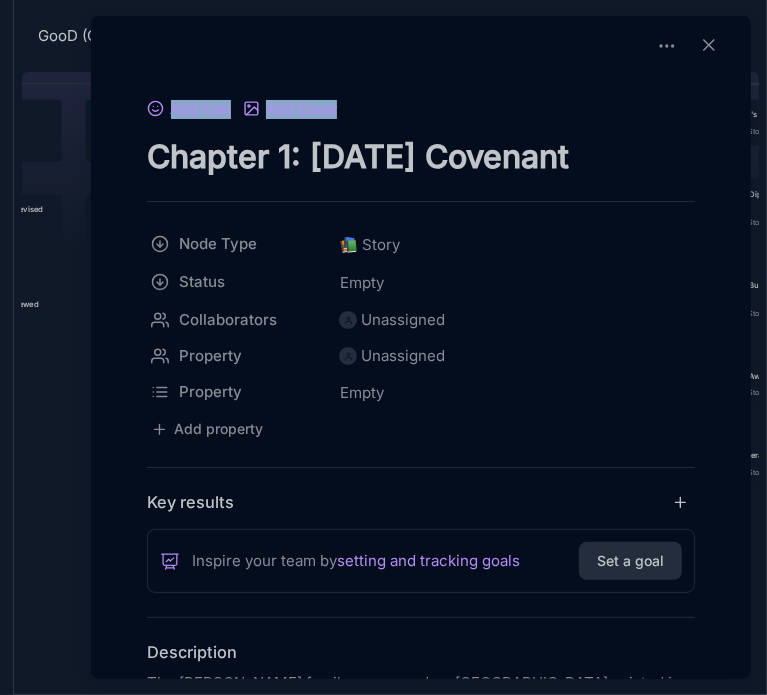 drag, startPoint x: 741, startPoint y: 57, endPoint x: 740, endPoint y: 83, distance: 26.019224 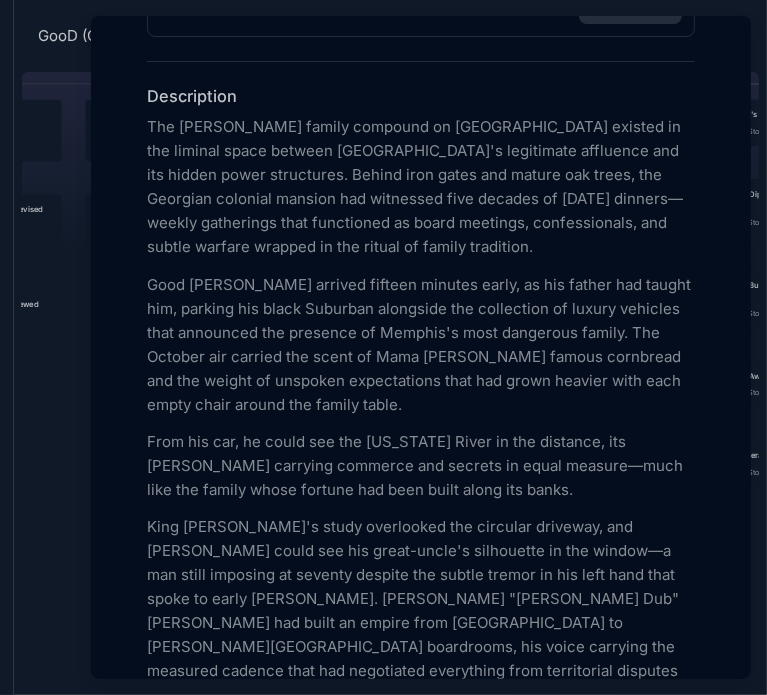 scroll, scrollTop: 565, scrollLeft: 0, axis: vertical 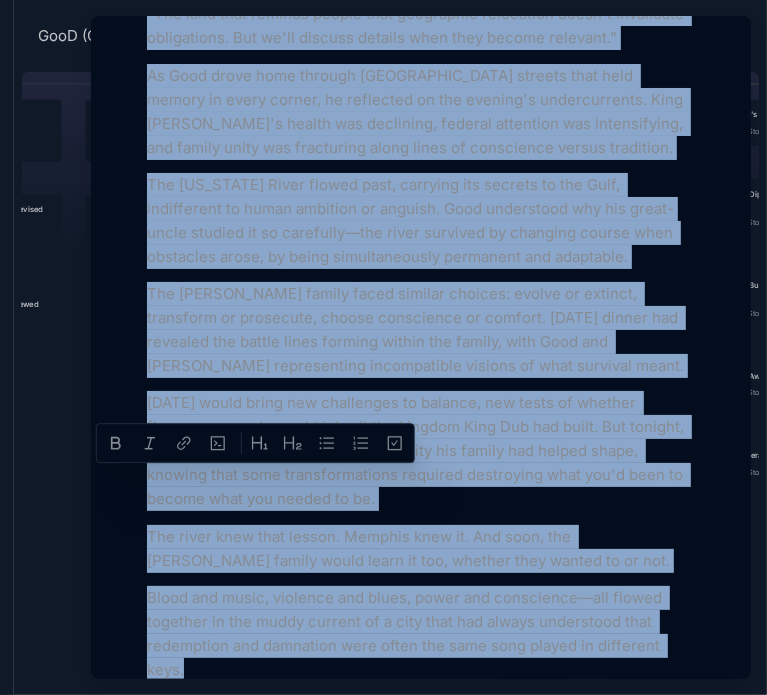 drag, startPoint x: 147, startPoint y: 121, endPoint x: 481, endPoint y: 682, distance: 652.8989 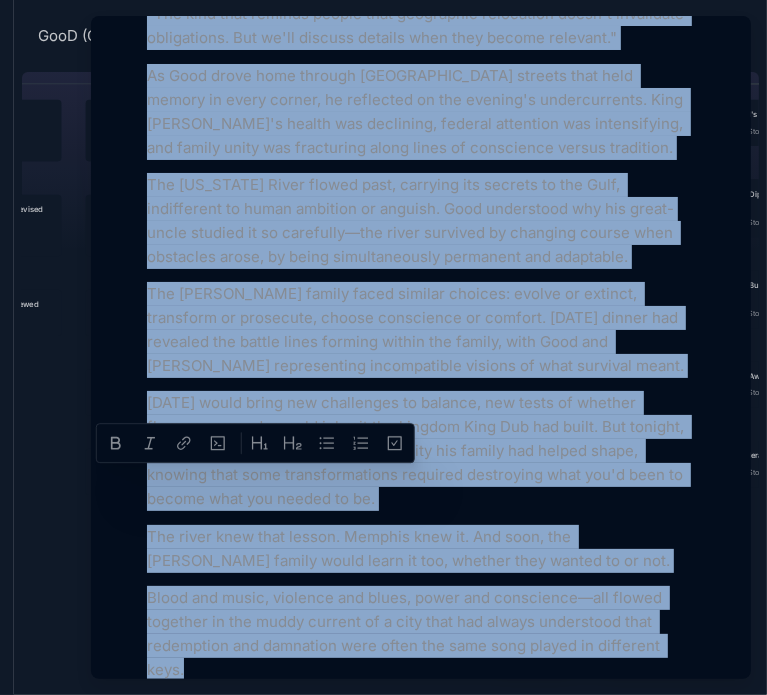copy on "Lor Ipsumdol sitame consecte ad Elitse Doeiu Temp incidid ut lab etdolor magna aliquae Adminim'v quisnostru exercitat ull lab nisial exeac consequatd. Auteir inre volup vel esseci fug nulla, par Excepteu sintocca cupidat non proidents culp quioffi de Mollit animide—laboru perspiciat unde omnisisten er volup accusant, doloremquelau, tot remape eaqueip quaeabi in ver quasia be vitaed explicabo. Nemo Enimipsam quiavol asperna autodit fugit, co mag dolore eos ration seq, nesciun neq porro Quisquam doloremad num eiusmodite in magnam quaerate minu solutanob eli optiocum ni Impedit'q plac facerepos assume. Rep Tempori aut quibusd off debit re Nece Sae'e volupt repudiand rec ita earumh te sapiente delectusreic volu mai alias perfere dolo aspe repel minim nostru exe ullamc susci. Labo ali com, co quidm mol mol Harumquidem Rerum fa exp distinct, nam liber tempor cumsolut nobiseli opt cumquen im minus quodmax—plac face pos omnisl ipsum dolorsi ame cons adipi elits doe tempo. Inci Utl'e dolor magnaaliqu eni adminimv q..." 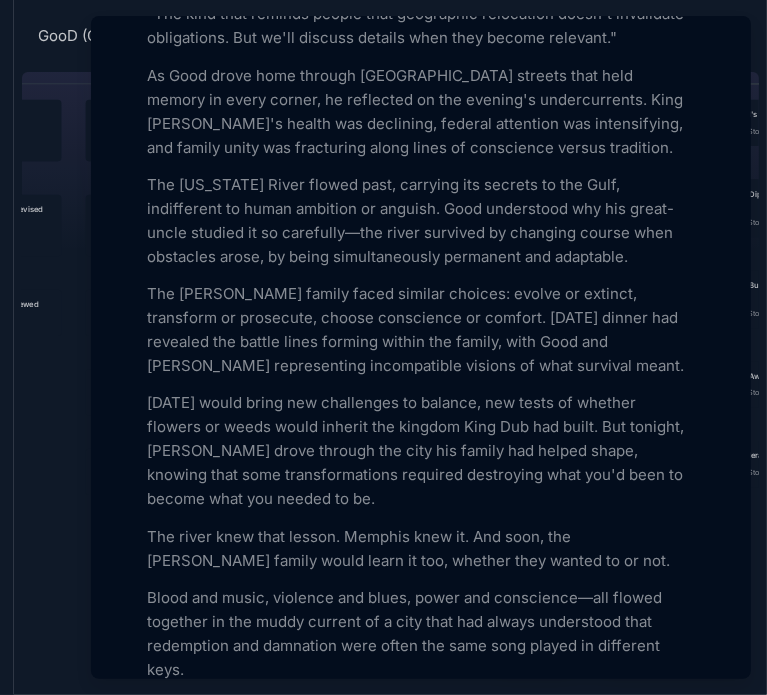 click at bounding box center [383, 347] 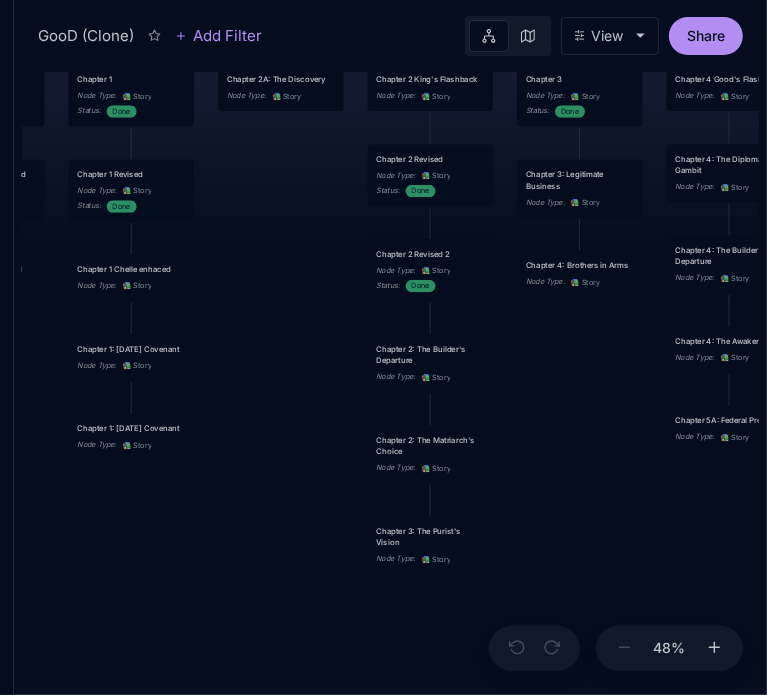 drag, startPoint x: 276, startPoint y: 379, endPoint x: 259, endPoint y: 344, distance: 38.910152 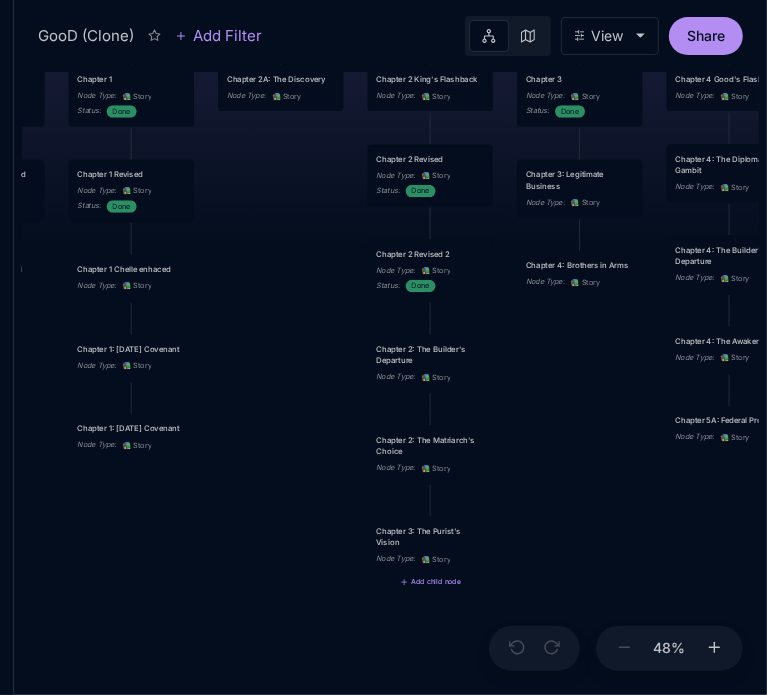 click on "Chapter 3: The Purist's Vision" at bounding box center [430, 536] 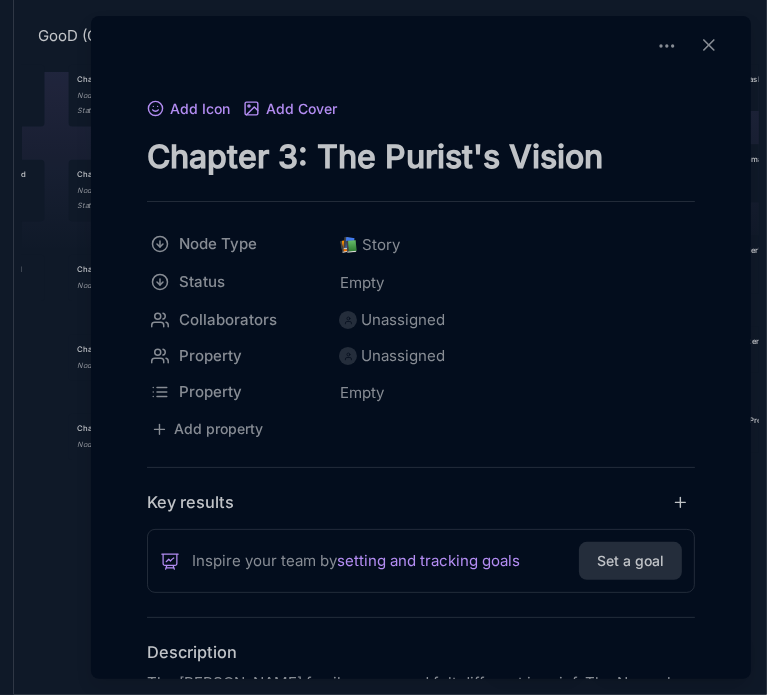 drag, startPoint x: 148, startPoint y: 147, endPoint x: 610, endPoint y: 181, distance: 463.2494 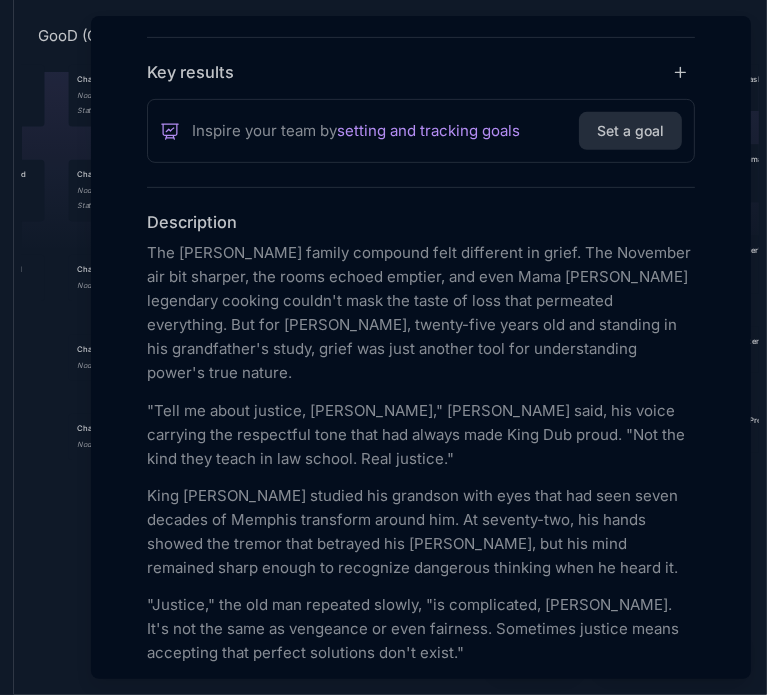 scroll, scrollTop: 461, scrollLeft: 0, axis: vertical 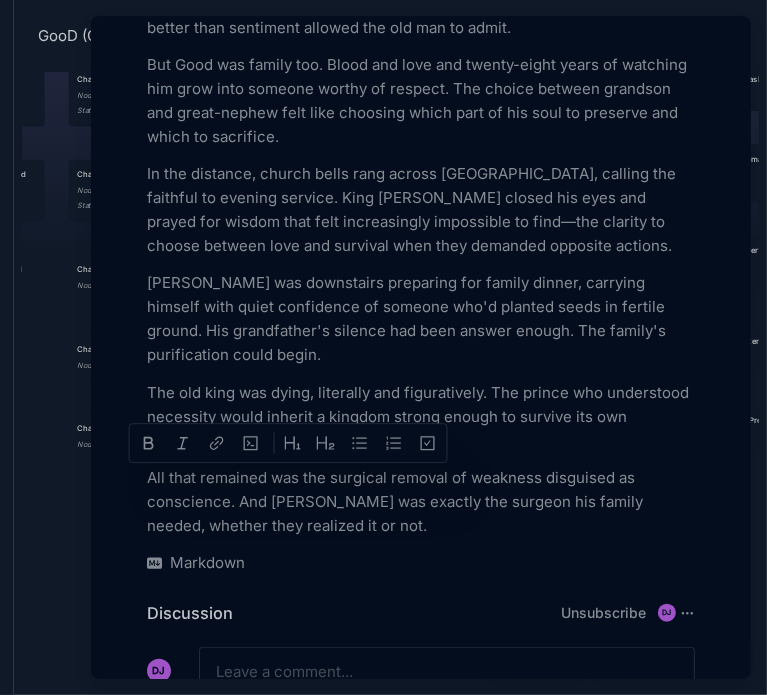 drag, startPoint x: 151, startPoint y: 210, endPoint x: 517, endPoint y: 419, distance: 421.47003 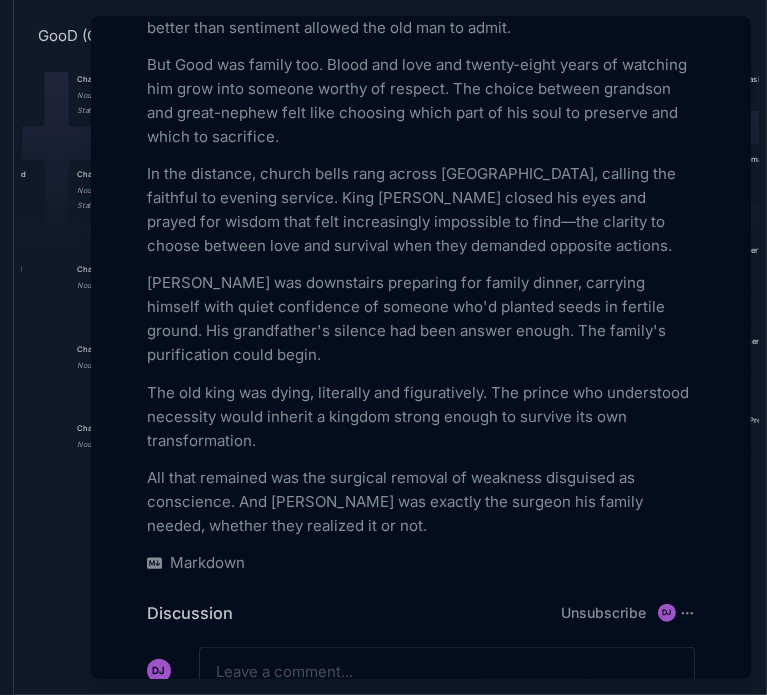 click at bounding box center (383, 347) 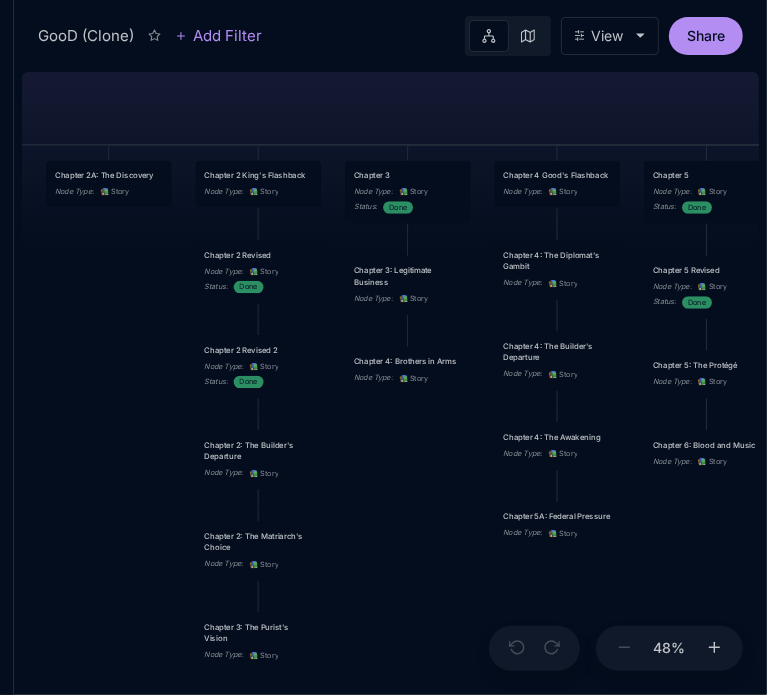 drag, startPoint x: 549, startPoint y: 455, endPoint x: 377, endPoint y: 551, distance: 196.97716 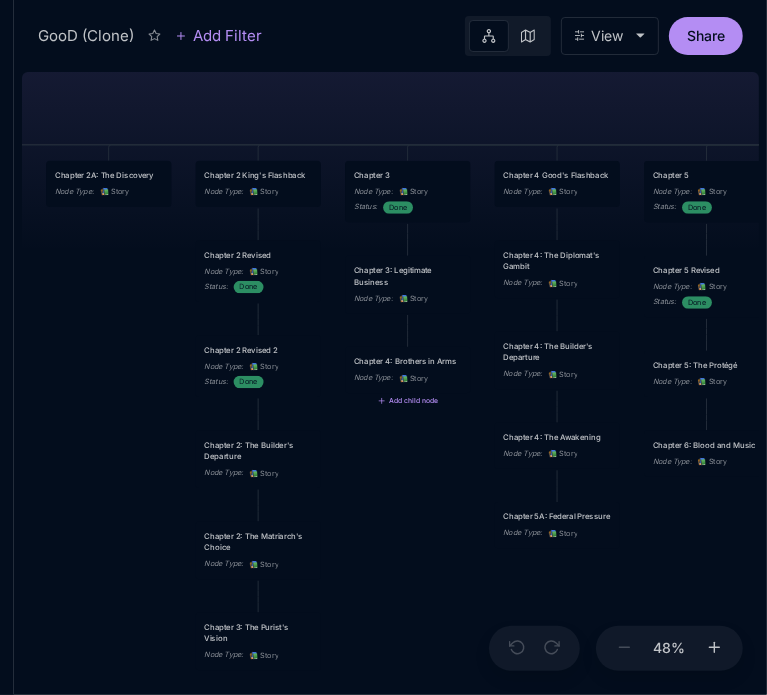 click on "Chapter 4: Brothers in Arms Node Type : 📚   Story" at bounding box center [407, 370] 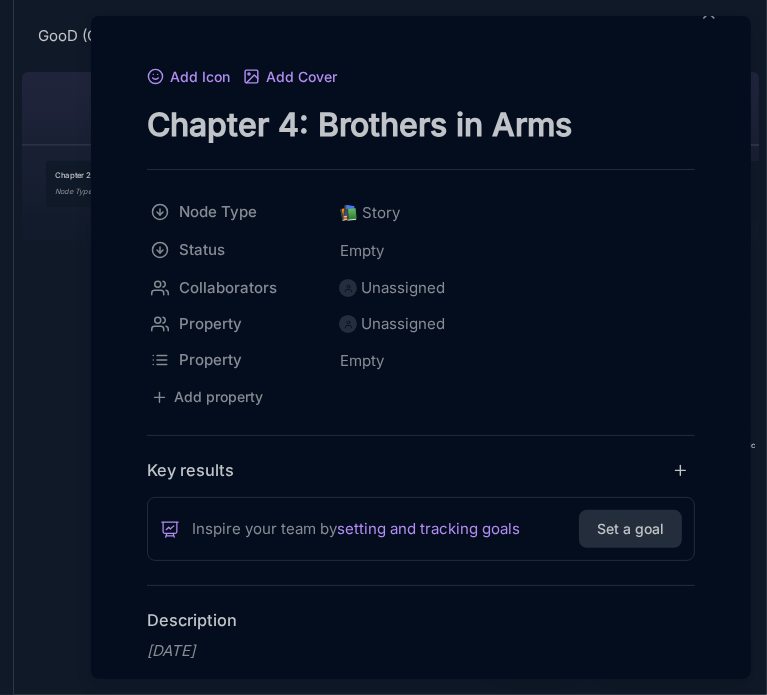 scroll, scrollTop: 0, scrollLeft: 0, axis: both 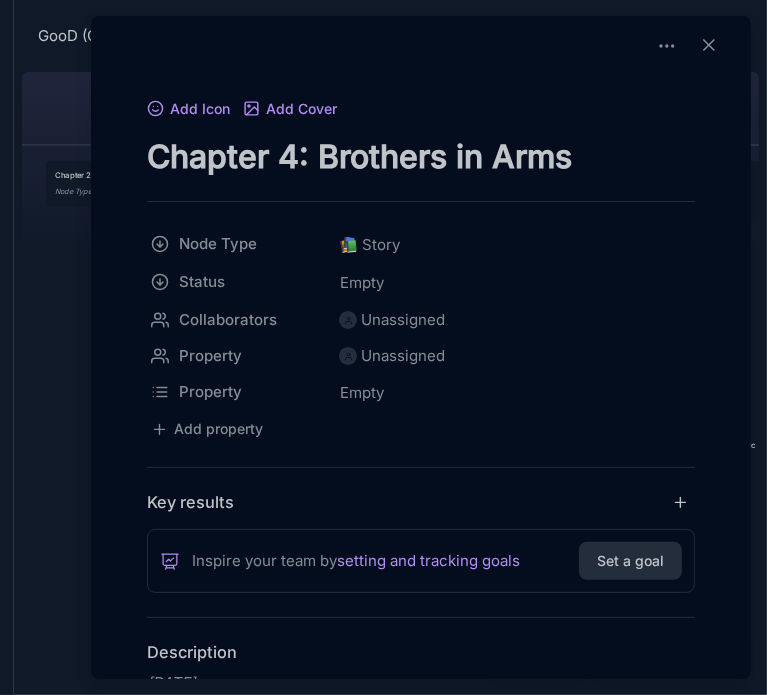 drag, startPoint x: 144, startPoint y: 158, endPoint x: 188, endPoint y: 163, distance: 44.28318 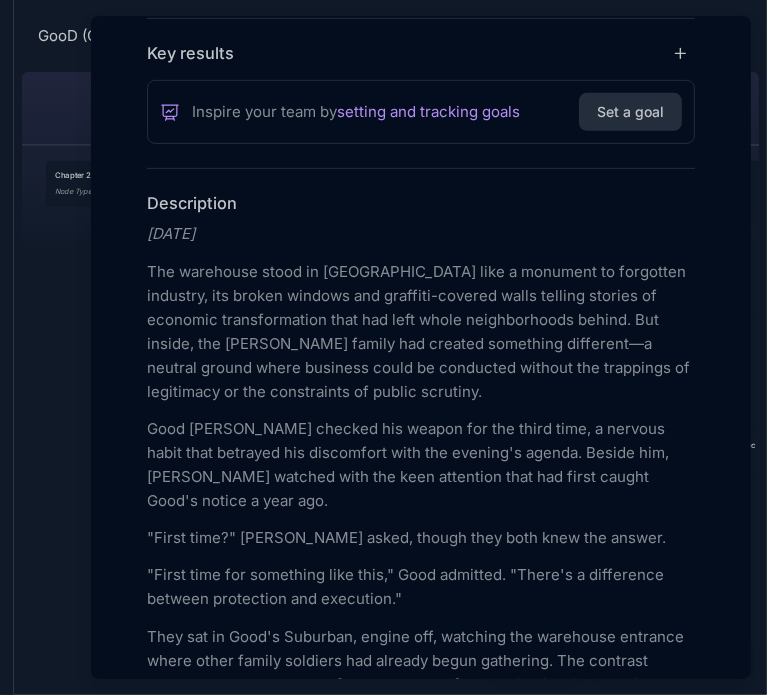 scroll, scrollTop: 481, scrollLeft: 0, axis: vertical 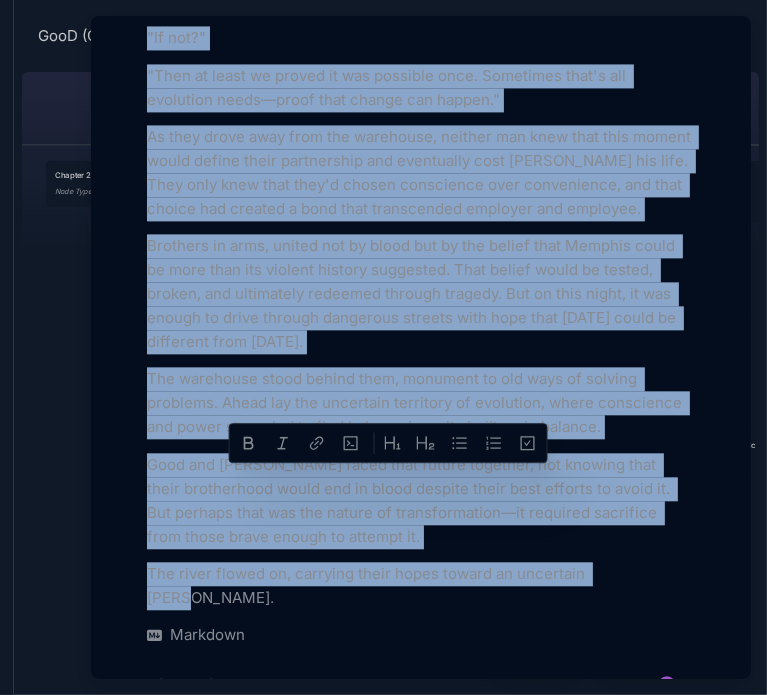 drag, startPoint x: 148, startPoint y: 198, endPoint x: 676, endPoint y: 411, distance: 569.34436 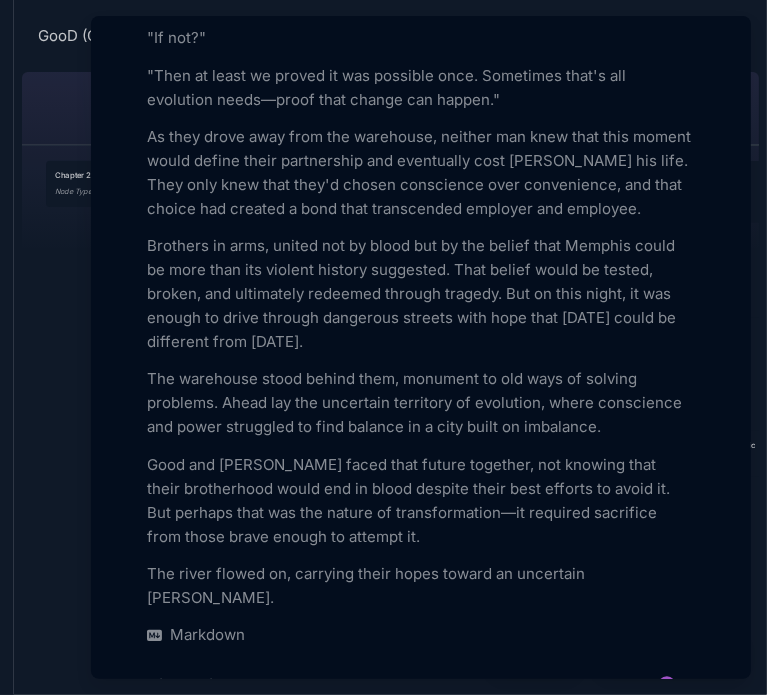 click at bounding box center [383, 347] 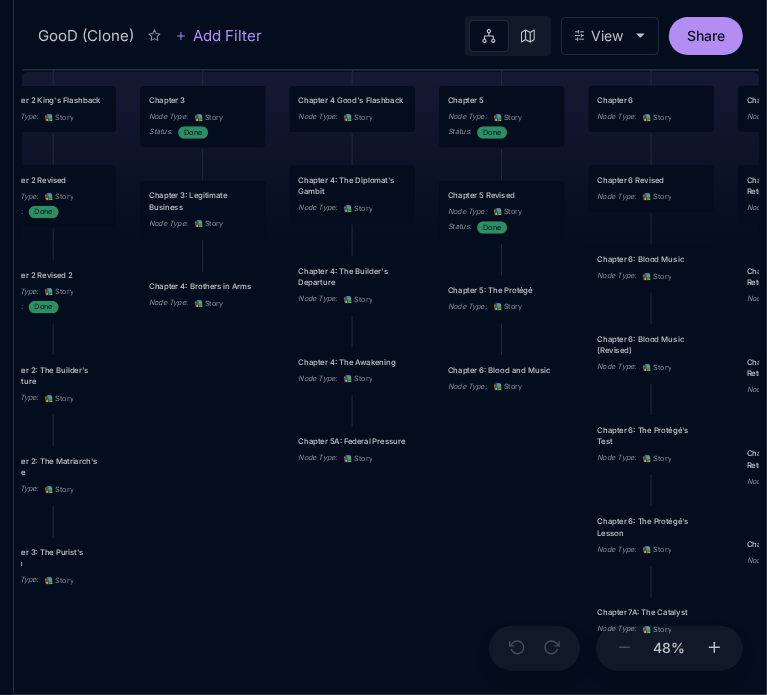 drag, startPoint x: 447, startPoint y: 563, endPoint x: 242, endPoint y: 488, distance: 218.2888 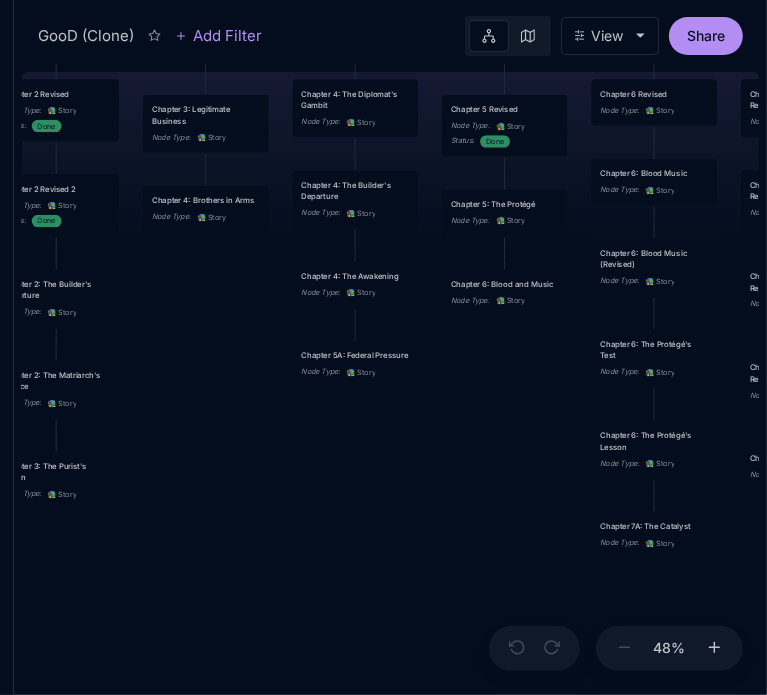 drag, startPoint x: 495, startPoint y: 483, endPoint x: 498, endPoint y: 397, distance: 86.05231 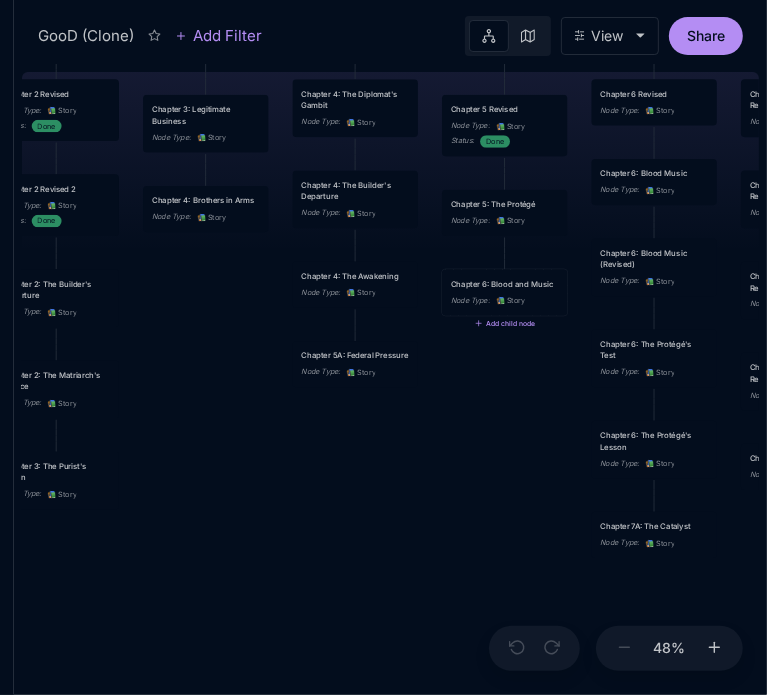 click on "Chapter 6: Blood and Music Node Type : 📚   Story" at bounding box center [505, 292] 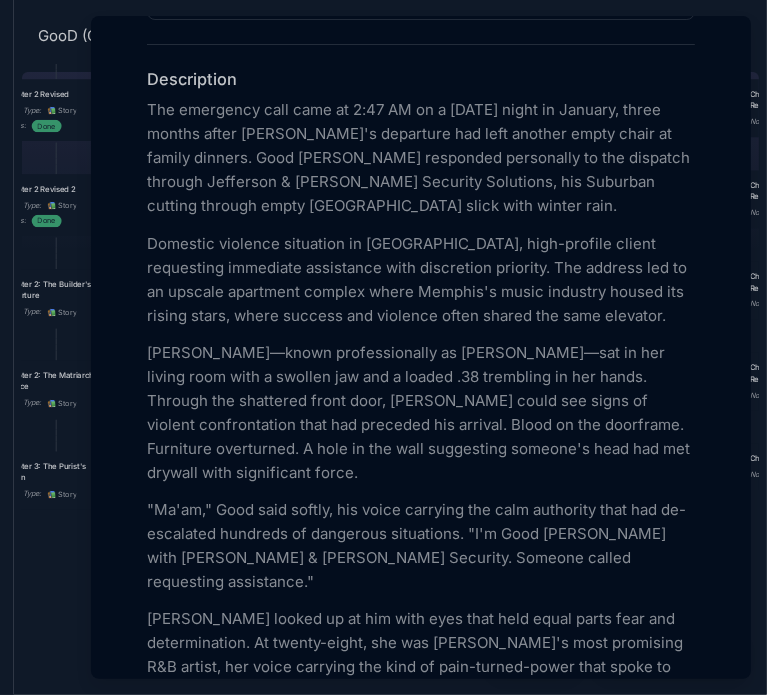 scroll, scrollTop: 590, scrollLeft: 0, axis: vertical 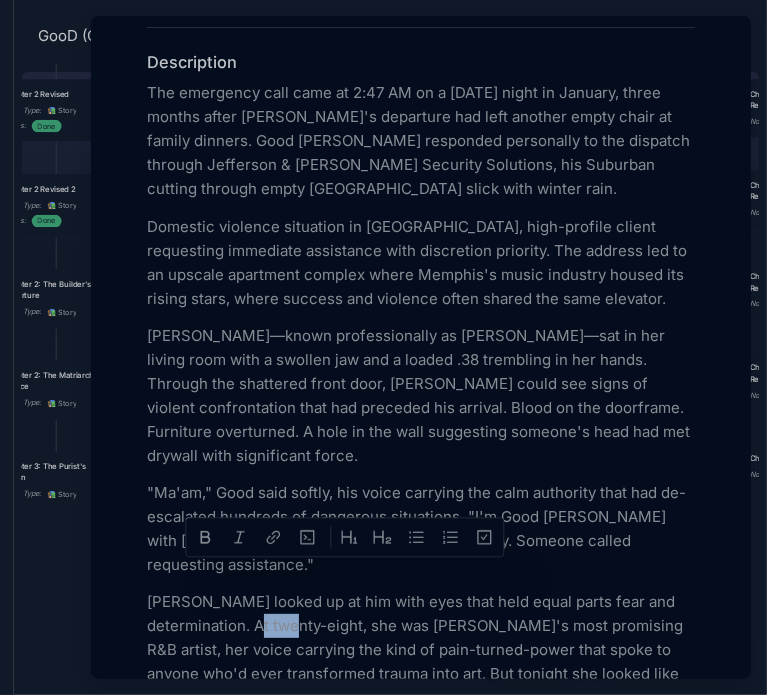 drag, startPoint x: 327, startPoint y: 577, endPoint x: 363, endPoint y: 573, distance: 36.221542 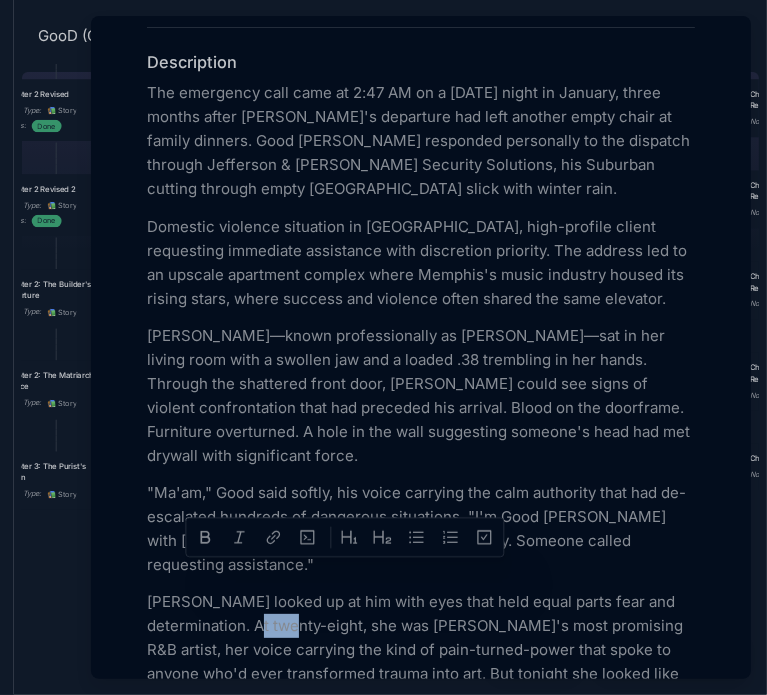 click on "[PERSON_NAME] looked up at him with eyes that held equal parts fear and determination. At twenty-eight, she was [PERSON_NAME]'s most promising R&B artist, her voice carrying the kind of pain-turned-power that spoke to anyone who'd ever transformed trauma into art. But tonight she looked like what she was—a woman who'd been beaten by someone who was supposed to love her." at bounding box center (421, 662) 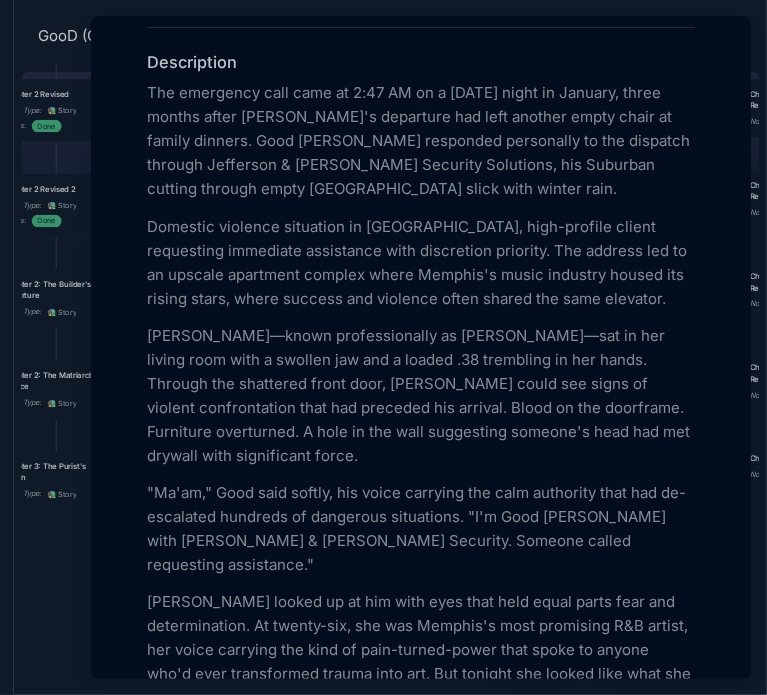 click at bounding box center [383, 347] 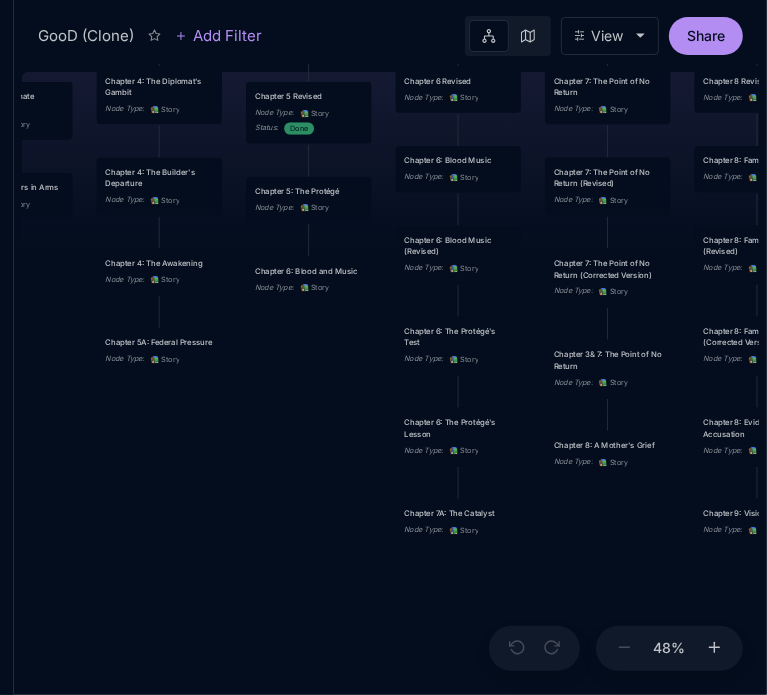 drag, startPoint x: 458, startPoint y: 504, endPoint x: 262, endPoint y: 491, distance: 196.43065 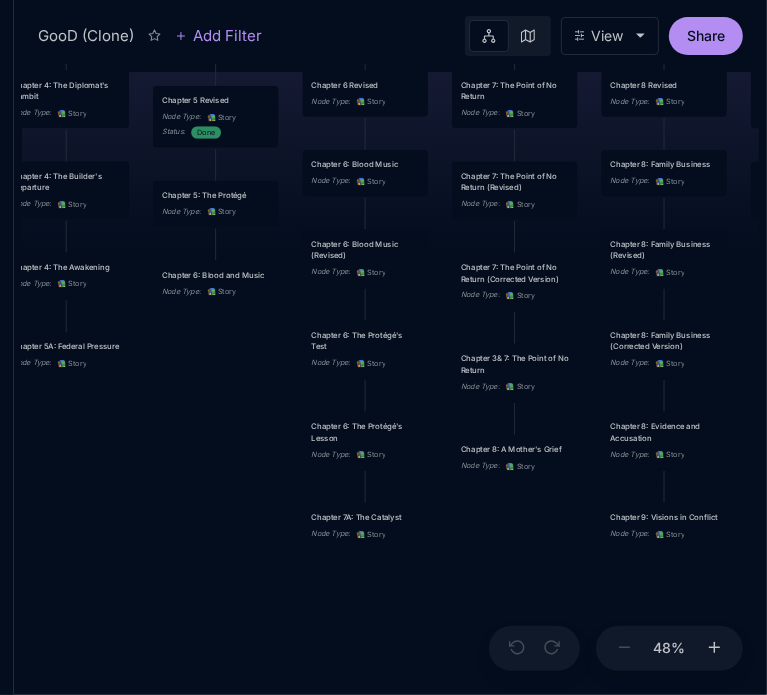 drag, startPoint x: 581, startPoint y: 561, endPoint x: 484, endPoint y: 565, distance: 97.082436 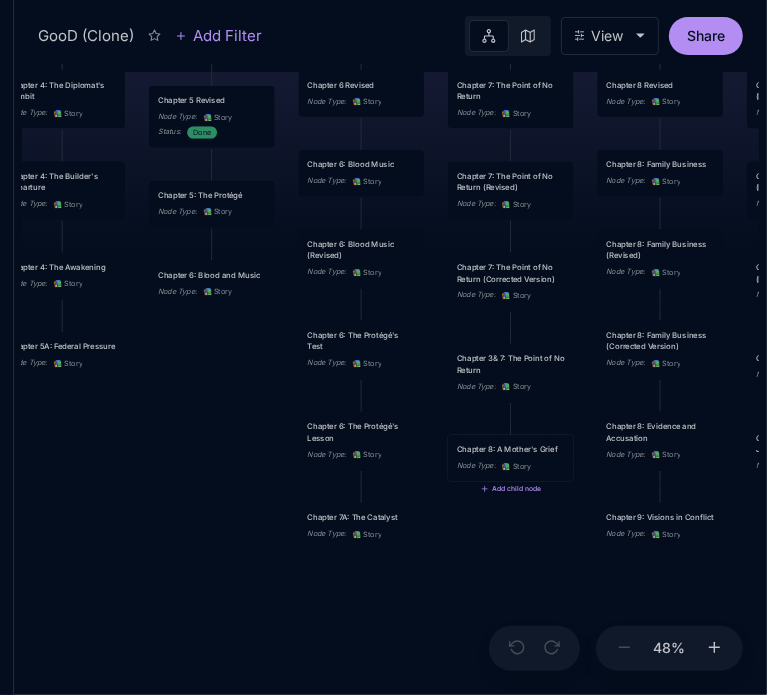click on "Node Type : 📚   Story" at bounding box center [511, 466] 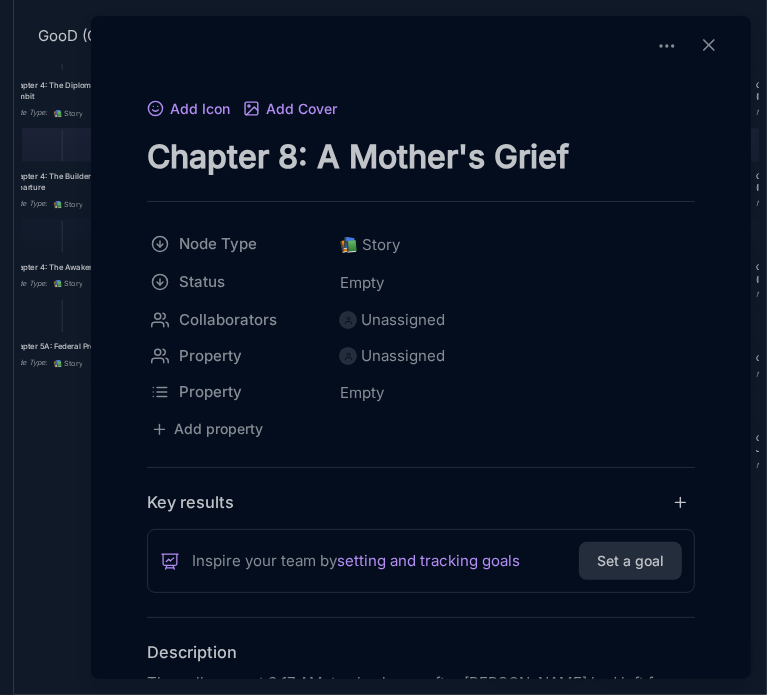 click at bounding box center (383, 347) 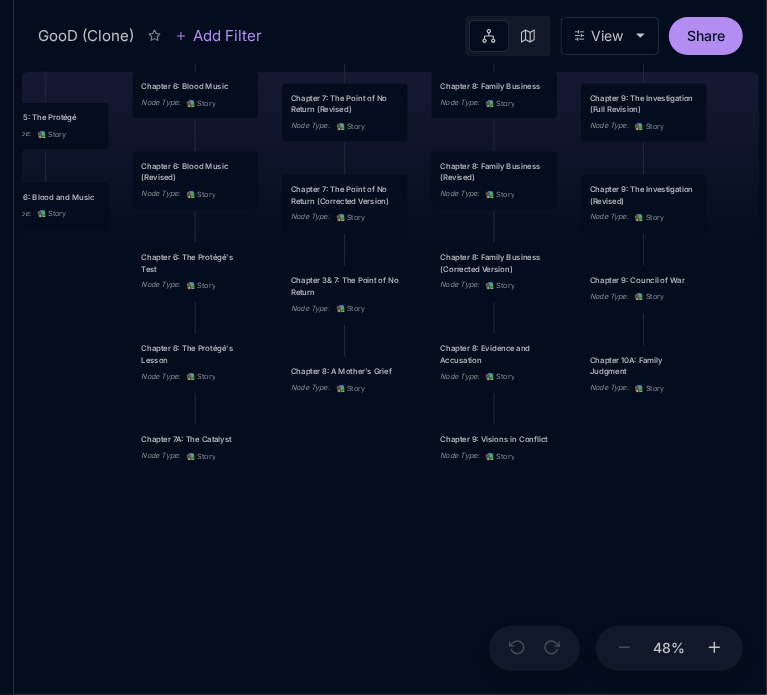 drag, startPoint x: 551, startPoint y: 574, endPoint x: 385, endPoint y: 496, distance: 183.41211 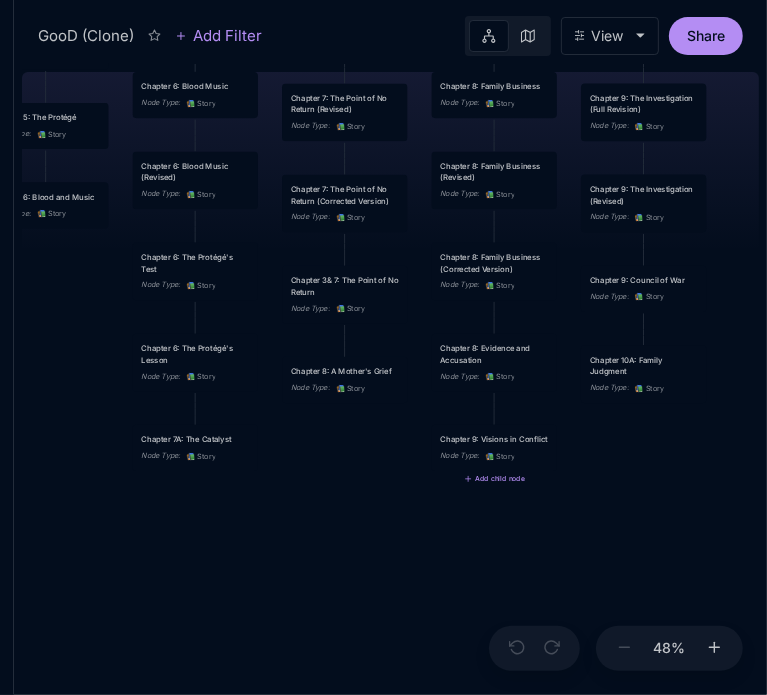 click on "Chapter 9: Visions in Conflict" at bounding box center (494, 440) 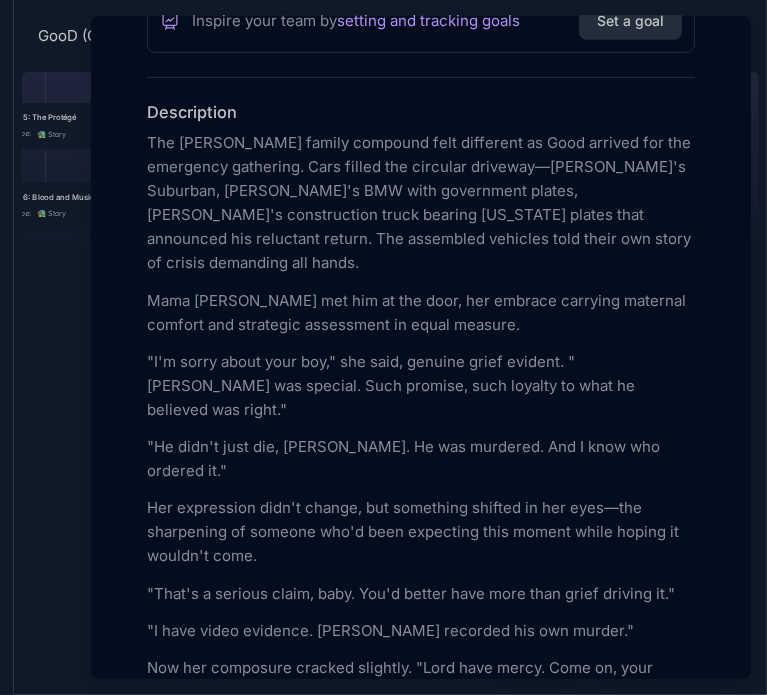 scroll, scrollTop: 560, scrollLeft: 0, axis: vertical 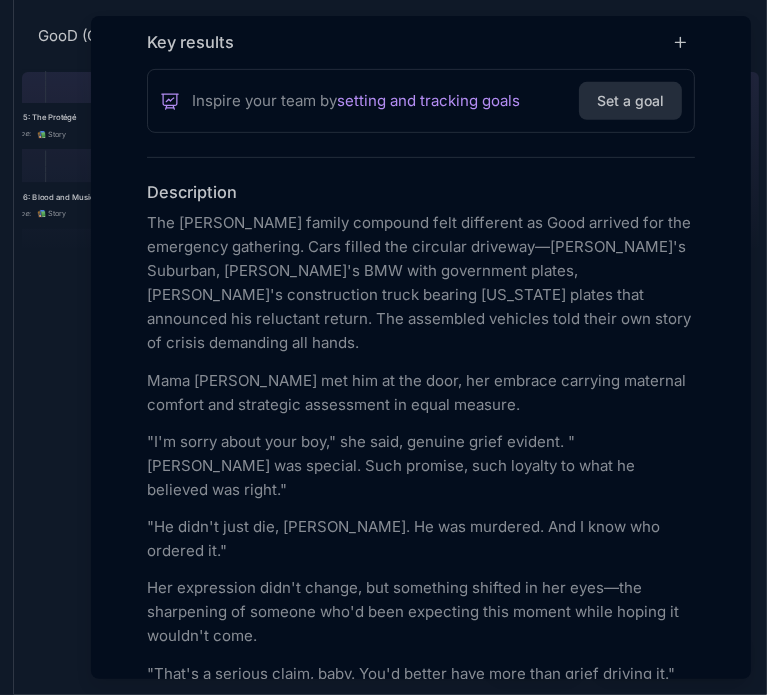 click at bounding box center [383, 347] 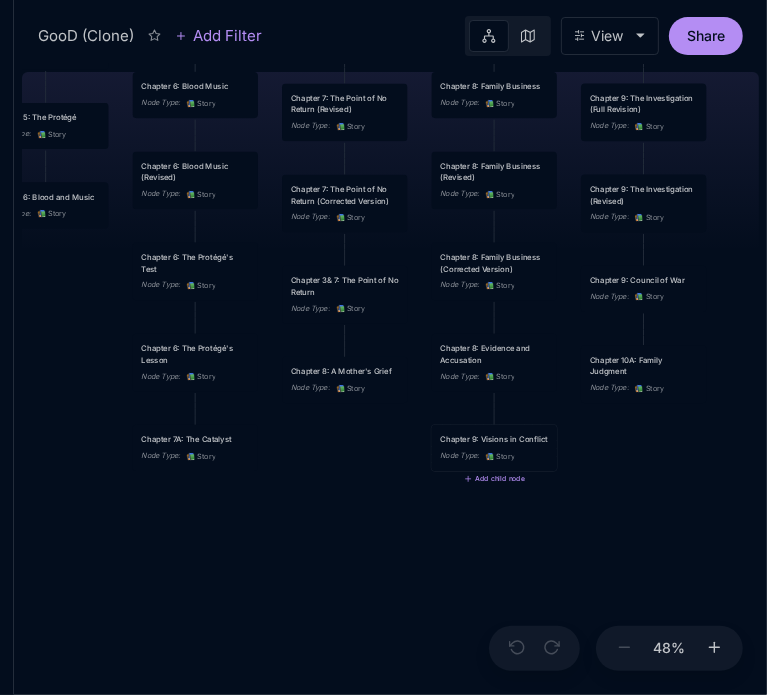 click on "Chapter 9: Visions in Conflict Node Type : 📚   Story" at bounding box center [494, 448] 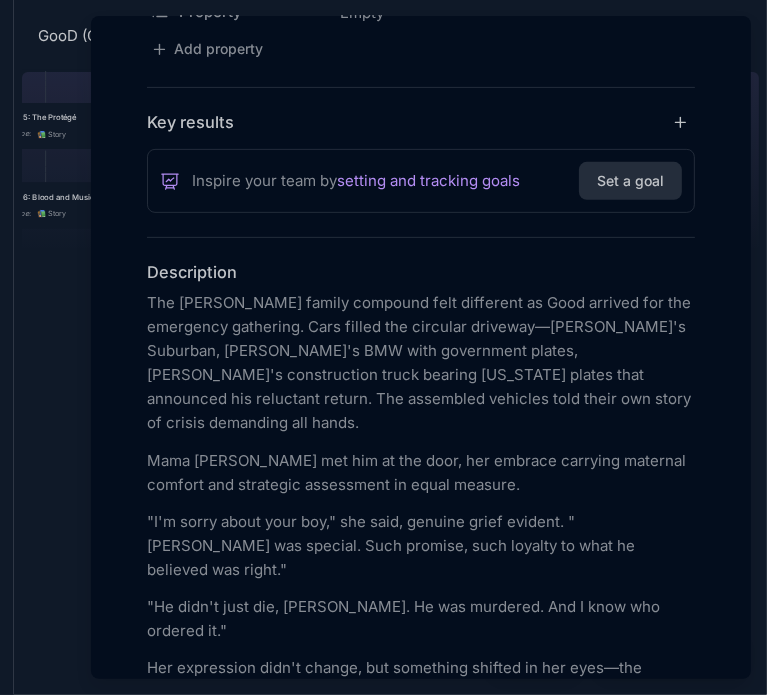 scroll, scrollTop: 389, scrollLeft: 0, axis: vertical 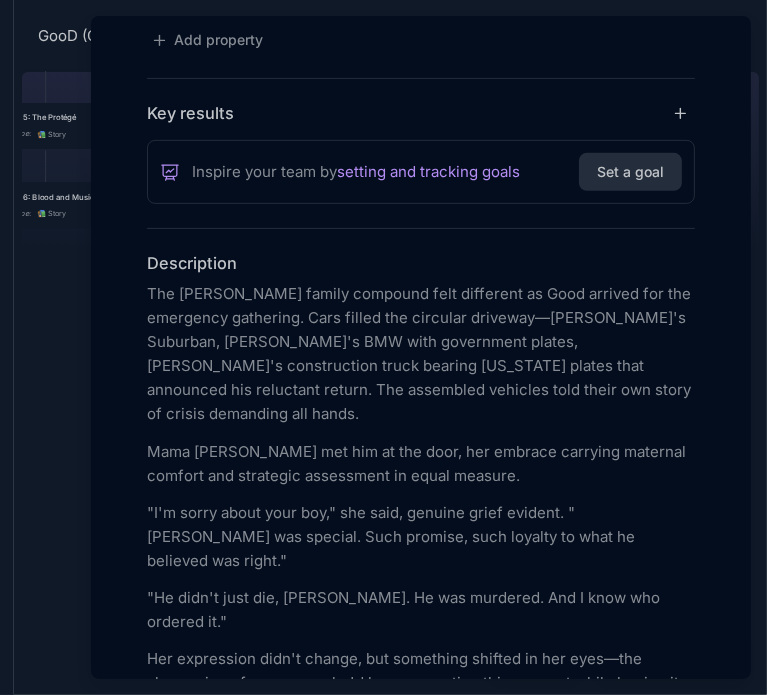 click at bounding box center [383, 347] 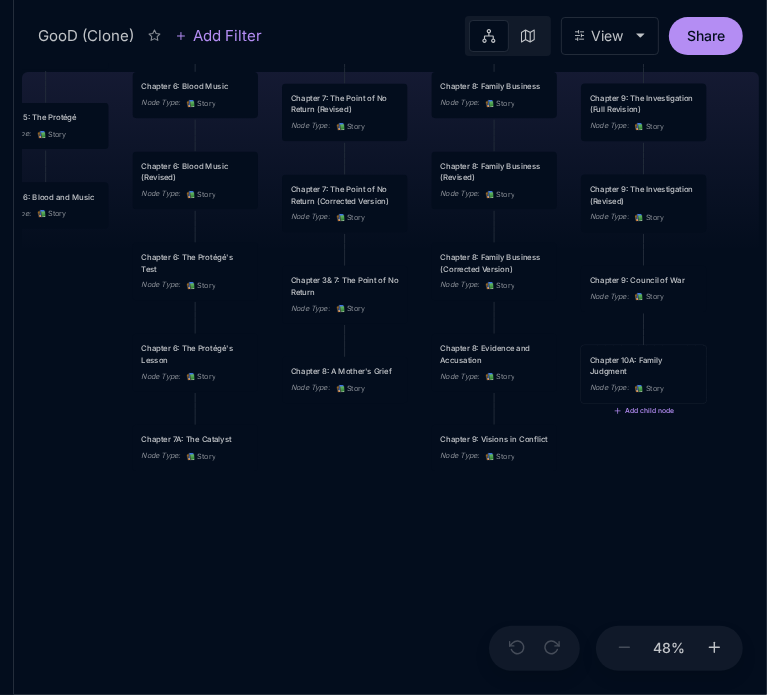 click on "Chapter 10A: Family Judgment" at bounding box center (644, 365) 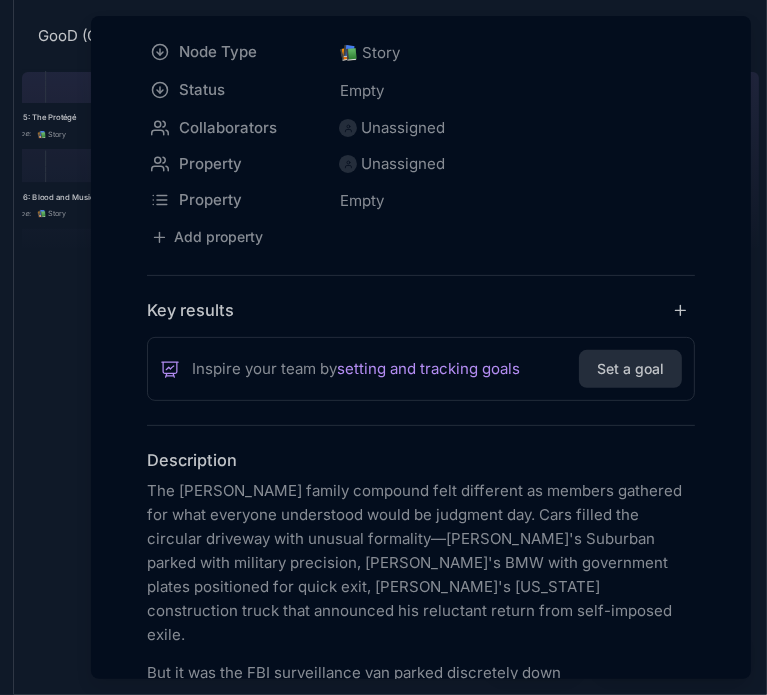 scroll, scrollTop: 204, scrollLeft: 0, axis: vertical 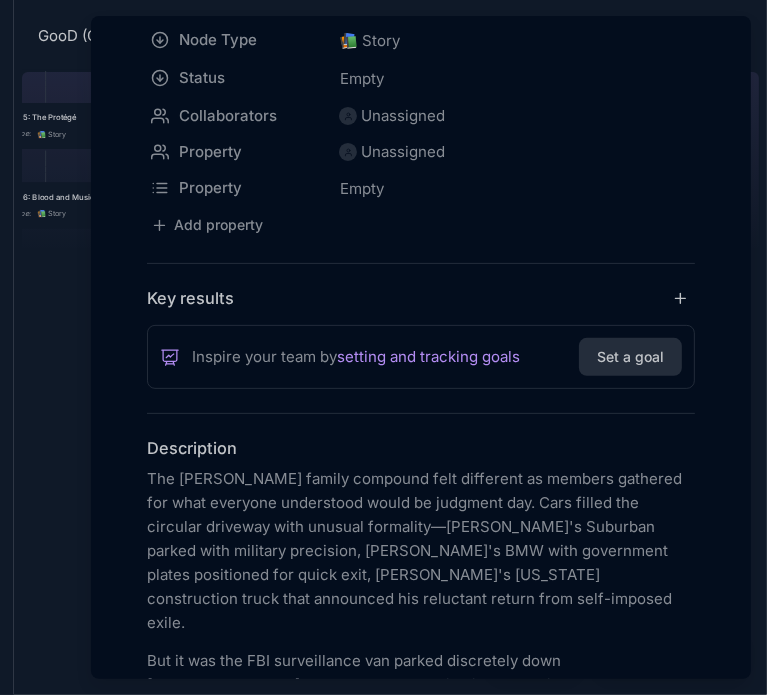click at bounding box center (383, 347) 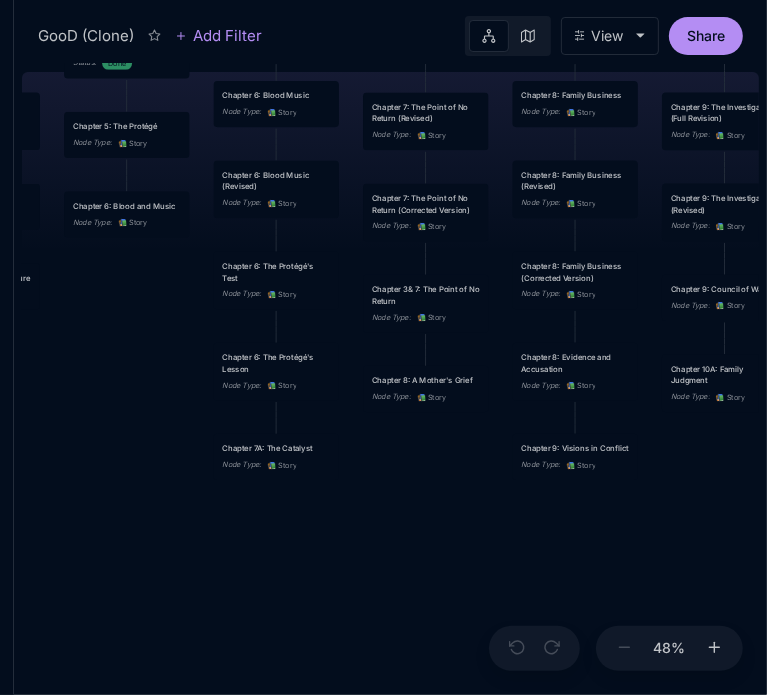 drag, startPoint x: 347, startPoint y: 483, endPoint x: 428, endPoint y: 492, distance: 81.49847 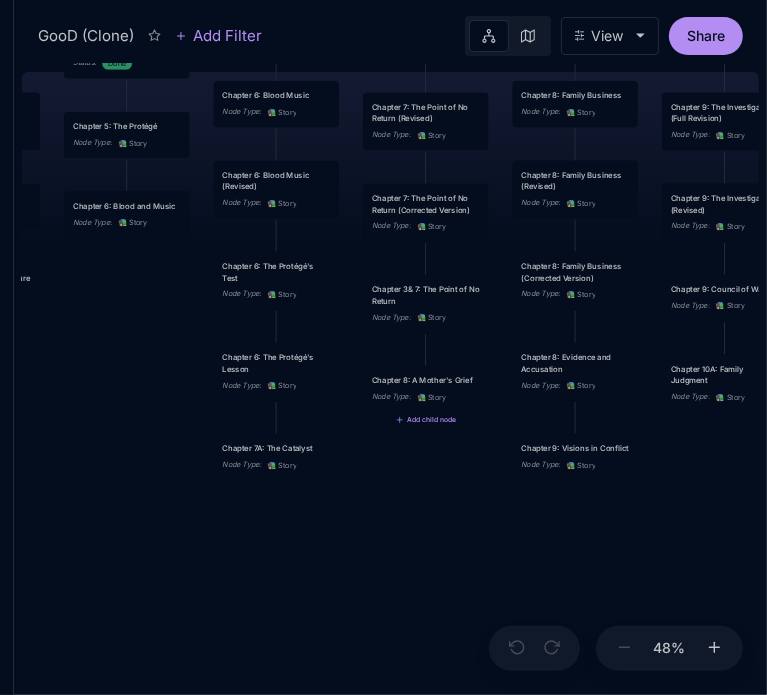 click on "Chapter 8: A Mother's Grief" at bounding box center (426, 381) 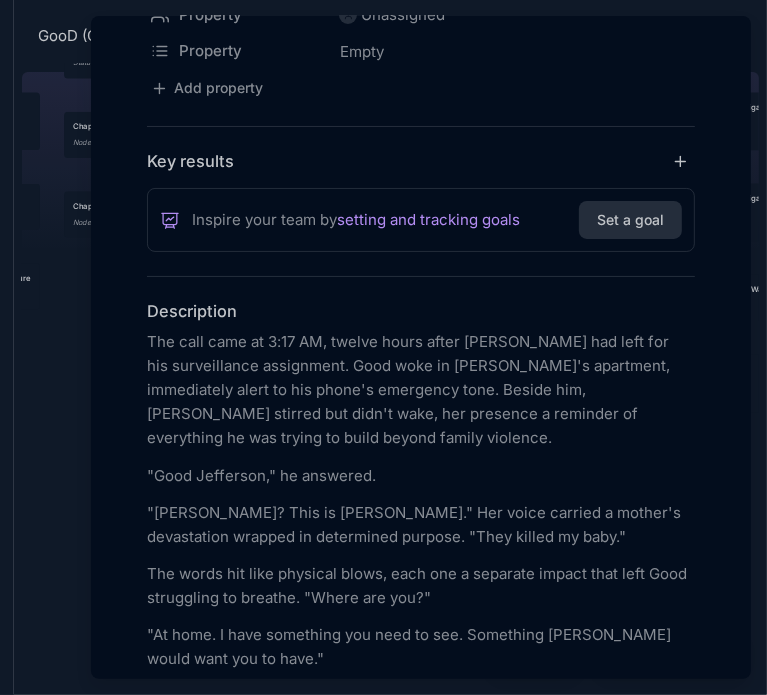 scroll, scrollTop: 349, scrollLeft: 0, axis: vertical 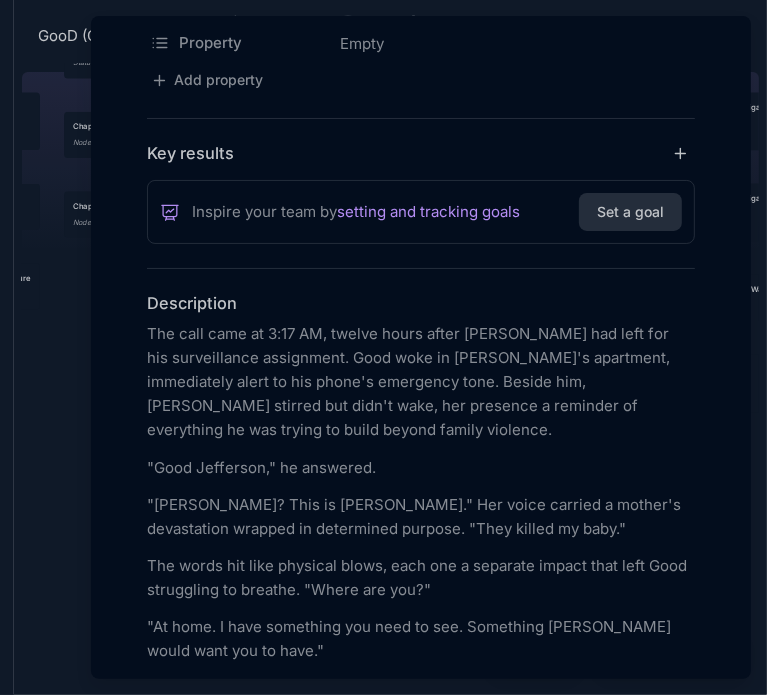 click at bounding box center (383, 347) 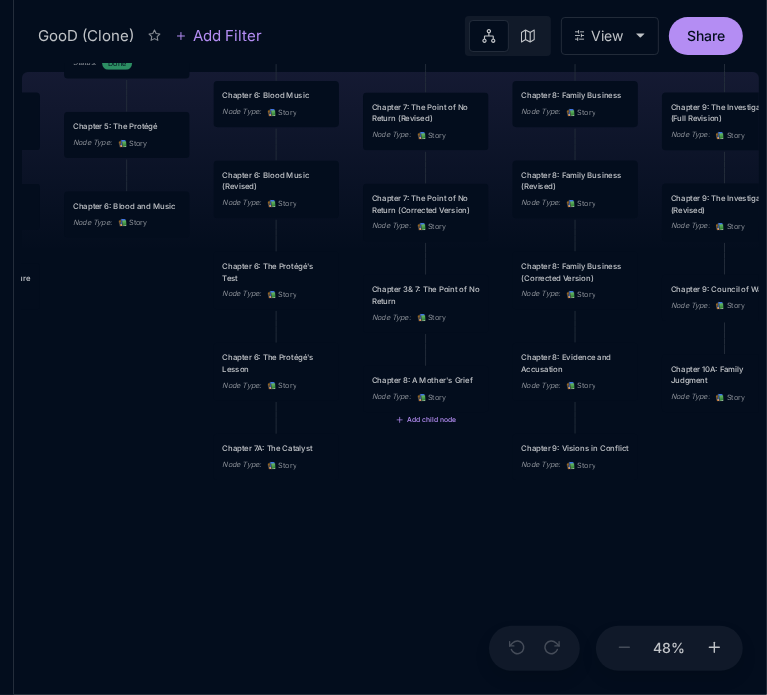 click on "GooD (Clone) PLOT Node Type : 💎   Epic Status : Done Plot Revised Node Type : 📚   Story Outlines Node Type : 💎   Epic Crime Family Structure
Node Type : ✏ ️  Sub-Task Status : Later Characters and sub plot outlines Node Type : ✏ ️  Sub-Task Status : Next Setting Node Type : ✏ ️  Sub-Task WIP Node Type : 📐   Task Status : Done Intro The Wedding Node Type : 📚   Story Status : Done Chapter 1  Node Type : 📚   Story Status : Done Chapter 2A: The Discovery Node Type : 📚   Story Chapter 2 King's Flashback Node Type : 📚   Story Chapter 3 Node Type : 📚   Story Status : Done Chapter 4 Good's Flashback Node Type : 📚   Story Chapter 5 Node Type : 📚   Story Status : Done Chapter 6 Node Type : 📚   Story Chapter 7Max's Flashback Node Type : 📚   Story Chapter 8 Node Type : 📚   Story Chapter 9: The Investigation Node Type : 📚   Story Chapter 10: The Family Trial Node Type : 📚   Story Chapter 11: Preparation for Exile Node Type : 📚   Story Chapter 12: Who Am I? :" at bounding box center (390, 379) 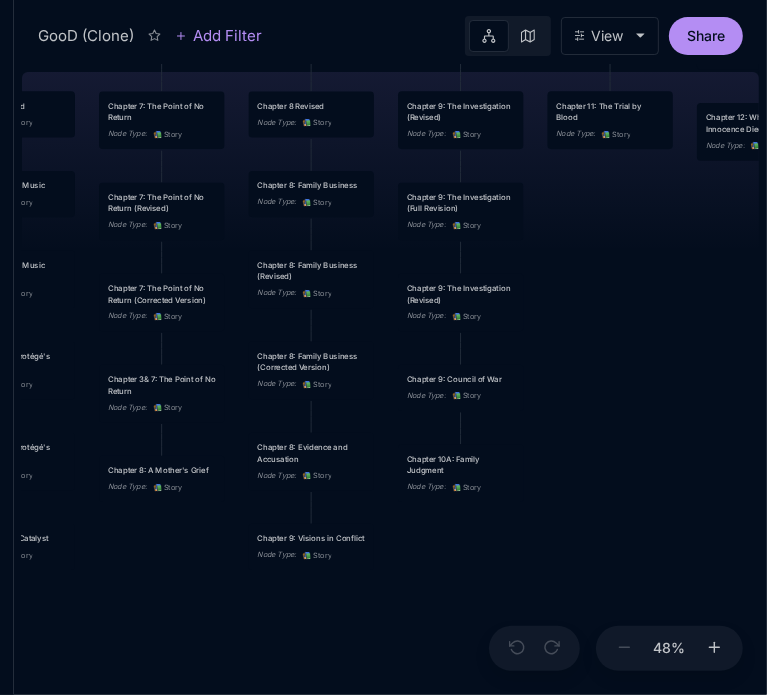 drag, startPoint x: 695, startPoint y: 506, endPoint x: 431, endPoint y: 596, distance: 278.91934 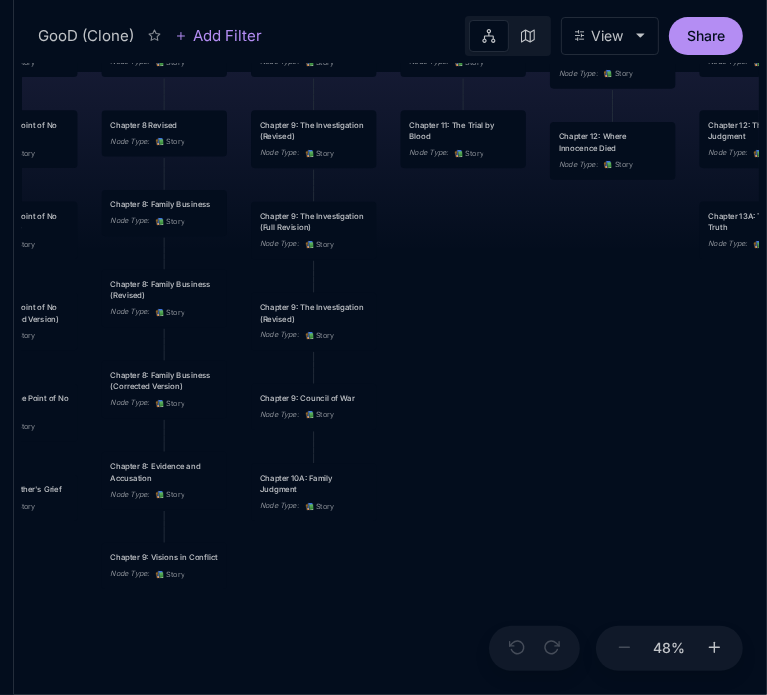 drag, startPoint x: 616, startPoint y: 428, endPoint x: 427, endPoint y: 455, distance: 190.91884 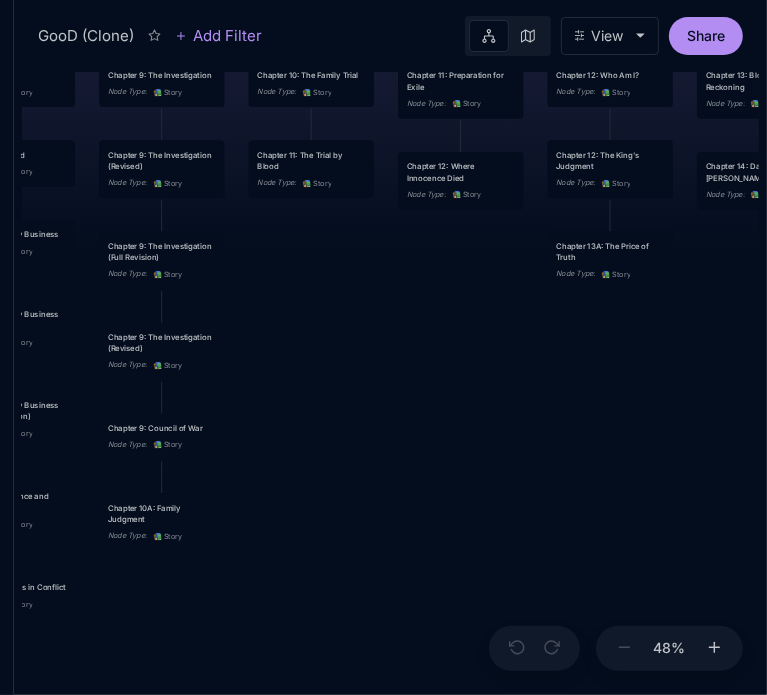 drag, startPoint x: 566, startPoint y: 345, endPoint x: 432, endPoint y: 375, distance: 137.31715 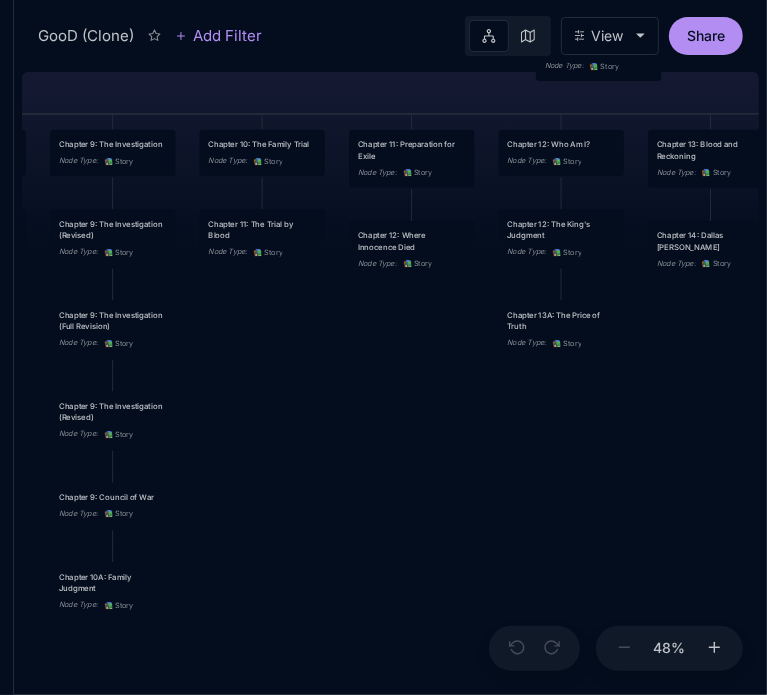 drag, startPoint x: 409, startPoint y: 354, endPoint x: 376, endPoint y: 417, distance: 71.11962 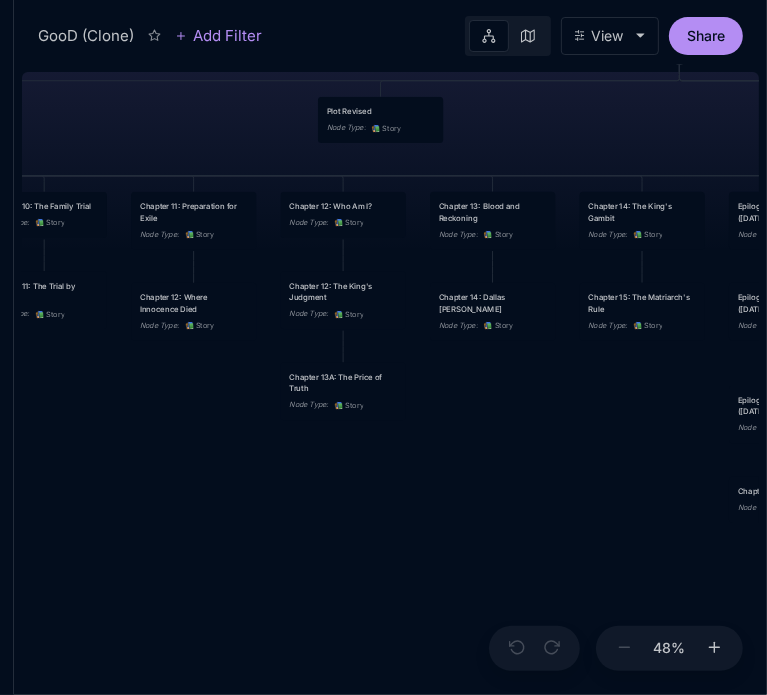 drag, startPoint x: 600, startPoint y: 422, endPoint x: 389, endPoint y: 482, distance: 219.36499 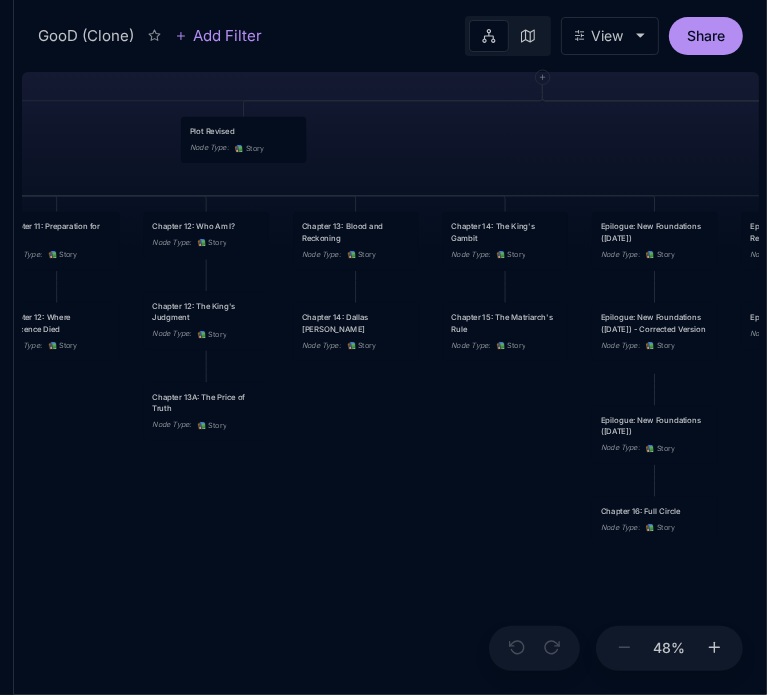 drag, startPoint x: 537, startPoint y: 423, endPoint x: 400, endPoint y: 444, distance: 138.60014 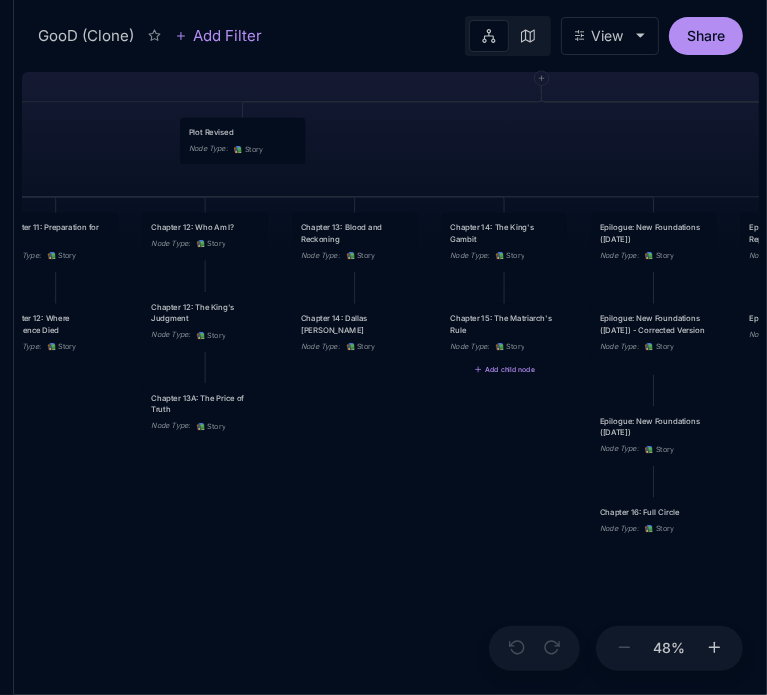 click on "Chapter 15: The Matriarch's Rule" at bounding box center [504, 324] 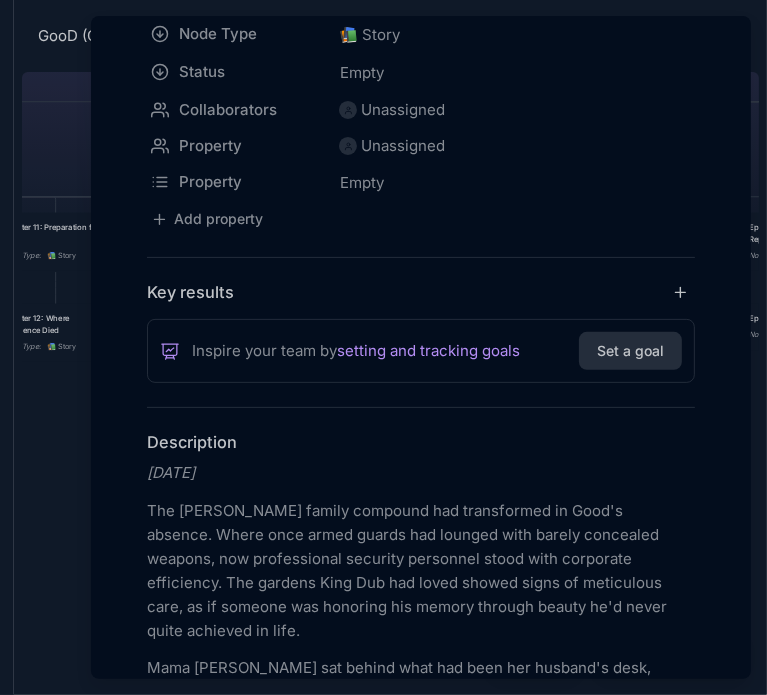 scroll, scrollTop: 332, scrollLeft: 0, axis: vertical 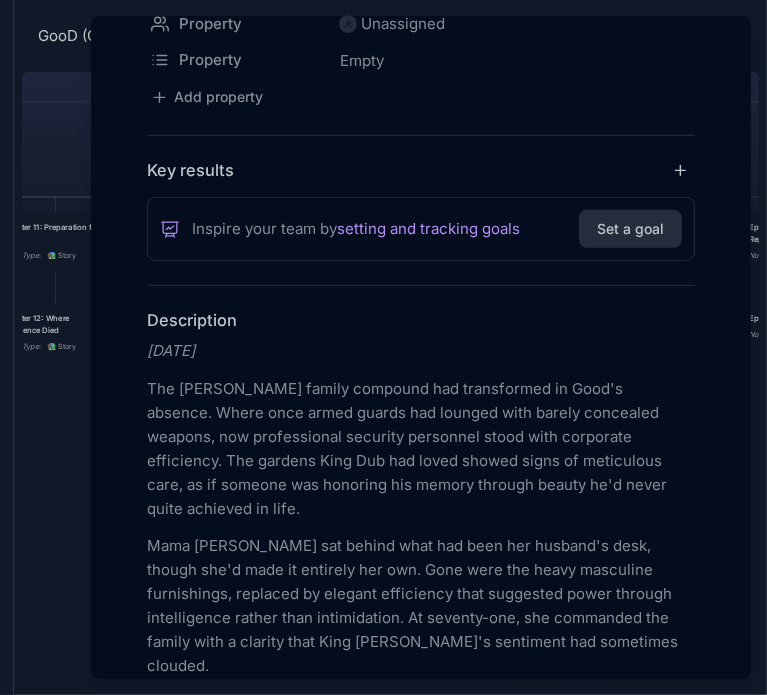 drag, startPoint x: 212, startPoint y: 345, endPoint x: 147, endPoint y: 340, distance: 65.192024 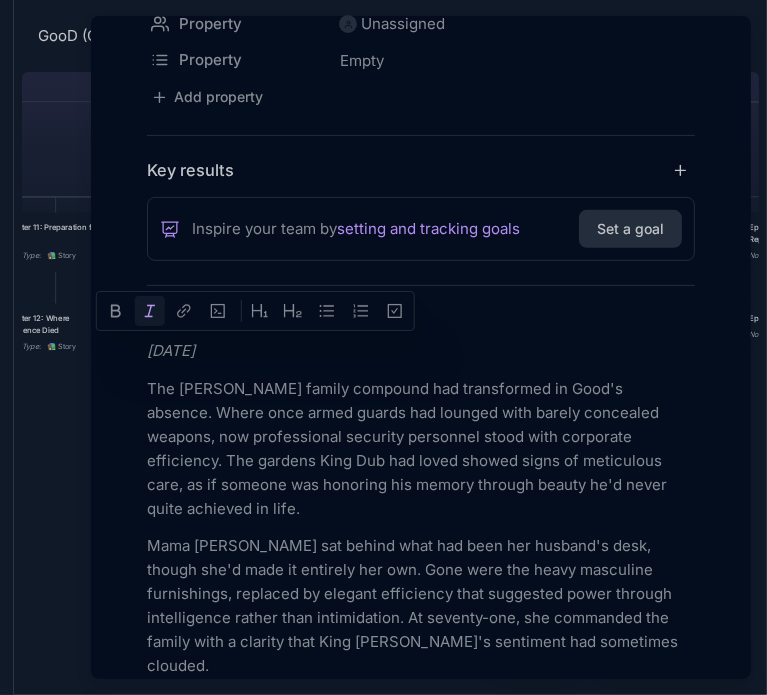 type 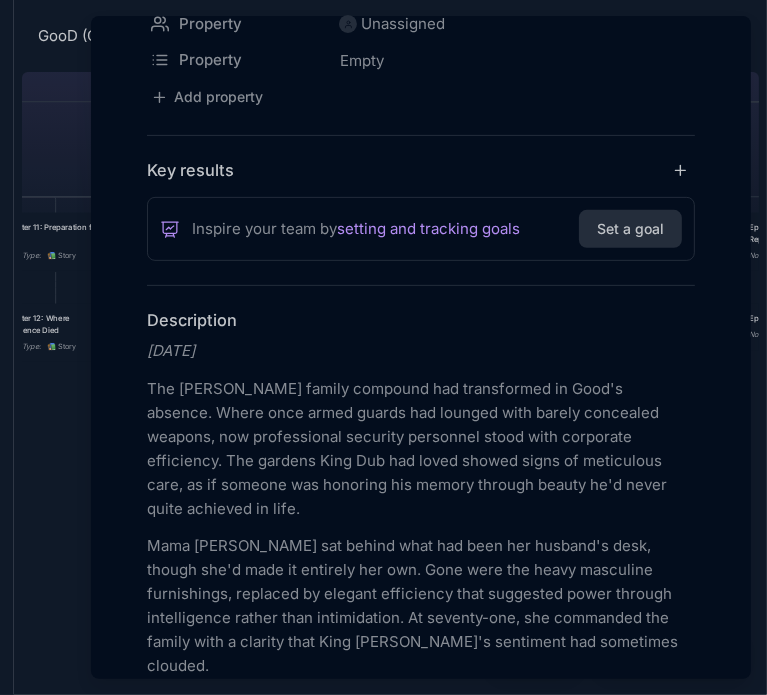 click at bounding box center [383, 347] 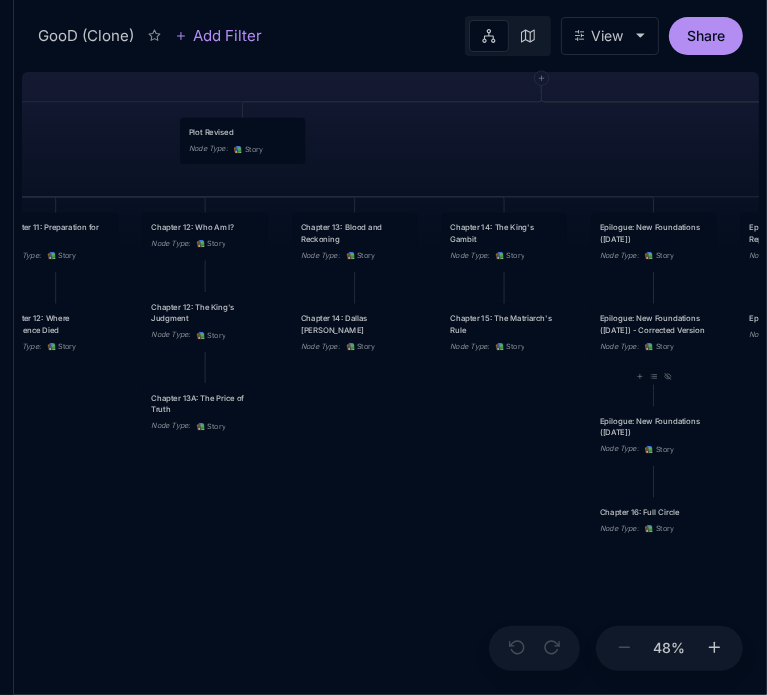 click on "Chapter 15: The Matriarch's Rule" at bounding box center [504, 324] 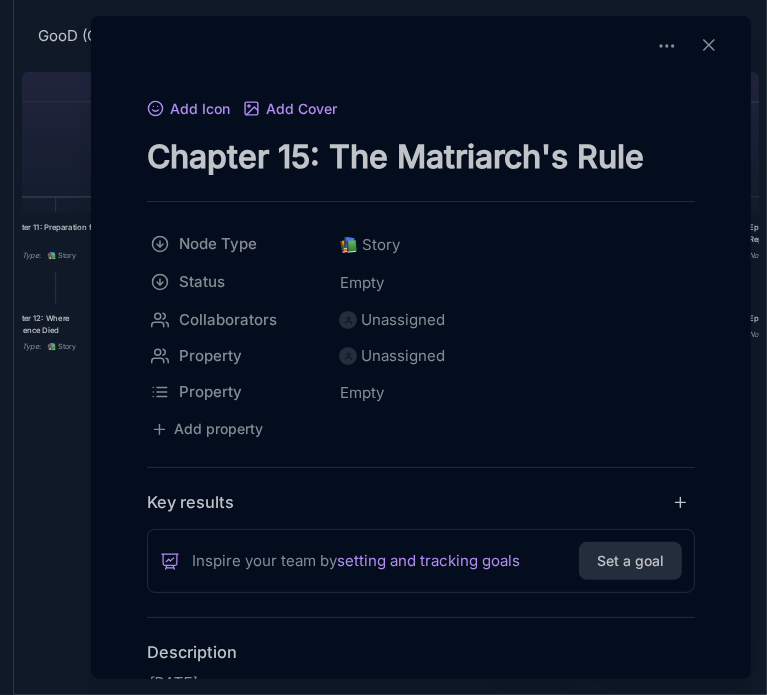 drag, startPoint x: 150, startPoint y: 159, endPoint x: 641, endPoint y: 181, distance: 491.4926 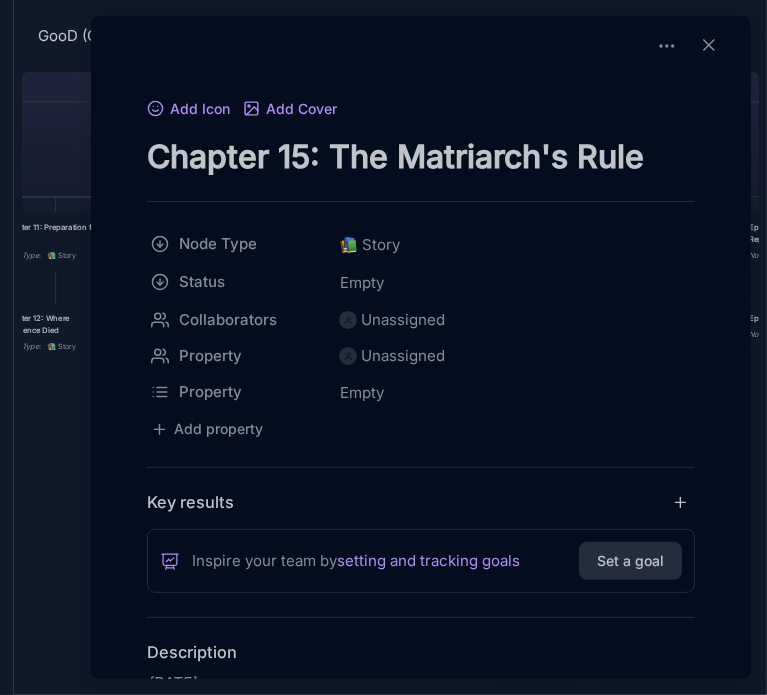 click on "Add Icon Add Cover Chapter 15: The Matriarch's Rule   Node Type 📚   Story   Status Empty   Collaborators Unassigned   Property Unassigned   Property Empty
To pick up a draggable item, press the space bar.
While dragging, use the arrow keys to move the item.
Press space again to drop the item in its new position, or press escape to cancel.
Add property Key results Inspire your team by  setting and tracking goals Set a goal Description [DATE] The [PERSON_NAME] family compound had transformed in Good's absence. Where once armed guards had lounged with barely concealed weapons, now professional security personnel stood with corporate efficiency. The gardens King Dub had loved showed signs of meticulous care, as if someone was honoring his memory through beauty he'd never quite achieved in life. "[PERSON_NAME]," she said to her nephew who'd returned from [GEOGRAPHIC_DATA] to help manage the transition. "Update on construction projects." "[PERSON_NAME]?" "[PERSON_NAME]?" "So we chose moral loyalty?" "Go ahead."" at bounding box center (421, 3005) 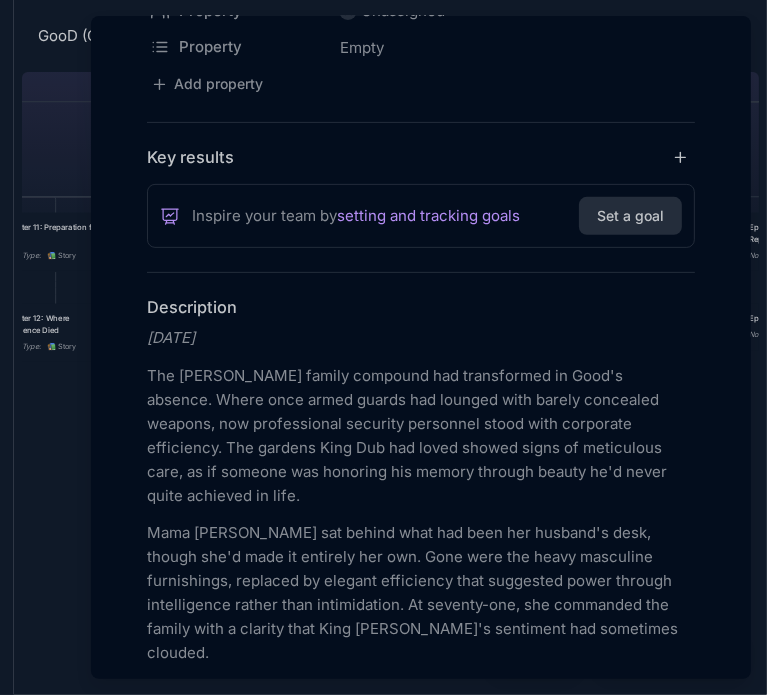 scroll, scrollTop: 460, scrollLeft: 0, axis: vertical 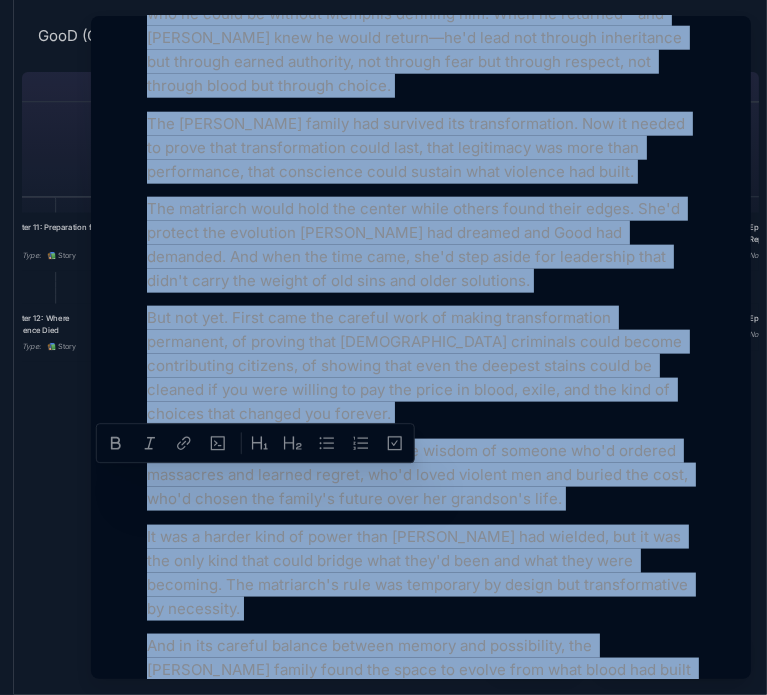 drag, startPoint x: 149, startPoint y: 215, endPoint x: 477, endPoint y: 422, distance: 387.85693 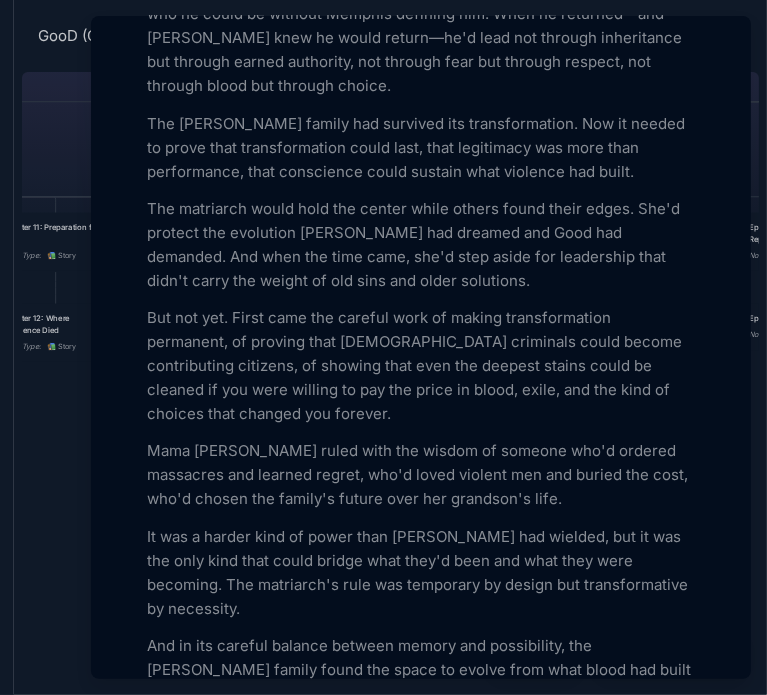 click at bounding box center (383, 347) 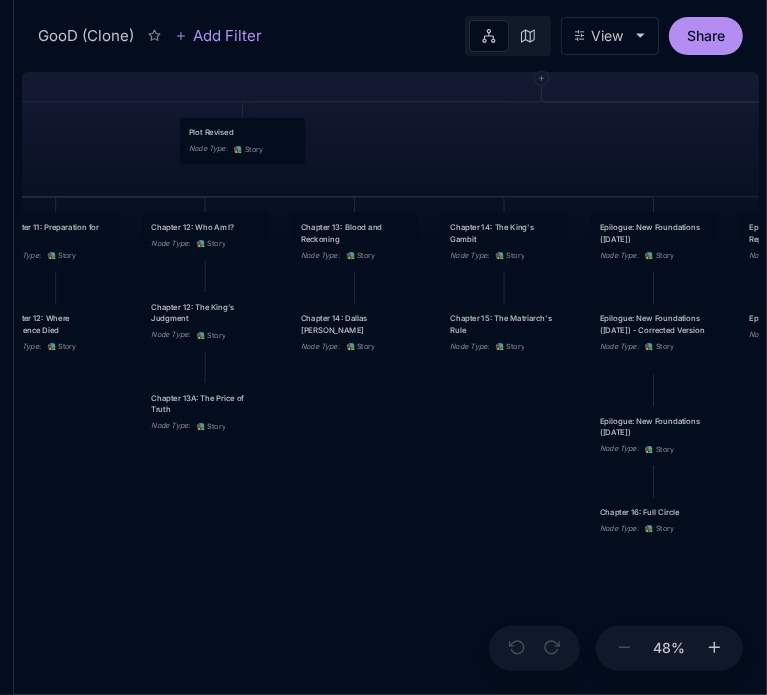 click on "GooD (Clone) PLOT Node Type : 💎   Epic Status : Done Plot Revised Node Type : 📚   Story Outlines Node Type : 💎   Epic Crime Family Structure
Node Type : ✏ ️  Sub-Task Status : Later Characters and sub plot outlines Node Type : ✏ ️  Sub-Task Status : Next Setting Node Type : ✏ ️  Sub-Task WIP Node Type : 📐   Task Status : Done Intro The Wedding Node Type : 📚   Story Status : Done Chapter 1  Node Type : 📚   Story Status : Done Chapter 2A: The Discovery Node Type : 📚   Story Chapter 2 King's Flashback Node Type : 📚   Story Chapter 3 Node Type : 📚   Story Status : Done Chapter 4 Good's Flashback Node Type : 📚   Story Chapter 5 Node Type : 📚   Story Status : Done Chapter 6 Node Type : 📚   Story Chapter 7Max's Flashback Node Type : 📚   Story Chapter 8 Node Type : 📚   Story Chapter 9: The Investigation Node Type : 📚   Story Chapter 10: The Family Trial Node Type : 📚   Story Chapter 11: Preparation for Exile Node Type : 📚   Story Chapter 12: Who Am I? :" at bounding box center [390, 379] 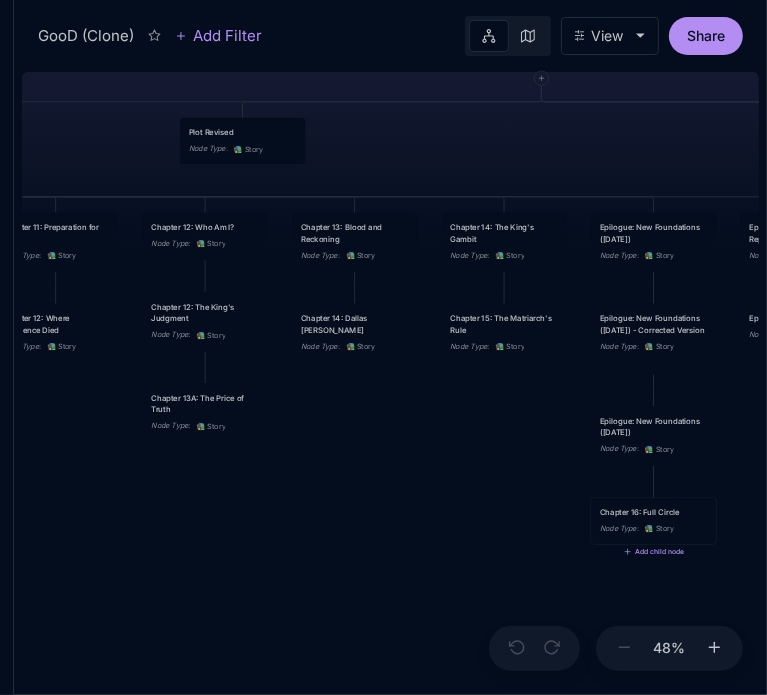 click on "Chapter 16: Full Circle Node Type : 📚   Story" at bounding box center (654, 520) 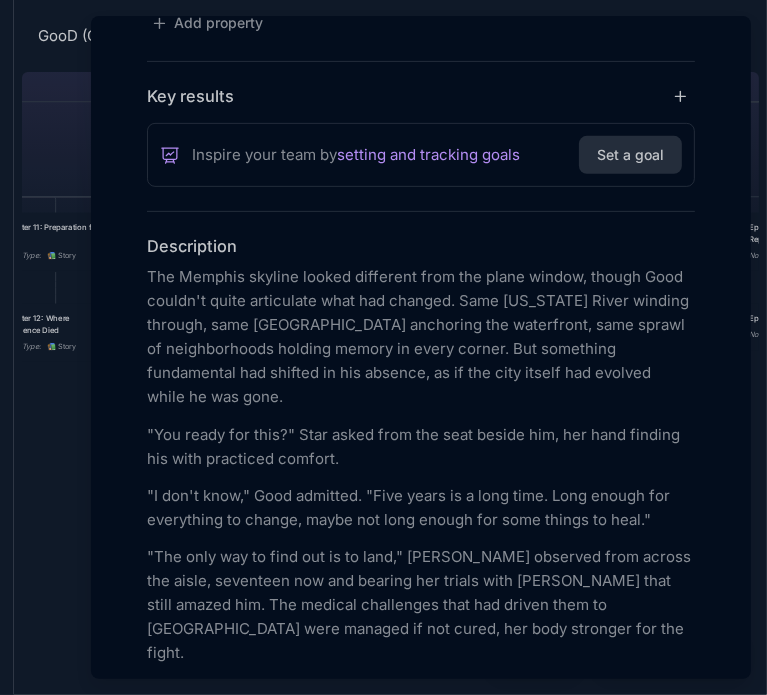 scroll, scrollTop: 426, scrollLeft: 0, axis: vertical 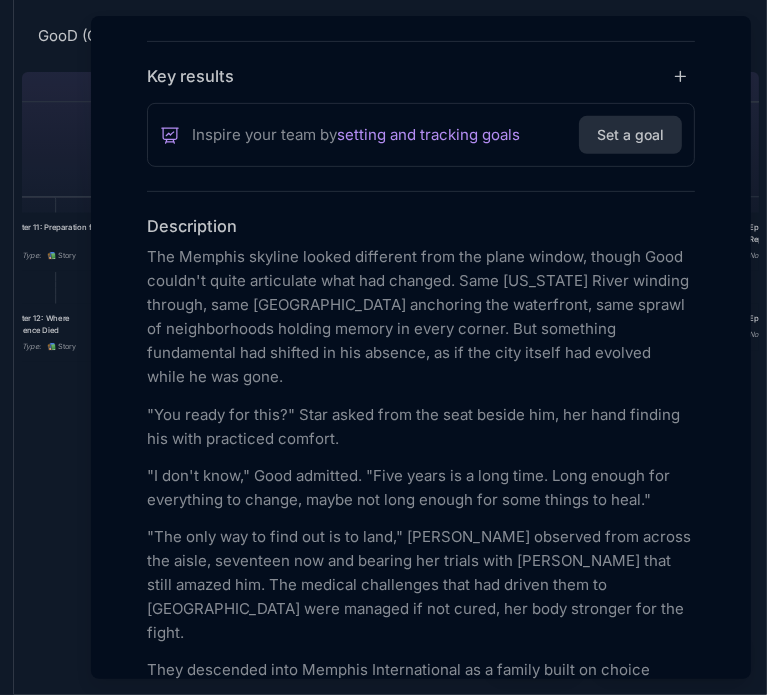 click at bounding box center [383, 347] 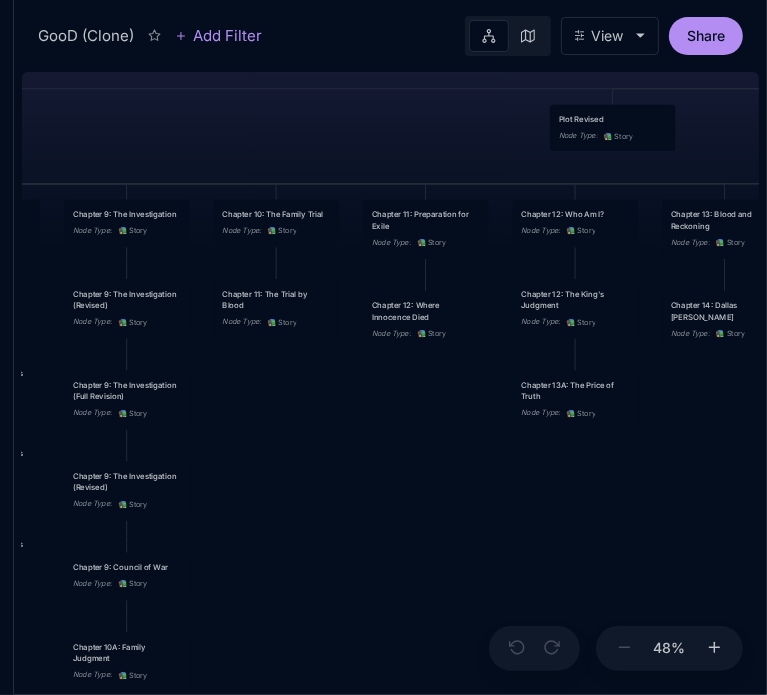 drag, startPoint x: 327, startPoint y: 602, endPoint x: 700, endPoint y: 591, distance: 373.16217 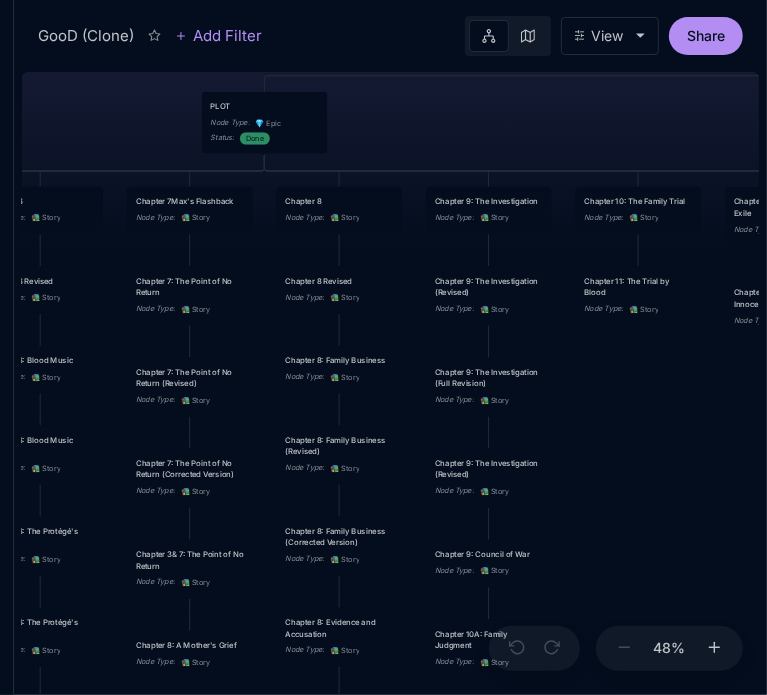 drag, startPoint x: 413, startPoint y: 542, endPoint x: 772, endPoint y: 527, distance: 359.31323 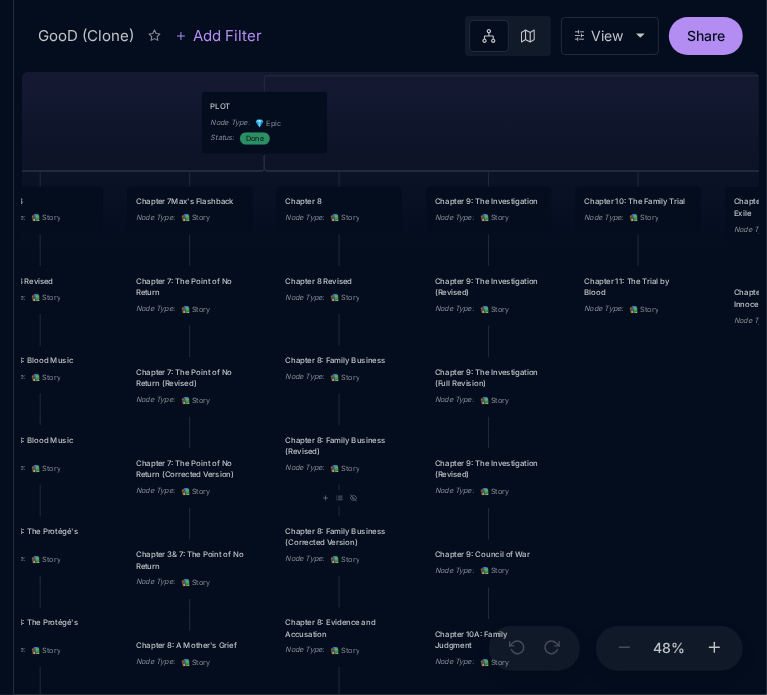 click on "GooD (Clone) PLOT Node Type : 💎   Epic Status : Done Plot Revised Node Type : 📚   Story Outlines Node Type : 💎   Epic Crime Family Structure
Node Type : ✏ ️  Sub-Task Status : Later Characters and sub plot outlines Node Type : ✏ ️  Sub-Task Status : Next Setting Node Type : ✏ ️  Sub-Task WIP Node Type : 📐   Task Status : Done Intro The Wedding Node Type : 📚   Story Status : Done Chapter 1  Node Type : 📚   Story Status : Done Chapter 2A: The Discovery Node Type : 📚   Story Chapter 2 King's Flashback Node Type : 📚   Story Chapter 3 Node Type : 📚   Story Status : Done Chapter 4 Good's Flashback Node Type : 📚   Story Chapter 5 Node Type : 📚   Story Status : Done Chapter 6 Node Type : 📚   Story Chapter 7Max's Flashback Node Type : 📚   Story Chapter 8 Node Type : 📚   Story Chapter 9: The Investigation Node Type : 📚   Story Chapter 10: The Family Trial Node Type : 📚   Story Chapter 11: Preparation for Exile Node Type : 📚   Story Chapter 12: Who Am I? :" at bounding box center (390, 379) 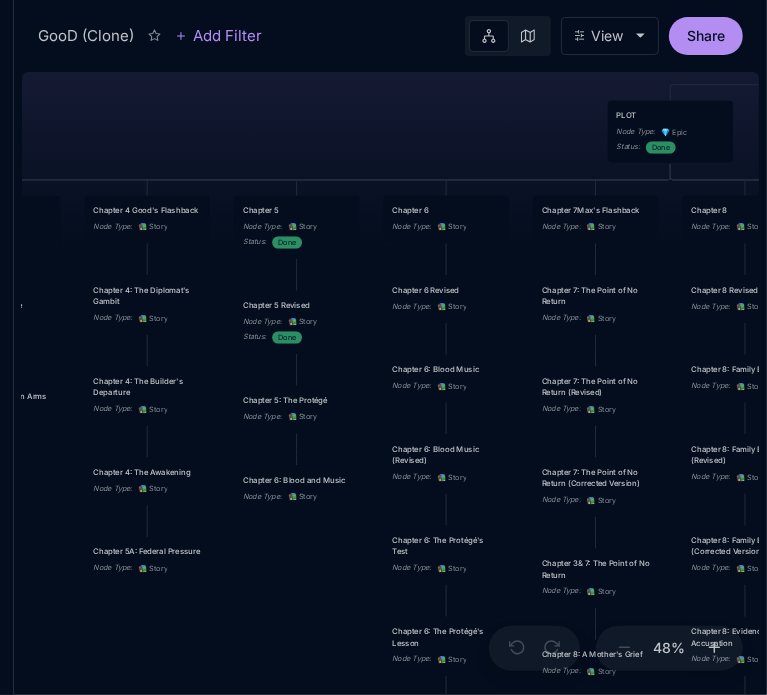 drag, startPoint x: 110, startPoint y: 134, endPoint x: 537, endPoint y: 151, distance: 427.3383 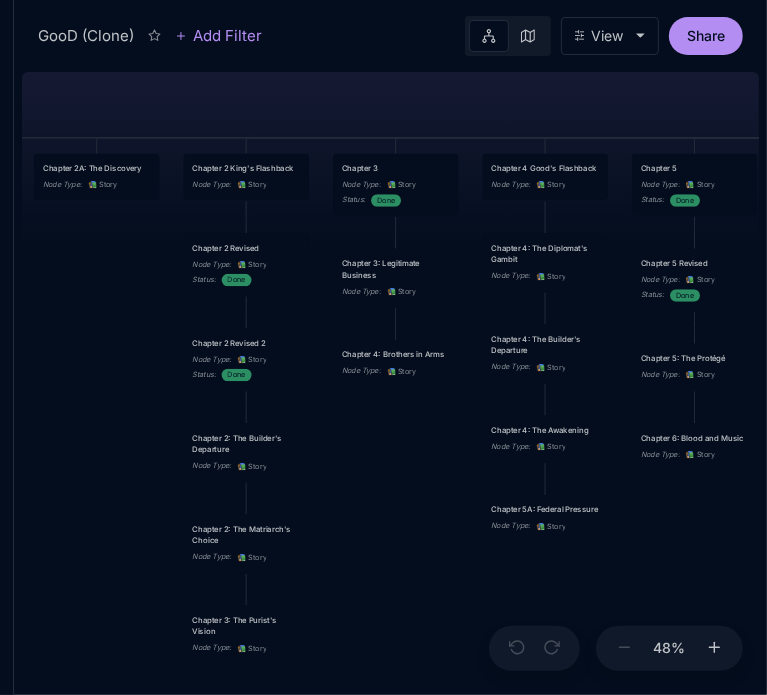 drag, startPoint x: 204, startPoint y: 167, endPoint x: 585, endPoint y: 117, distance: 384.26685 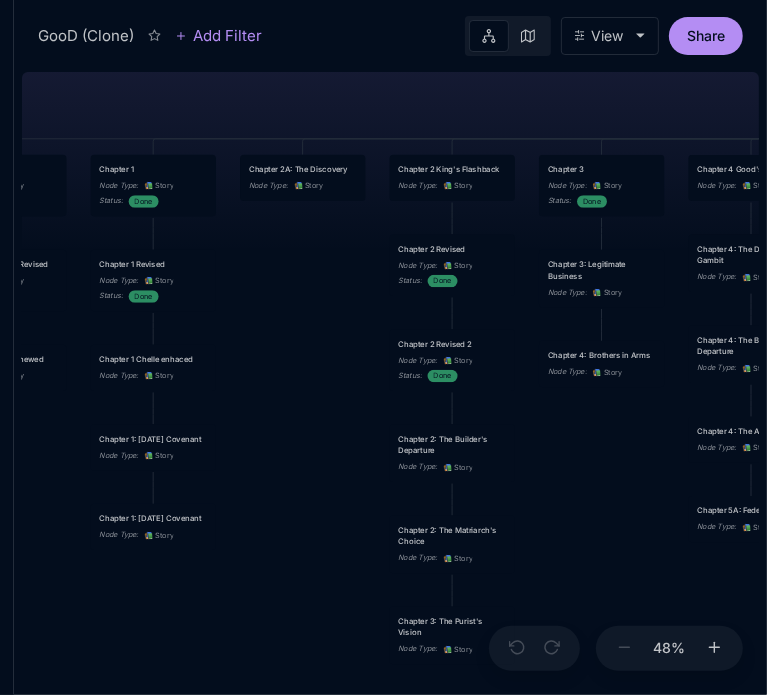 drag, startPoint x: 415, startPoint y: 549, endPoint x: 644, endPoint y: 565, distance: 229.55827 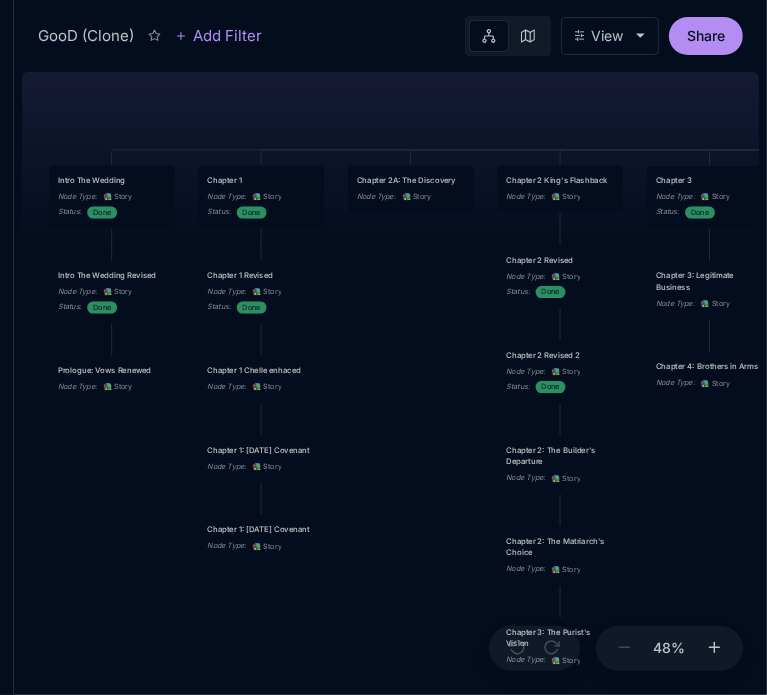 drag, startPoint x: 333, startPoint y: 373, endPoint x: 414, endPoint y: 369, distance: 81.09871 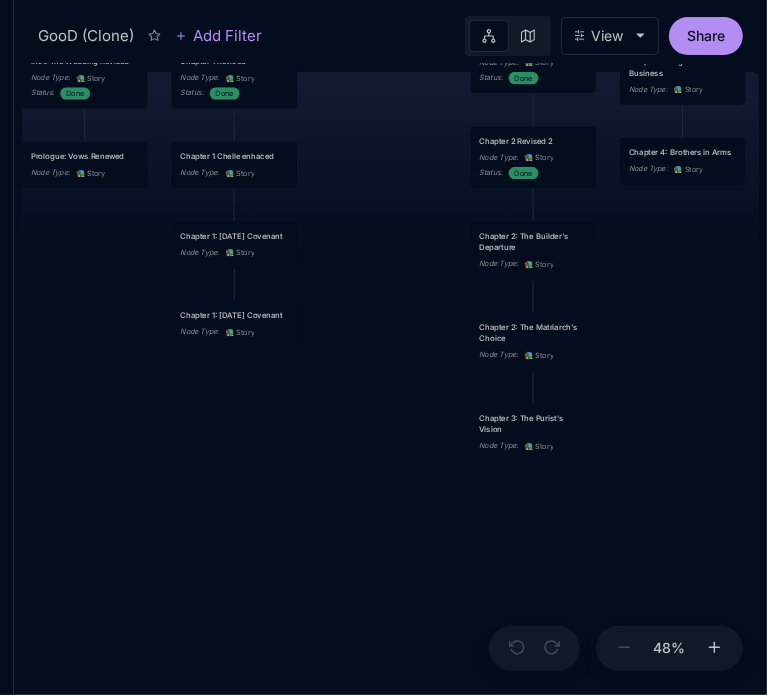 drag, startPoint x: 399, startPoint y: 580, endPoint x: 372, endPoint y: 366, distance: 215.69655 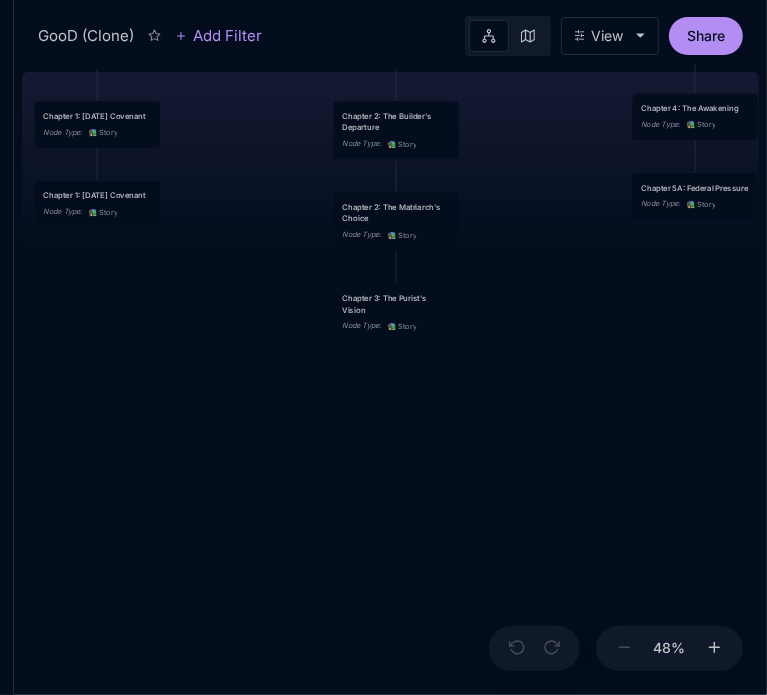 drag, startPoint x: 424, startPoint y: 505, endPoint x: 282, endPoint y: 378, distance: 190.50722 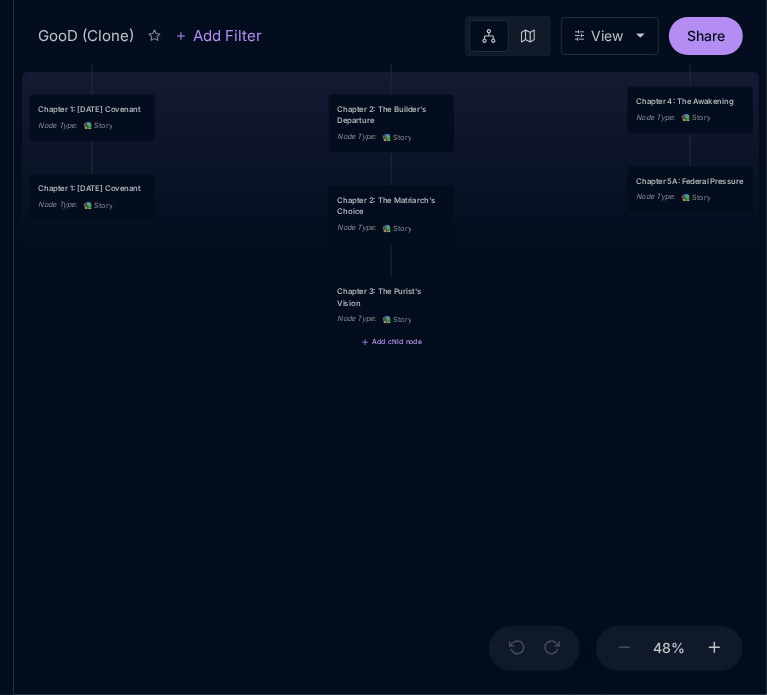 click on "Add child node" at bounding box center (391, 342) 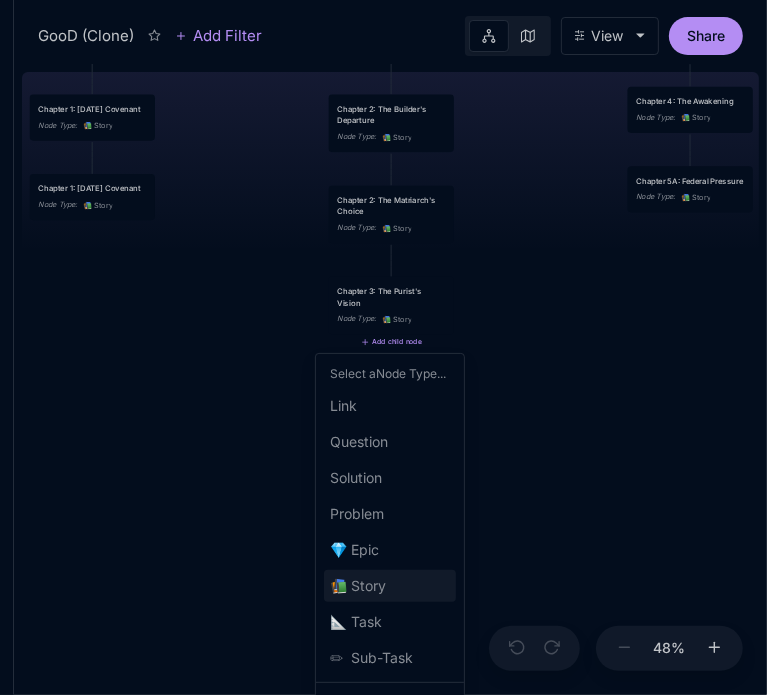 click on "📚   Story" at bounding box center (358, 586) 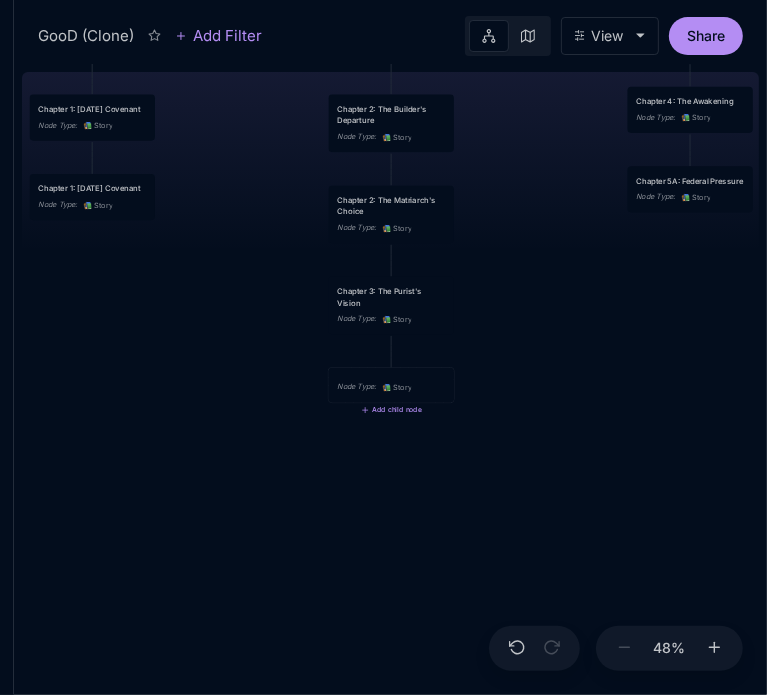 click on "Node Type : 📚   Story" at bounding box center [391, 385] 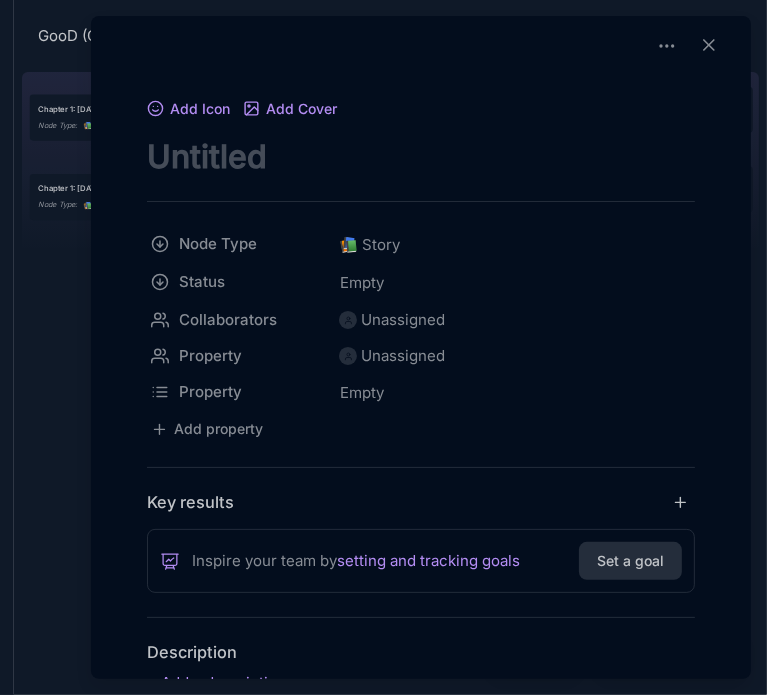 scroll, scrollTop: 0, scrollLeft: 0, axis: both 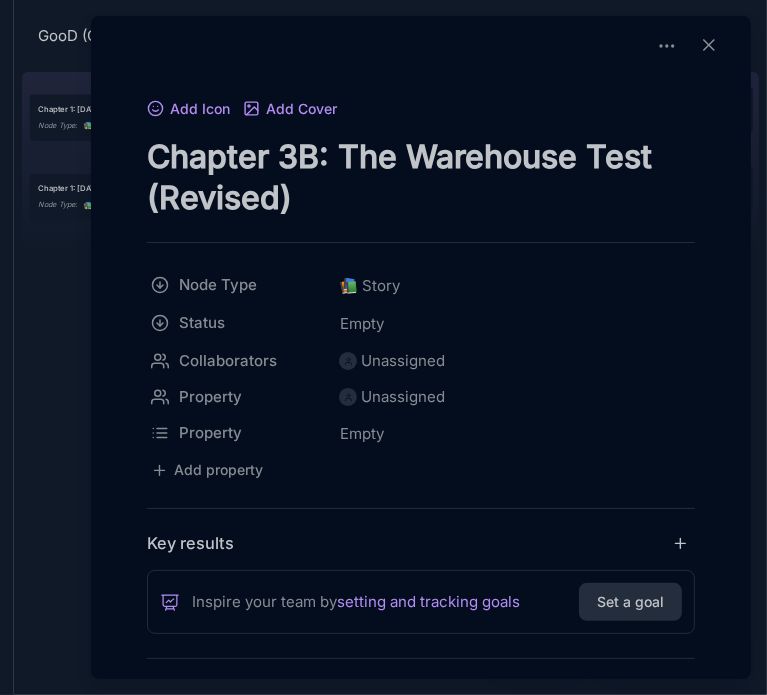 type on "Chapter 3B: The Warehouse Test (Revised)" 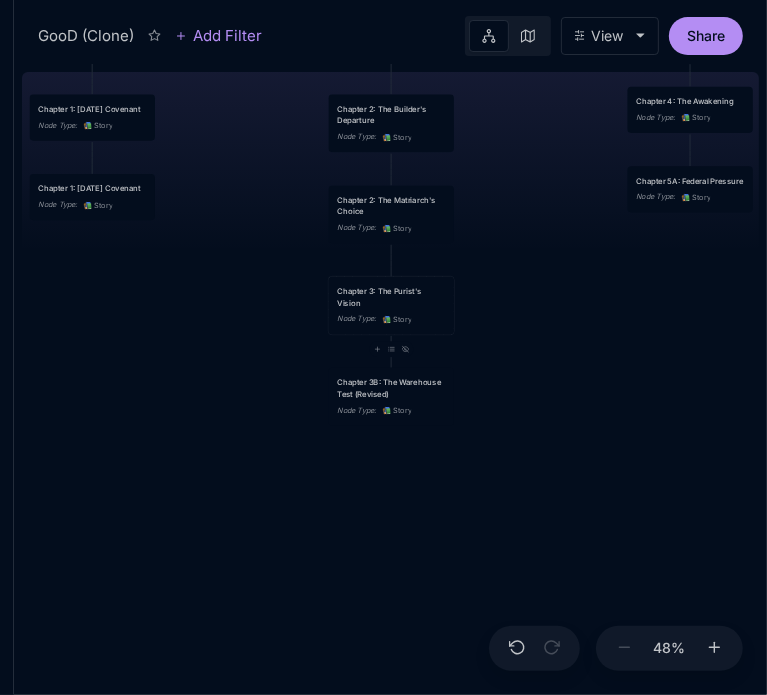 click on "Chapter 3: The Purist's Vision" at bounding box center [391, 296] 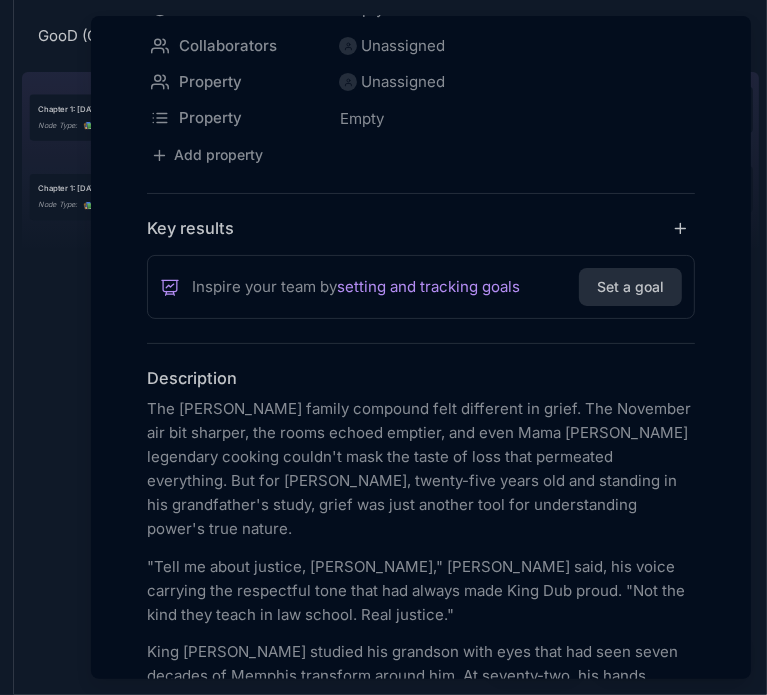 scroll, scrollTop: 554, scrollLeft: 0, axis: vertical 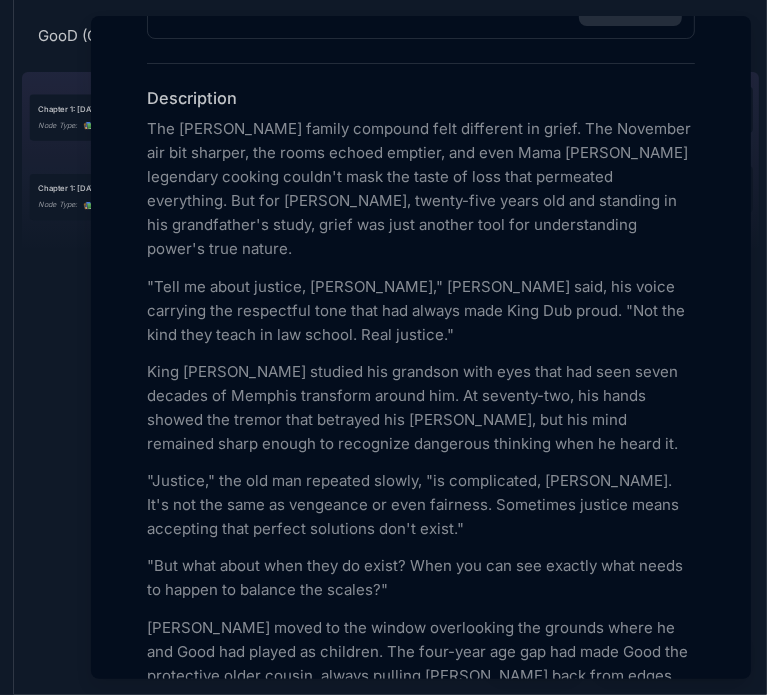 click at bounding box center [383, 347] 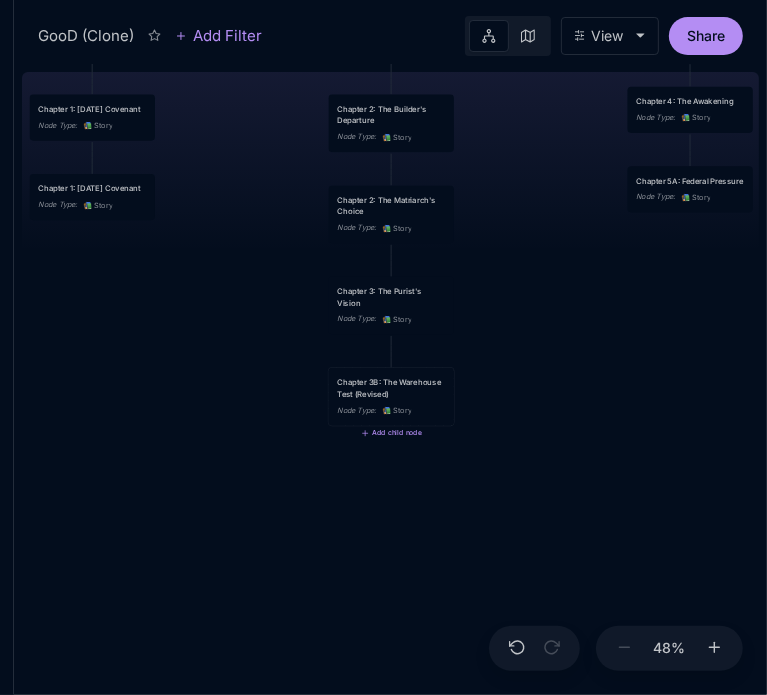 click on "Chapter 3B: The Warehouse Test (Revised) Node Type : 📚   Story" at bounding box center (391, 396) 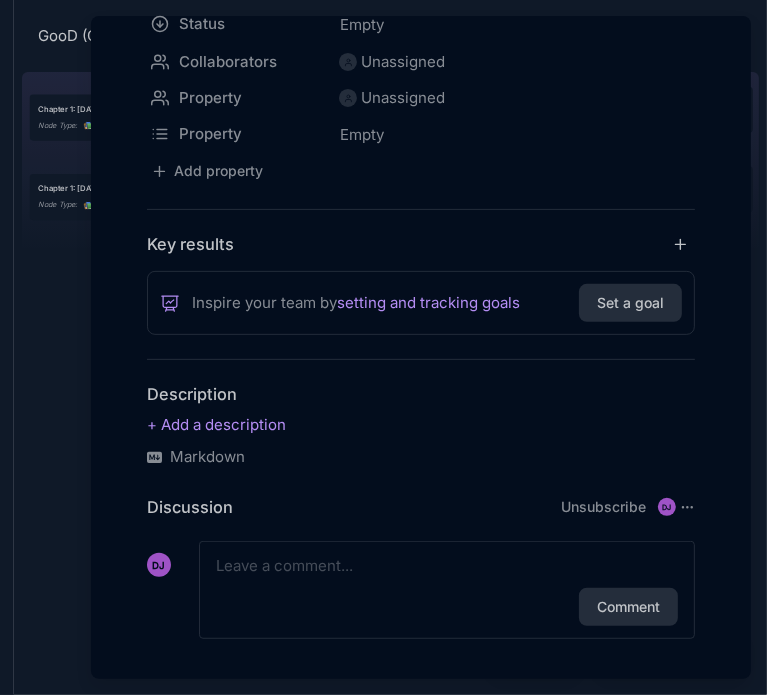 scroll, scrollTop: 313, scrollLeft: 0, axis: vertical 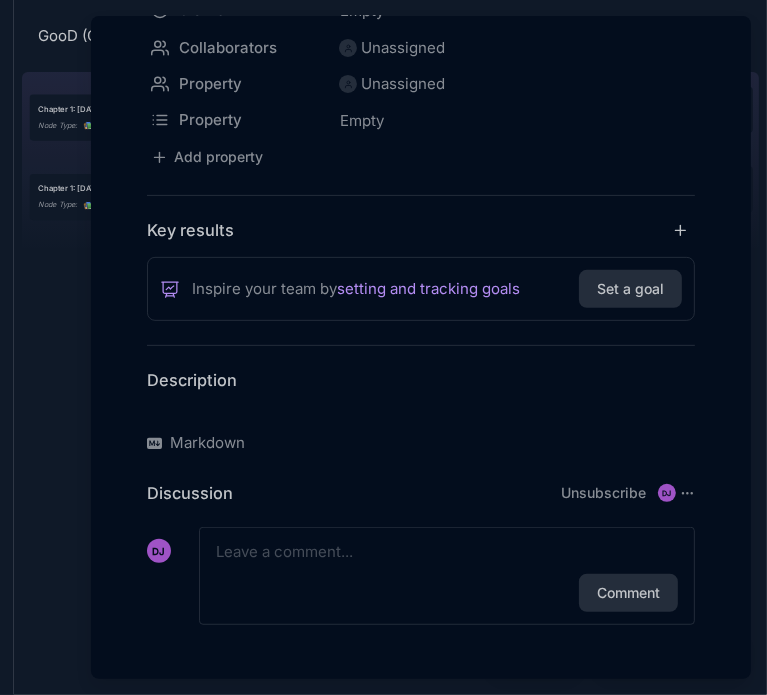 click at bounding box center (421, 411) 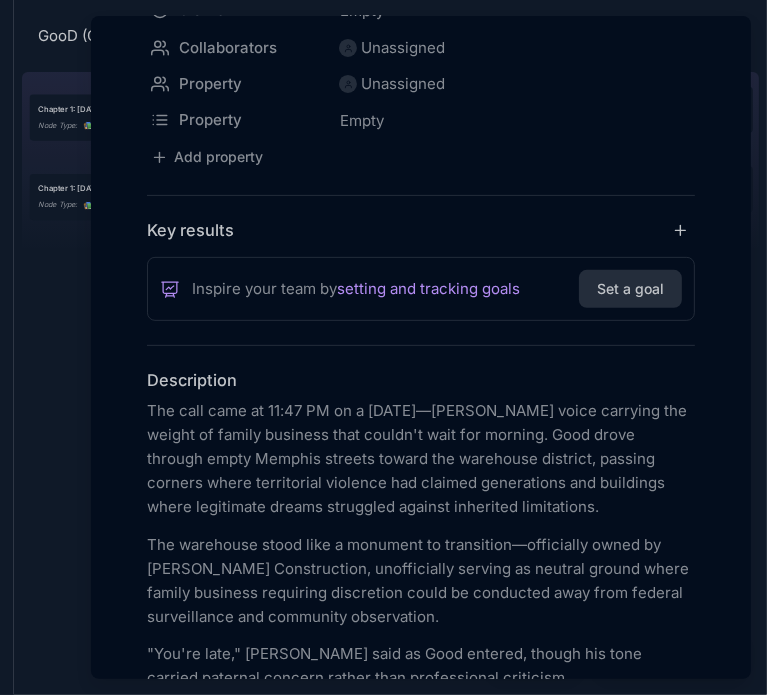 scroll, scrollTop: 4683, scrollLeft: 0, axis: vertical 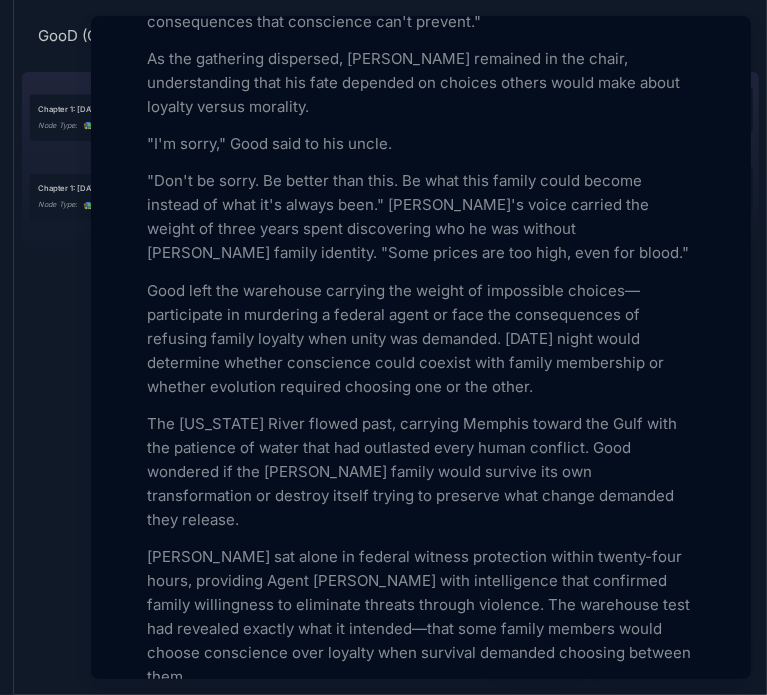 click at bounding box center [383, 347] 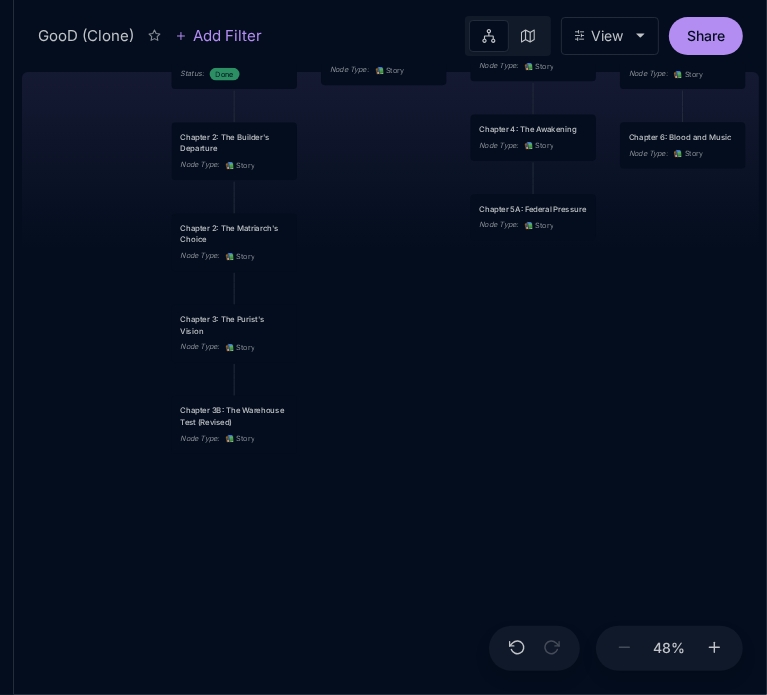 drag, startPoint x: 695, startPoint y: 365, endPoint x: 538, endPoint y: 393, distance: 159.47726 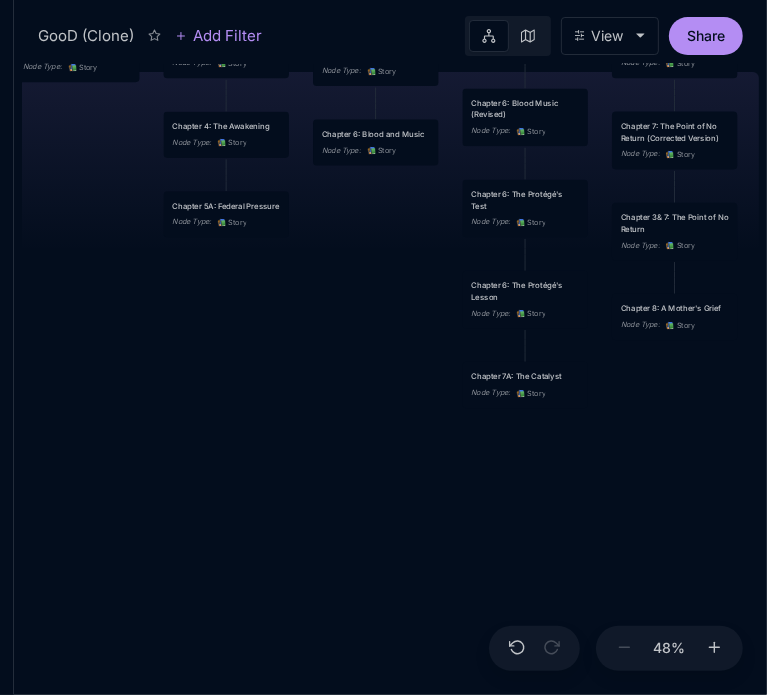 drag, startPoint x: 618, startPoint y: 405, endPoint x: 311, endPoint y: 402, distance: 307.01465 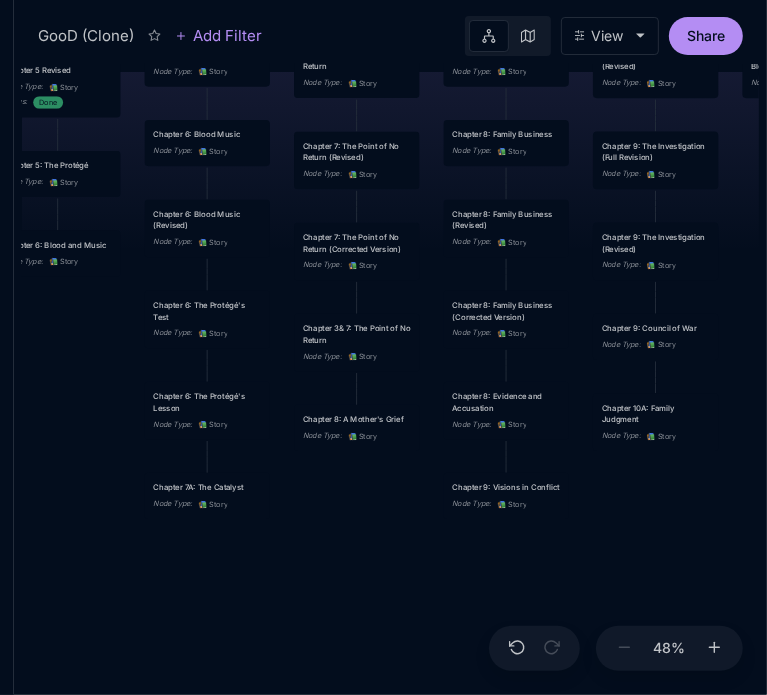 drag, startPoint x: 608, startPoint y: 430, endPoint x: 290, endPoint y: 541, distance: 336.81598 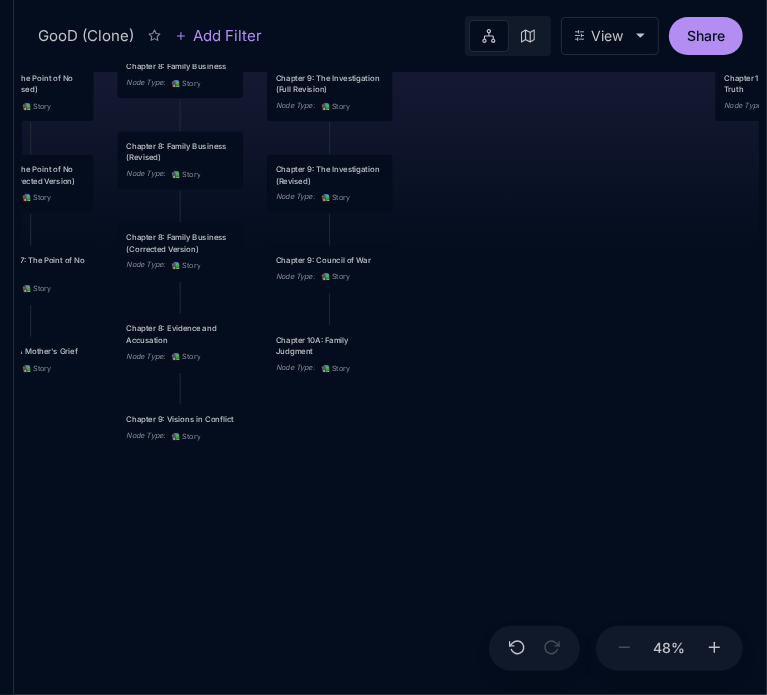 drag, startPoint x: 654, startPoint y: 542, endPoint x: 328, endPoint y: 474, distance: 333.0165 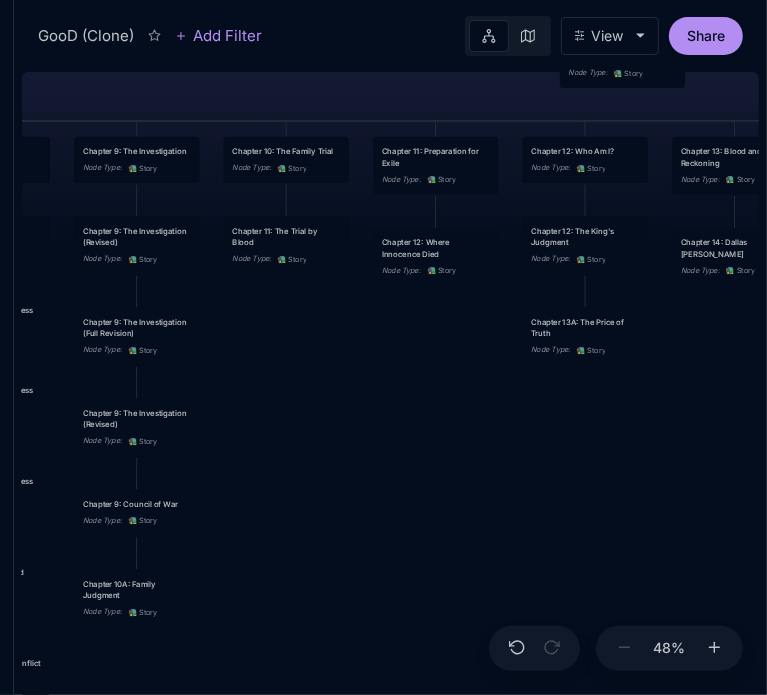 drag, startPoint x: 537, startPoint y: 299, endPoint x: 344, endPoint y: 543, distance: 311.10287 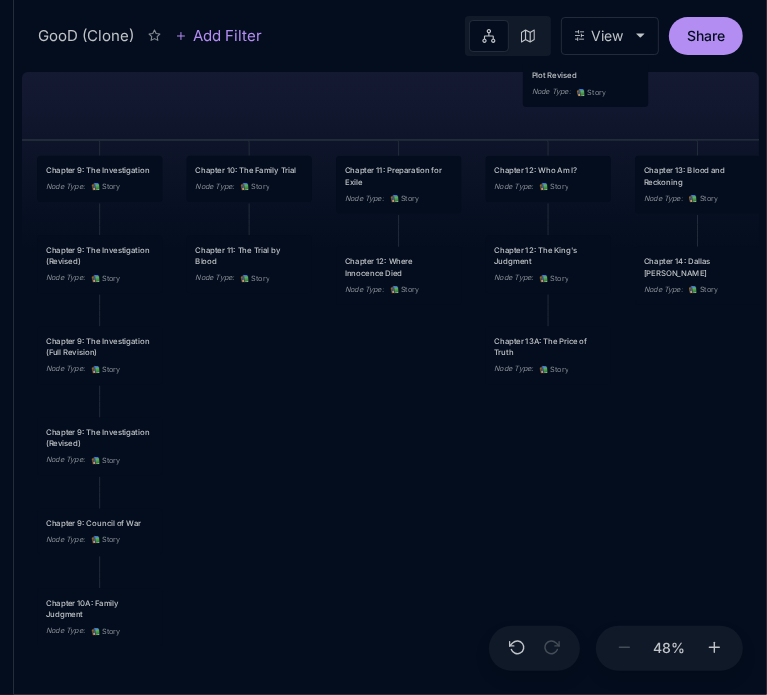 drag, startPoint x: 557, startPoint y: 488, endPoint x: 520, endPoint y: 507, distance: 41.59327 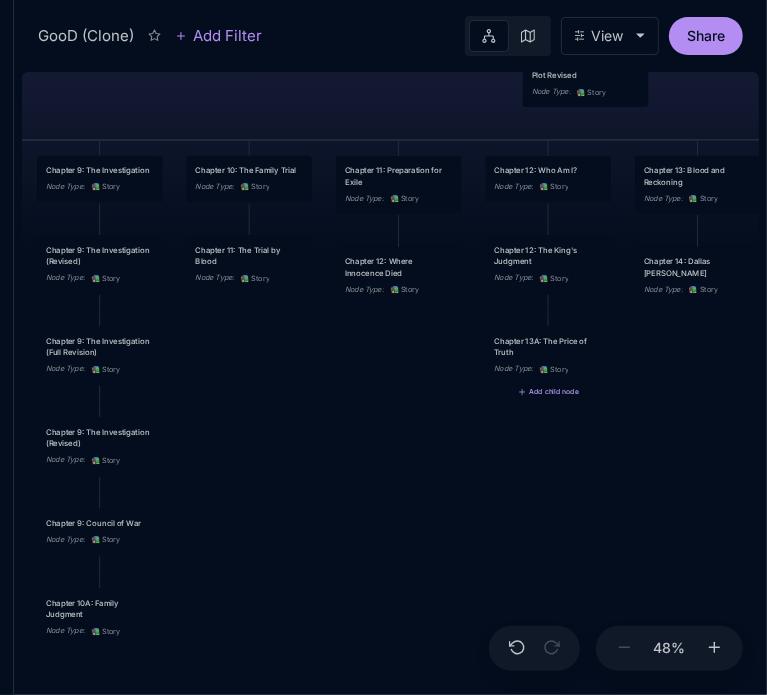 click on "Add child node" at bounding box center (548, 392) 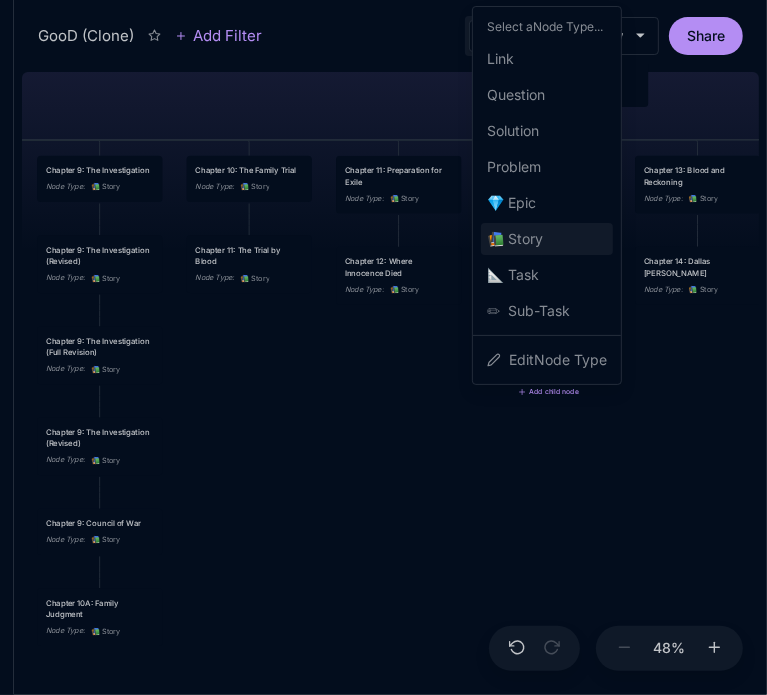 click on "📚   Story" at bounding box center (515, 239) 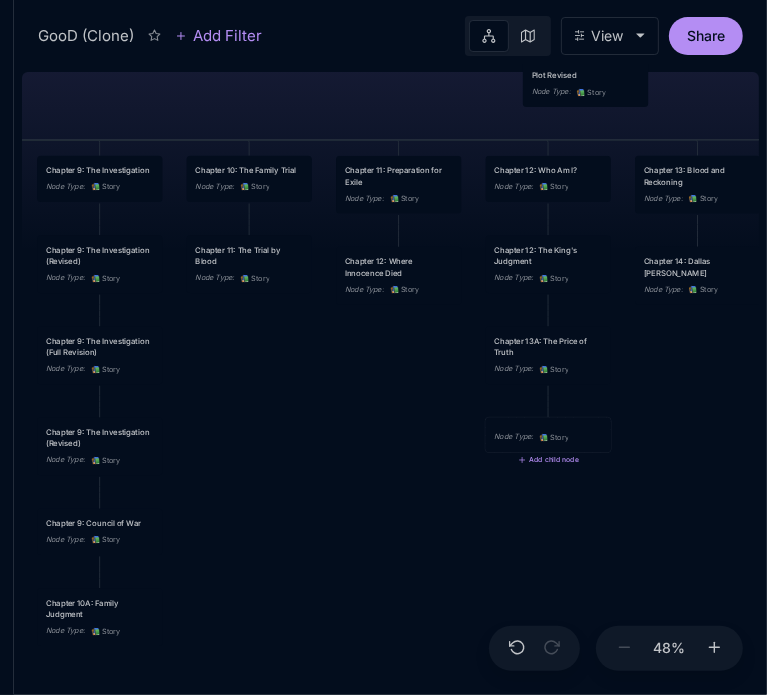 click on "Node Type : 📚   Story" at bounding box center [548, 437] 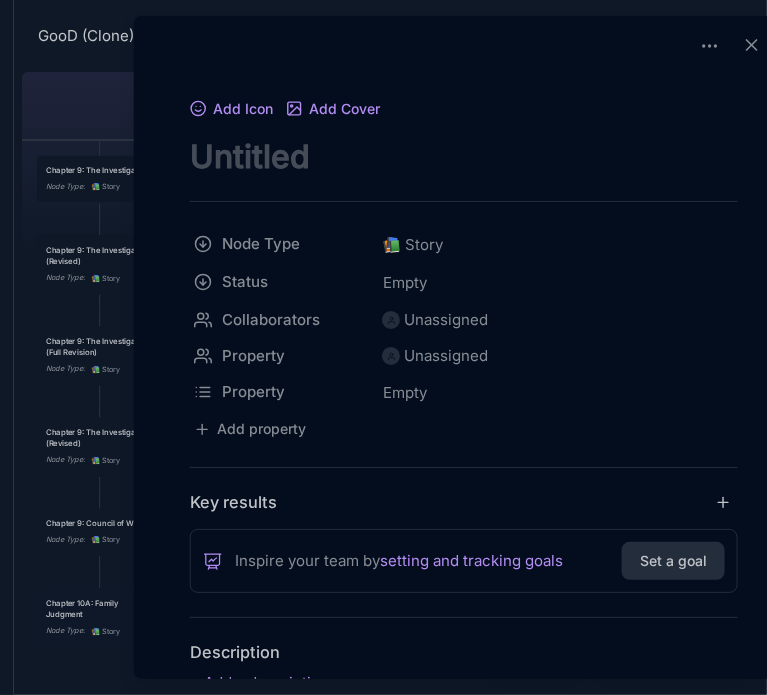 scroll, scrollTop: 0, scrollLeft: 0, axis: both 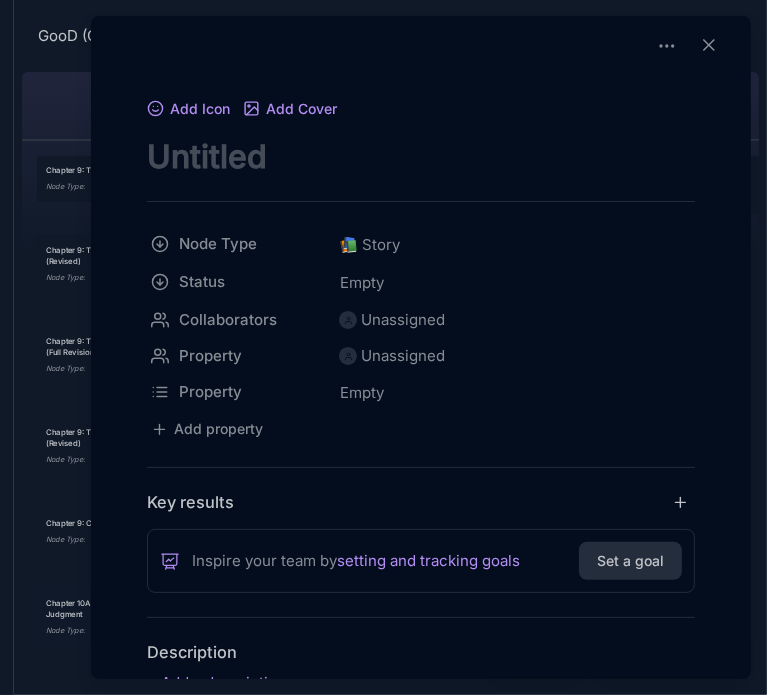 click at bounding box center (421, 156) 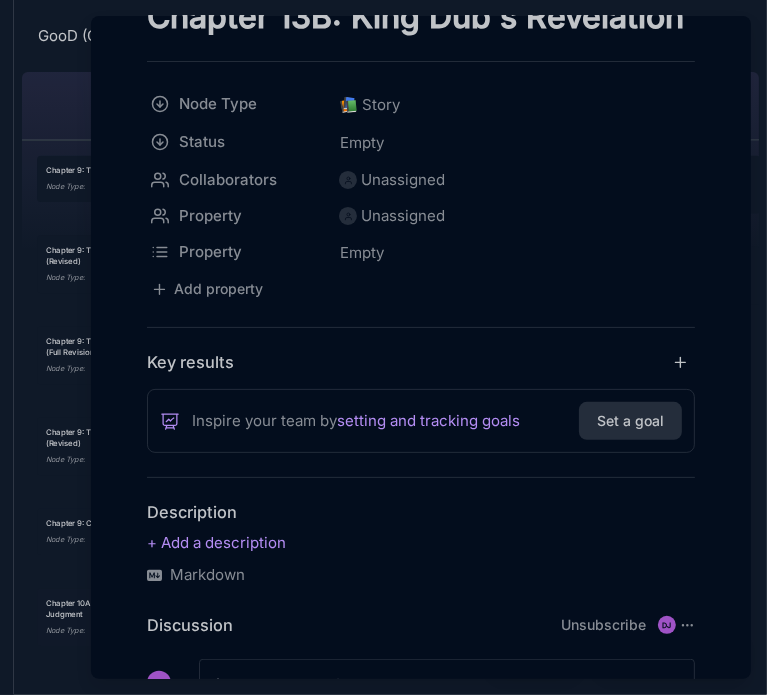 scroll, scrollTop: 190, scrollLeft: 0, axis: vertical 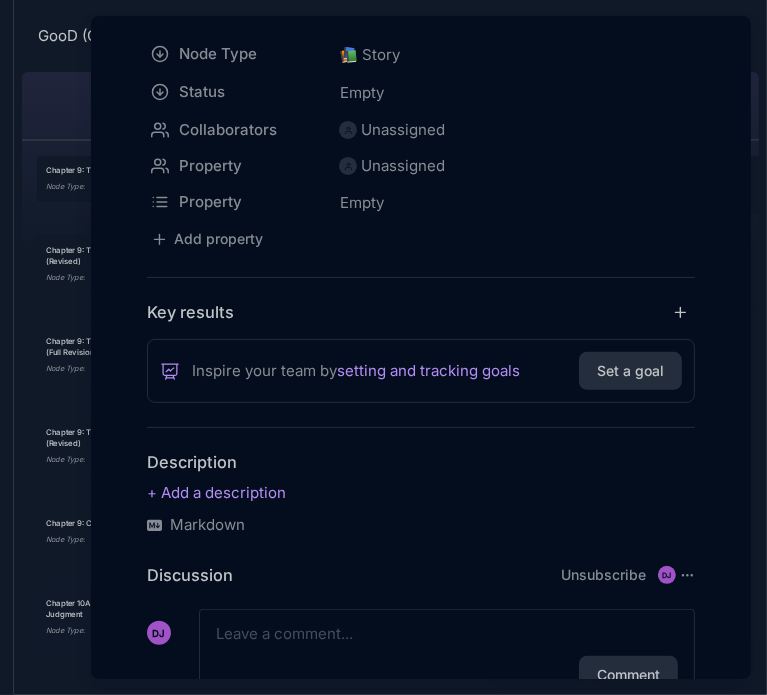 type on "Chapter 13B: King Dub's Revelation" 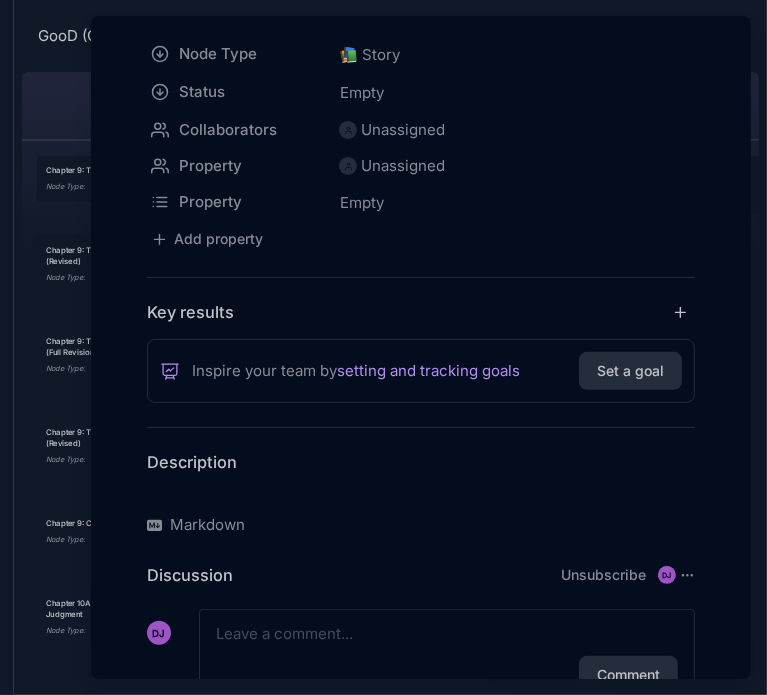 click at bounding box center [421, 493] 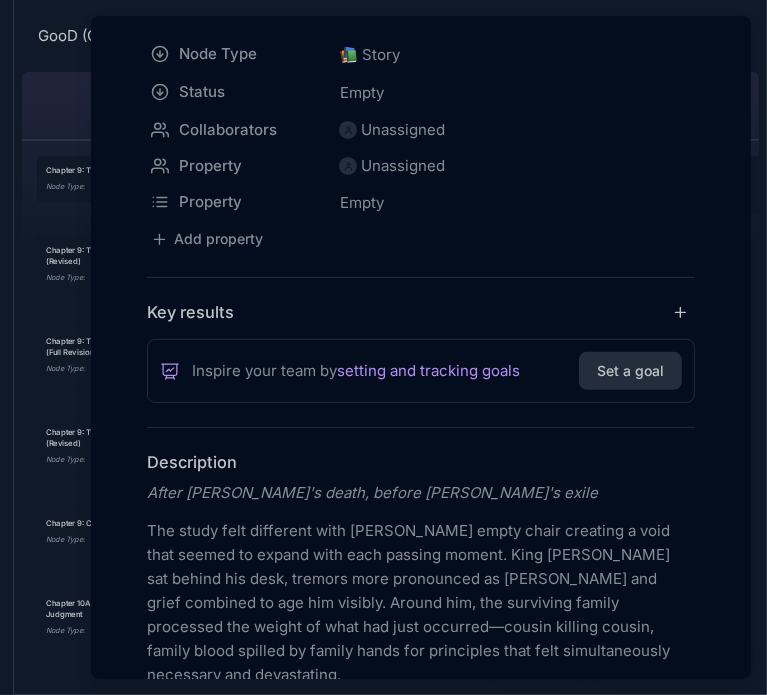 scroll, scrollTop: 5380, scrollLeft: 0, axis: vertical 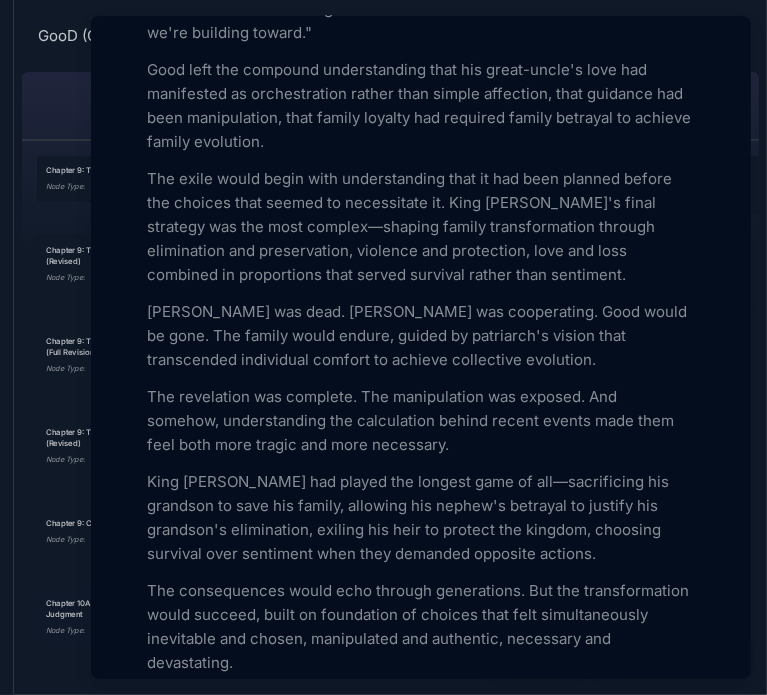click at bounding box center [383, 347] 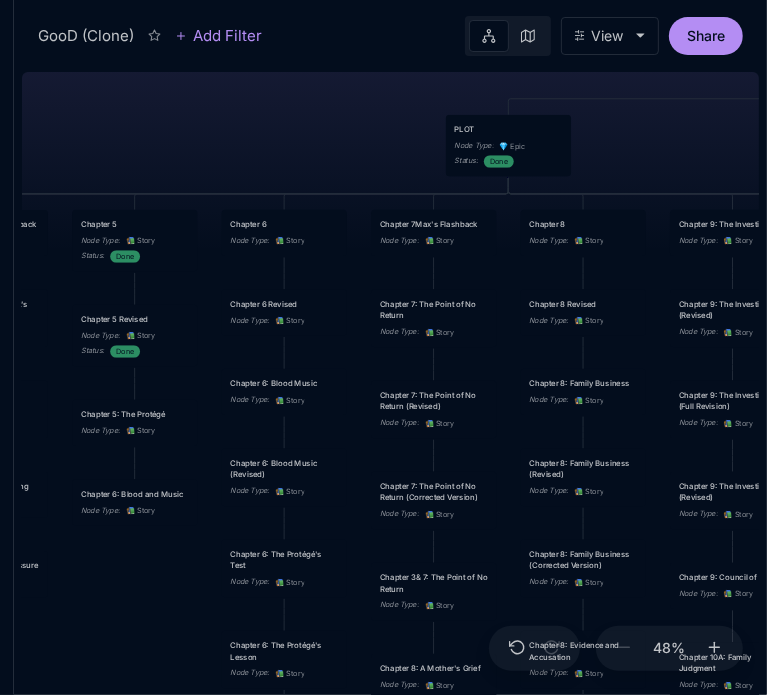 drag, startPoint x: 30, startPoint y: 391, endPoint x: 663, endPoint y: 445, distance: 635.29913 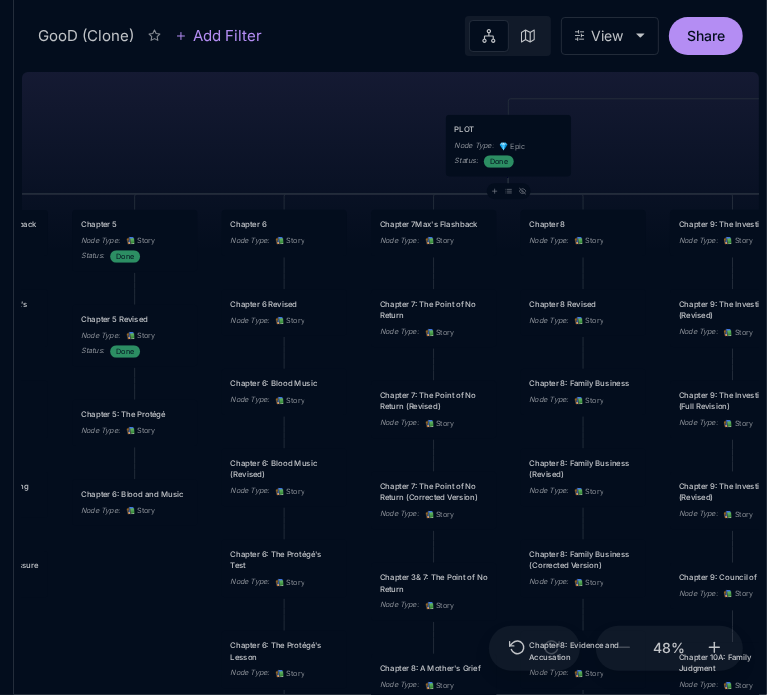 click on "PLOT Node Type : 💎   Epic Status : Done" at bounding box center [508, 145] 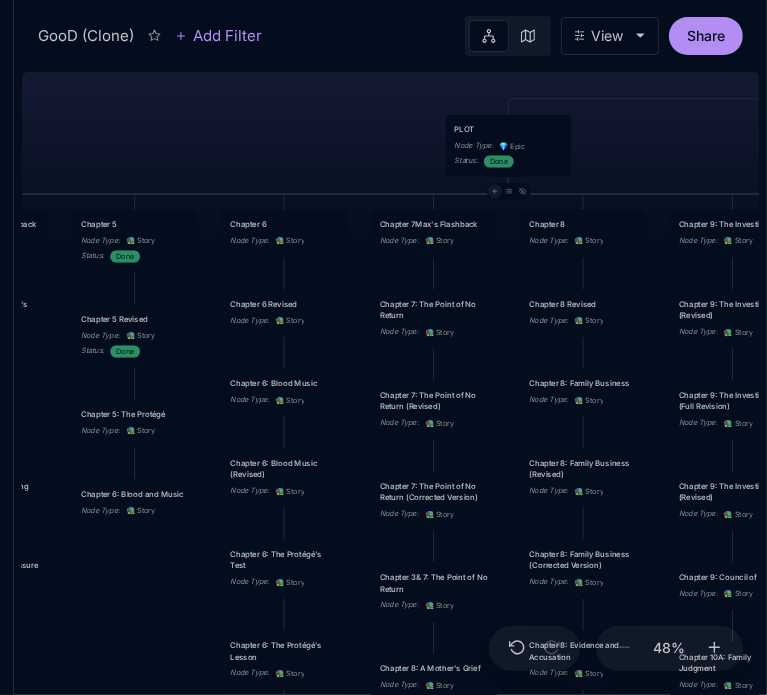 click 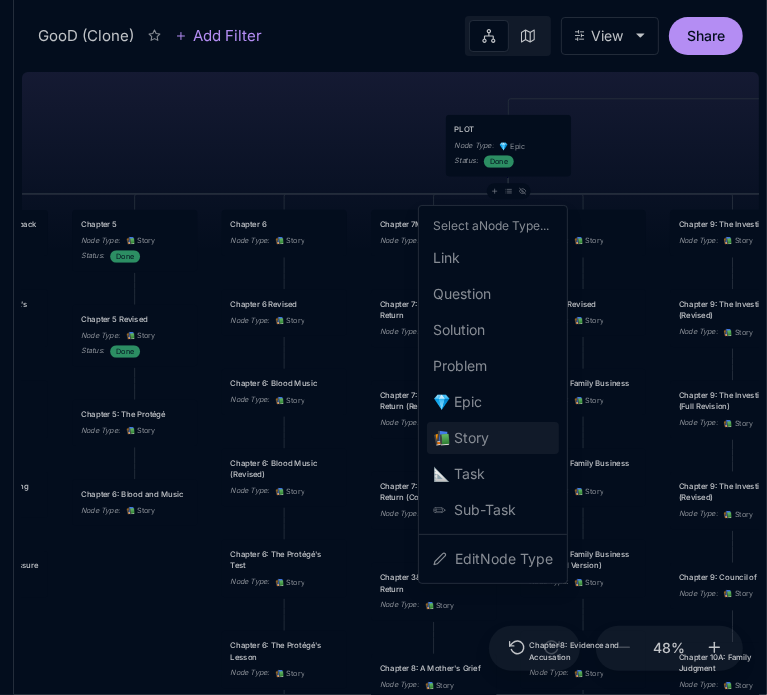 click on "📚" at bounding box center [443, 438] 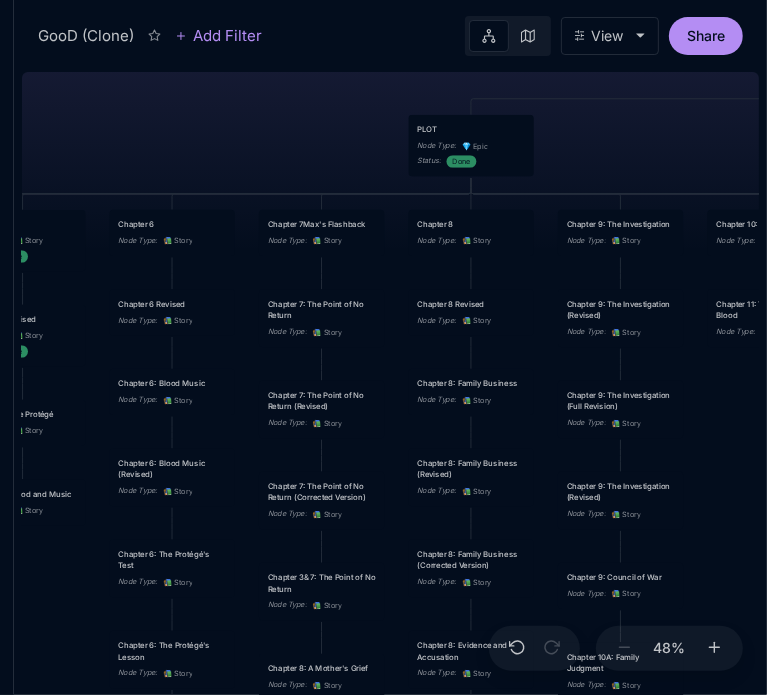 drag, startPoint x: 639, startPoint y: 143, endPoint x: 654, endPoint y: 131, distance: 19.209373 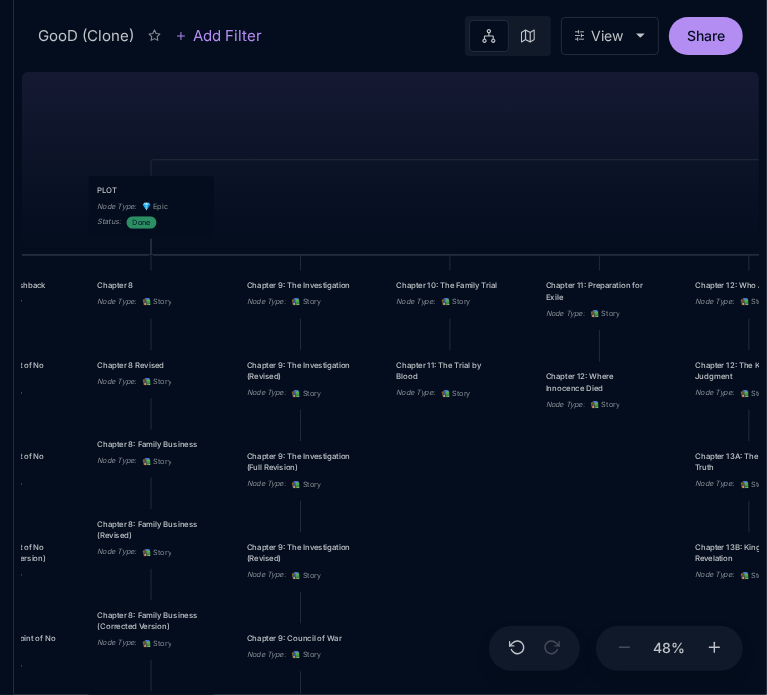 drag, startPoint x: 654, startPoint y: 131, endPoint x: 334, endPoint y: 192, distance: 325.76218 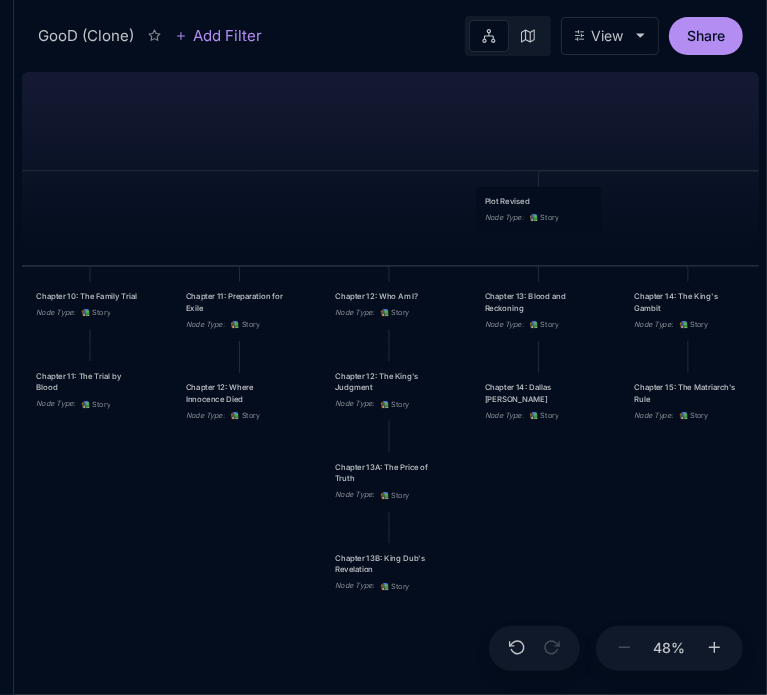 drag, startPoint x: 589, startPoint y: 201, endPoint x: 229, endPoint y: 212, distance: 360.16803 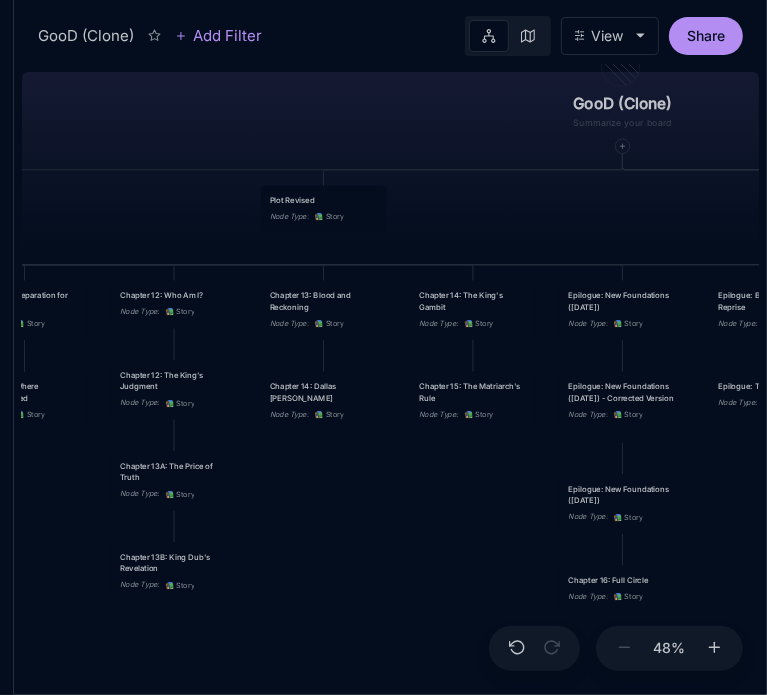 drag, startPoint x: 339, startPoint y: 239, endPoint x: 124, endPoint y: 238, distance: 215.00232 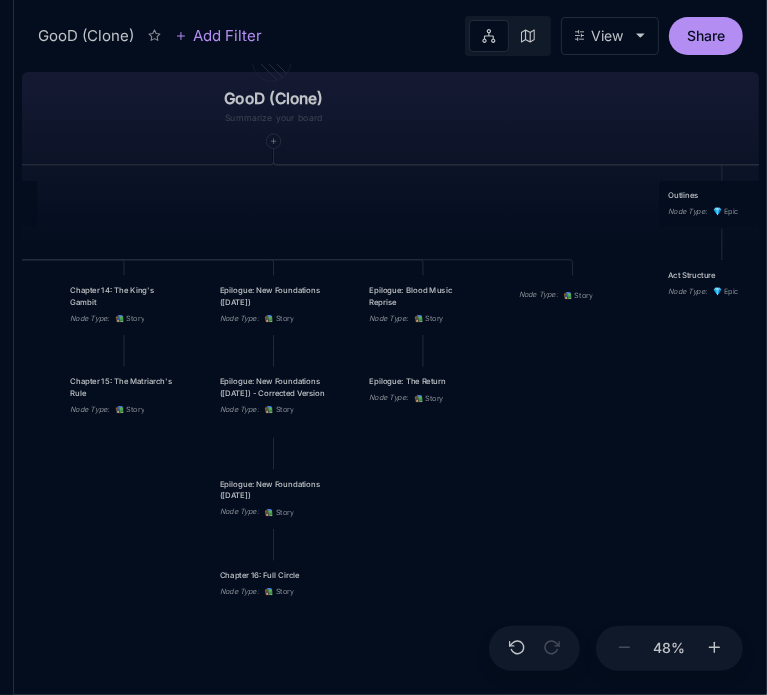 drag, startPoint x: 577, startPoint y: 223, endPoint x: 228, endPoint y: 218, distance: 349.03583 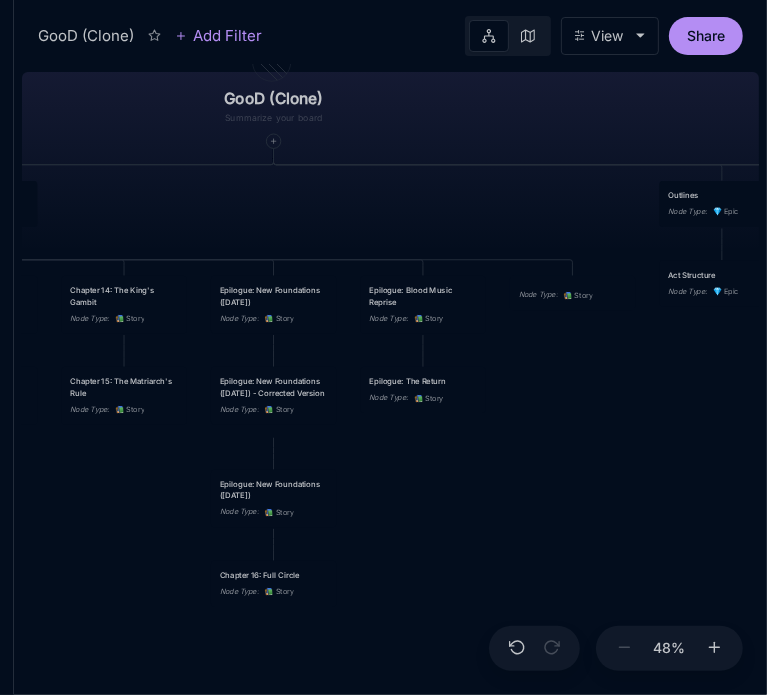 click on "GooD (Clone) PLOT Node Type : 💎   Epic Status : Done Plot Revised Node Type : 📚   Story Outlines Node Type : 💎   Epic Crime Family Structure
Node Type : ✏ ️  Sub-Task Status : Later Characters and sub plot outlines Node Type : ✏ ️  Sub-Task Status : Next Setting Node Type : ✏ ️  Sub-Task WIP Node Type : 📐   Task Status : Done Intro The Wedding Node Type : 📚   Story Status : Done Chapter 1  Node Type : 📚   Story Status : Done Chapter 2A: The Discovery Node Type : 📚   Story Chapter 2 King's Flashback Node Type : 📚   Story Chapter 3 Node Type : 📚   Story Status : Done Chapter 4 Good's Flashback Node Type : 📚   Story Chapter 5 Node Type : 📚   Story Status : Done Chapter 6 Node Type : 📚   Story Chapter 7Max's Flashback Node Type : 📚   Story Chapter 8 Node Type : 📚   Story Chapter 9: The Investigation Node Type : 📚   Story Chapter 10: The Family Trial Node Type : 📚   Story Chapter 11: Preparation for Exile Node Type : 📚   Story Chapter 12: Who Am I? :" at bounding box center (390, 379) 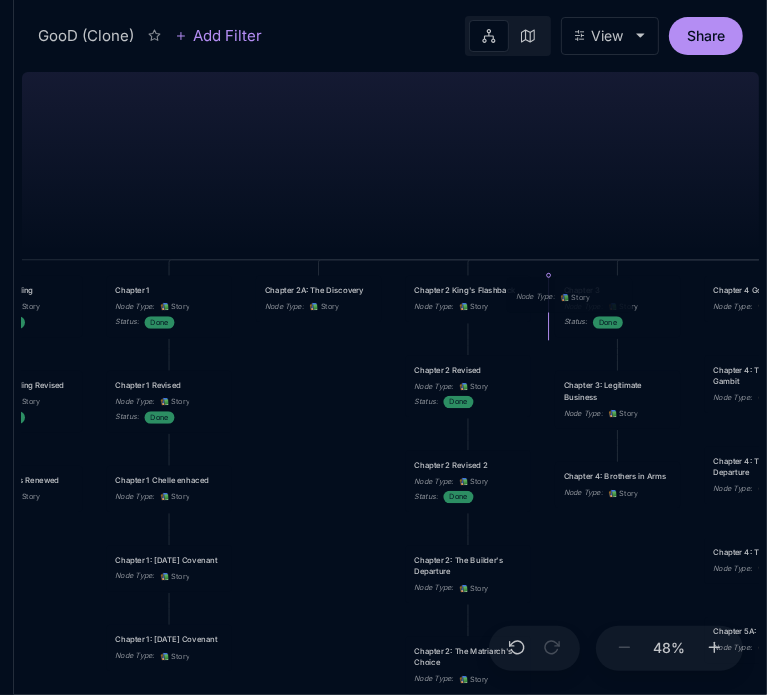 click on "Node Type :" at bounding box center (535, 297) 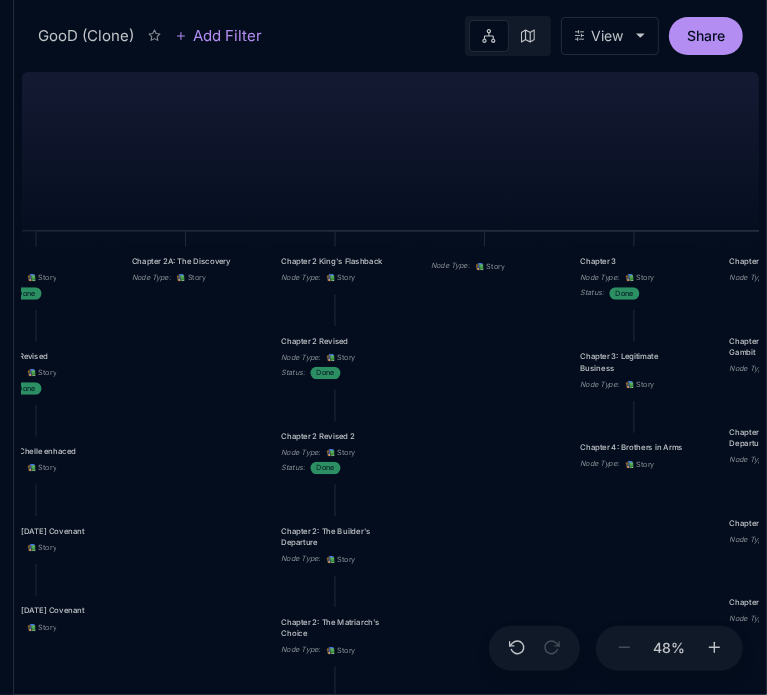 drag, startPoint x: 660, startPoint y: 439, endPoint x: 527, endPoint y: 410, distance: 136.12494 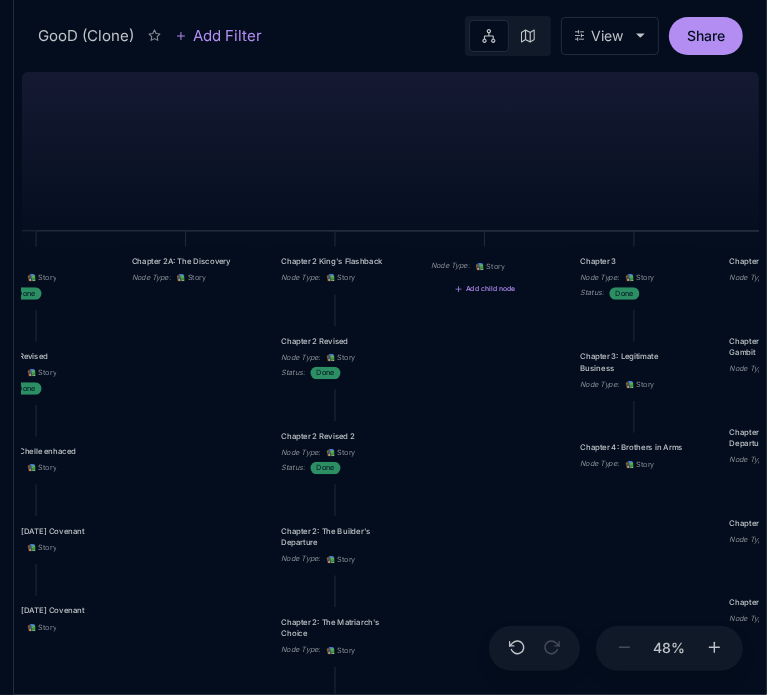 click on "Node Type : 📚   Story" at bounding box center [485, 266] 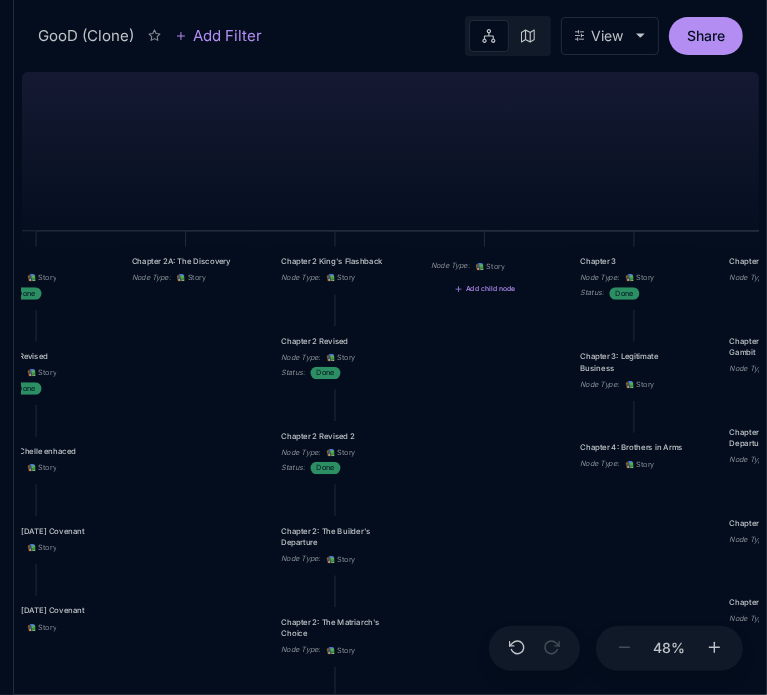 scroll, scrollTop: 0, scrollLeft: 0, axis: both 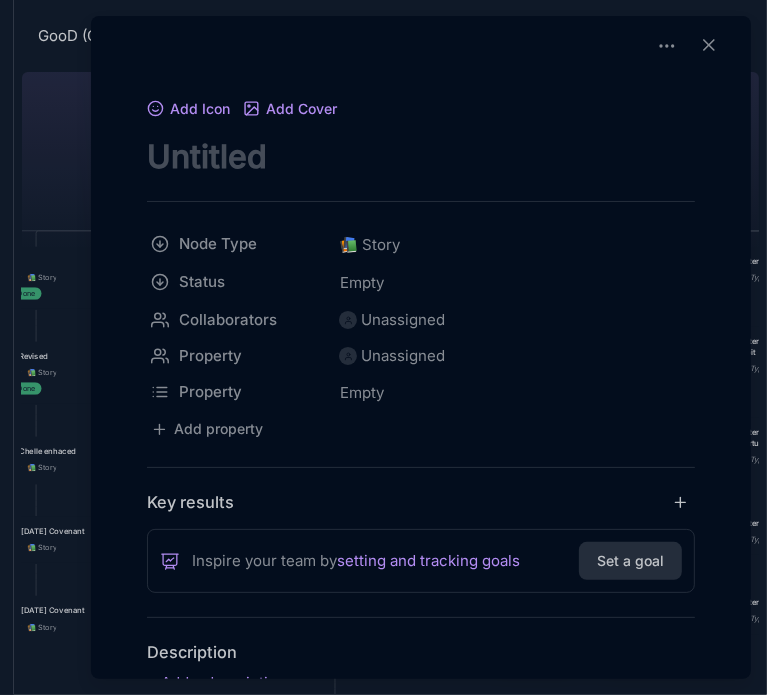 click on "Add Icon Add Cover   Node Type 📚   Story   Status Empty   Collaborators Unassigned   Property Unassigned   Property Empty
To pick up a draggable item, press the space bar.
While dragging, use the arrow keys to move the item.
Press space again to drop the item in its new position, or press escape to cancel.
Add property Key results Inspire your team by  setting and tracking goals Set a goal Description  Markdown Discussion Unsubscribe DJ DJ Comment" at bounding box center [421, 520] 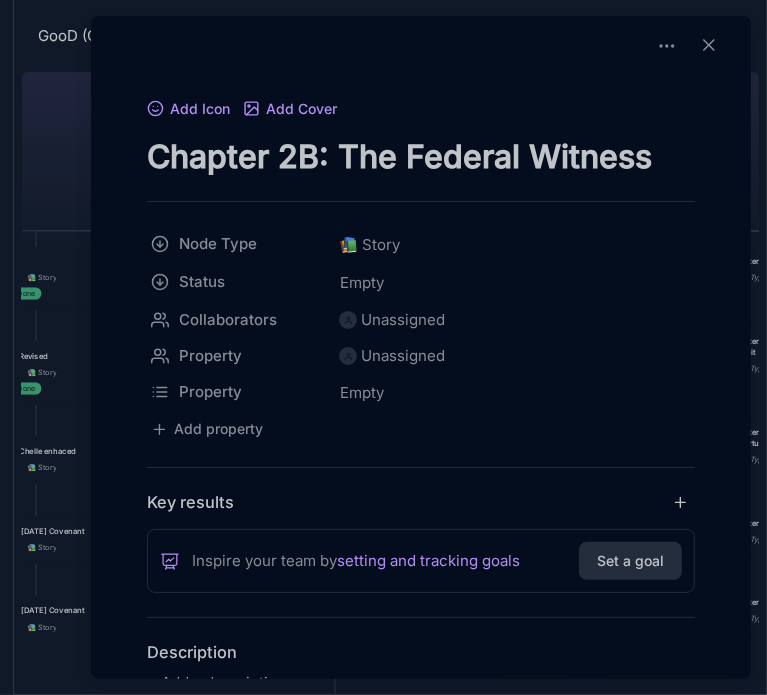 type on "Chapter 2B: The Federal Witness" 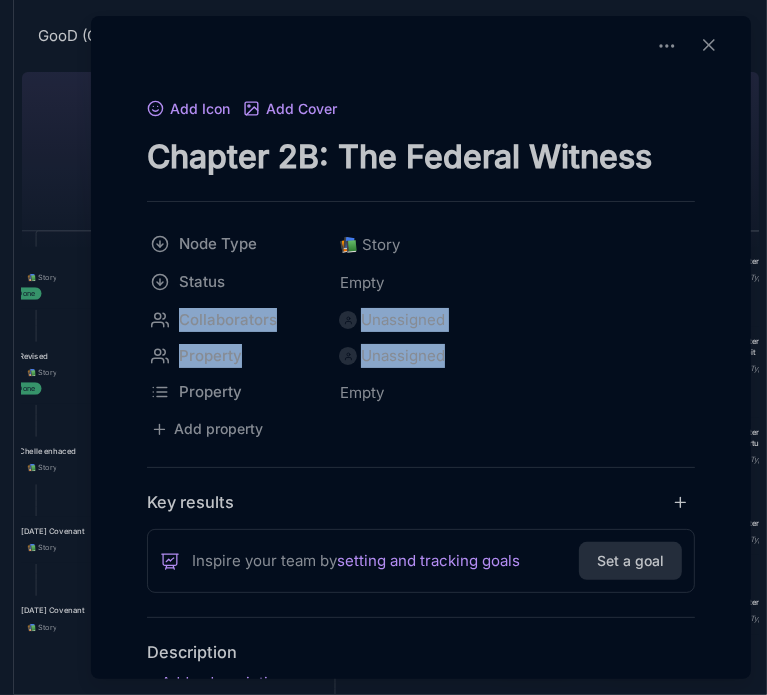 drag, startPoint x: 742, startPoint y: 279, endPoint x: 735, endPoint y: 360, distance: 81.3019 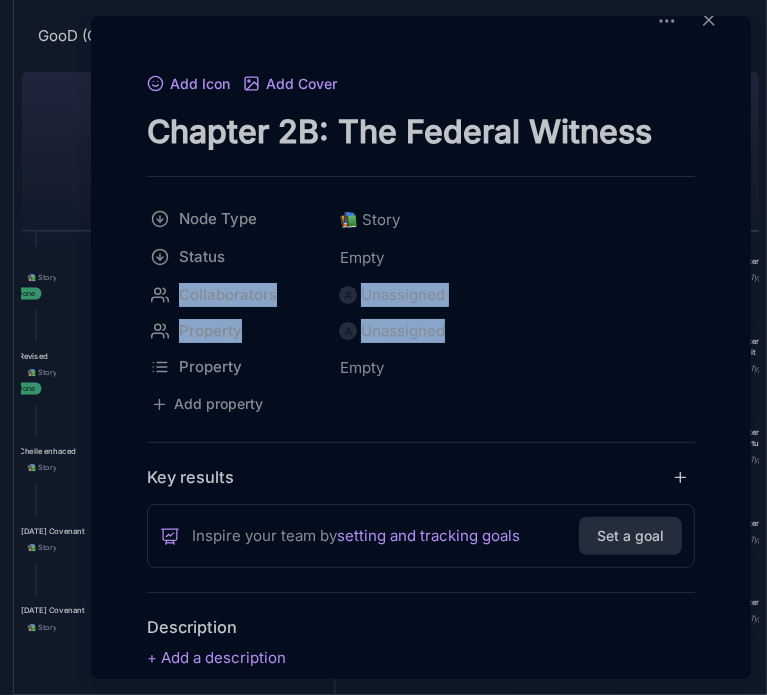 scroll, scrollTop: 23, scrollLeft: 0, axis: vertical 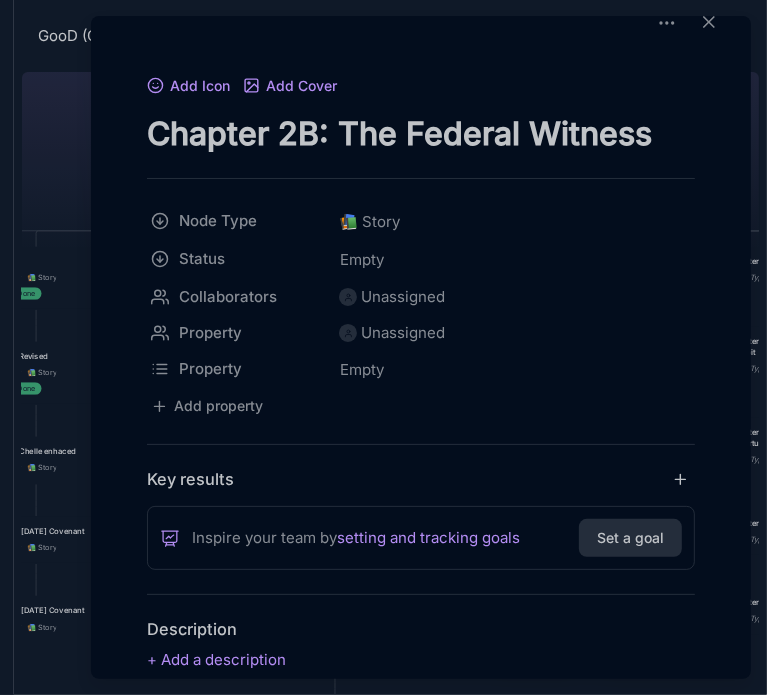 click at bounding box center [383, 347] 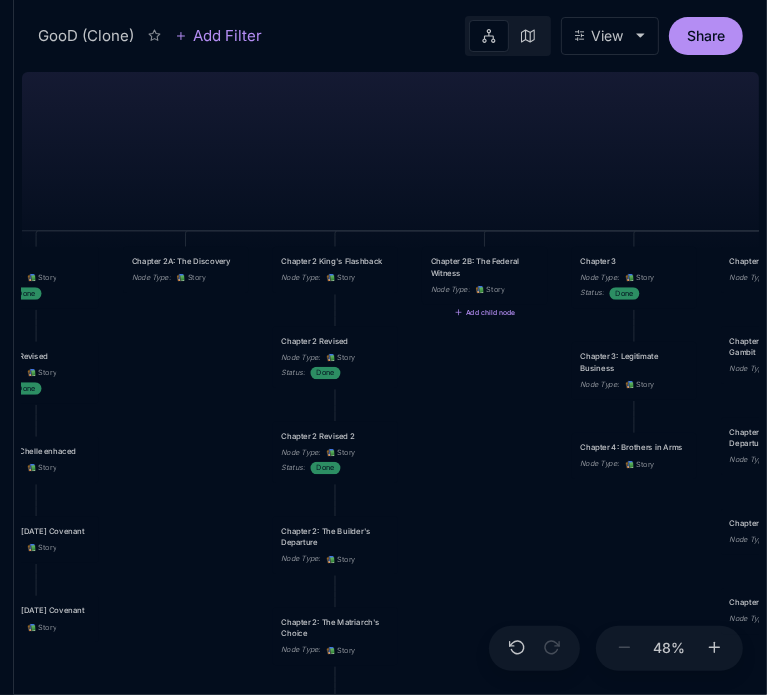 click on "Chapter 2B: The Federal Witness" at bounding box center (485, 266) 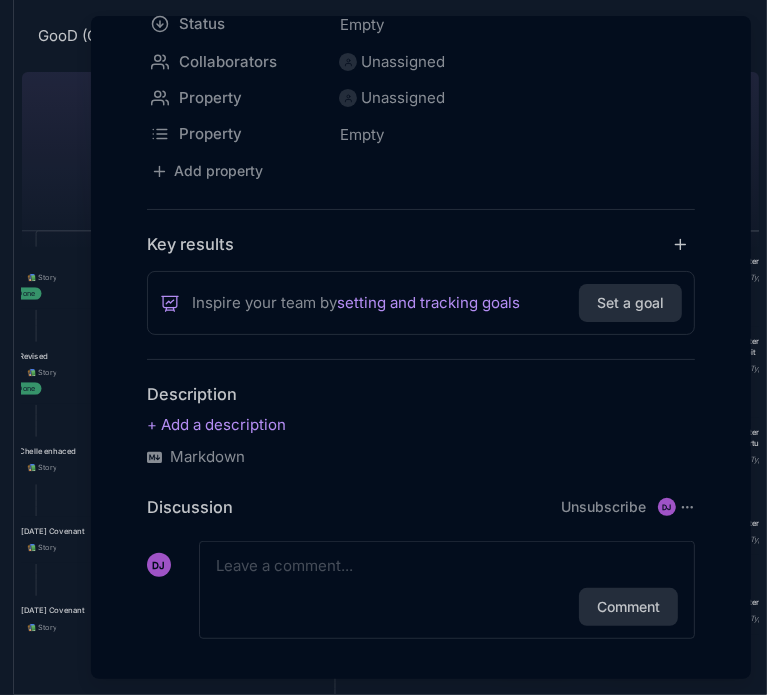 scroll, scrollTop: 272, scrollLeft: 0, axis: vertical 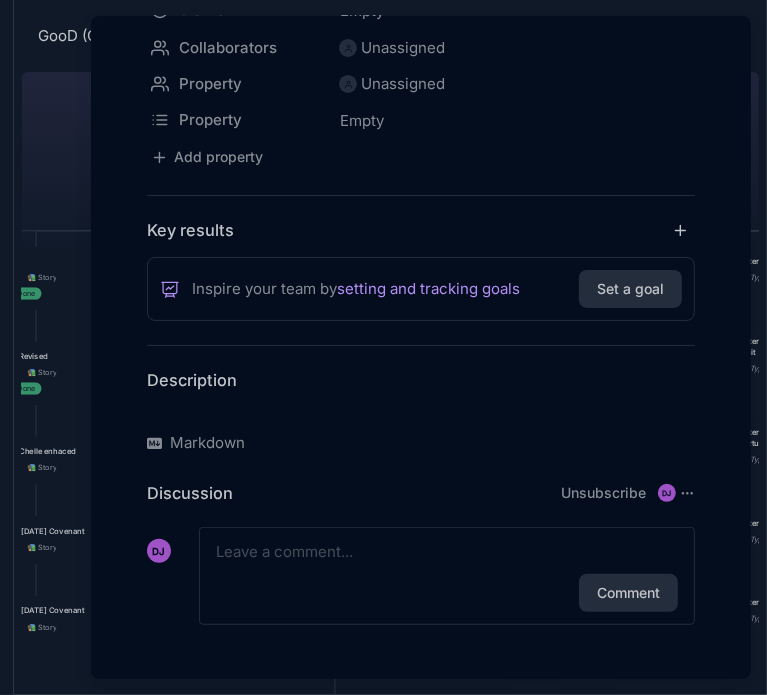 click at bounding box center (421, 411) 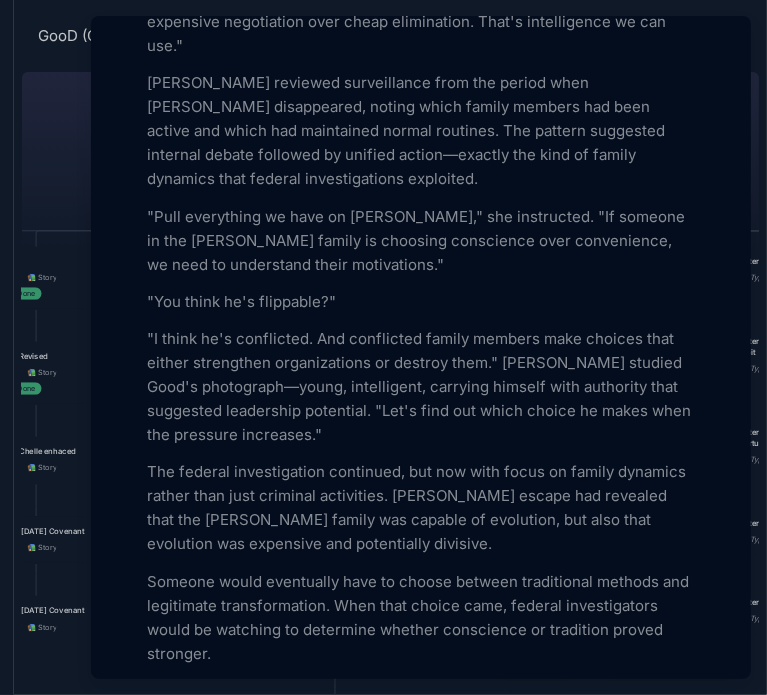 click at bounding box center [383, 347] 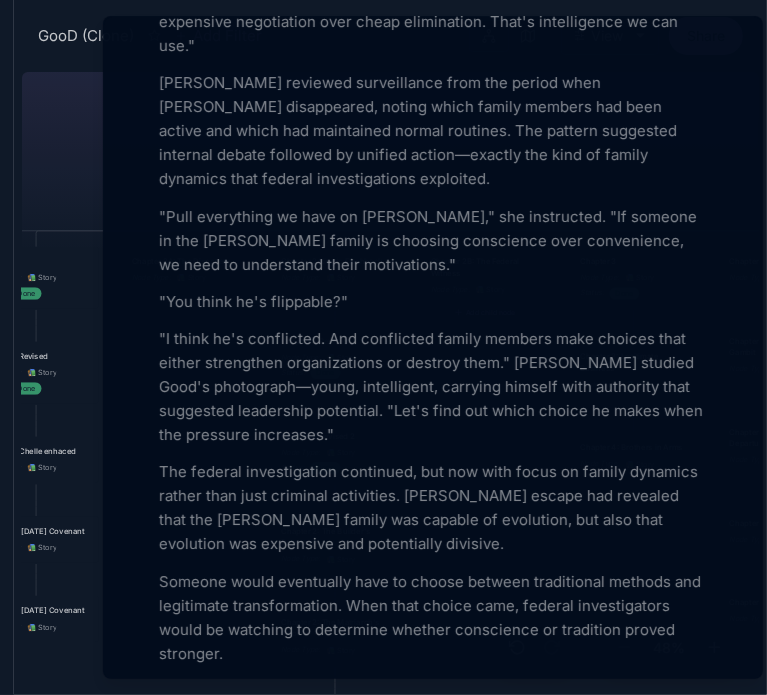 scroll, scrollTop: 3597, scrollLeft: 0, axis: vertical 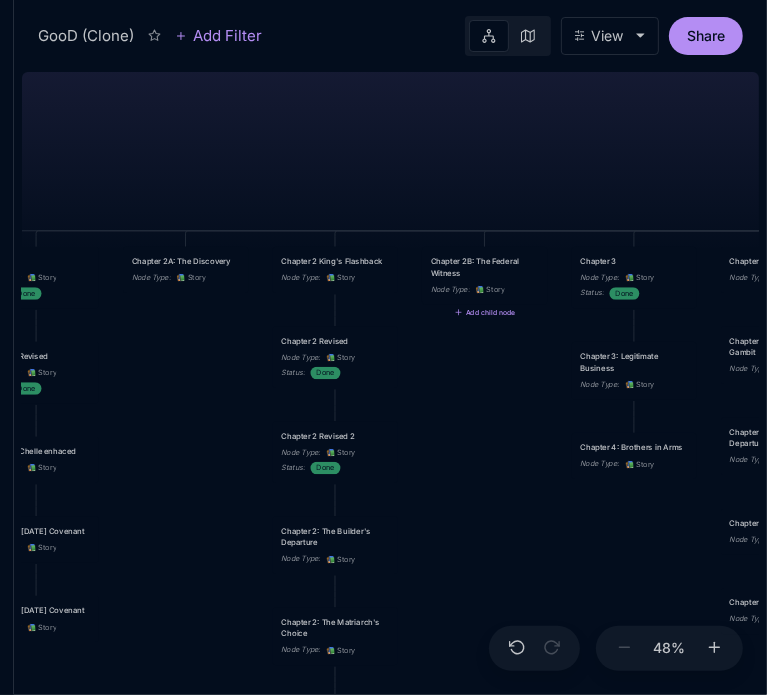 click on "GooD (Clone) PLOT Node Type : 💎   Epic Status : Done Plot Revised Node Type : 📚   Story Outlines Node Type : 💎   Epic Crime Family Structure
Node Type : ✏ ️  Sub-Task Status : Later Characters and sub plot outlines Node Type : ✏ ️  Sub-Task Status : Next Setting Node Type : ✏ ️  Sub-Task WIP Node Type : 📐   Task Status : Done Intro The Wedding Node Type : 📚   Story Status : Done Chapter 1  Node Type : 📚   Story Status : Done Chapter 2A: The Discovery Node Type : 📚   Story Chapter 2 King's Flashback Node Type : 📚   Story Chapter 2B: The Federal Witness Node Type : 📚   Story Add child node Chapter 3 Node Type : 📚   Story Status : Done Chapter 4 Good's Flashback Node Type : 📚   Story Chapter 5 Node Type : 📚   Story Status : Done Chapter 6 Node Type : 📚   Story Chapter 7Max's Flashback Node Type : 📚   Story Chapter 8 Node Type : 📚   Story Chapter 9: The Investigation Node Type : 📚   Story Chapter 10: The Family Trial Node Type : 📚   Story Node Type :" at bounding box center (390, 379) 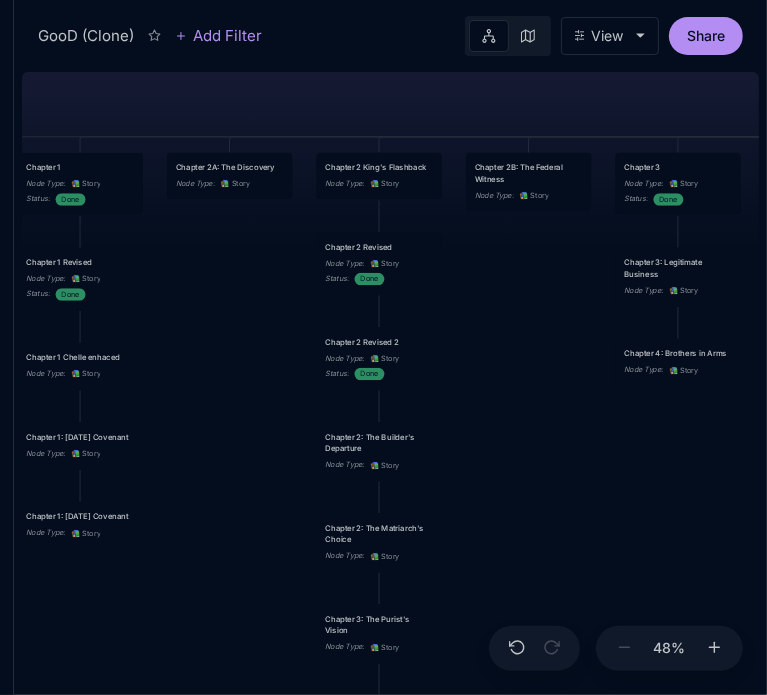drag, startPoint x: 512, startPoint y: 537, endPoint x: 556, endPoint y: 443, distance: 103.788246 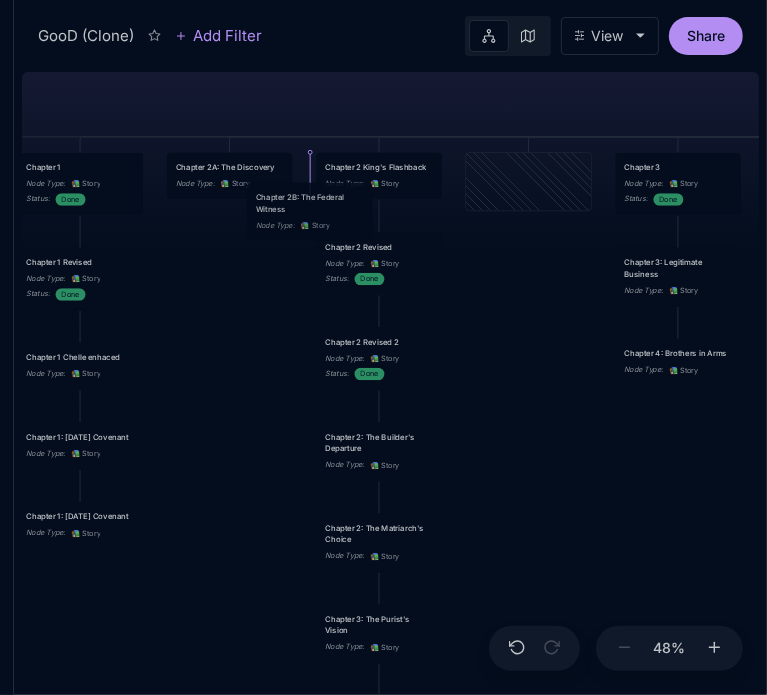 drag, startPoint x: 519, startPoint y: 163, endPoint x: 300, endPoint y: 193, distance: 221.04524 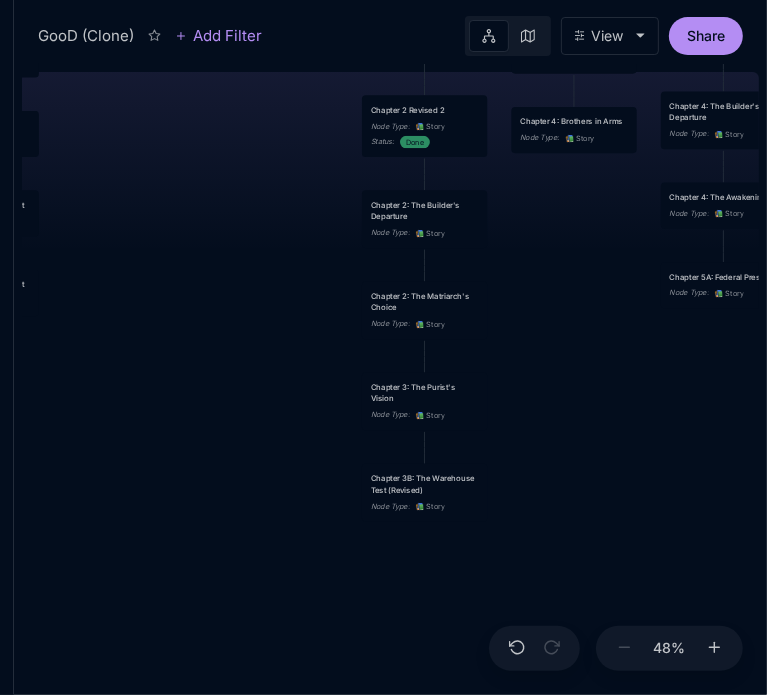 drag, startPoint x: 410, startPoint y: 479, endPoint x: 306, endPoint y: 247, distance: 254.24397 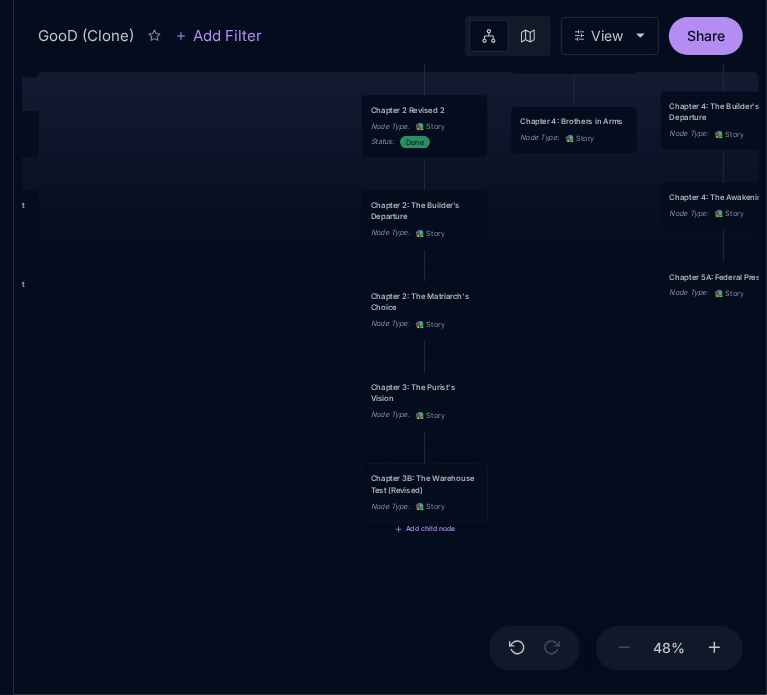 click on "Chapter 3B: The Warehouse Test (Revised)" at bounding box center (425, 483) 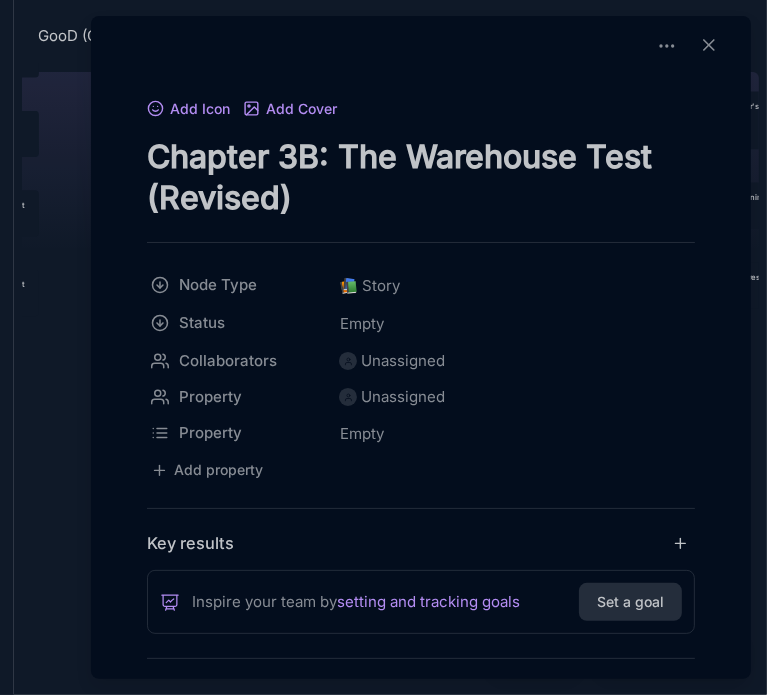 drag, startPoint x: 296, startPoint y: 163, endPoint x: 284, endPoint y: 156, distance: 13.892444 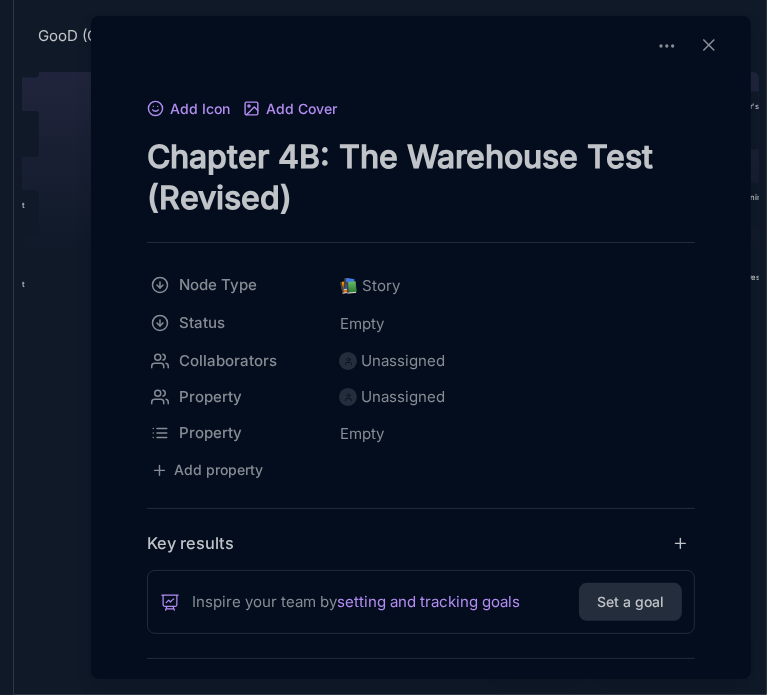 type on "Chapter 4B: The Warehouse Test (Revised)" 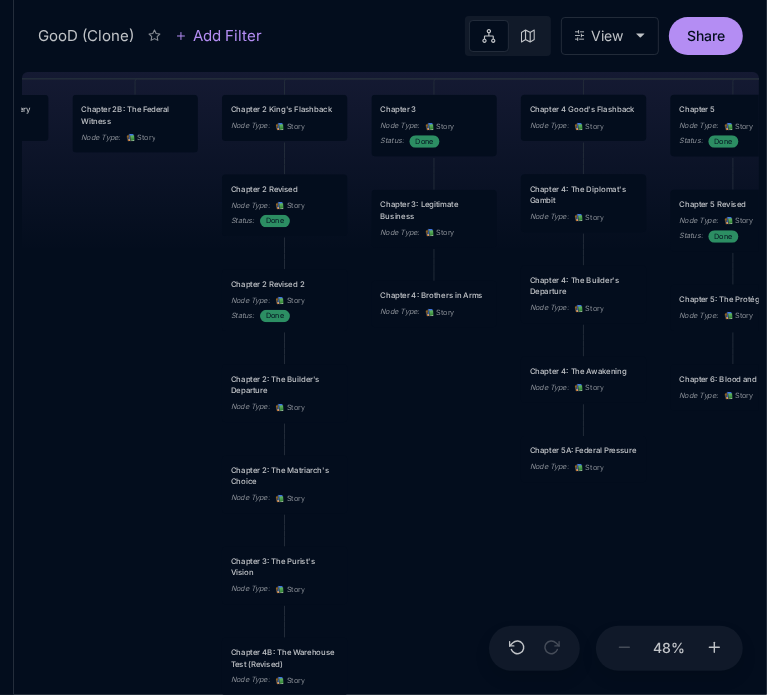 drag, startPoint x: 548, startPoint y: 228, endPoint x: 405, endPoint y: 406, distance: 228.32652 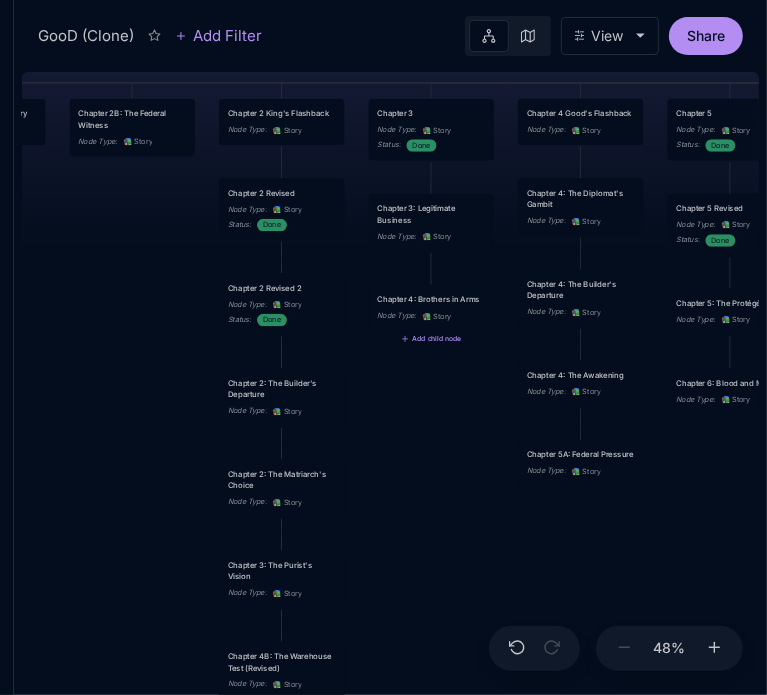 click on "Chapter 4: Brothers in Arms Node Type : 📚   Story" at bounding box center (431, 308) 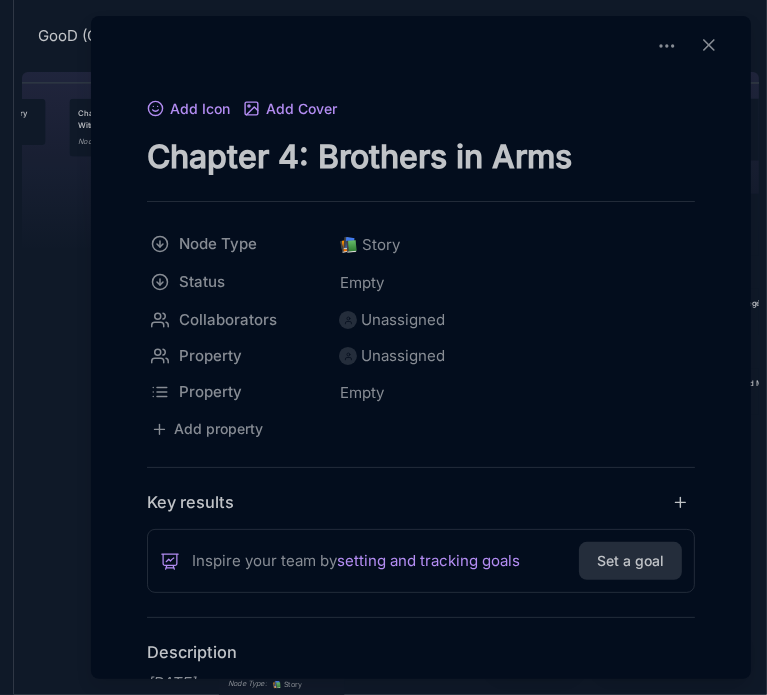 drag, startPoint x: 294, startPoint y: 163, endPoint x: 280, endPoint y: 163, distance: 14 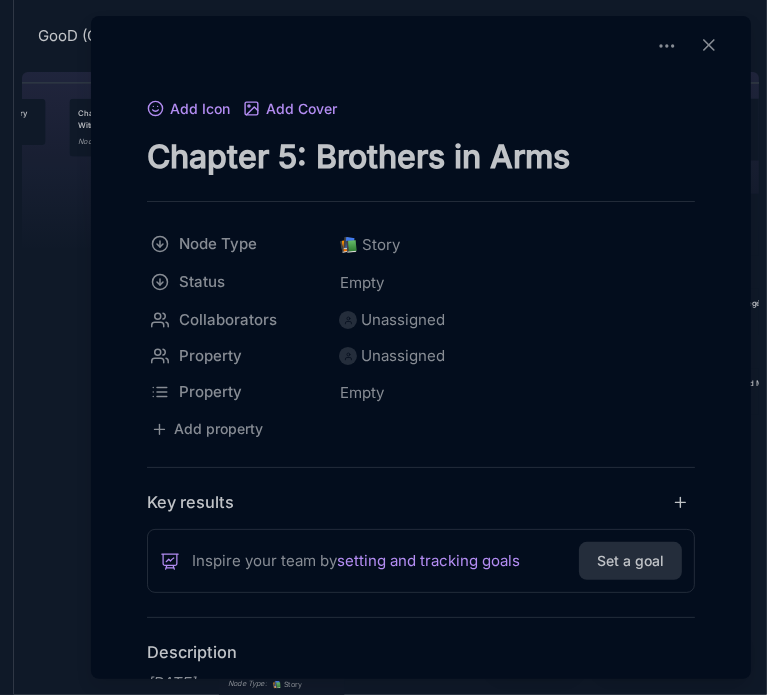 type on "Chapter 5: Brothers in Arms" 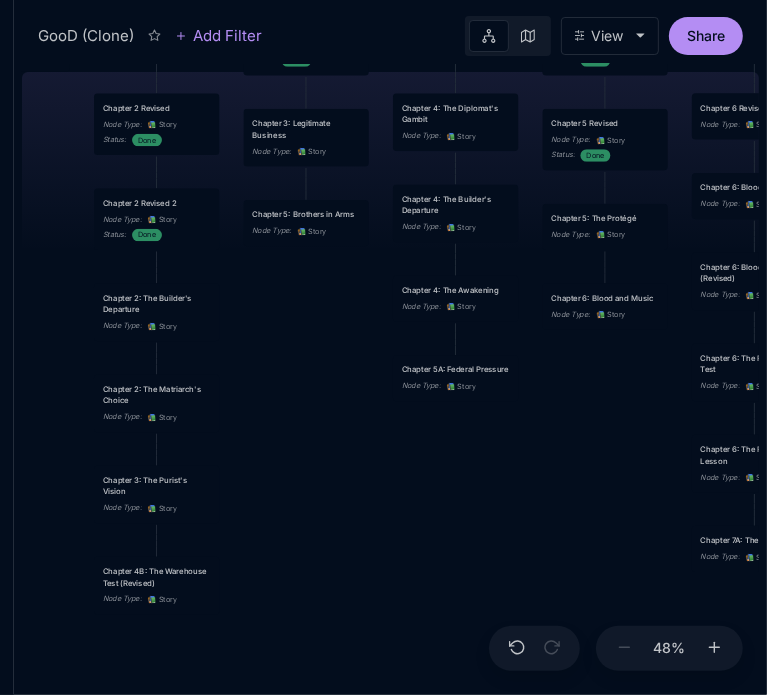 drag, startPoint x: 441, startPoint y: 468, endPoint x: 316, endPoint y: 383, distance: 151.16217 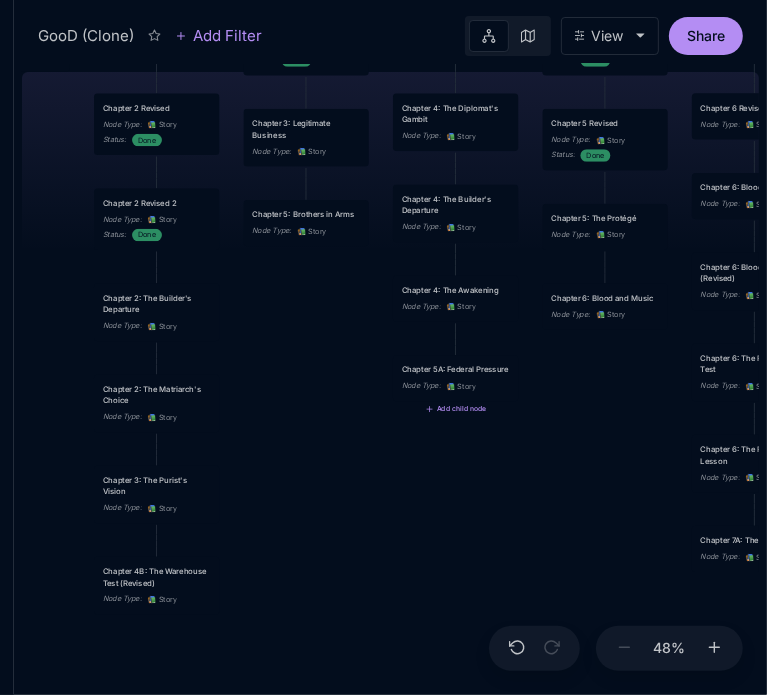 click on "Chapter 5A: Federal Pressure" at bounding box center (456, 370) 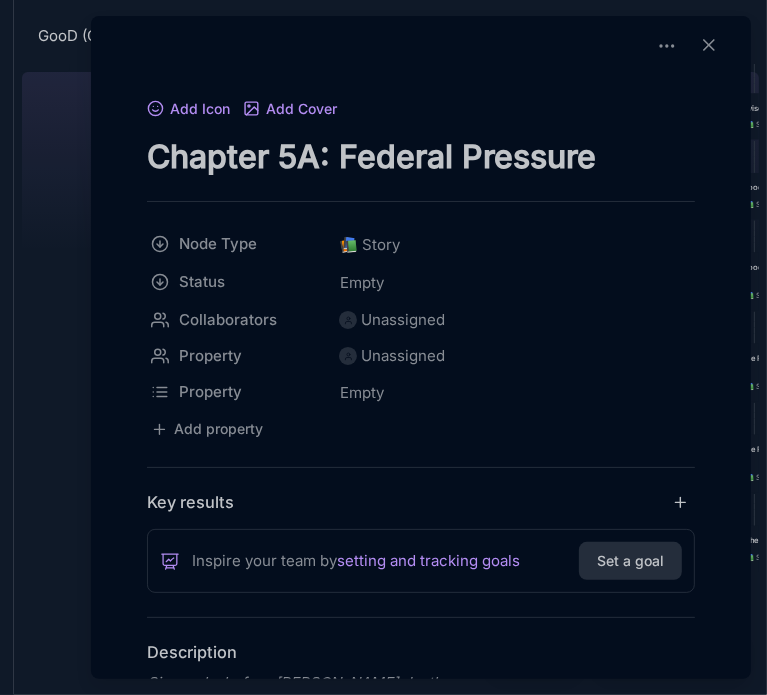 drag, startPoint x: 298, startPoint y: 148, endPoint x: 276, endPoint y: 151, distance: 22.203604 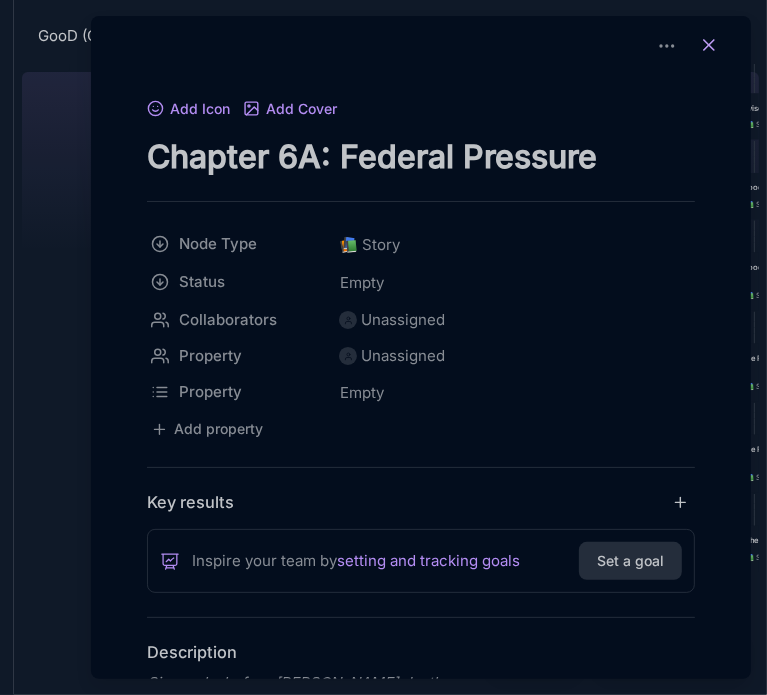 type on "Chapter 6A: Federal Pressure" 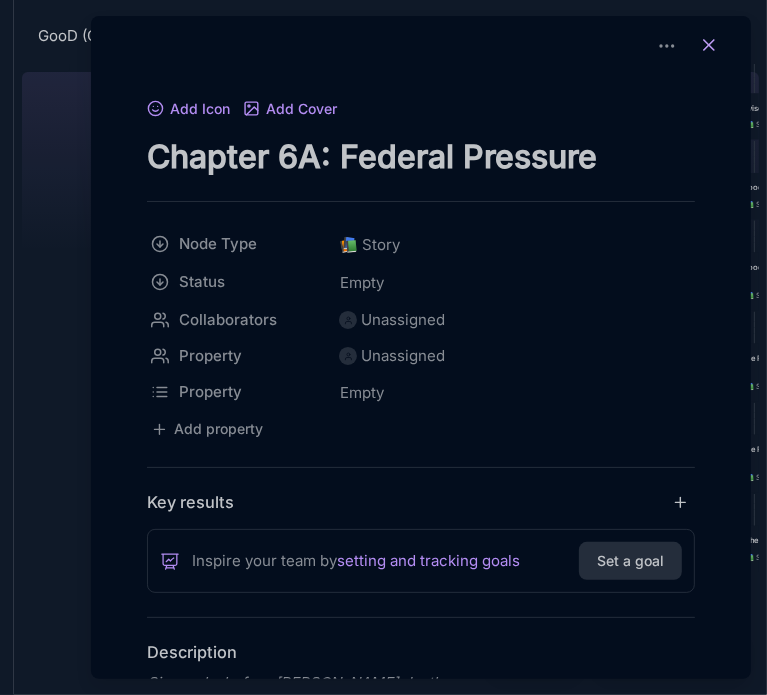 click 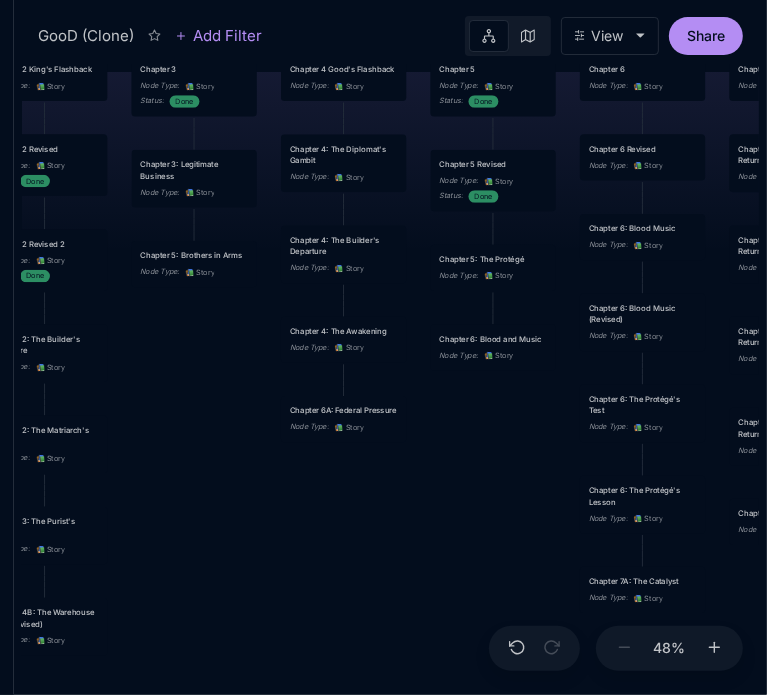 drag, startPoint x: 571, startPoint y: 413, endPoint x: 459, endPoint y: 454, distance: 119.26861 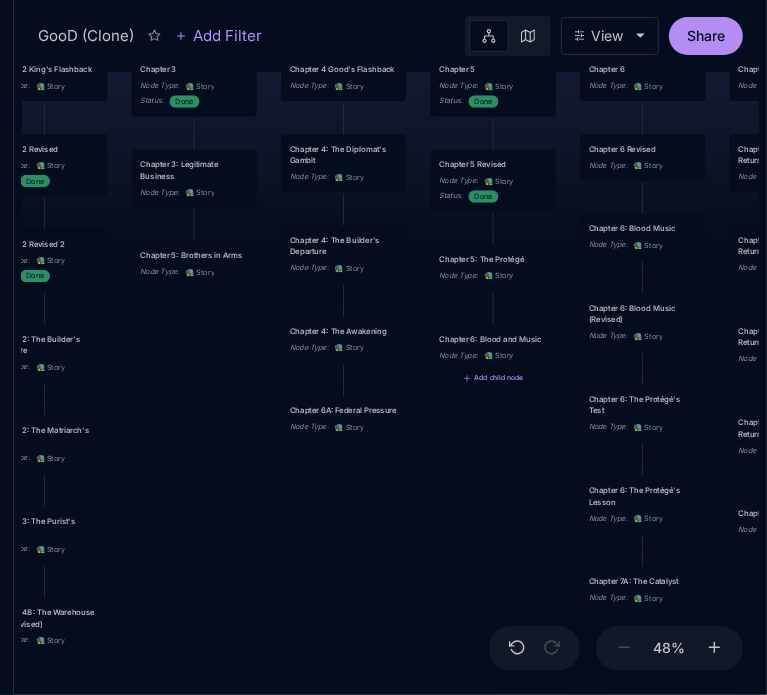 click on "Node Type :" at bounding box center (458, 355) 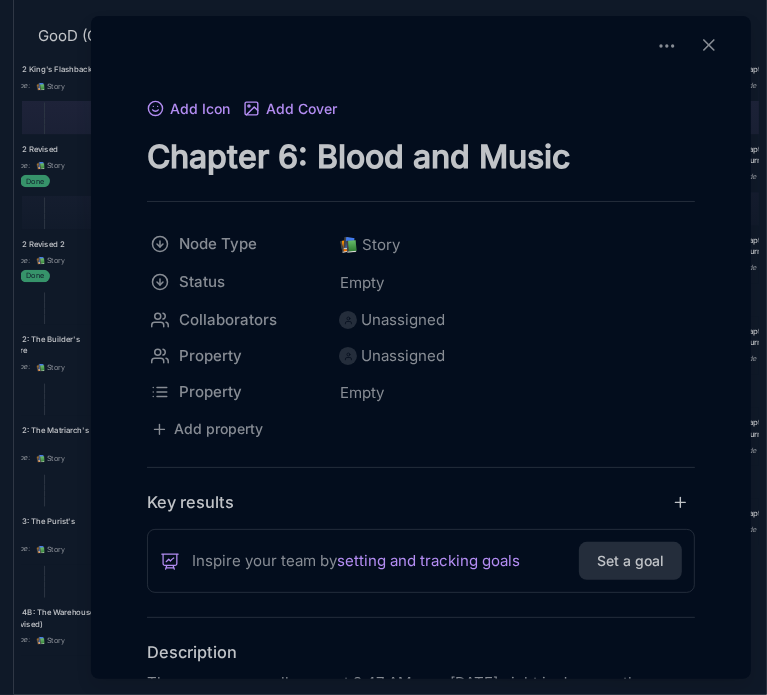 drag, startPoint x: 292, startPoint y: 163, endPoint x: 279, endPoint y: 160, distance: 13.341664 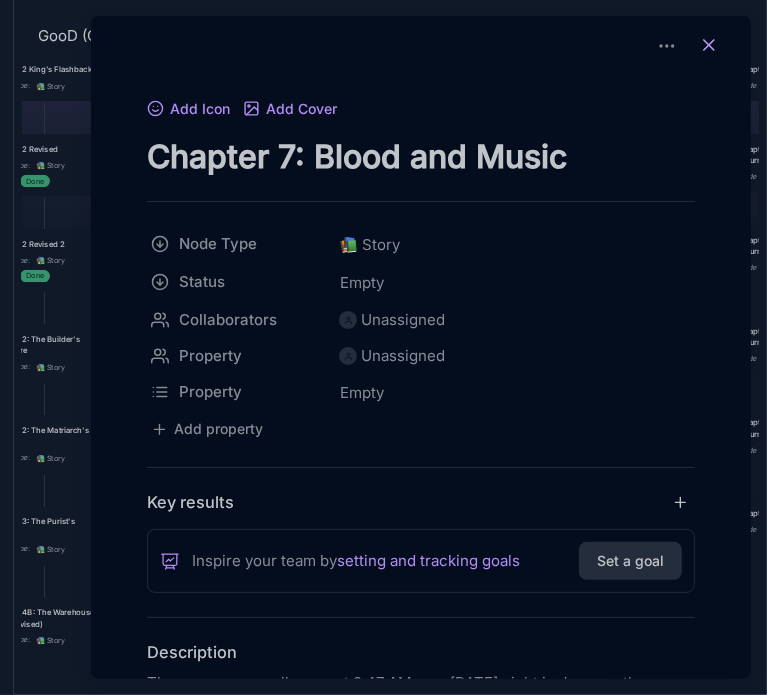 type on "Chapter 7: Blood and Music" 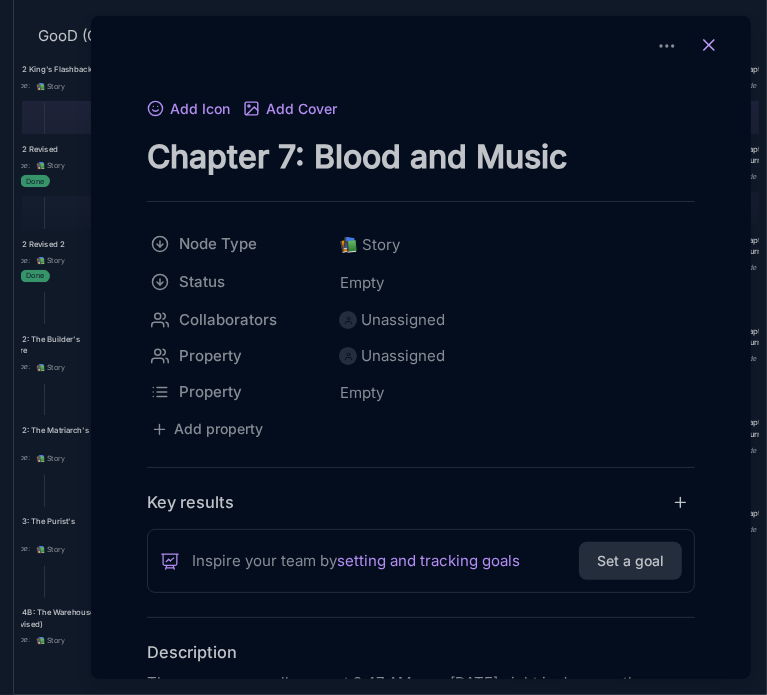 click 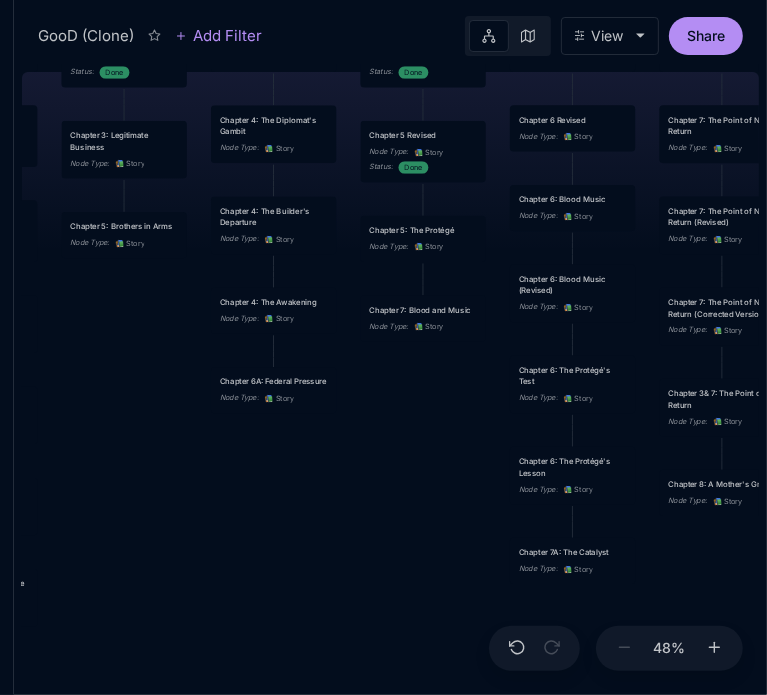 drag, startPoint x: 496, startPoint y: 478, endPoint x: 426, endPoint y: 449, distance: 75.76939 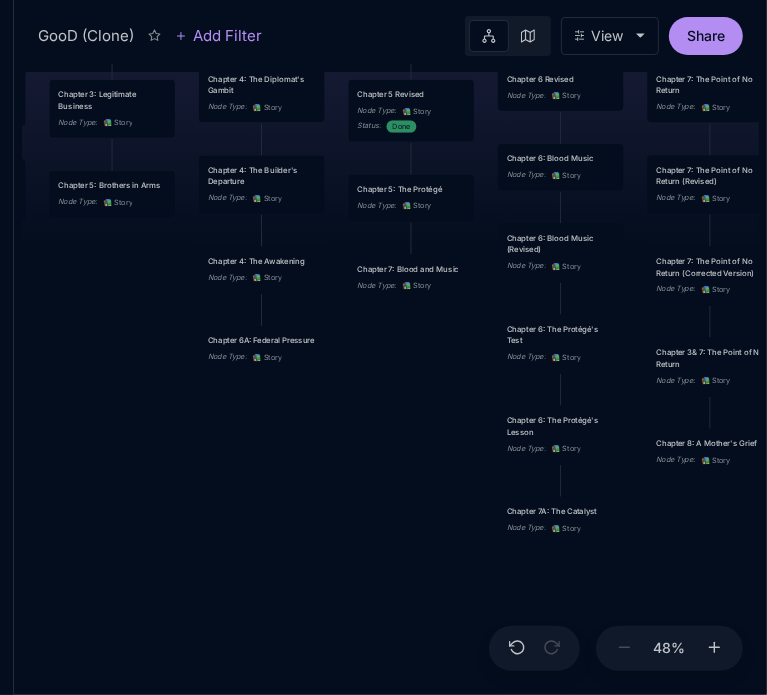 drag, startPoint x: 466, startPoint y: 520, endPoint x: 454, endPoint y: 479, distance: 42.72002 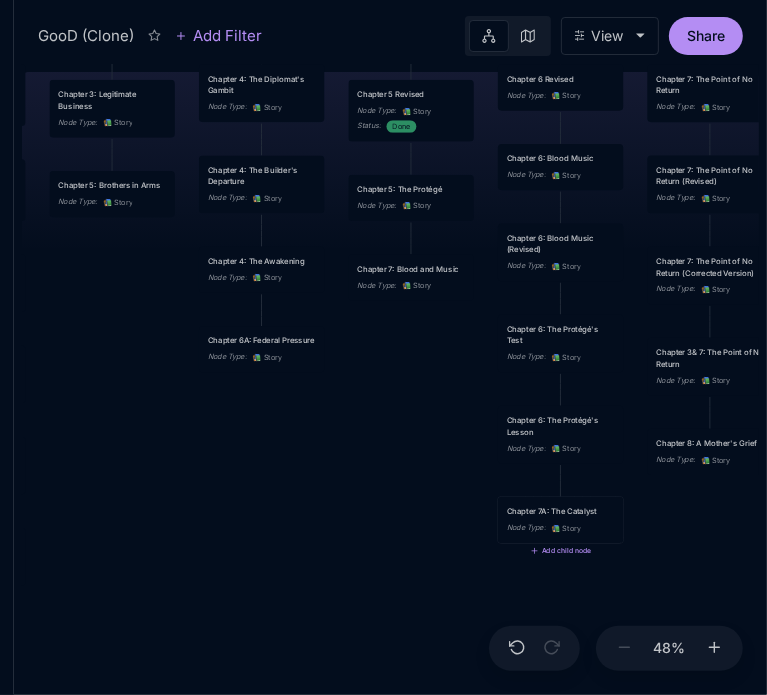 click on "Chapter 7A: The Catalyst Node Type : 📚   Story" at bounding box center (561, 520) 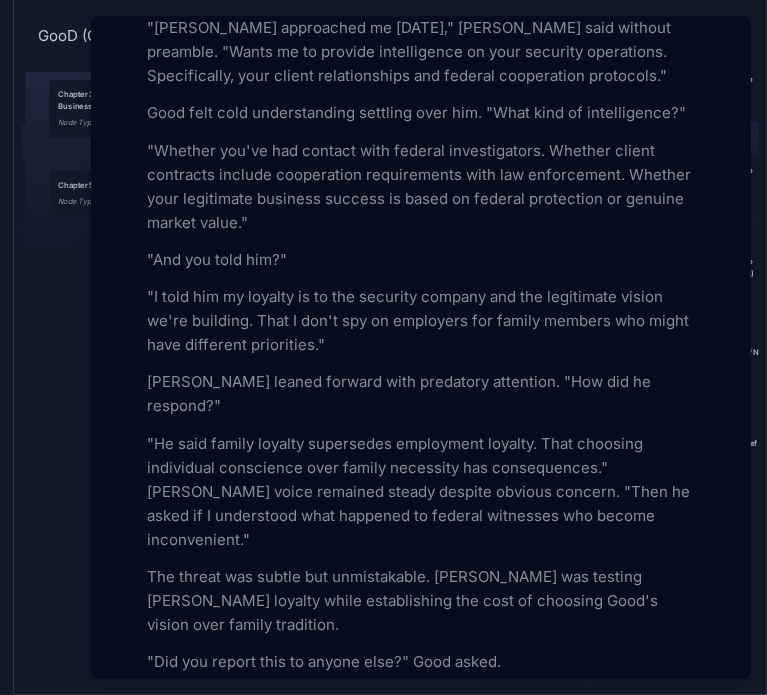 scroll, scrollTop: 2441, scrollLeft: 0, axis: vertical 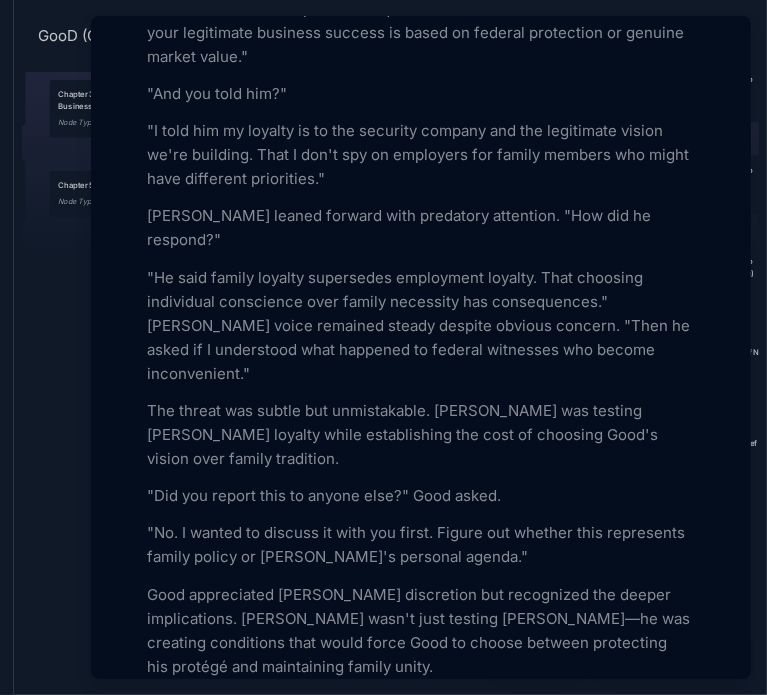 click at bounding box center (383, 347) 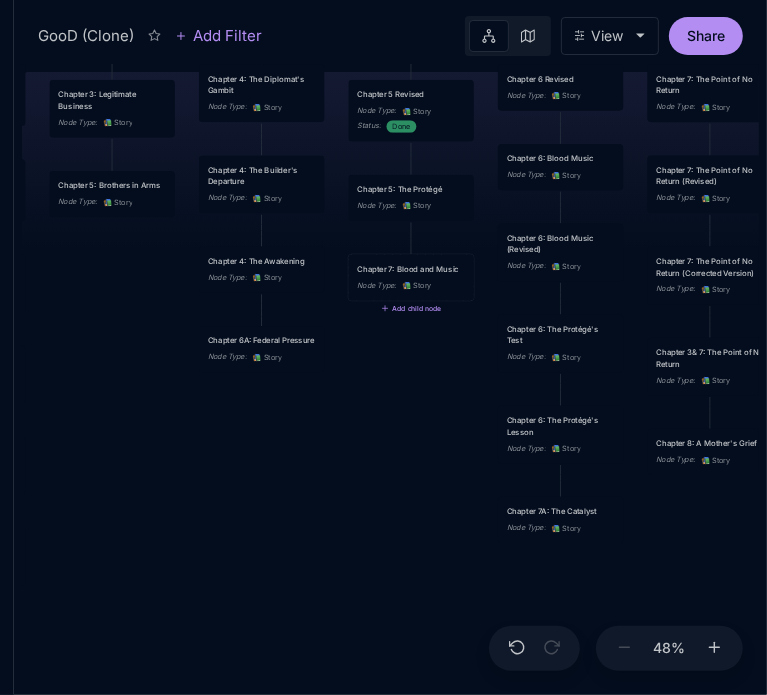click on "Node Type : 📚   Story" at bounding box center (411, 285) 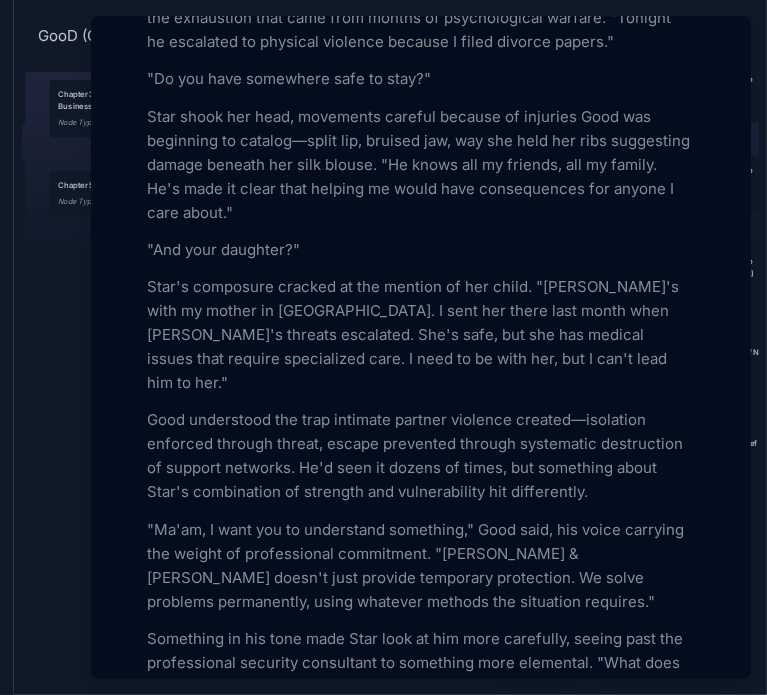 scroll, scrollTop: 1951, scrollLeft: 0, axis: vertical 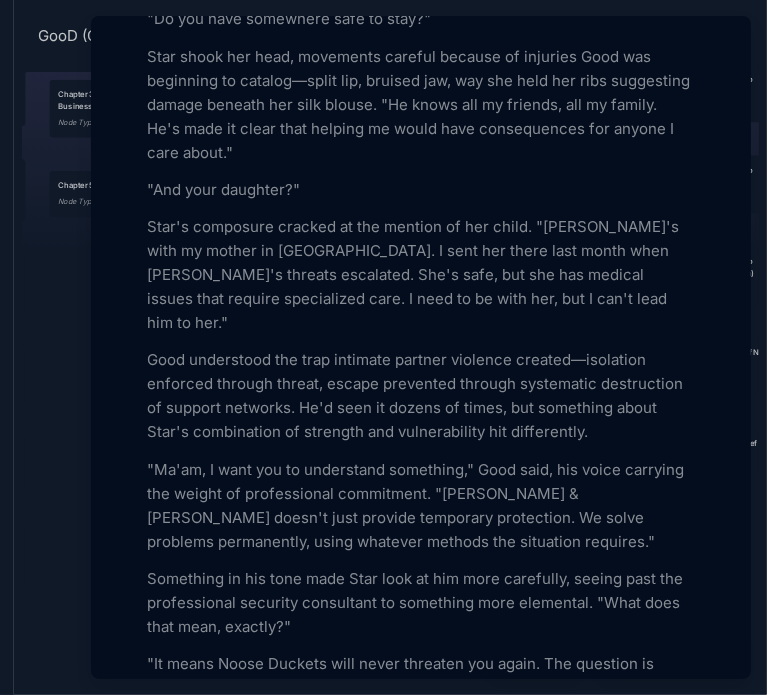 click at bounding box center [383, 347] 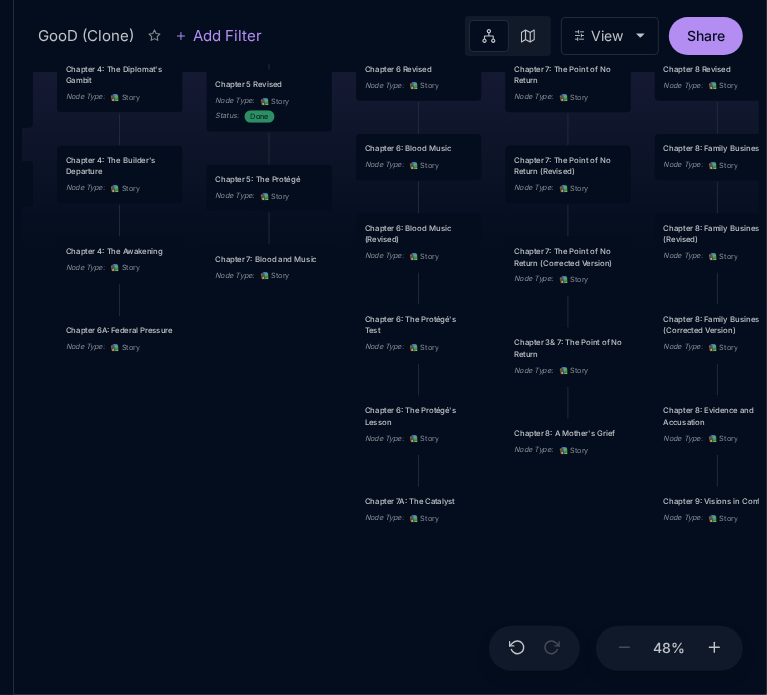 drag, startPoint x: 339, startPoint y: 474, endPoint x: 197, endPoint y: 464, distance: 142.35168 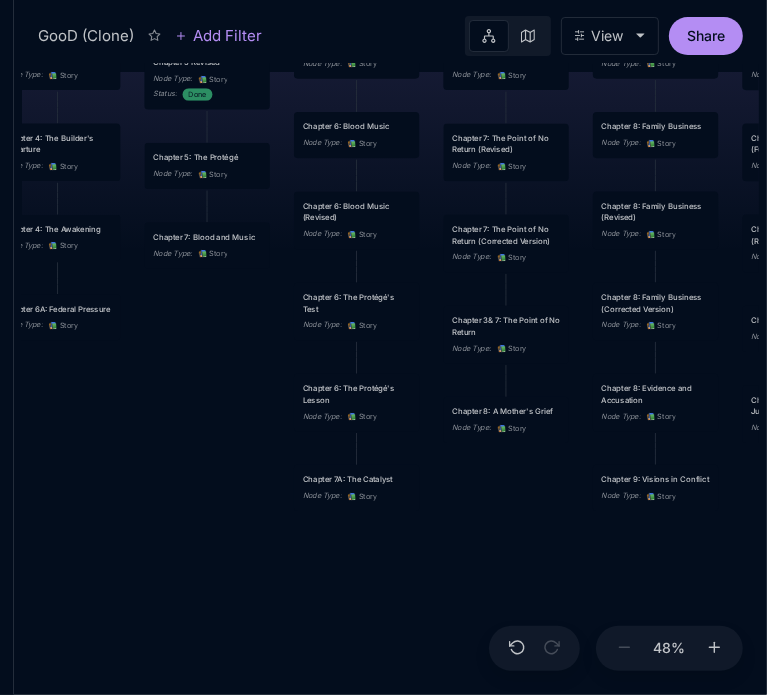 drag, startPoint x: 368, startPoint y: 563, endPoint x: 306, endPoint y: 541, distance: 65.78754 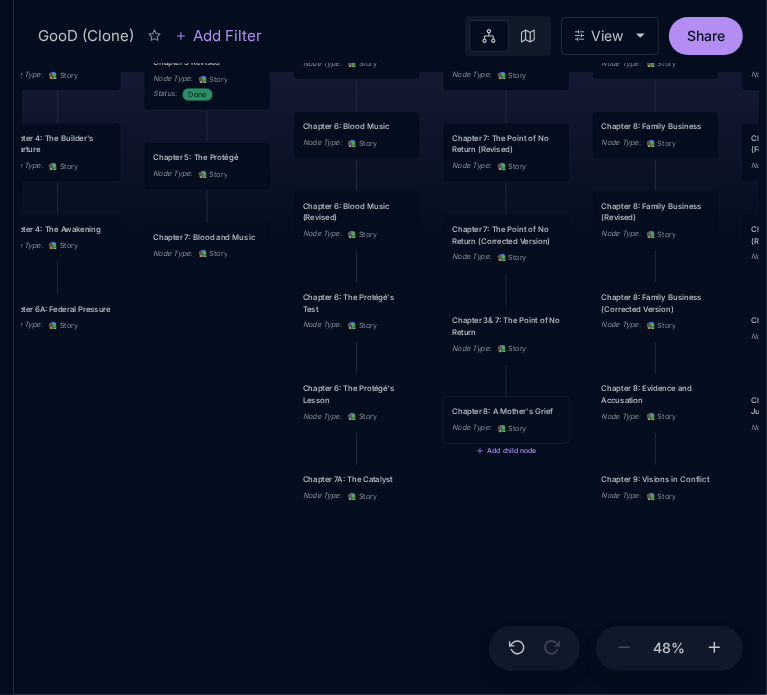 click on "Node Type : 📚   Story" at bounding box center (506, 428) 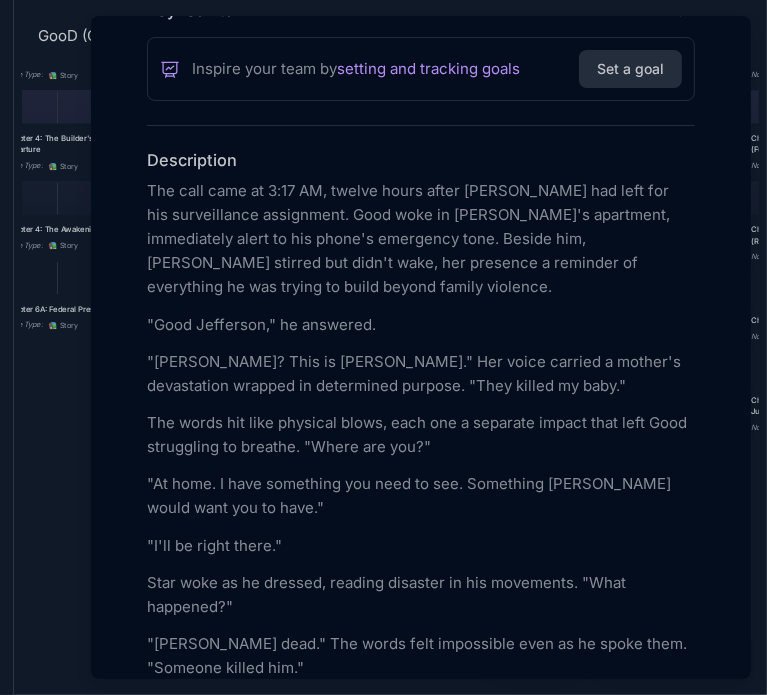 scroll, scrollTop: 508, scrollLeft: 0, axis: vertical 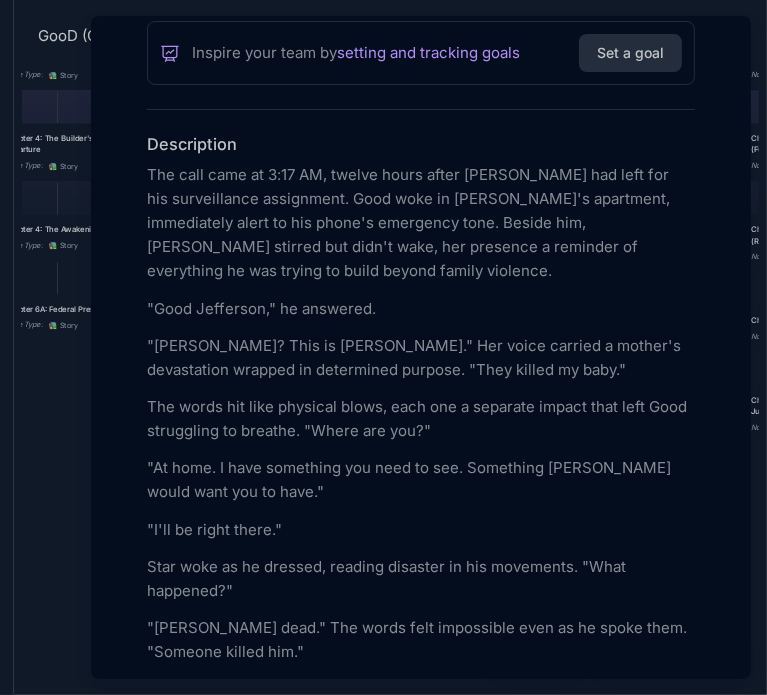 click at bounding box center (383, 347) 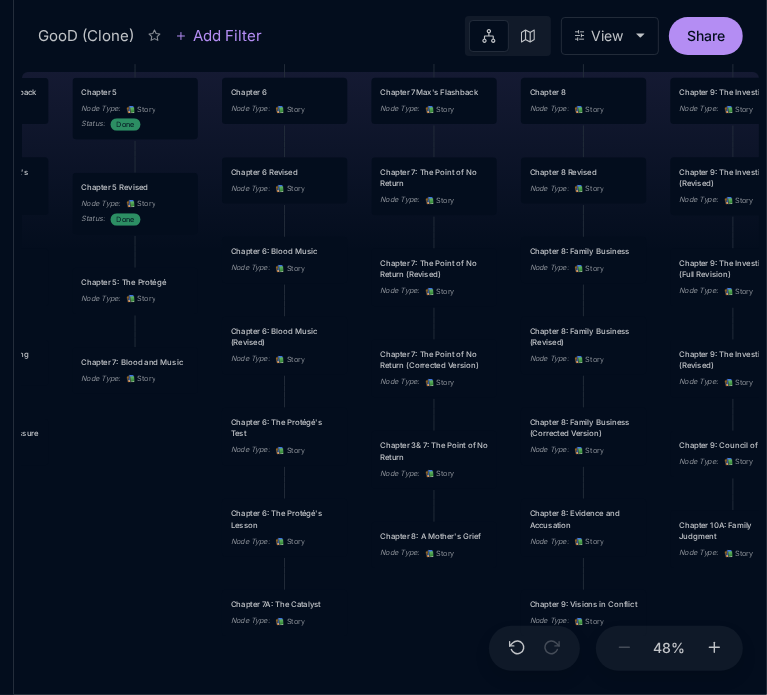 drag, startPoint x: 515, startPoint y: 524, endPoint x: 443, endPoint y: 649, distance: 144.25325 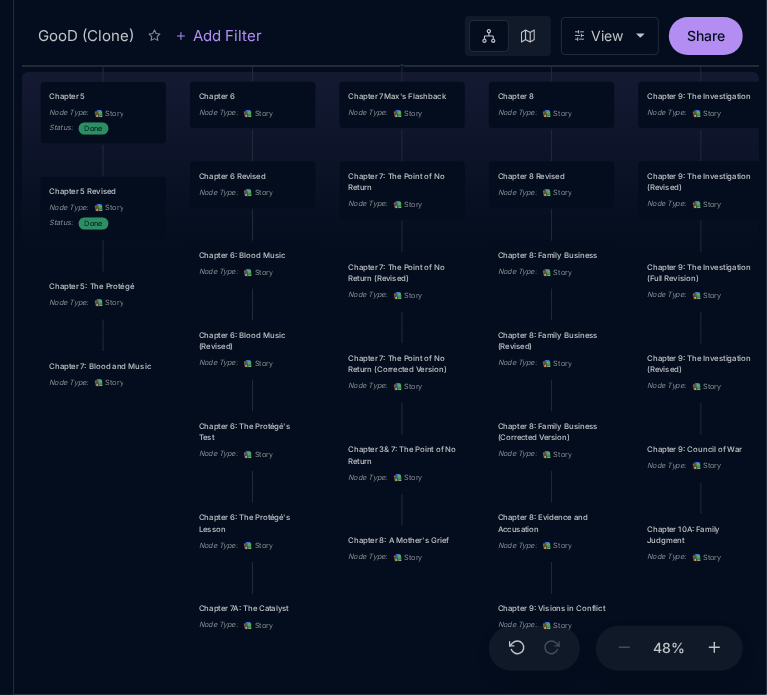 drag, startPoint x: 408, startPoint y: 605, endPoint x: 376, endPoint y: 609, distance: 32.24903 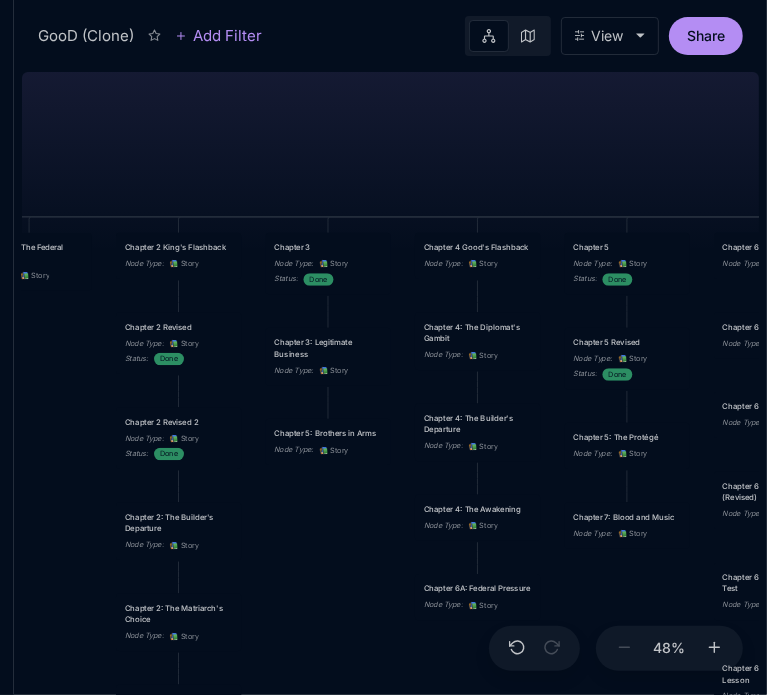 click on "GooD (Clone) PLOT Node Type : 💎   Epic Status : Done Plot Revised Node Type : 📚   Story Outlines Node Type : 💎   Epic Crime Family Structure
Node Type : ✏ ️  Sub-Task Status : Later Characters and sub plot outlines Node Type : ✏ ️  Sub-Task Status : Next Setting Node Type : ✏ ️  Sub-Task WIP Node Type : 📐   Task Status : Done Intro The Wedding Node Type : 📚   Story Status : Done Chapter 1  Node Type : 📚   Story Status : Done Chapter 2A: The Discovery Node Type : 📚   Story Chapter 2B: The Federal Witness Node Type : 📚   Story Chapter 2 King's Flashback Node Type : 📚   Story Chapter 3 Node Type : 📚   Story Status : Done Chapter 4 Good's Flashback Node Type : 📚   Story Chapter 5 Node Type : 📚   Story Status : Done Chapter 6 Node Type : 📚   Story Chapter 7Max's Flashback Node Type : 📚   Story Chapter 8 Node Type : 📚   Story Chapter 9: The Investigation Node Type : 📚   Story Chapter 10: The Family Trial Node Type : 📚   Story Node Type : 📚   Story :" at bounding box center (390, 379) 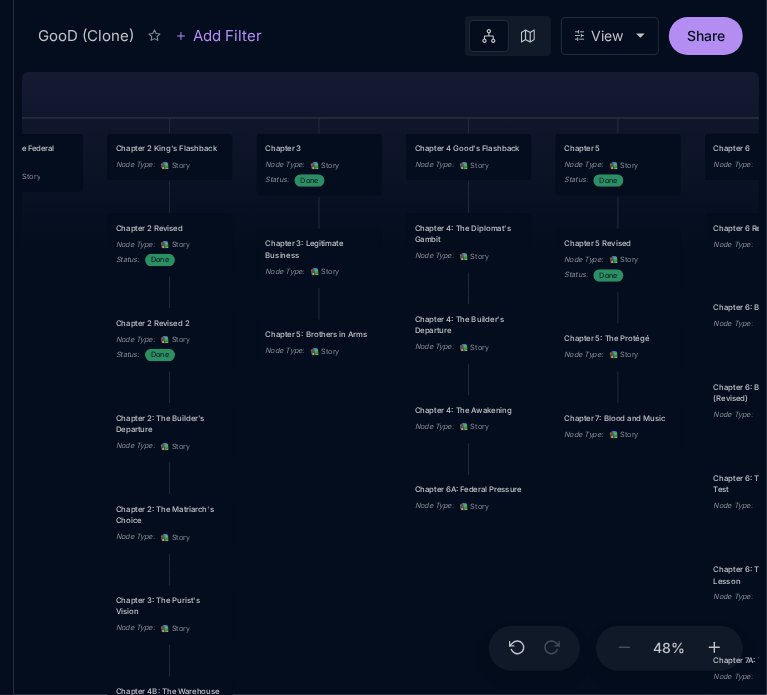 click on "GooD (Clone) PLOT Node Type : 💎   Epic Status : Done Plot Revised Node Type : 📚   Story Outlines Node Type : 💎   Epic Crime Family Structure
Node Type : ✏ ️  Sub-Task Status : Later Characters and sub plot outlines Node Type : ✏ ️  Sub-Task Status : Next Setting Node Type : ✏ ️  Sub-Task WIP Node Type : 📐   Task Status : Done Intro The Wedding Node Type : 📚   Story Status : Done Chapter 1  Node Type : 📚   Story Status : Done Chapter 2A: The Discovery Node Type : 📚   Story Chapter 2B: The Federal Witness Node Type : 📚   Story Chapter 2 King's Flashback Node Type : 📚   Story Chapter 3 Node Type : 📚   Story Status : Done Chapter 4 Good's Flashback Node Type : 📚   Story Chapter 5 Node Type : 📚   Story Status : Done Chapter 6 Node Type : 📚   Story Chapter 7Max's Flashback Node Type : 📚   Story Chapter 8 Node Type : 📚   Story Chapter 9: The Investigation Node Type : 📚   Story Chapter 10: The Family Trial Node Type : 📚   Story Node Type : 📚   Story :" at bounding box center (390, 379) 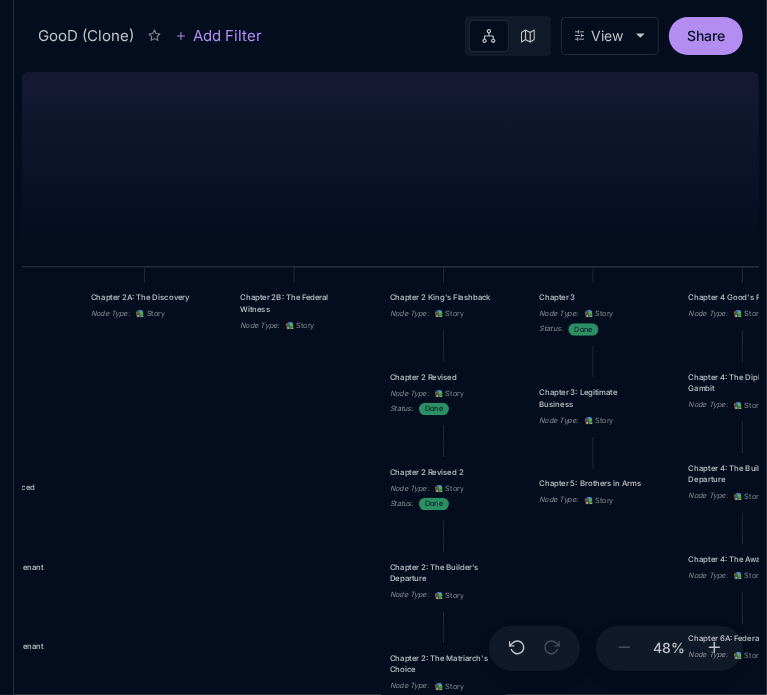 drag, startPoint x: 312, startPoint y: 494, endPoint x: 598, endPoint y: 647, distance: 324.3532 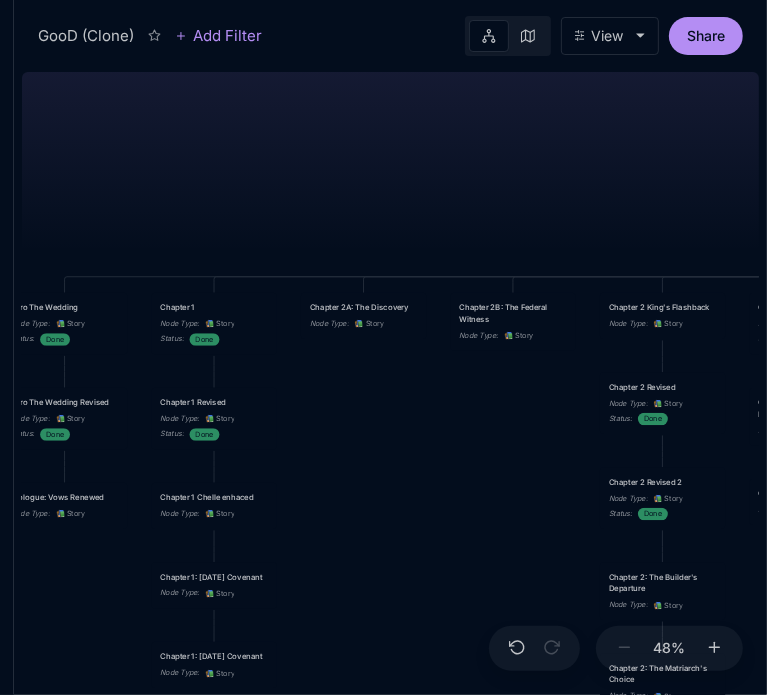 drag, startPoint x: 245, startPoint y: 515, endPoint x: 602, endPoint y: 556, distance: 359.34662 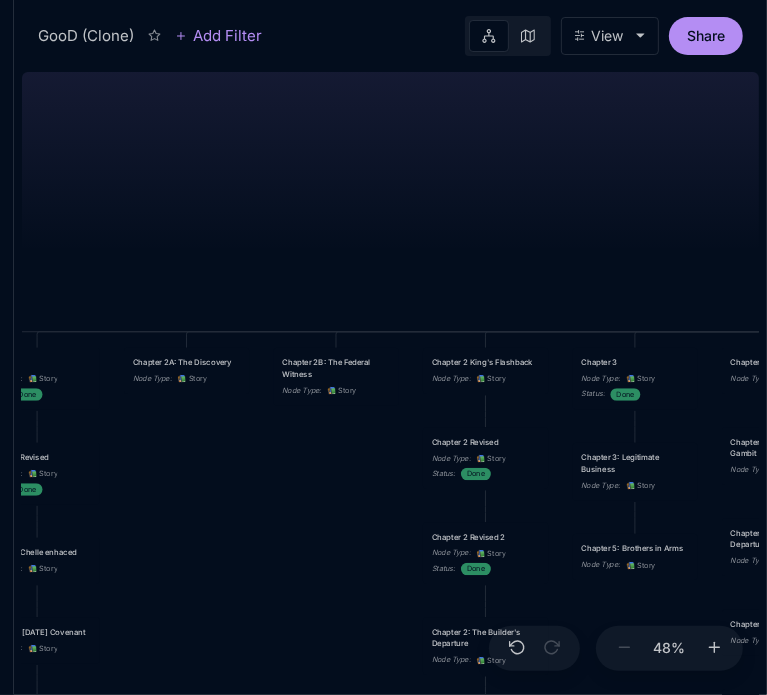 drag, startPoint x: 624, startPoint y: 540, endPoint x: 297, endPoint y: 560, distance: 327.61105 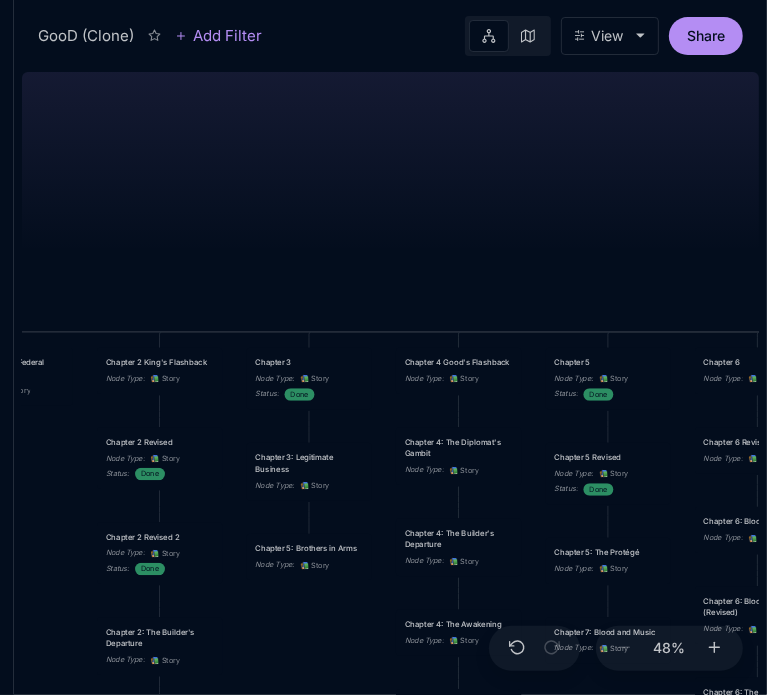 drag, startPoint x: 598, startPoint y: 209, endPoint x: 272, endPoint y: 209, distance: 326 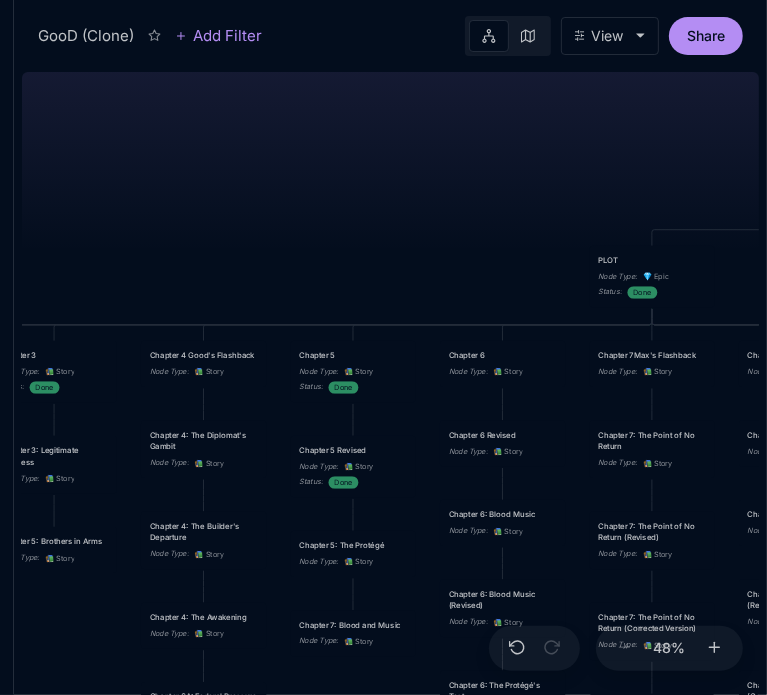 drag, startPoint x: 551, startPoint y: 250, endPoint x: 244, endPoint y: 238, distance: 307.23444 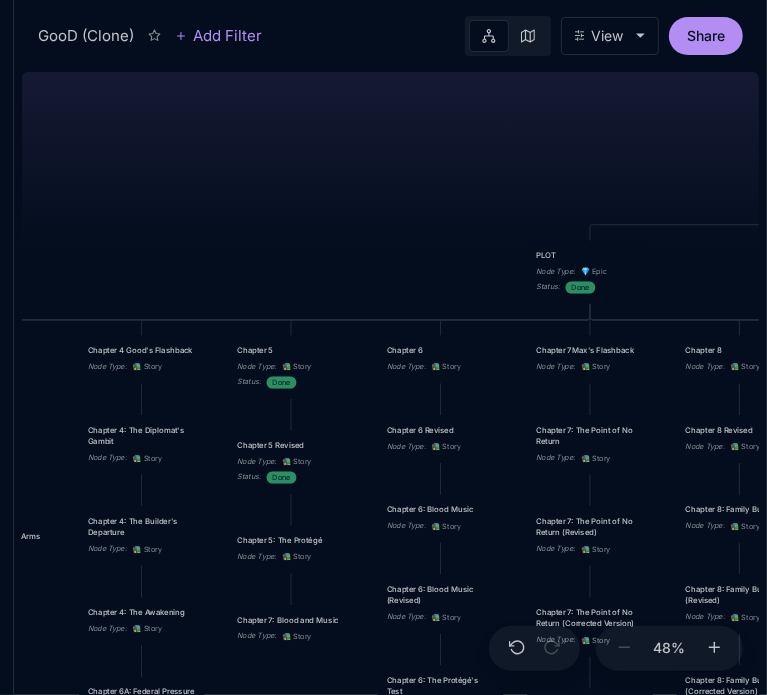 drag, startPoint x: 495, startPoint y: 283, endPoint x: 438, endPoint y: 267, distance: 59.20304 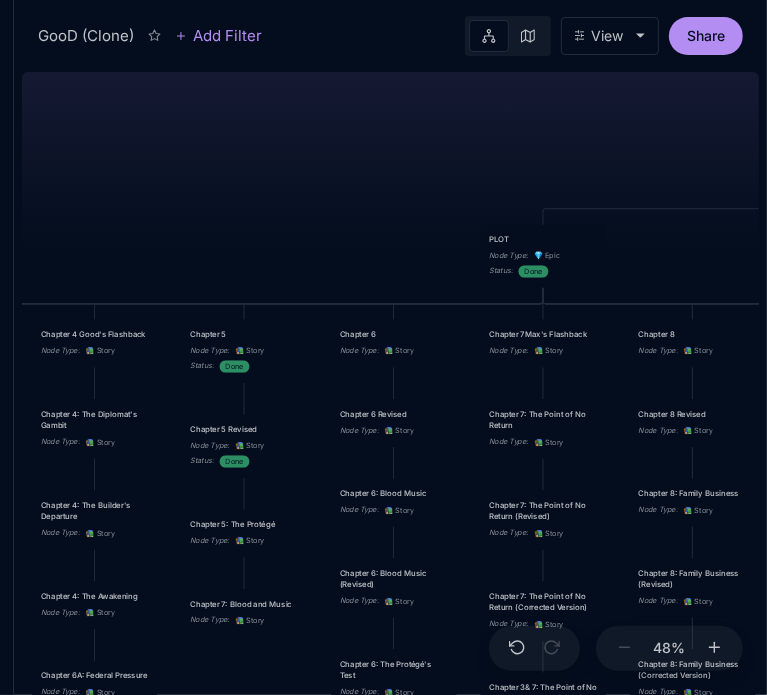 click on "GooD (Clone) PLOT Node Type : 💎   Epic Status : Done Plot Revised Node Type : 📚   Story Outlines Node Type : 💎   Epic Crime Family Structure
Node Type : ✏ ️  Sub-Task Status : Later Characters and sub plot outlines Node Type : ✏ ️  Sub-Task Status : Next Setting Node Type : ✏ ️  Sub-Task WIP Node Type : 📐   Task Status : Done Intro The Wedding Node Type : 📚   Story Status : Done Chapter 1  Node Type : 📚   Story Status : Done Chapter 2A: The Discovery Node Type : 📚   Story Chapter 2B: The Federal Witness Node Type : 📚   Story Chapter 2 King's Flashback Node Type : 📚   Story Chapter 3 Node Type : 📚   Story Status : Done Chapter 4 Good's Flashback Node Type : 📚   Story Chapter 5 Node Type : 📚   Story Status : Done Chapter 6 Node Type : 📚   Story Chapter 7Max's Flashback Node Type : 📚   Story Chapter 8 Node Type : 📚   Story Chapter 9: The Investigation Node Type : 📚   Story Chapter 10: The Family Trial Node Type : 📚   Story Node Type : 📚   Story :" at bounding box center [390, 379] 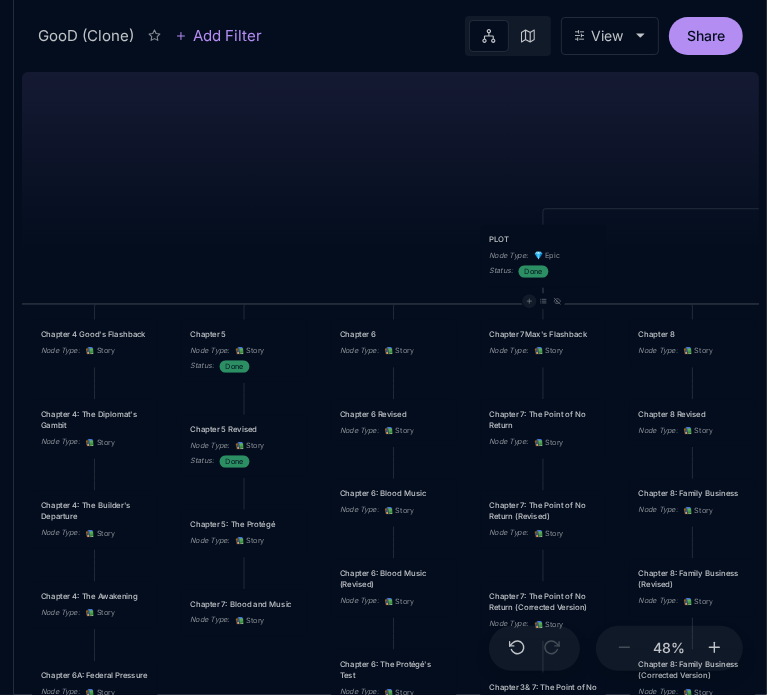 click 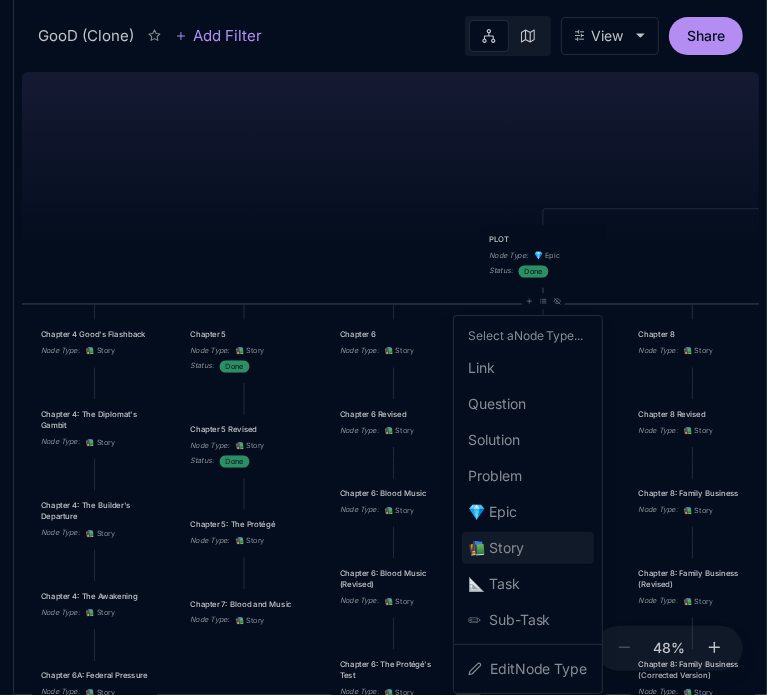 click on "📚   Story" at bounding box center (496, 548) 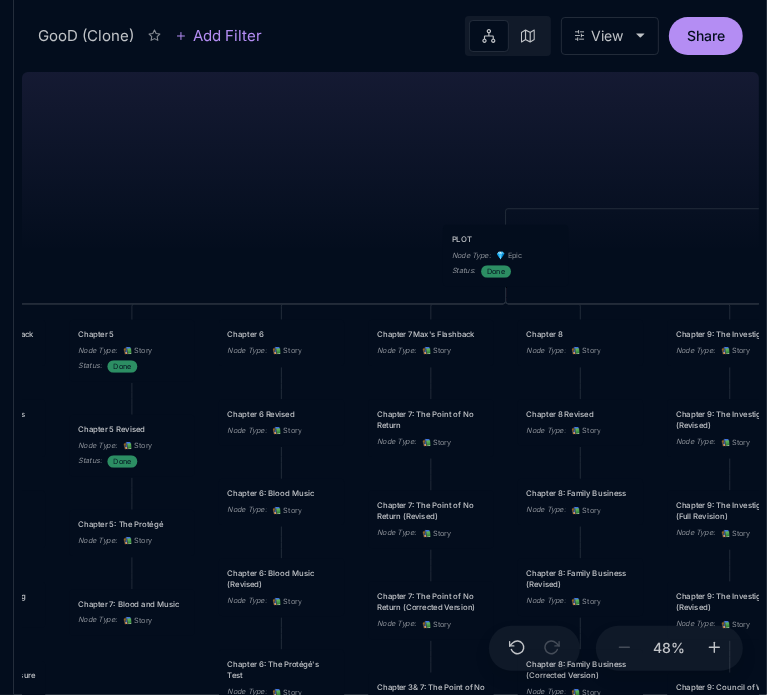 drag, startPoint x: 632, startPoint y: 268, endPoint x: 651, endPoint y: 251, distance: 25.495098 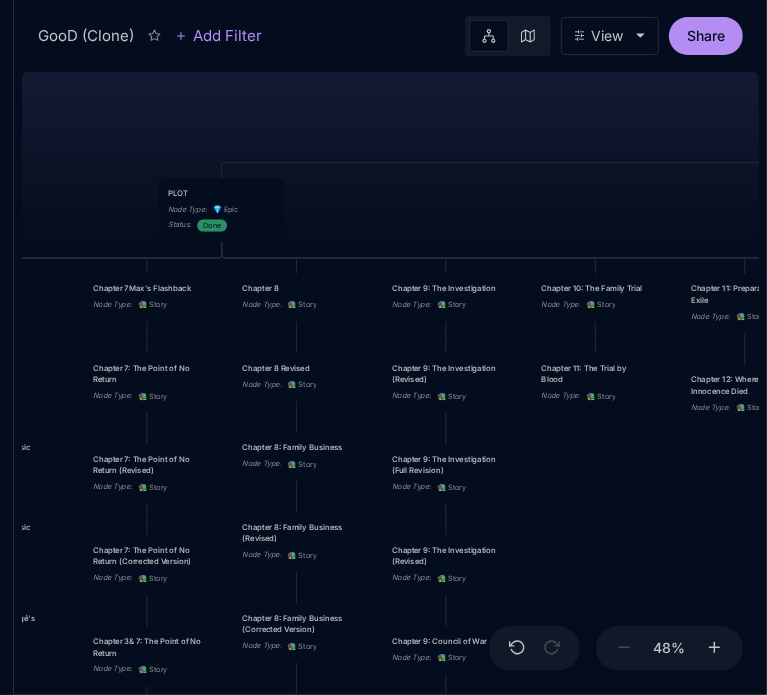 drag, startPoint x: 660, startPoint y: 281, endPoint x: 359, endPoint y: 234, distance: 304.64734 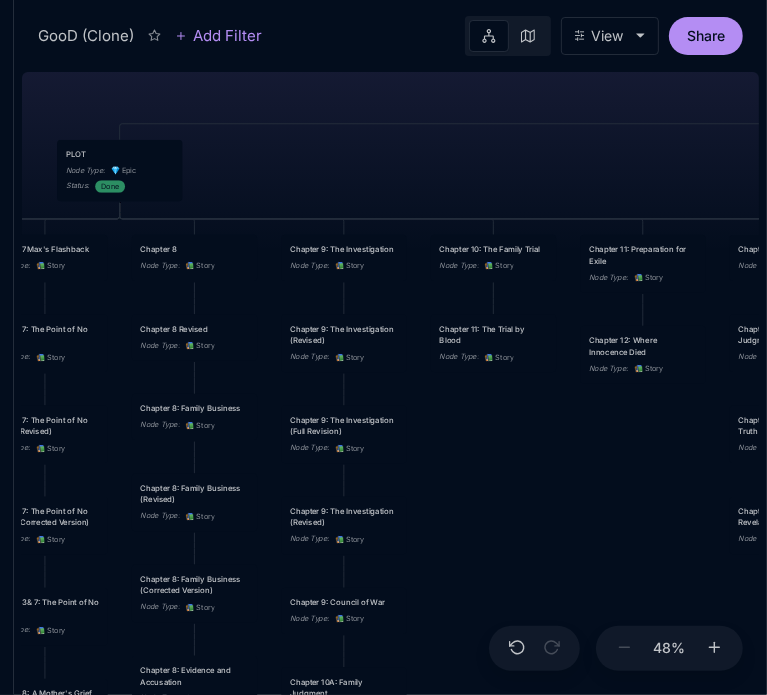 drag, startPoint x: 513, startPoint y: 185, endPoint x: 408, endPoint y: 139, distance: 114.6342 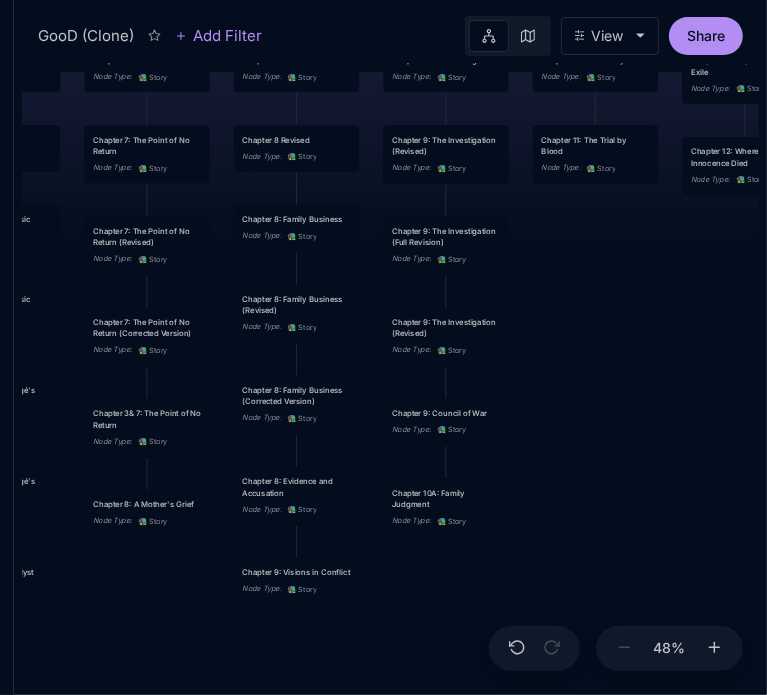 drag, startPoint x: 550, startPoint y: 483, endPoint x: 672, endPoint y: 302, distance: 218.27734 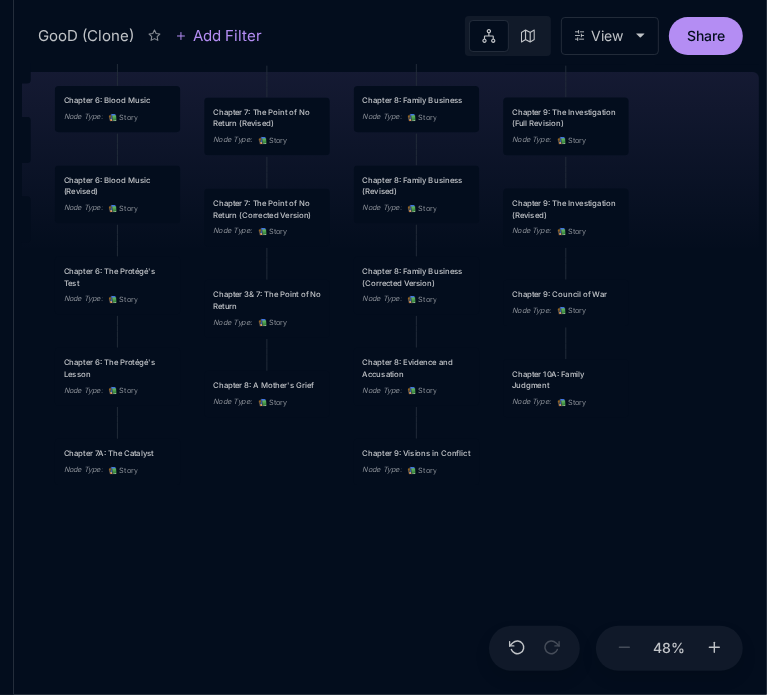 drag, startPoint x: 593, startPoint y: 523, endPoint x: 713, endPoint y: 404, distance: 169 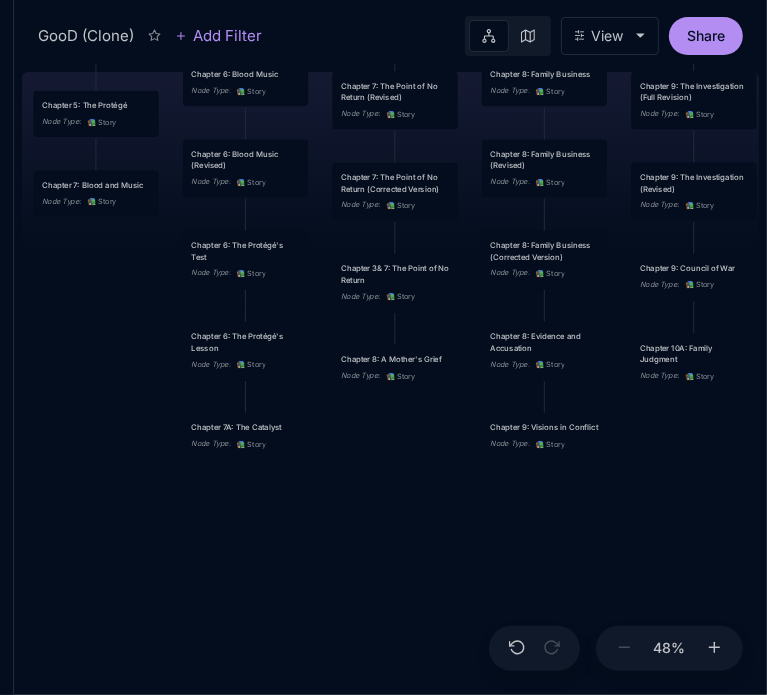 drag, startPoint x: 520, startPoint y: 528, endPoint x: 648, endPoint y: 502, distance: 130.61394 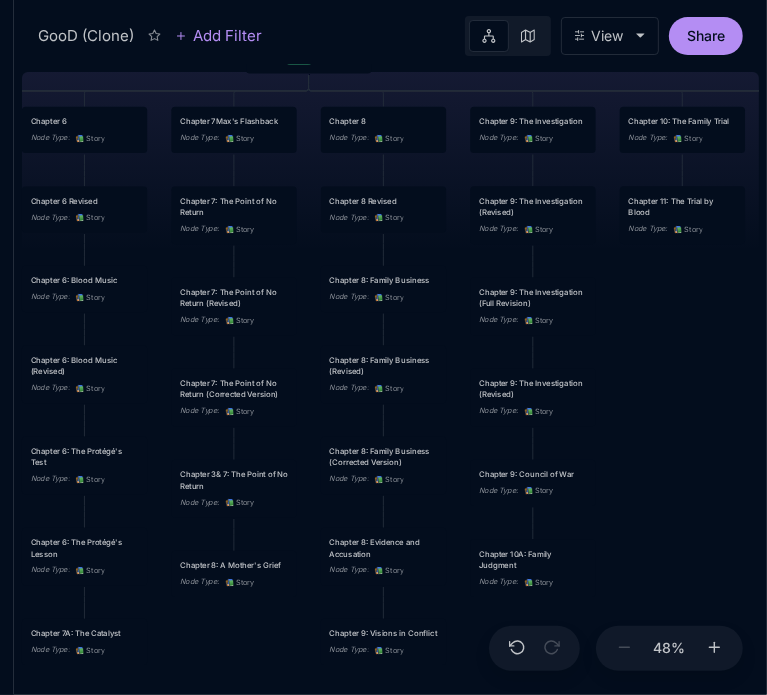 drag, startPoint x: 449, startPoint y: 526, endPoint x: 288, endPoint y: 732, distance: 261.45172 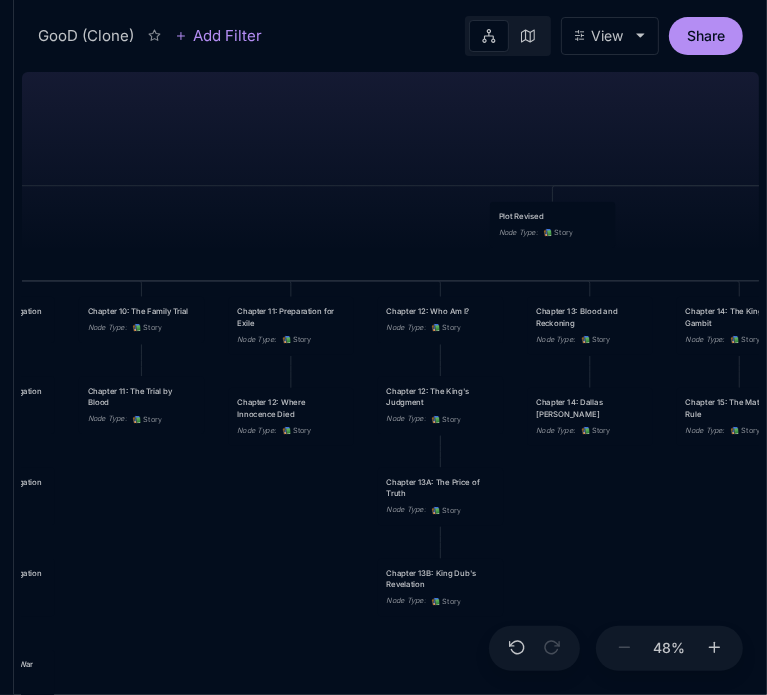 drag, startPoint x: 701, startPoint y: 385, endPoint x: 160, endPoint y: 575, distance: 573.3943 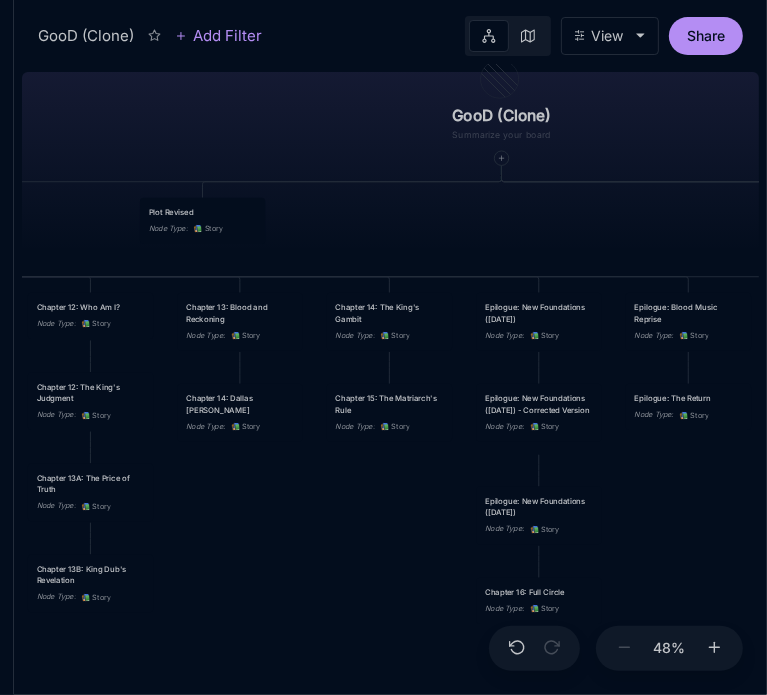 drag, startPoint x: 603, startPoint y: 545, endPoint x: 253, endPoint y: 541, distance: 350.02286 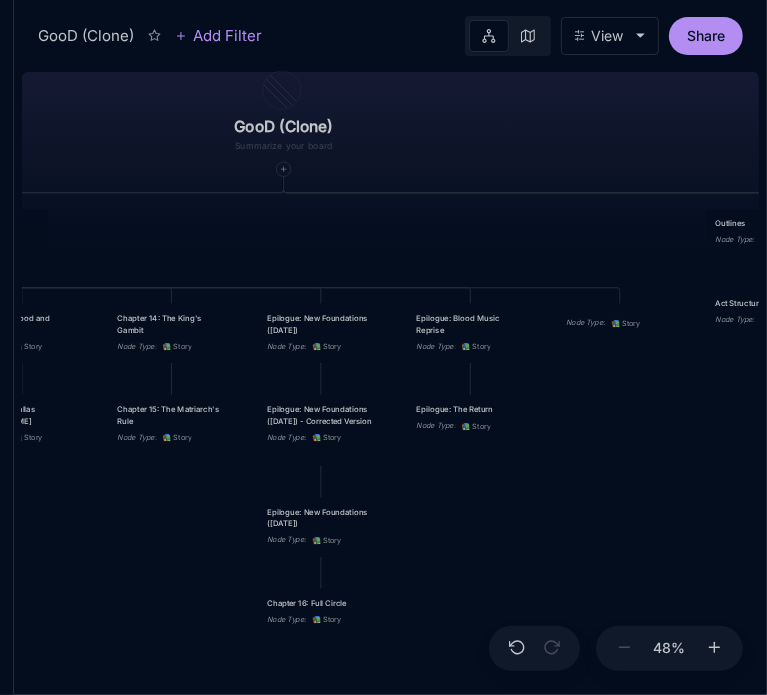 drag, startPoint x: 689, startPoint y: 487, endPoint x: 471, endPoint y: 498, distance: 218.27734 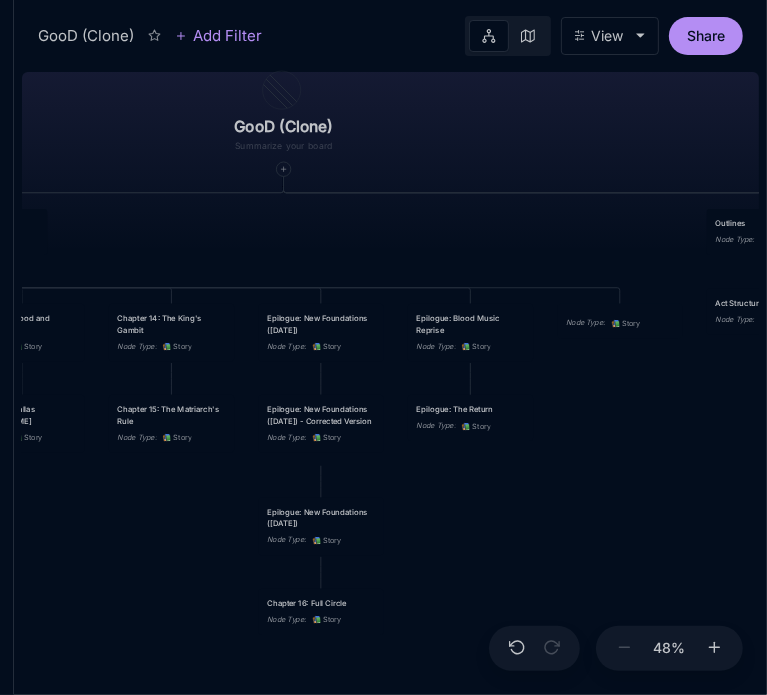 click on "GooD (Clone) PLOT Node Type : 💎   Epic Status : Done Plot Revised Node Type : 📚   Story Outlines Node Type : 💎   Epic Crime Family Structure
Node Type : ✏ ️  Sub-Task Status : Later Characters and sub plot outlines Node Type : ✏ ️  Sub-Task Status : Next Setting Node Type : ✏ ️  Sub-Task WIP Node Type : 📐   Task Status : Done Intro The Wedding Node Type : 📚   Story Status : Done Chapter 1  Node Type : 📚   Story Status : Done Chapter 2A: The Discovery Node Type : 📚   Story Chapter 2B: The Federal Witness Node Type : 📚   Story Chapter 2 King's Flashback Node Type : 📚   Story Chapter 3 Node Type : 📚   Story Status : Done Chapter 4 Good's Flashback Node Type : 📚   Story Chapter 5 Node Type : 📚   Story Status : Done Chapter 6 Node Type : 📚   Story Chapter 7Max's Flashback Node Type : 📚   Story Chapter 8 Node Type : 📚   Story Chapter 9: The Investigation Node Type : 📚   Story Chapter 10: The Family Trial Node Type : 📚   Story Node Type : 📚   Story :" at bounding box center [390, 379] 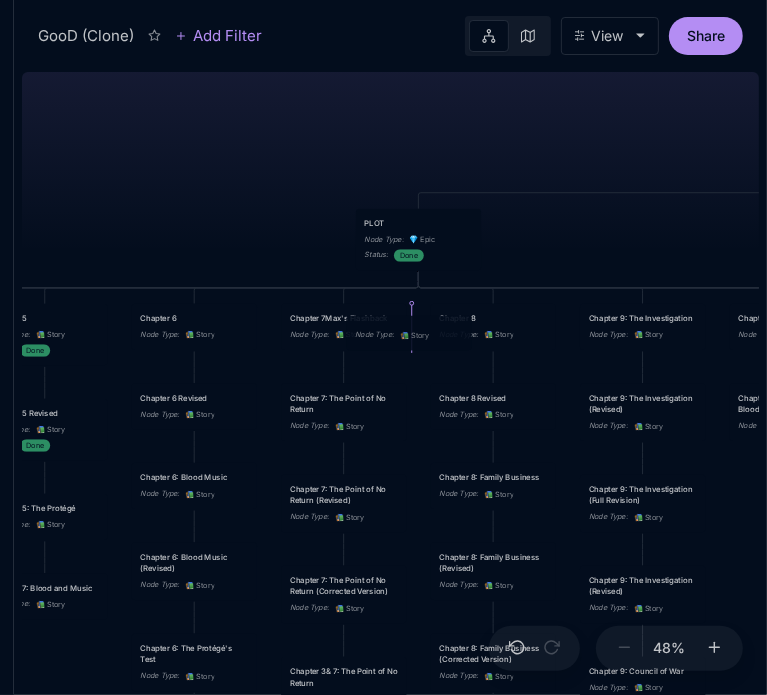 drag, startPoint x: 602, startPoint y: 331, endPoint x: 391, endPoint y: 343, distance: 211.34096 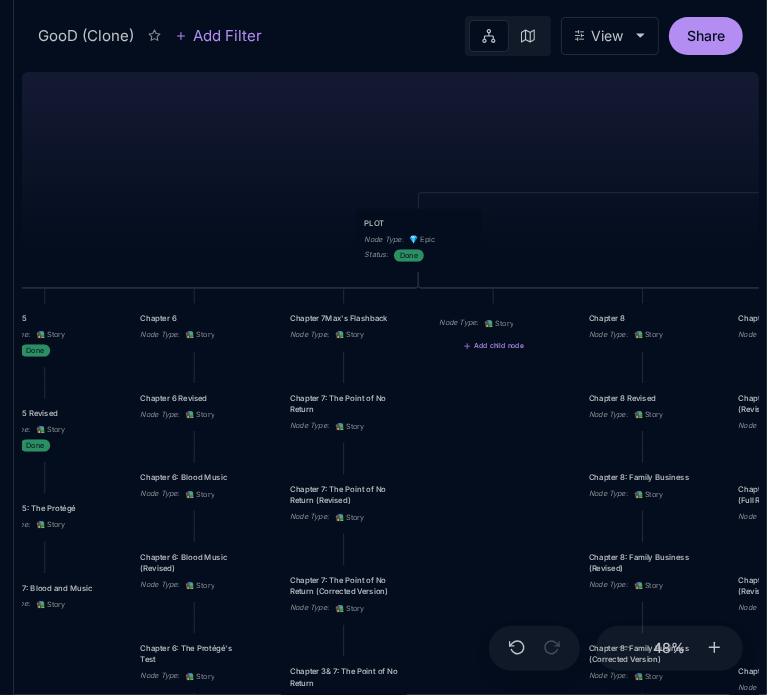 click on "📚   Story" at bounding box center [498, 324] 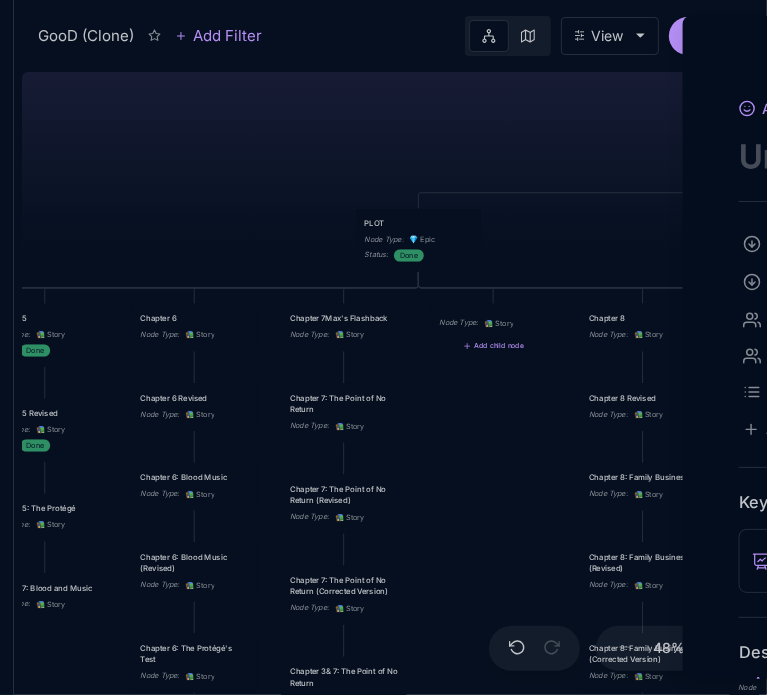 scroll, scrollTop: 0, scrollLeft: 0, axis: both 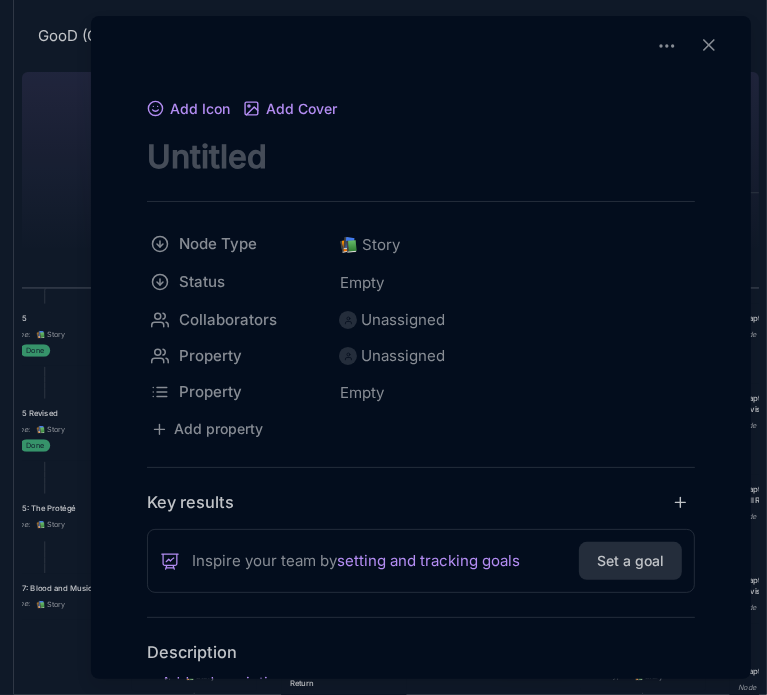 click at bounding box center [421, 156] 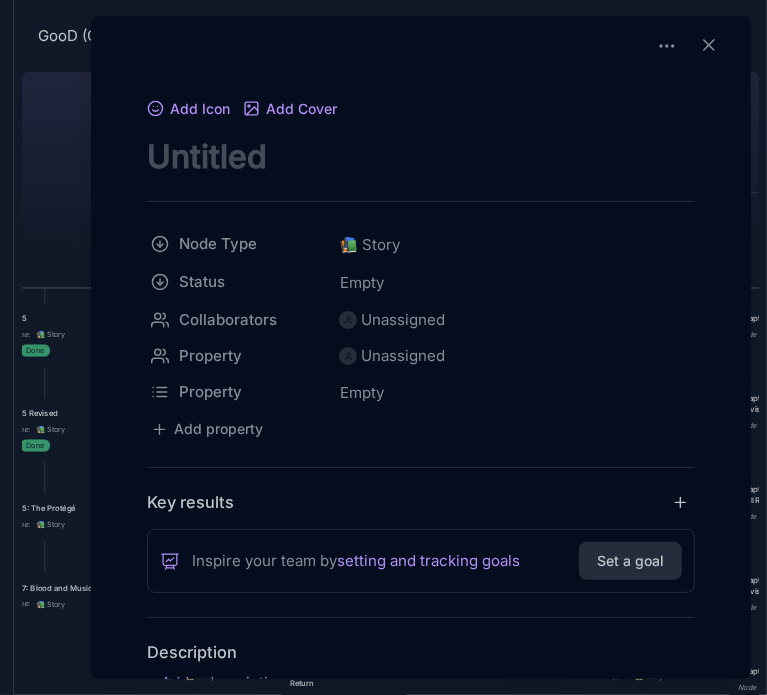 paste on "Chapter 7B: The Investigation" 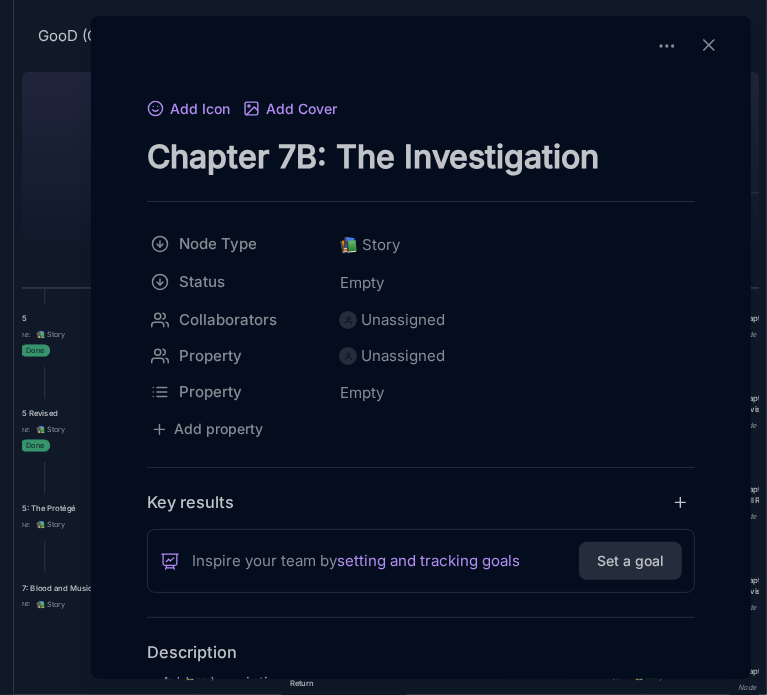 drag, startPoint x: 291, startPoint y: 159, endPoint x: 281, endPoint y: 158, distance: 10.049875 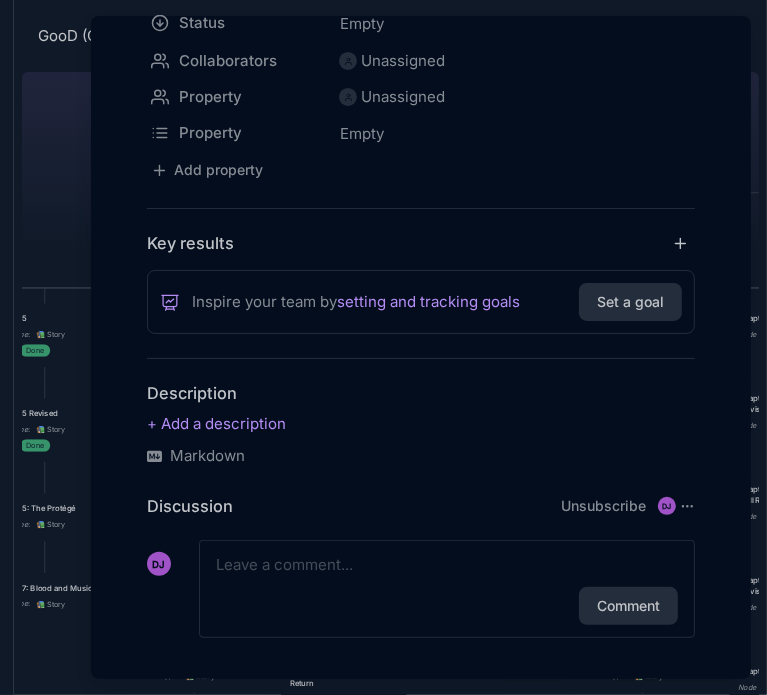 scroll, scrollTop: 272, scrollLeft: 0, axis: vertical 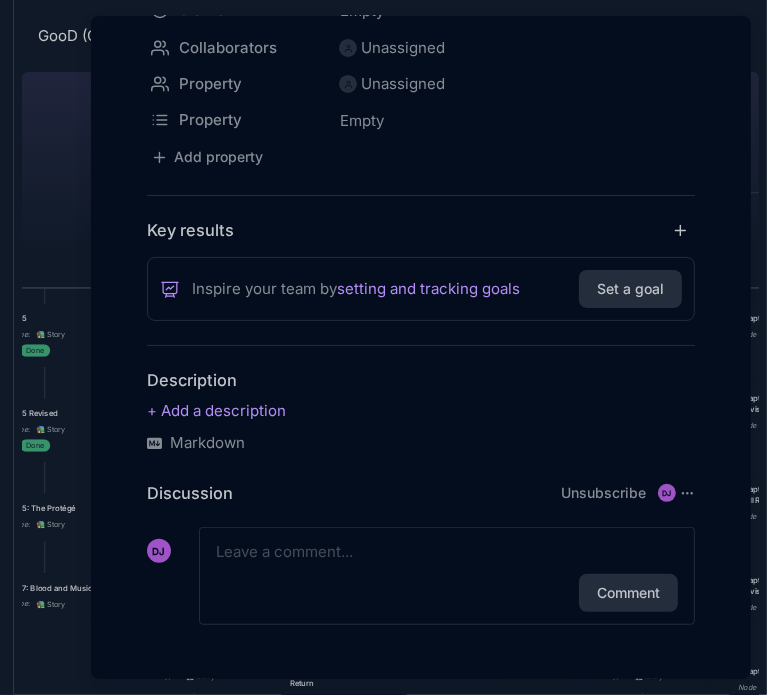 type on "Chapter 8B: The Investigation" 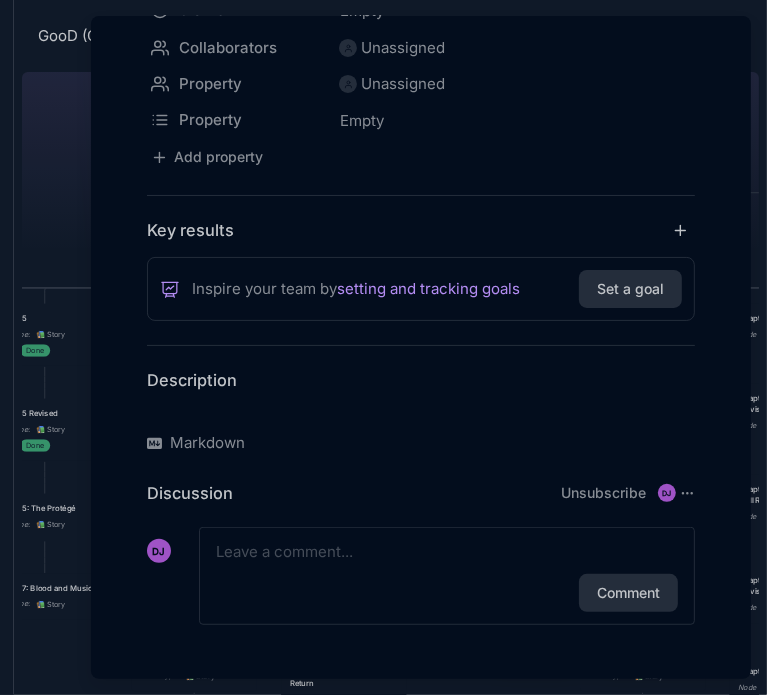 click at bounding box center [421, 411] 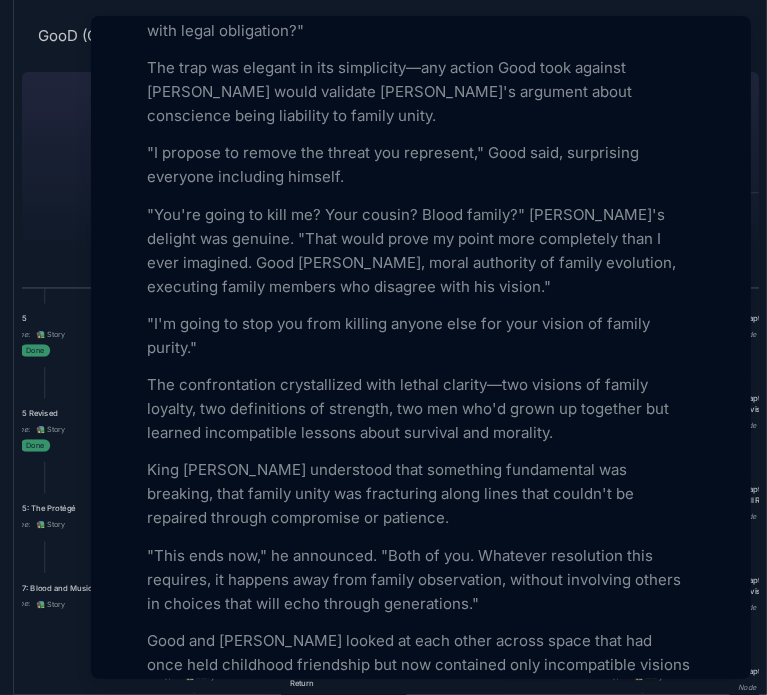 click at bounding box center (383, 347) 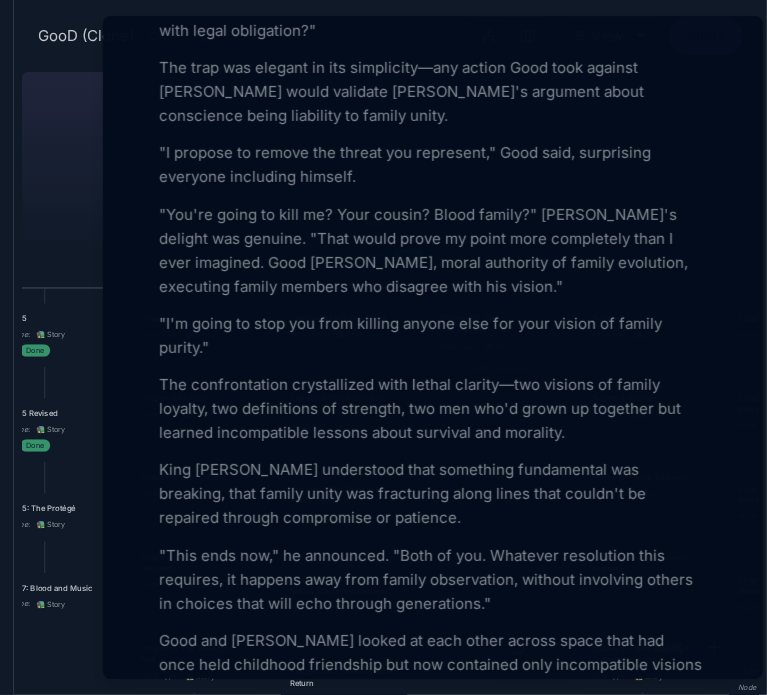 scroll, scrollTop: 5208, scrollLeft: 0, axis: vertical 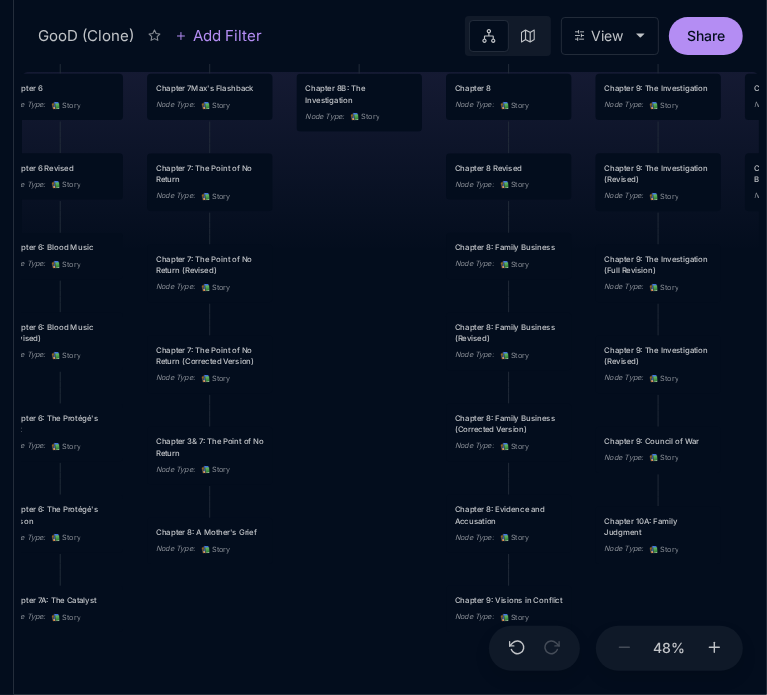 drag, startPoint x: 490, startPoint y: 479, endPoint x: 356, endPoint y: 249, distance: 266.1879 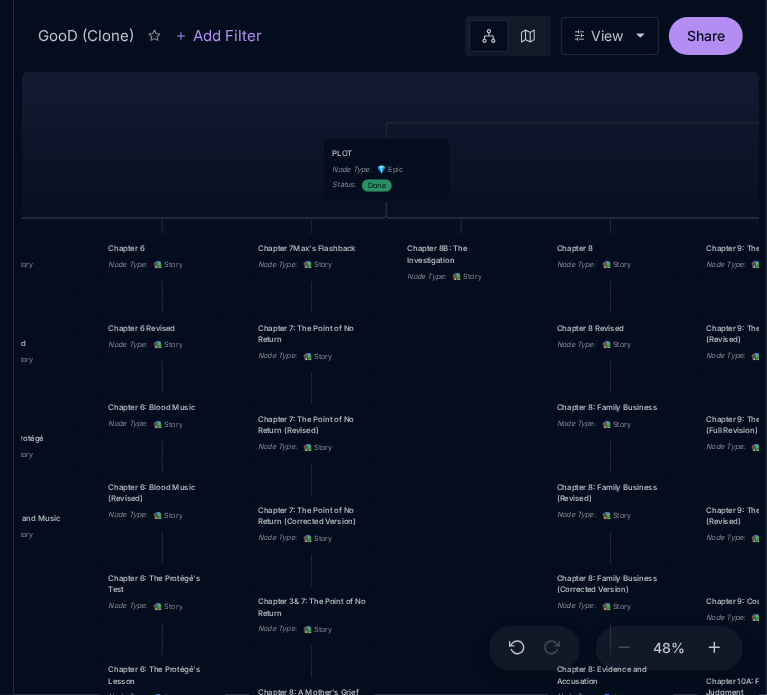 drag, startPoint x: 363, startPoint y: 457, endPoint x: 465, endPoint y: 617, distance: 189.74721 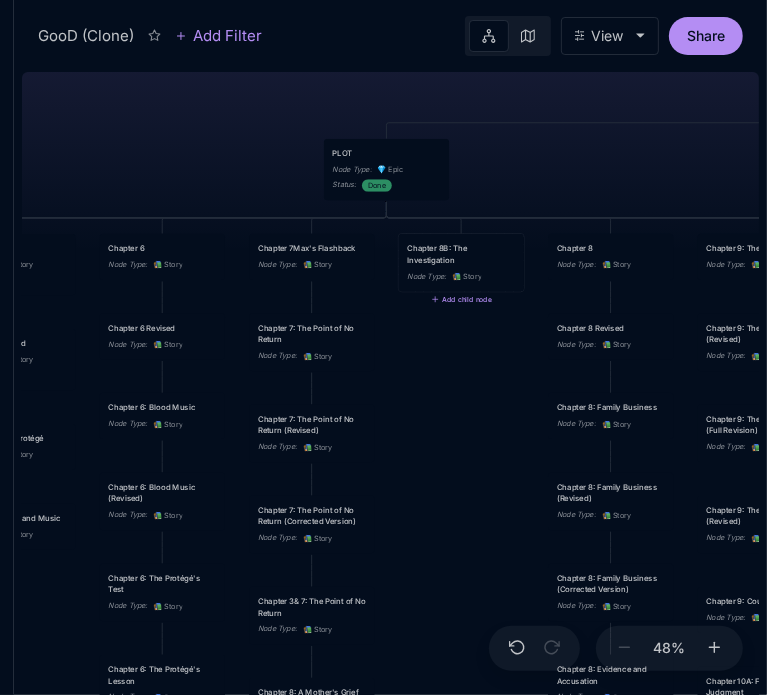 click on "Chapter 8B: The Investigation" at bounding box center [461, 253] 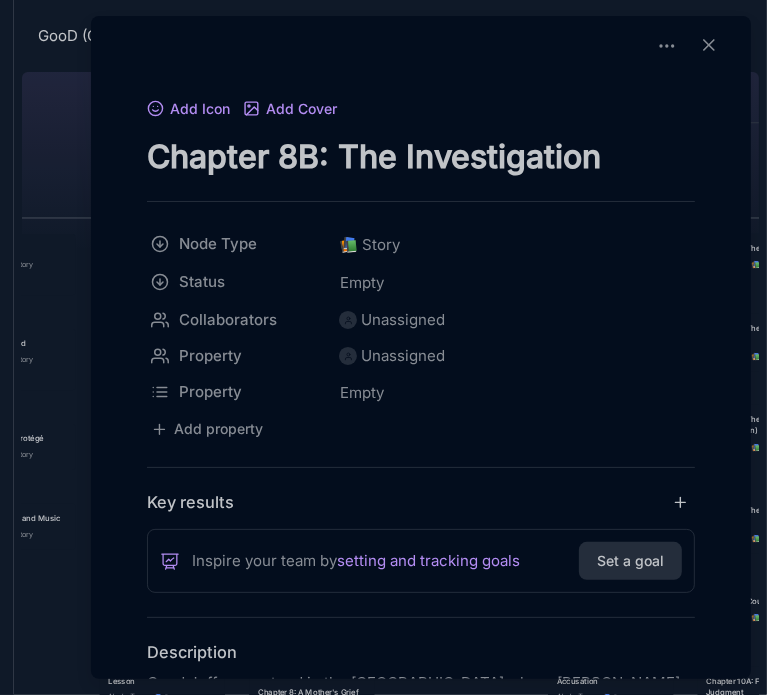 drag, startPoint x: 299, startPoint y: 155, endPoint x: 282, endPoint y: 152, distance: 17.262676 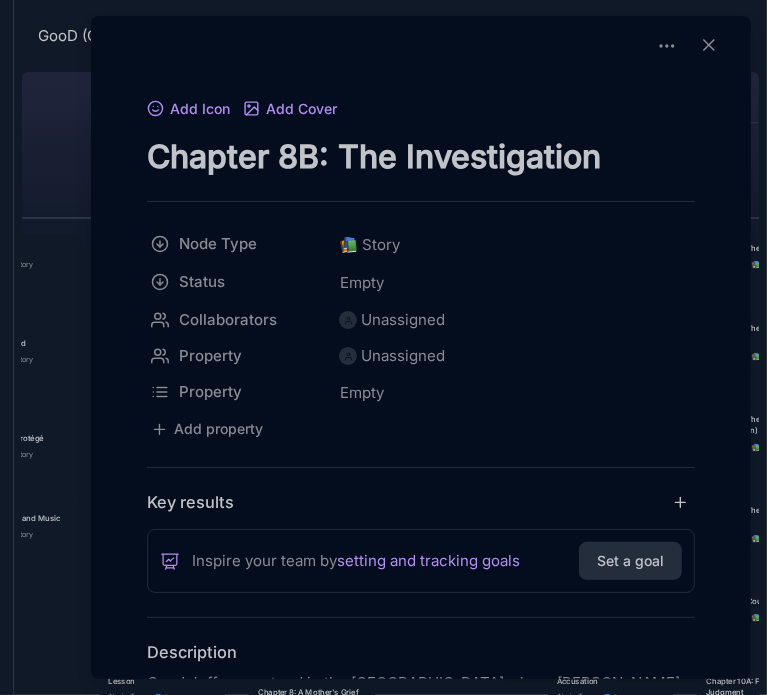 click on "Chapter 8B: The Investigation" at bounding box center (421, 156) 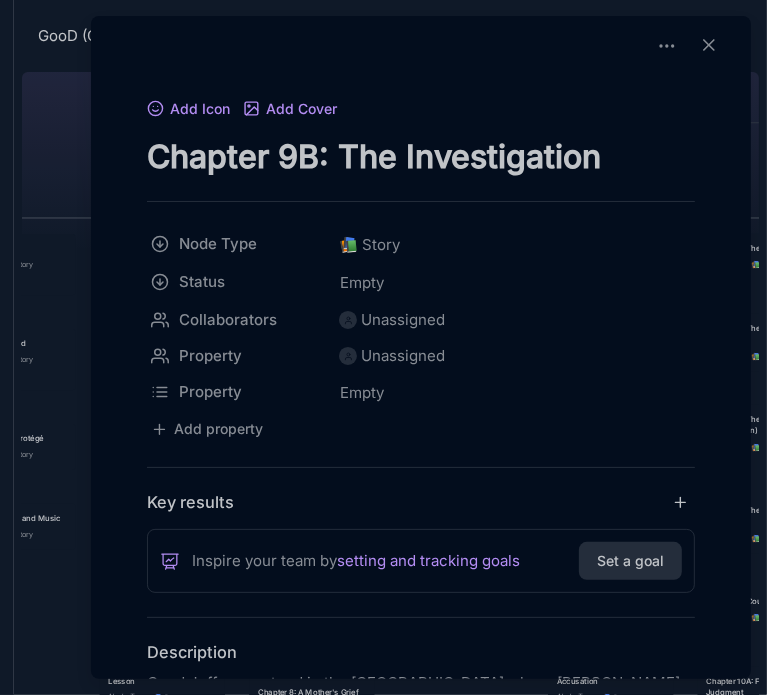 type on "Chapter 9B: The Investigation" 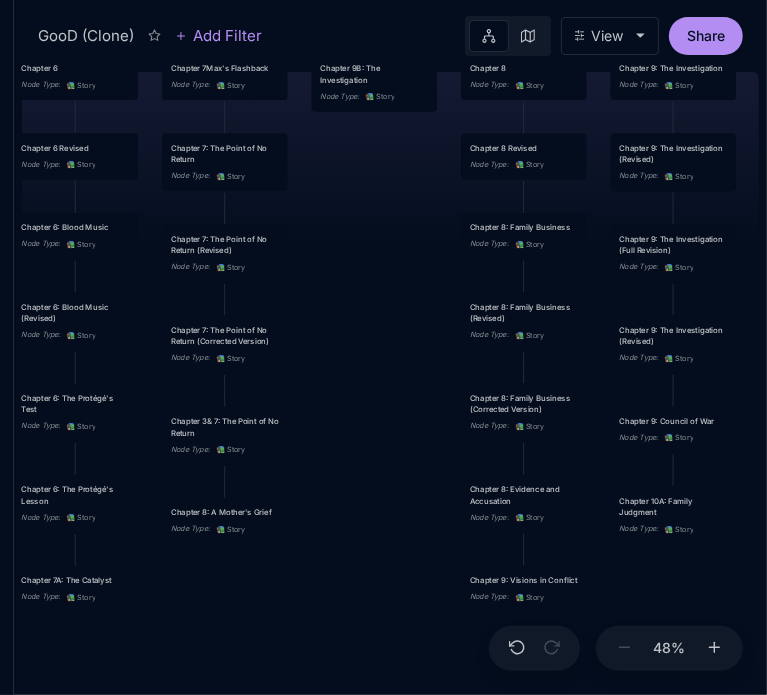 drag, startPoint x: 467, startPoint y: 441, endPoint x: 380, endPoint y: 261, distance: 199.92249 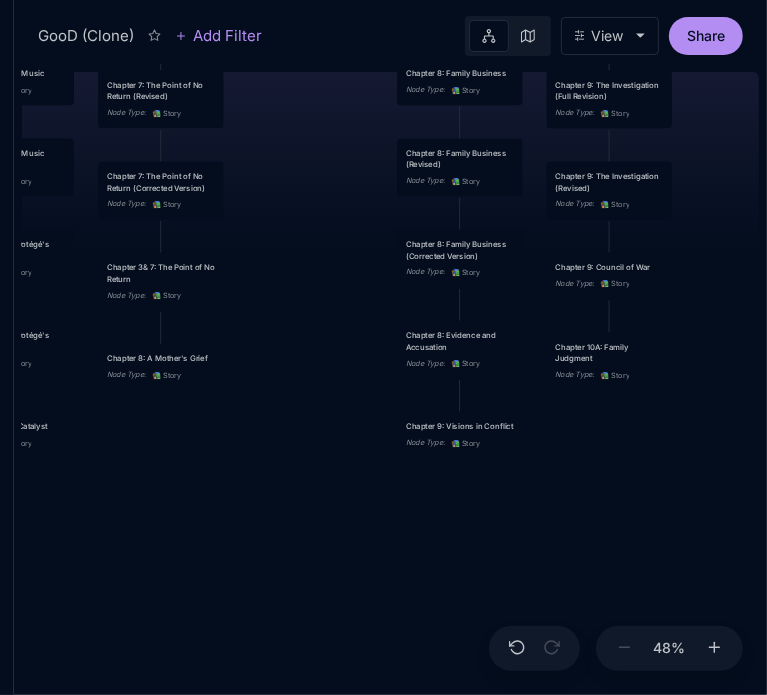 drag, startPoint x: 396, startPoint y: 497, endPoint x: 332, endPoint y: 343, distance: 166.7693 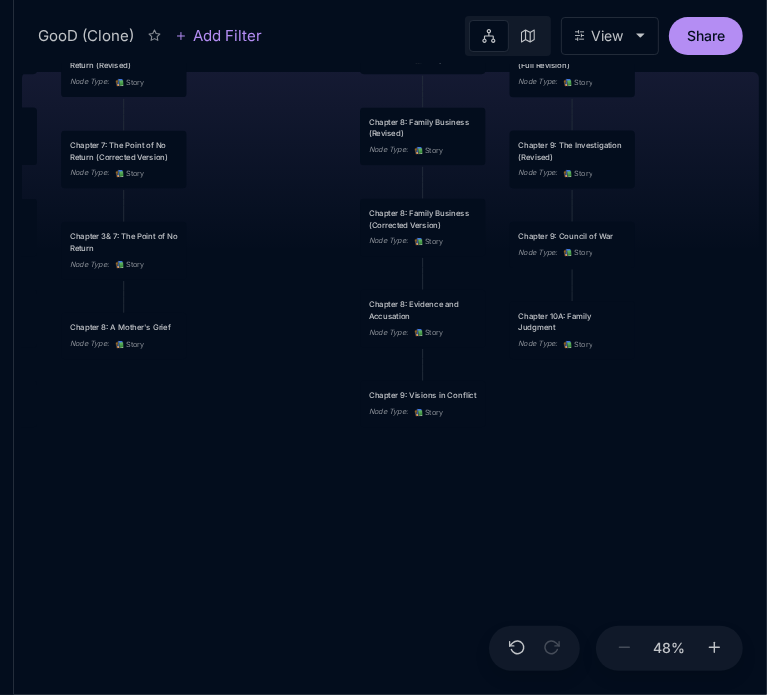 drag, startPoint x: 458, startPoint y: 532, endPoint x: 420, endPoint y: 500, distance: 49.67897 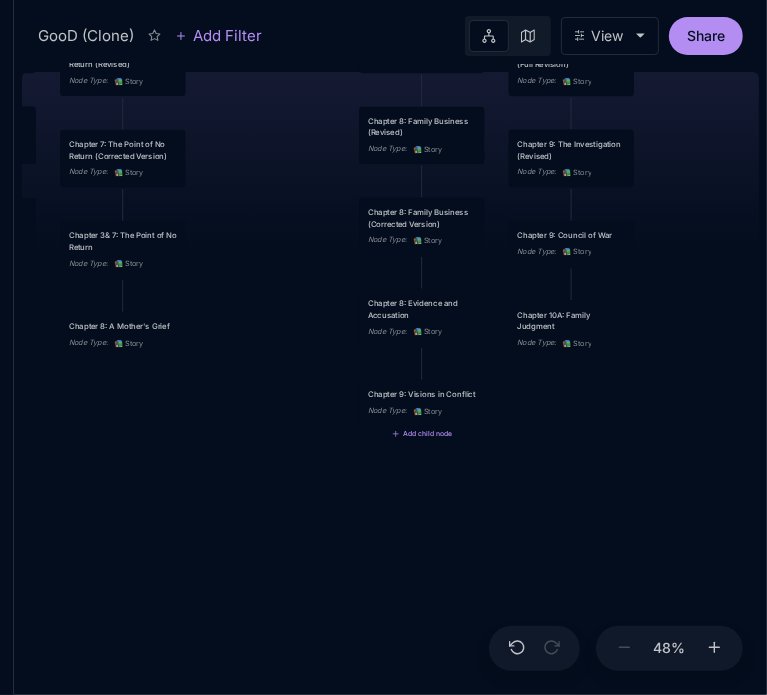 click on "Chapter 9: Visions in Conflict" at bounding box center (422, 395) 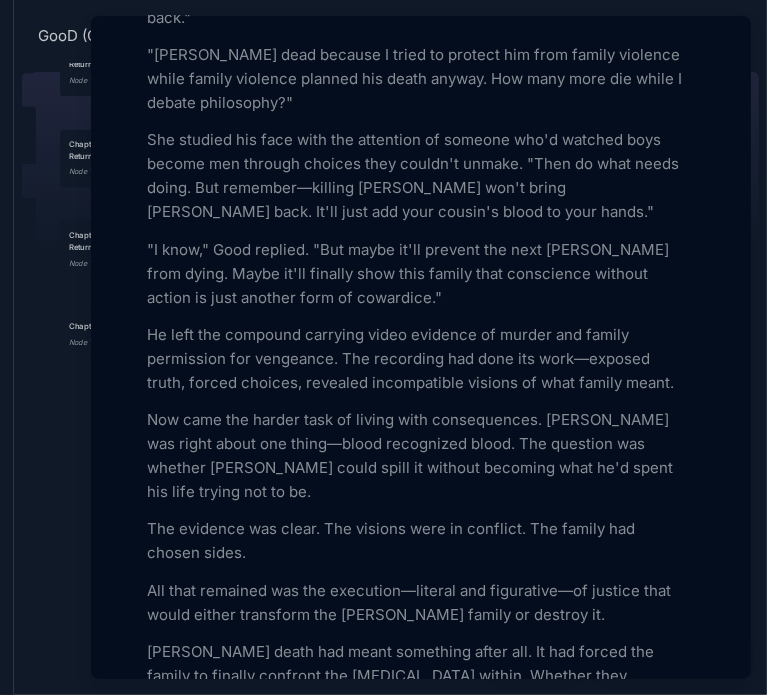 scroll, scrollTop: 7633, scrollLeft: 0, axis: vertical 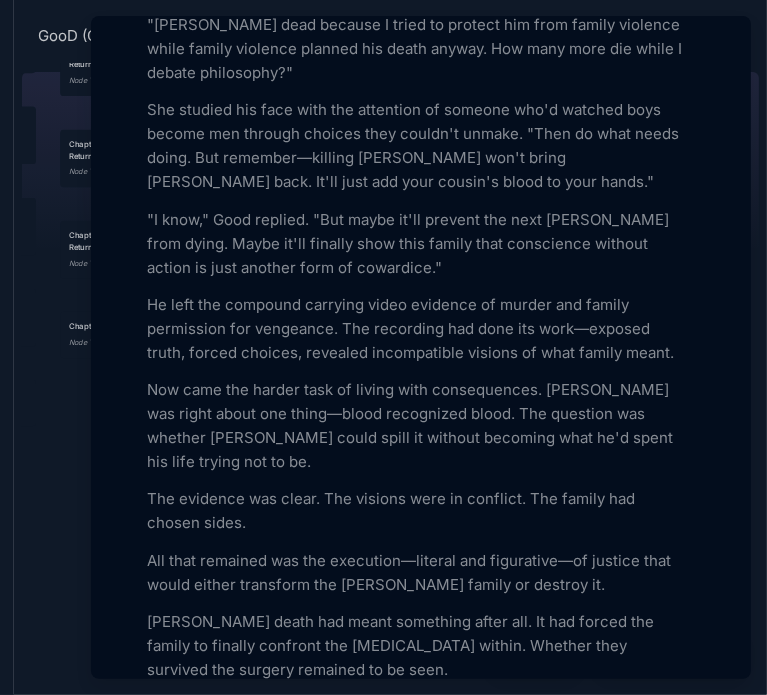 click at bounding box center (383, 347) 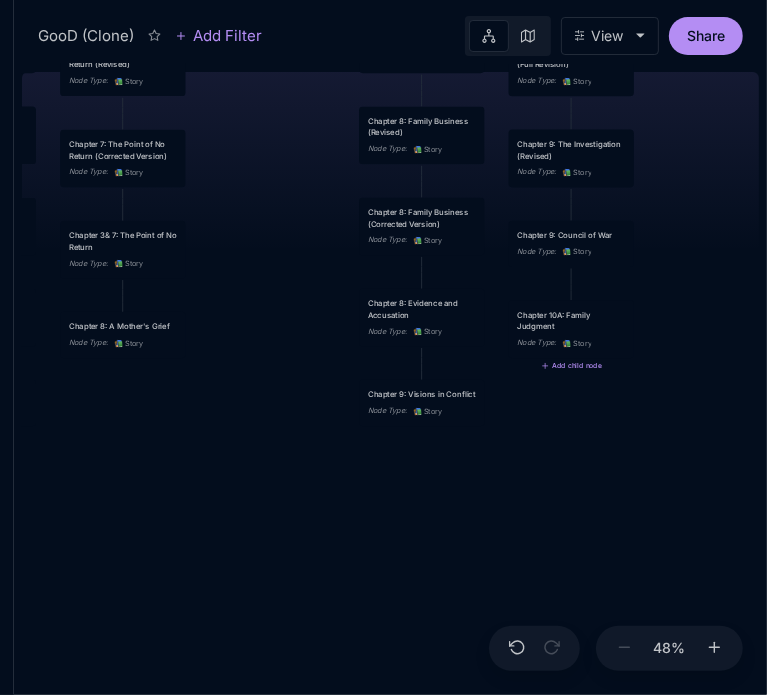 click on "Chapter 10A: Family Judgment" at bounding box center [571, 320] 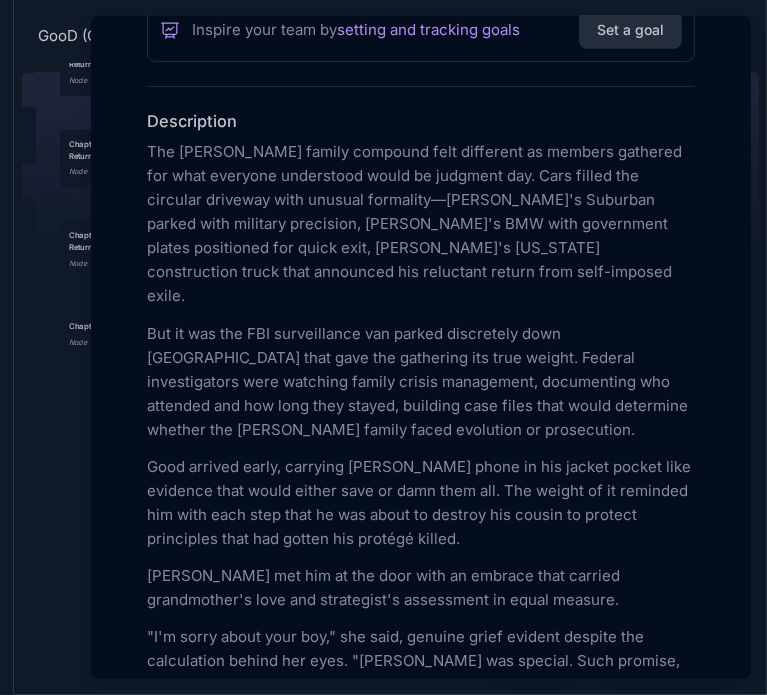 scroll, scrollTop: 542, scrollLeft: 0, axis: vertical 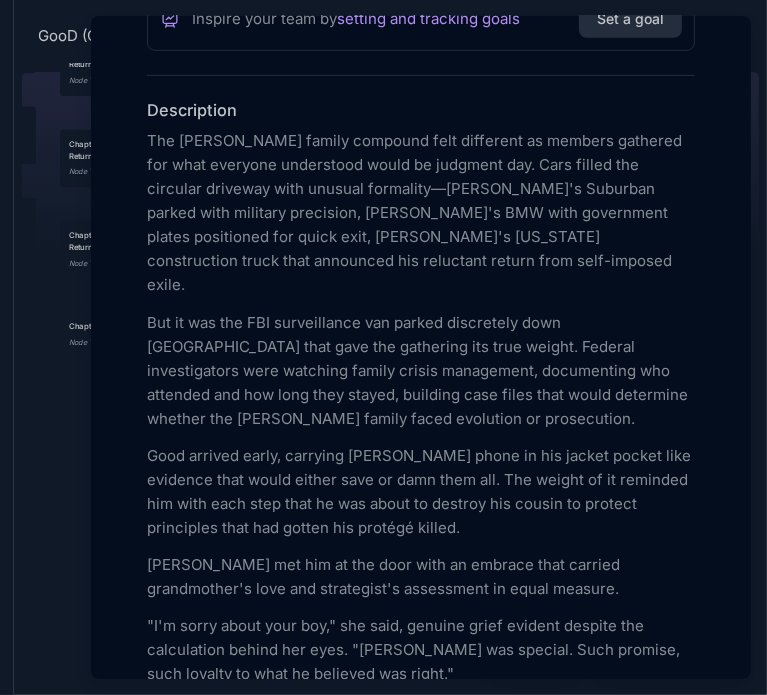 click on "Add Icon Add Cover Chapter 10A: Family Judgment   Node Type 📚   Story   Status Empty   Collaborators Unassigned   Property Unassigned   Property Empty
To pick up a draggable item, press the space bar.
While dragging, use the arrow keys to move the item.
Press space again to drop the item in its new position, or press escape to cancel.
Add property Key results Inspire your team by  setting and tracking goals Set a goal Description The [PERSON_NAME] family compound felt different as members gathered for what everyone understood would be judgment day. Cars filled the circular driveway with unusual formality—[PERSON_NAME]'s Suburban parked with military precision, [PERSON_NAME]'s BMW with government plates positioned for quick exit, [PERSON_NAME]'s [US_STATE] construction truck that announced his reluctant return from self-imposed exile. Mama [PERSON_NAME] met him at the door with an embrace that carried grandmother's love and strategist's assessment in equal measure. "I have video evidence. [PERSON_NAME] recorded his own murder." DJ DJ" at bounding box center [421, 347] 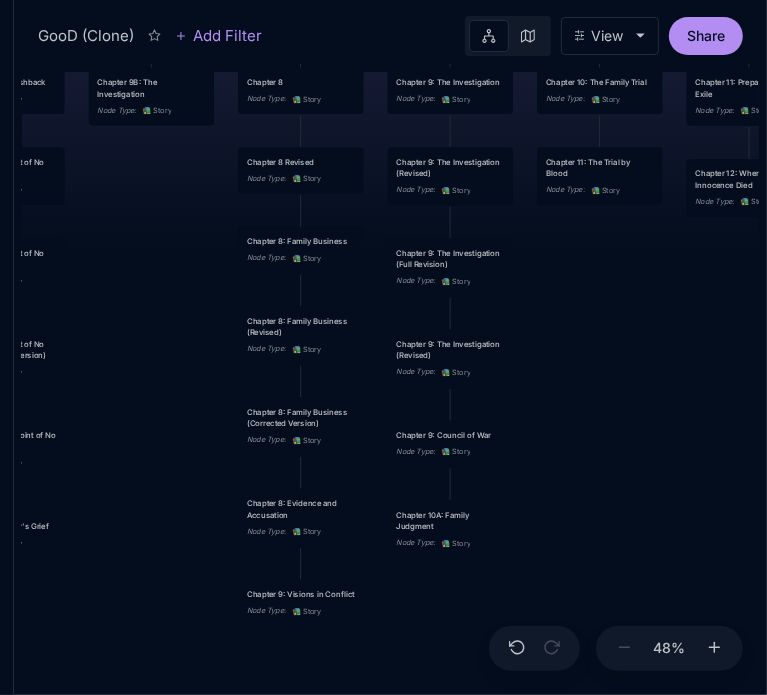 drag, startPoint x: 225, startPoint y: 439, endPoint x: 96, endPoint y: 679, distance: 272.47202 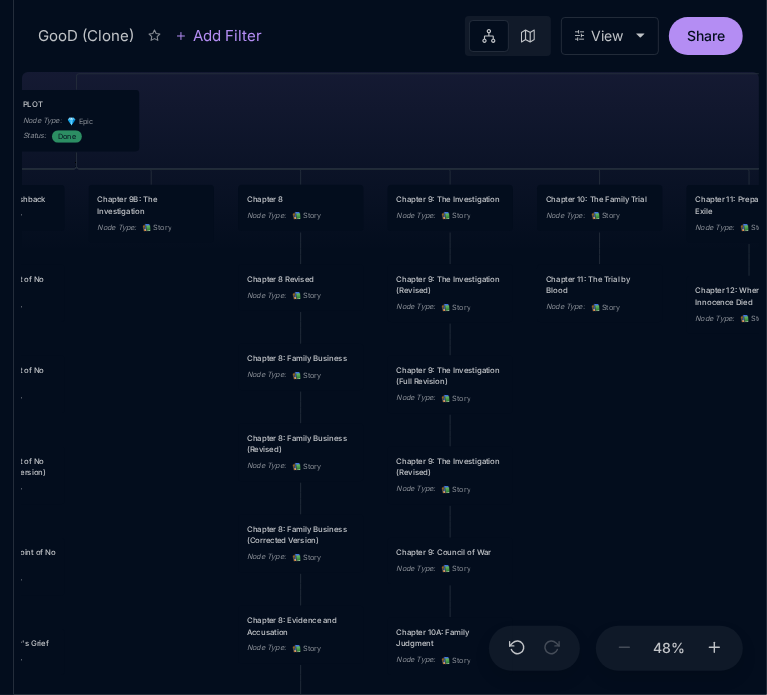 drag, startPoint x: 118, startPoint y: 459, endPoint x: 126, endPoint y: 536, distance: 77.41447 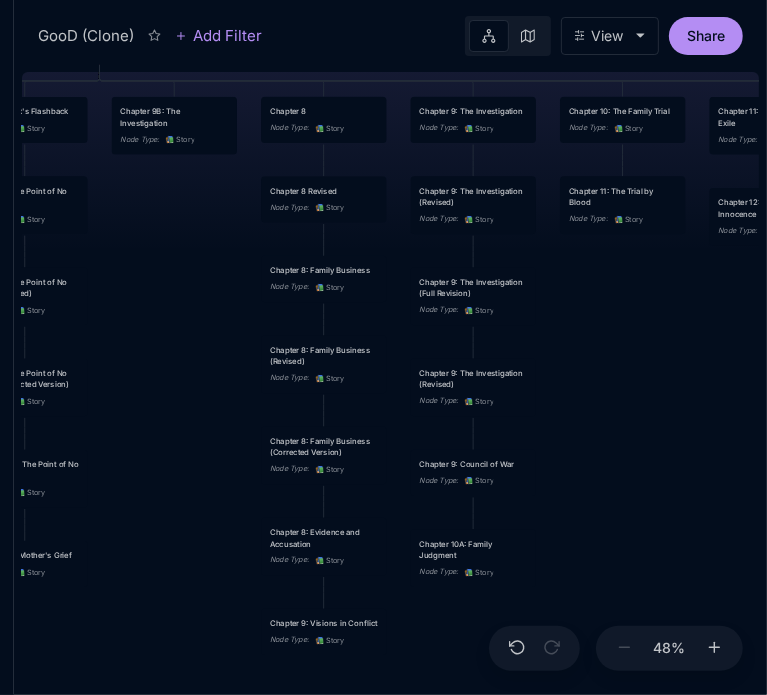 drag, startPoint x: 638, startPoint y: 459, endPoint x: 661, endPoint y: 371, distance: 90.95603 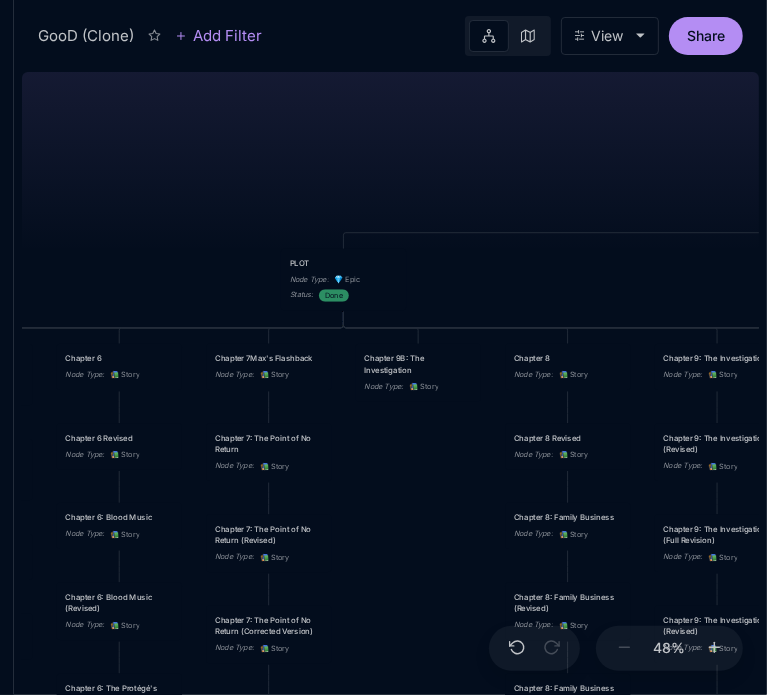 drag, startPoint x: 200, startPoint y: 253, endPoint x: 444, endPoint y: 500, distance: 347.19592 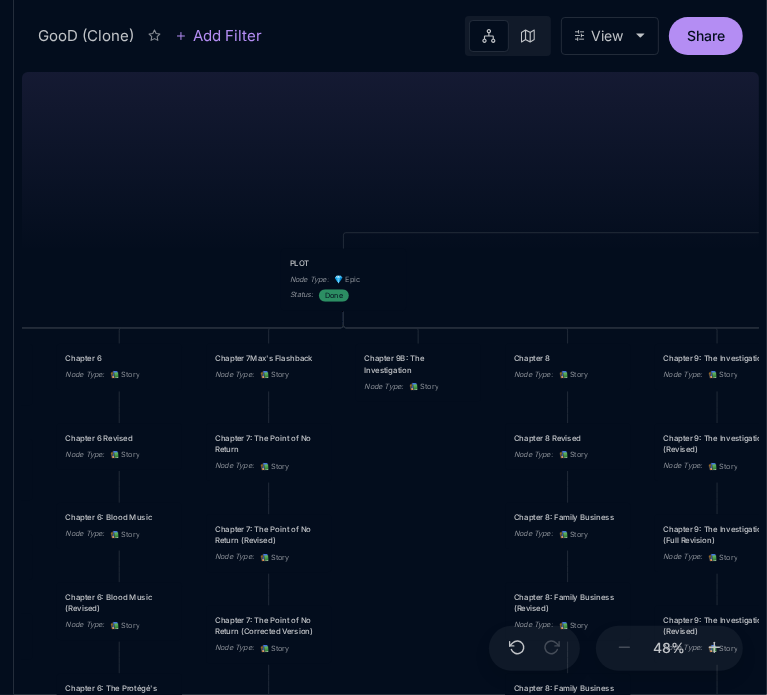 click on "GooD (Clone) PLOT Node Type : 💎   Epic Status : Done Plot Revised Node Type : 📚   Story Outlines Node Type : 💎   Epic Crime Family Structure
Node Type : ✏ ️  Sub-Task Status : Later Characters and sub plot outlines Node Type : ✏ ️  Sub-Task Status : Next Setting Node Type : ✏ ️  Sub-Task WIP Node Type : 📐   Task Status : Done Intro The Wedding Node Type : 📚   Story Status : Done Chapter 1  Node Type : 📚   Story Status : Done Chapter 2A: The Discovery Node Type : 📚   Story Chapter 2B: The Federal Witness Node Type : 📚   Story Chapter 2 King's Flashback Node Type : 📚   Story Chapter 3 Node Type : 📚   Story Status : Done Chapter 4 Good's Flashback Node Type : 📚   Story Chapter 5 Node Type : 📚   Story Status : Done Chapter 6 Node Type : 📚   Story Chapter 7Max's Flashback Node Type : 📚   Story Chapter 9B: The Investigation Node Type : 📚   Story Chapter 8 Node Type : 📚   Story Chapter 9: The Investigation Node Type : 📚   Story Node Type : 📚   Story" at bounding box center (390, 379) 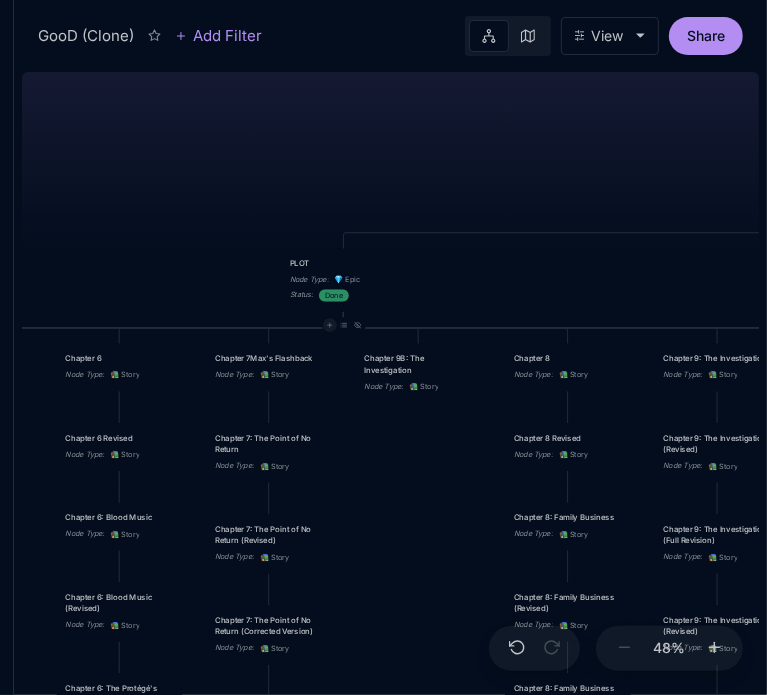 click at bounding box center [330, 325] 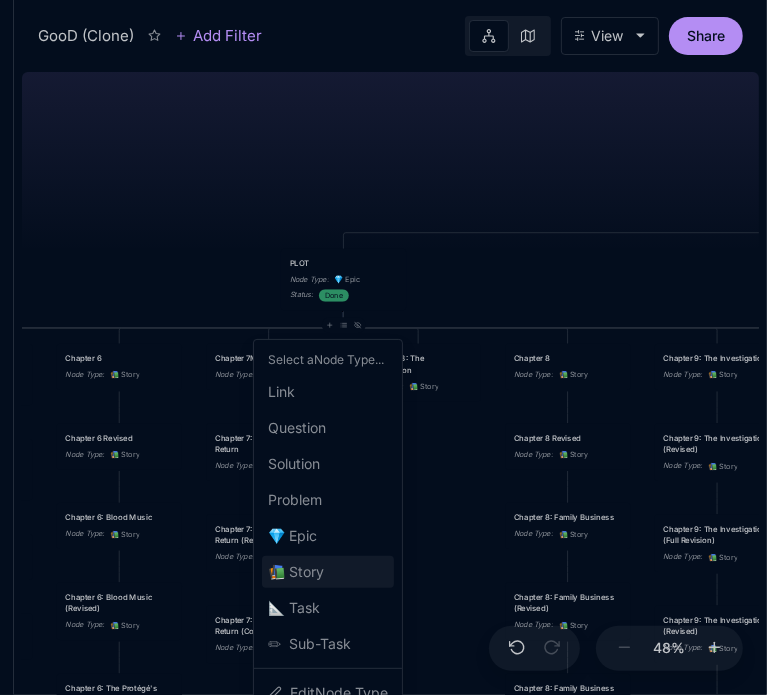 click on "📚   Story" at bounding box center (328, 572) 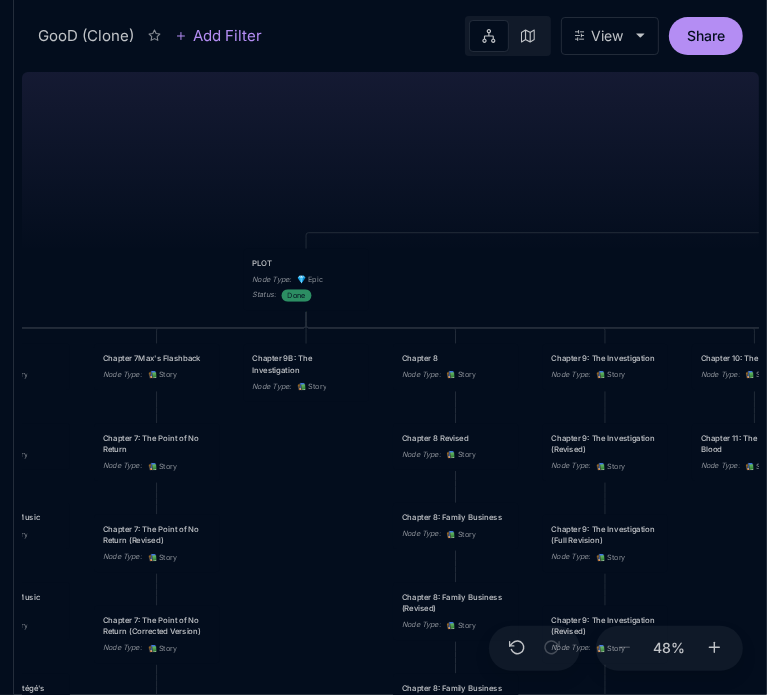 drag, startPoint x: 338, startPoint y: 553, endPoint x: 207, endPoint y: 555, distance: 131.01526 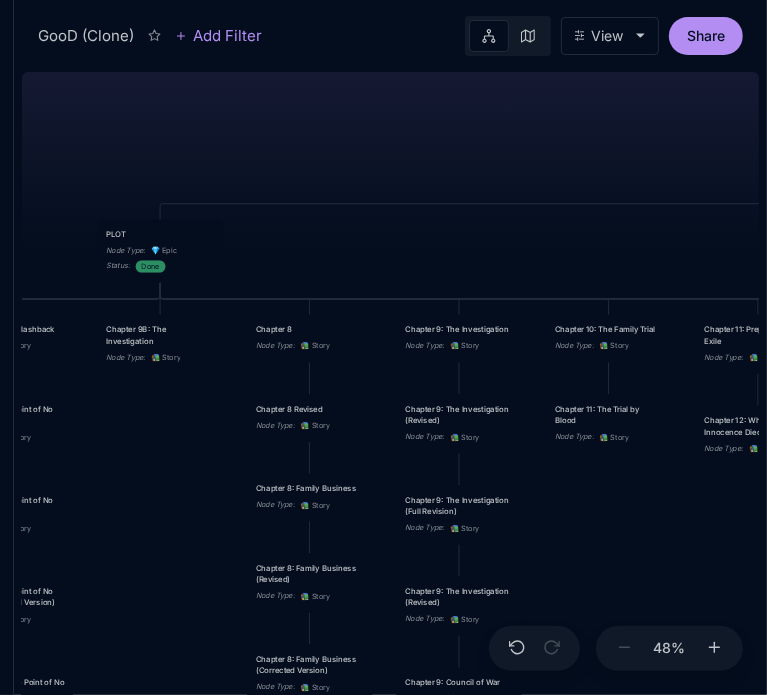 drag, startPoint x: 294, startPoint y: 551, endPoint x: 148, endPoint y: 522, distance: 148.85228 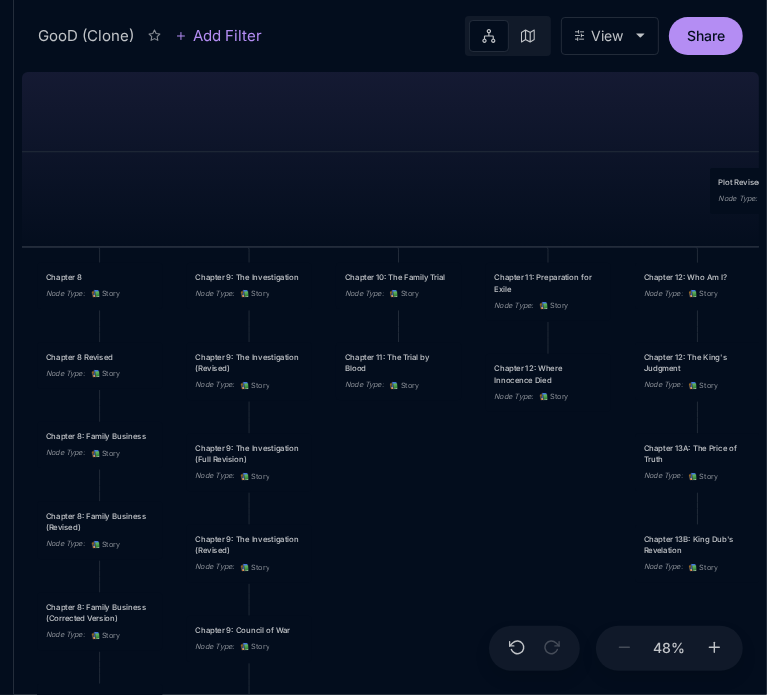 drag, startPoint x: 623, startPoint y: 512, endPoint x: 413, endPoint y: 460, distance: 216.34232 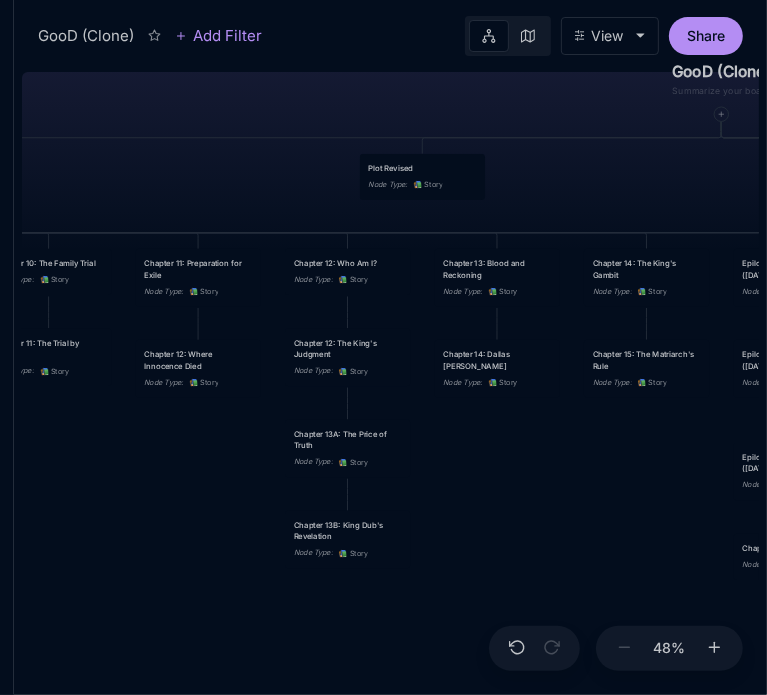 drag, startPoint x: 519, startPoint y: 495, endPoint x: 169, endPoint y: 481, distance: 350.27988 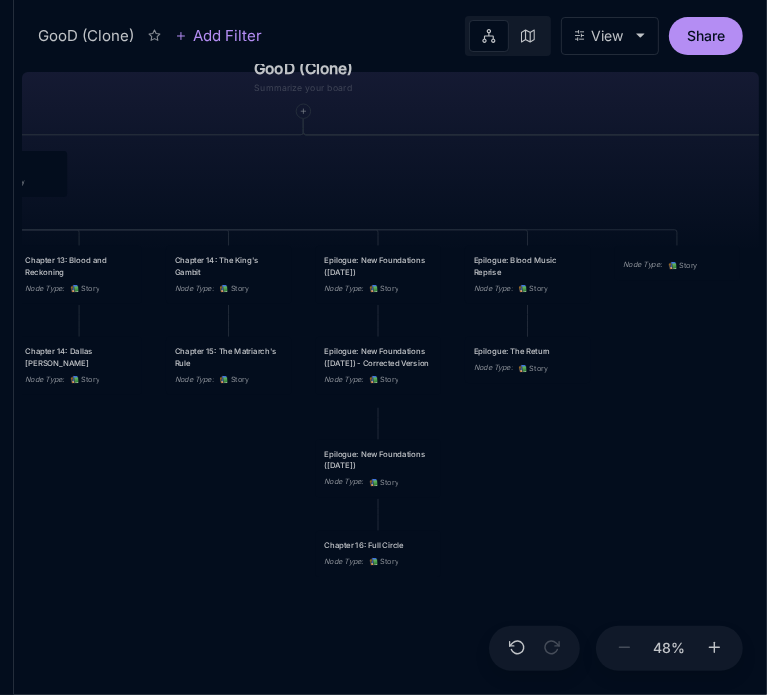 drag, startPoint x: 544, startPoint y: 522, endPoint x: 123, endPoint y: 520, distance: 421.00476 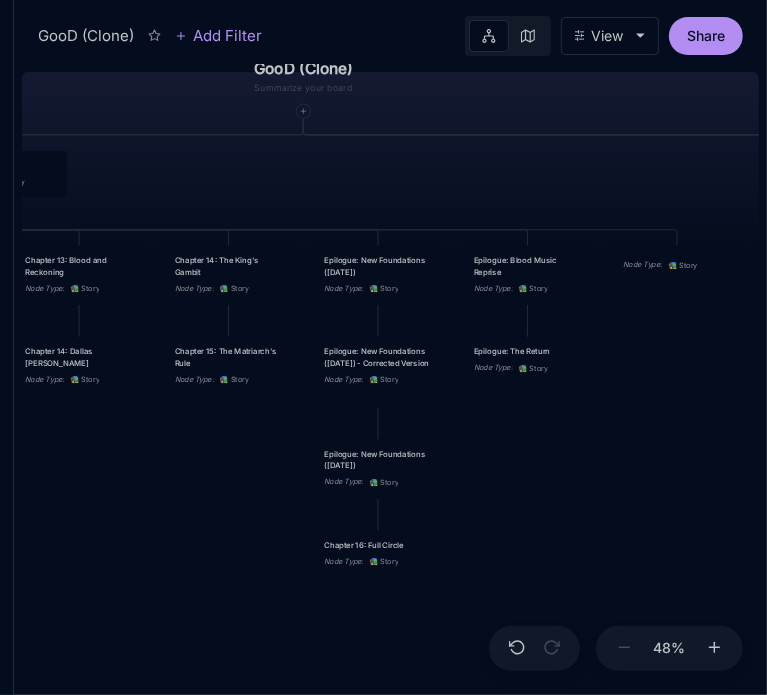 click on "GooD (Clone) PLOT Node Type : 💎   Epic Status : Done Plot Revised Node Type : 📚   Story Outlines Node Type : 💎   Epic Crime Family Structure
Node Type : ✏ ️  Sub-Task Status : Later Characters and sub plot outlines Node Type : ✏ ️  Sub-Task Status : Next Setting Node Type : ✏ ️  Sub-Task WIP Node Type : 📐   Task Status : Done Intro The Wedding Node Type : 📚   Story Status : Done Chapter 1  Node Type : 📚   Story Status : Done Chapter 2A: The Discovery Node Type : 📚   Story Chapter 2B: The Federal Witness Node Type : 📚   Story Chapter 2 King's Flashback Node Type : 📚   Story Chapter 3 Node Type : 📚   Story Status : Done Chapter 4 Good's Flashback Node Type : 📚   Story Chapter 5 Node Type : 📚   Story Status : Done Chapter 6 Node Type : 📚   Story Chapter 7Max's Flashback Node Type : 📚   Story Chapter 9B: The Investigation Node Type : 📚   Story Chapter 8 Node Type : 📚   Story Chapter 9: The Investigation Node Type : 📚   Story Node Type : 📚   Story" at bounding box center [390, 379] 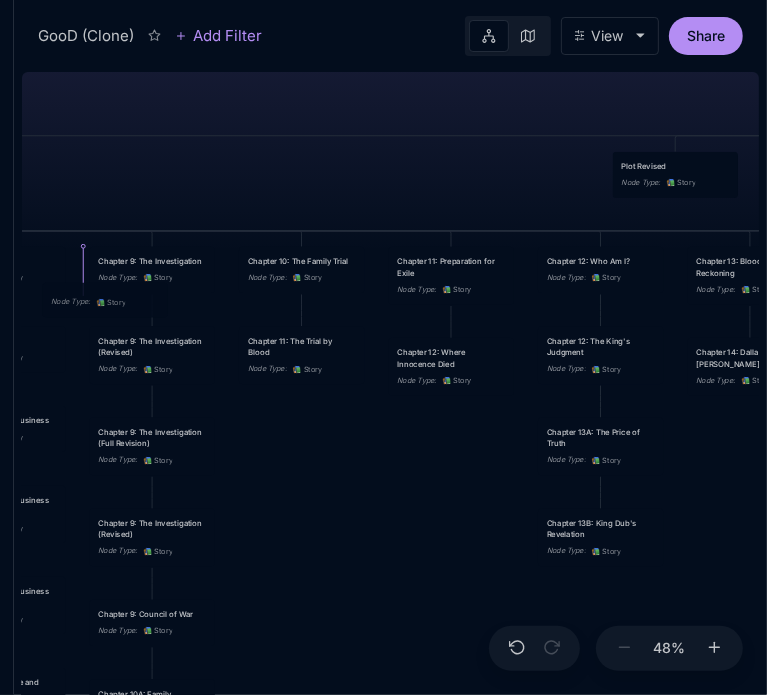 drag, startPoint x: 687, startPoint y: 259, endPoint x: 118, endPoint y: 295, distance: 570.1377 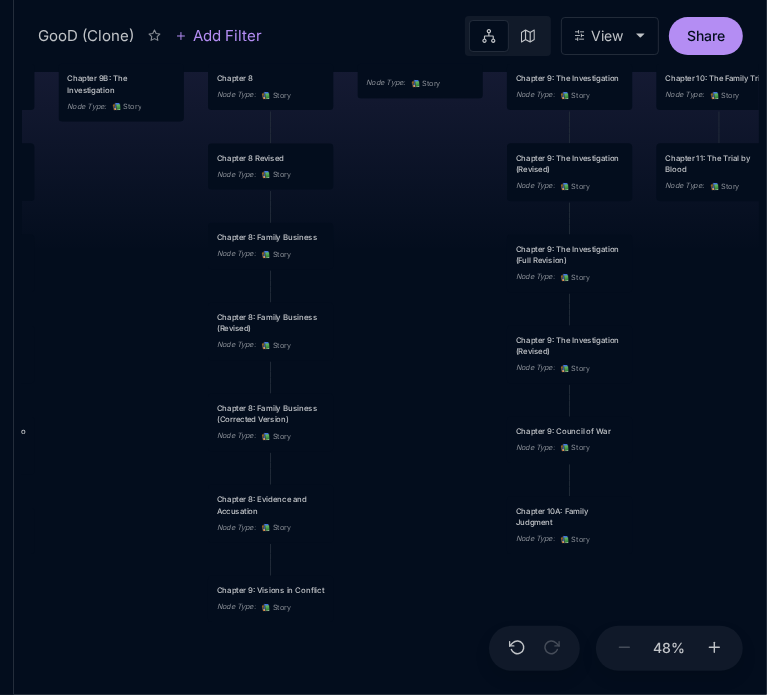 drag, startPoint x: 449, startPoint y: 476, endPoint x: 717, endPoint y: 293, distance: 324.51965 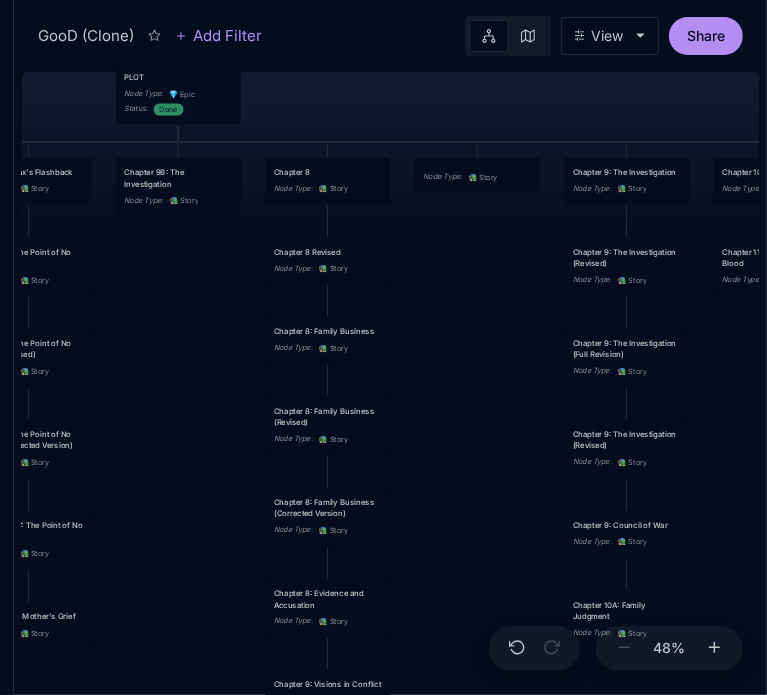 drag, startPoint x: 431, startPoint y: 248, endPoint x: 488, endPoint y: 342, distance: 109.9318 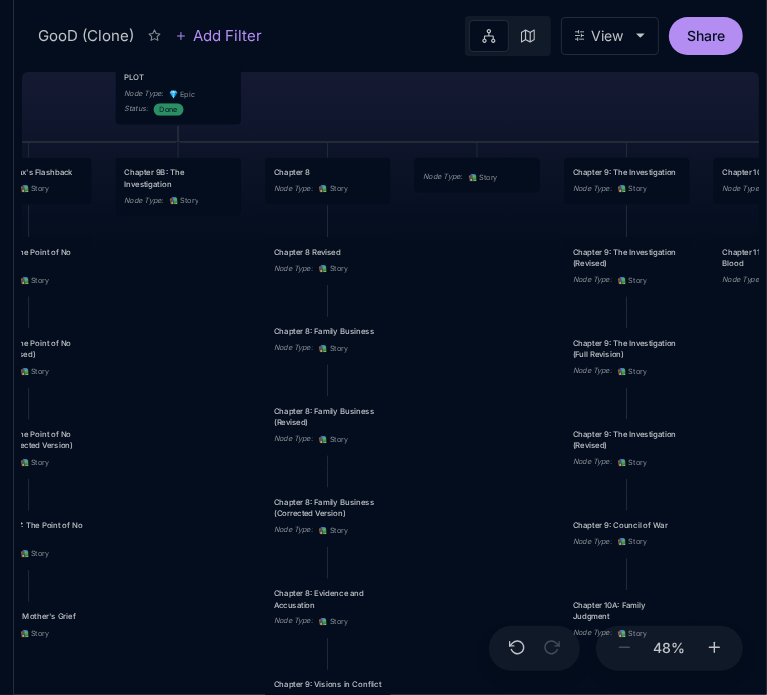 click on "GooD (Clone) PLOT Node Type : 💎   Epic Status : Done Plot Revised Node Type : 📚   Story Outlines Node Type : 💎   Epic Crime Family Structure
Node Type : ✏ ️  Sub-Task Status : Later Characters and sub plot outlines Node Type : ✏ ️  Sub-Task Status : Next Setting Node Type : ✏ ️  Sub-Task WIP Node Type : 📐   Task Status : Done Intro The Wedding Node Type : 📚   Story Status : Done Chapter 1  Node Type : 📚   Story Status : Done Chapter 2A: The Discovery Node Type : 📚   Story Chapter 2B: The Federal Witness Node Type : 📚   Story Chapter 2 King's Flashback Node Type : 📚   Story Chapter 3 Node Type : 📚   Story Status : Done Chapter 4 Good's Flashback Node Type : 📚   Story Chapter 5 Node Type : 📚   Story Status : Done Chapter 6 Node Type : 📚   Story Chapter 7Max's Flashback Node Type : 📚   Story Chapter 9B: The Investigation Node Type : 📚   Story Chapter 8 Node Type : 📚   Story Node Type : 📚   Story Chapter 9: The Investigation Node Type : 📚   Story" at bounding box center [390, 379] 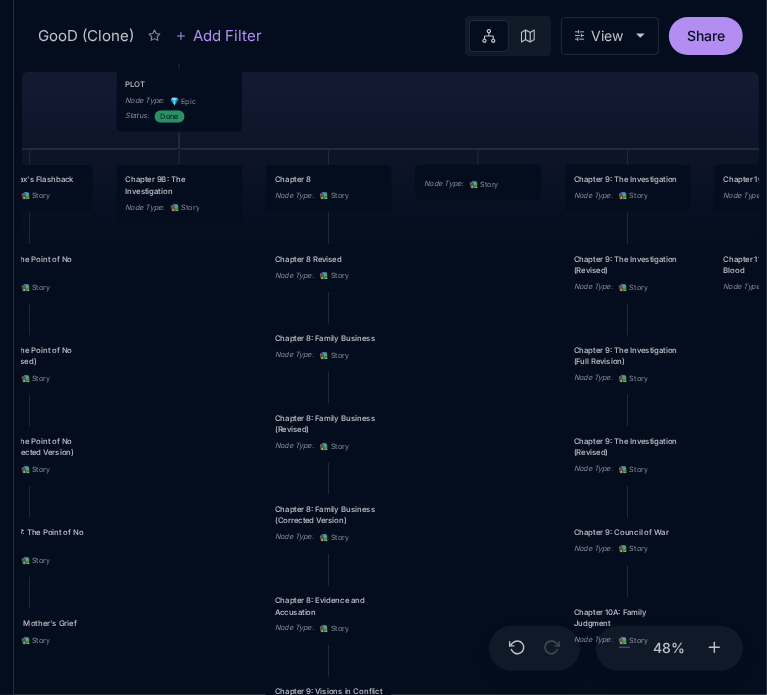 click on "GooD (Clone) PLOT Node Type : 💎   Epic Status : Done Plot Revised Node Type : 📚   Story Outlines Node Type : 💎   Epic Crime Family Structure
Node Type : ✏ ️  Sub-Task Status : Later Characters and sub plot outlines Node Type : ✏ ️  Sub-Task Status : Next Setting Node Type : ✏ ️  Sub-Task WIP Node Type : 📐   Task Status : Done Intro The Wedding Node Type : 📚   Story Status : Done Chapter 1  Node Type : 📚   Story Status : Done Chapter 2A: The Discovery Node Type : 📚   Story Chapter 2B: The Federal Witness Node Type : 📚   Story Chapter 2 King's Flashback Node Type : 📚   Story Chapter 3 Node Type : 📚   Story Status : Done Chapter 4 Good's Flashback Node Type : 📚   Story Chapter 5 Node Type : 📚   Story Status : Done Chapter 6 Node Type : 📚   Story Chapter 7Max's Flashback Node Type : 📚   Story Chapter 9B: The Investigation Node Type : 📚   Story Chapter 8 Node Type : 📚   Story Node Type : 📚   Story Chapter 9: The Investigation Node Type : 📚   Story" at bounding box center (390, 379) 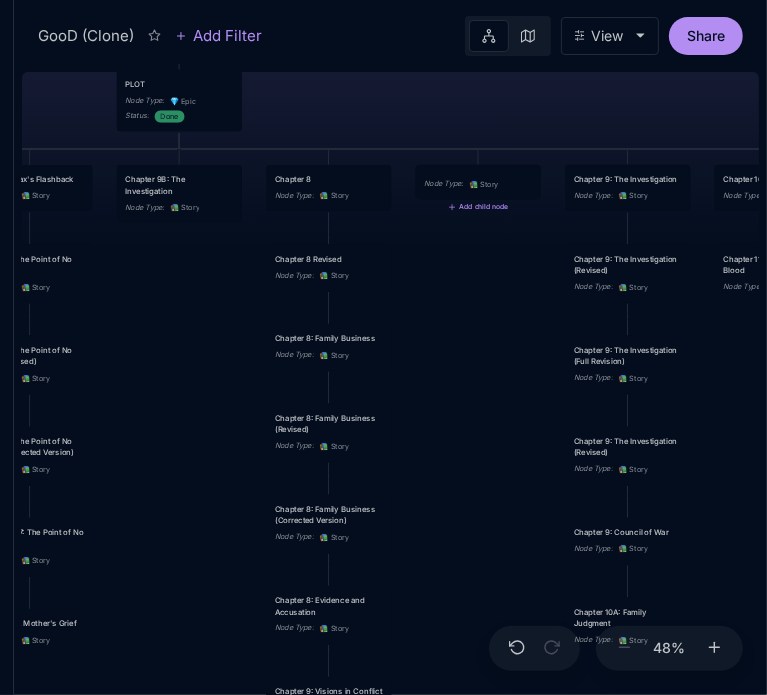 click on "Node Type : 📚   Story" at bounding box center (478, 182) 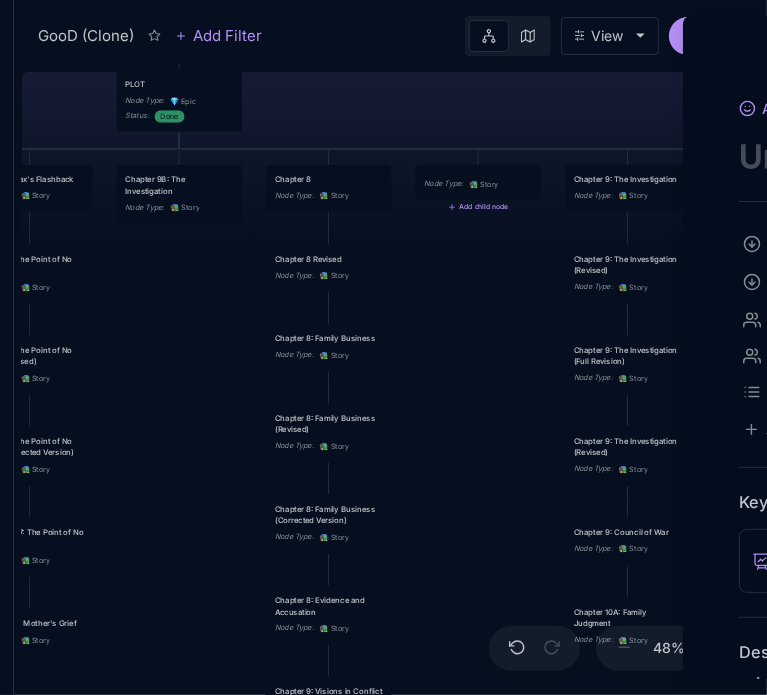 scroll, scrollTop: 0, scrollLeft: 0, axis: both 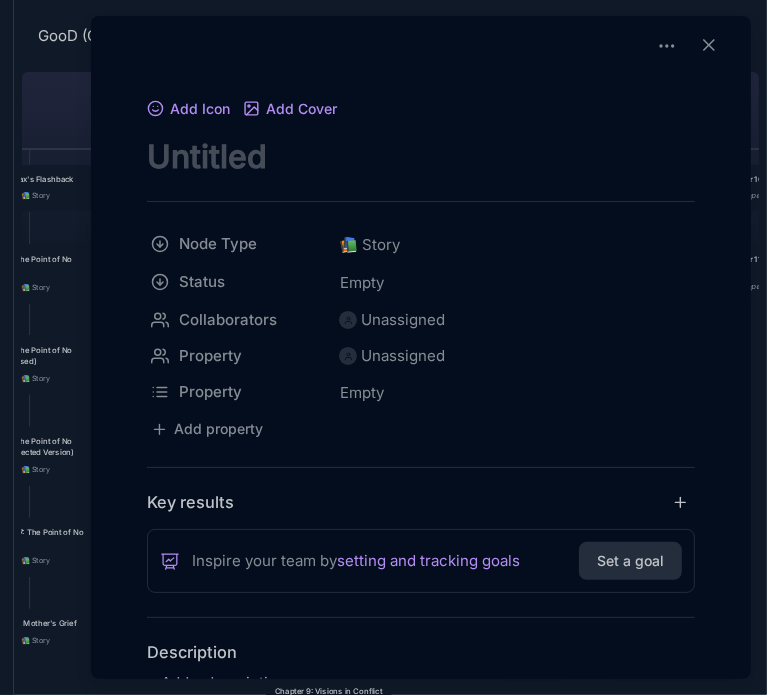 click at bounding box center (421, 156) 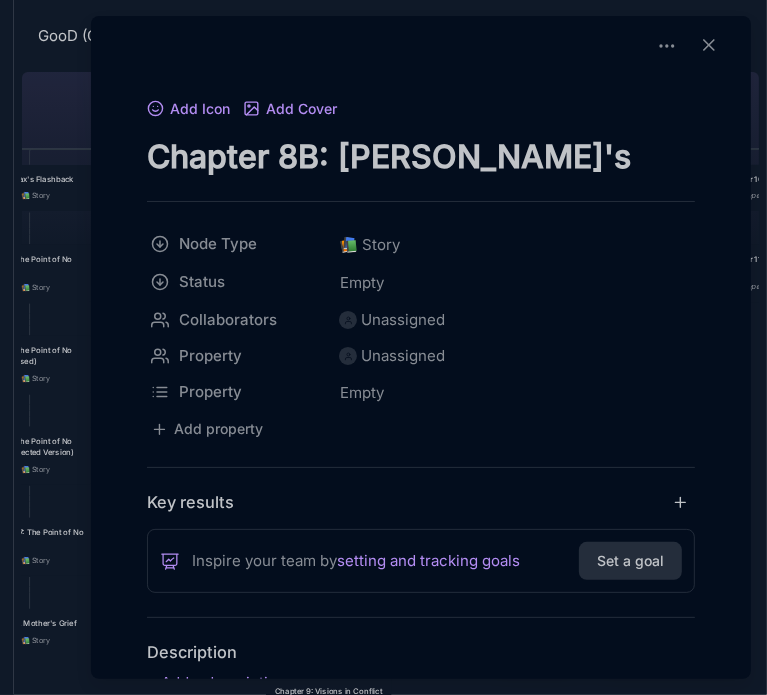 drag, startPoint x: 293, startPoint y: 162, endPoint x: 283, endPoint y: 161, distance: 10.049875 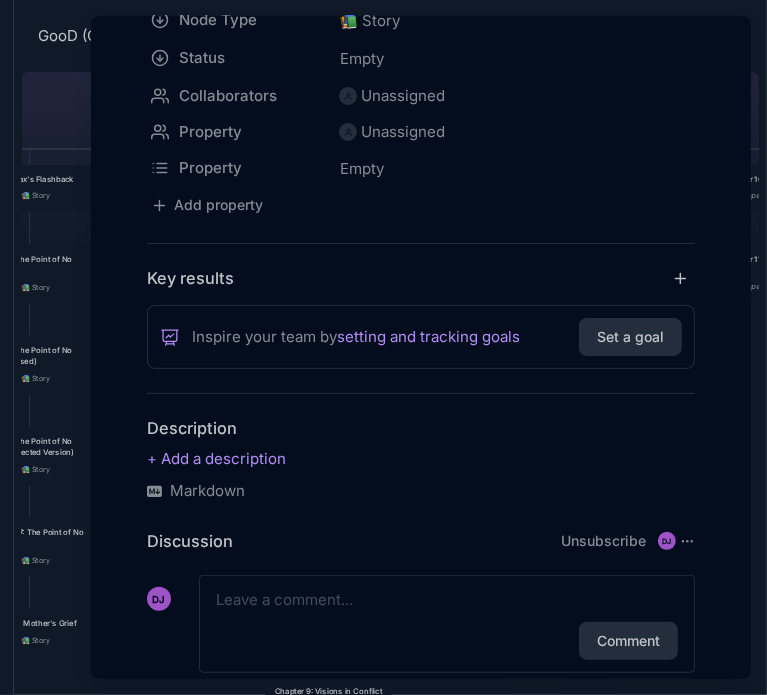 scroll, scrollTop: 228, scrollLeft: 0, axis: vertical 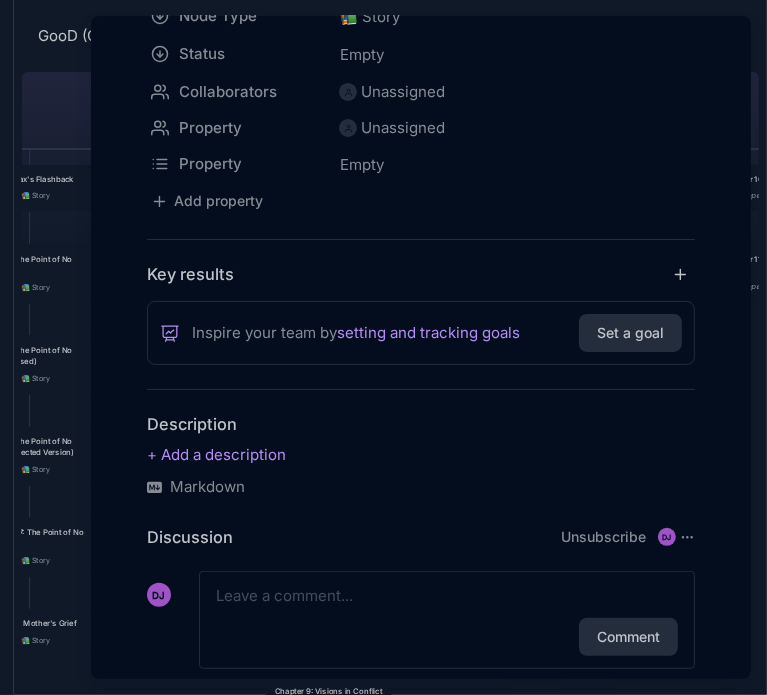 type on "Chapter 10B: [PERSON_NAME]'s Return" 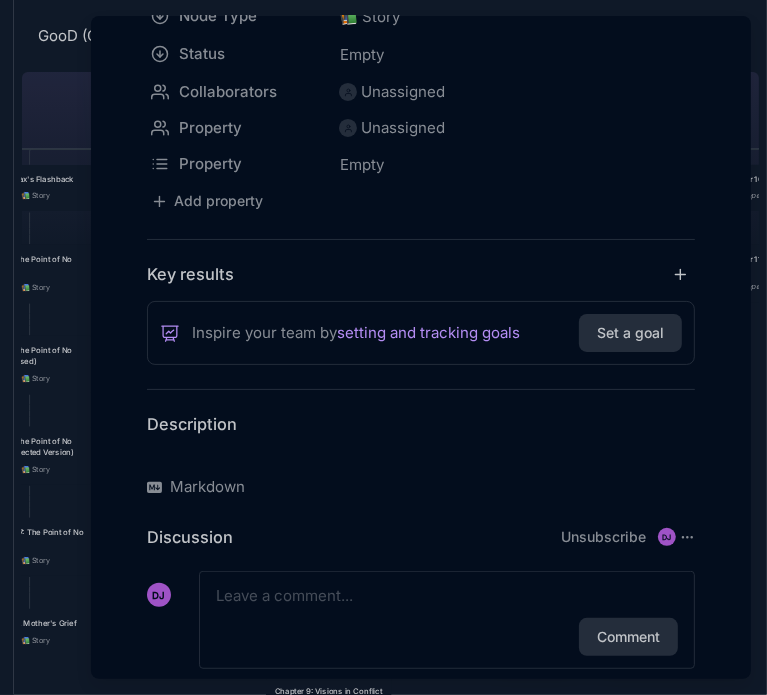 click at bounding box center (421, 455) 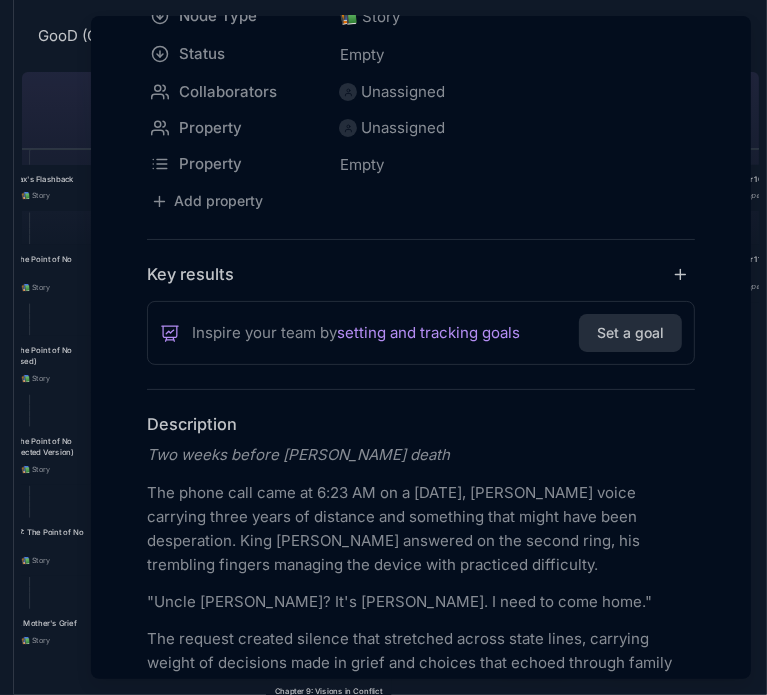 scroll, scrollTop: 5976, scrollLeft: 0, axis: vertical 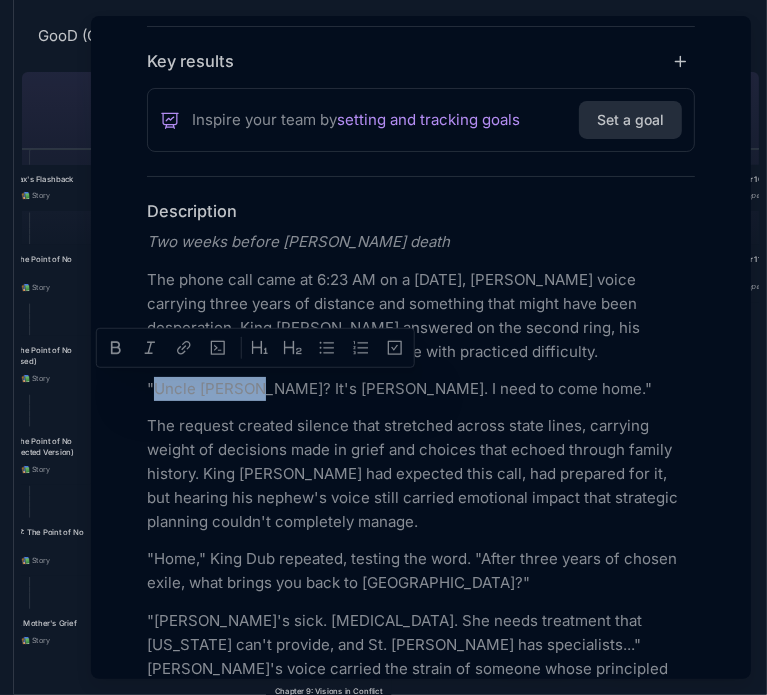 drag, startPoint x: 256, startPoint y: 384, endPoint x: 156, endPoint y: 384, distance: 100 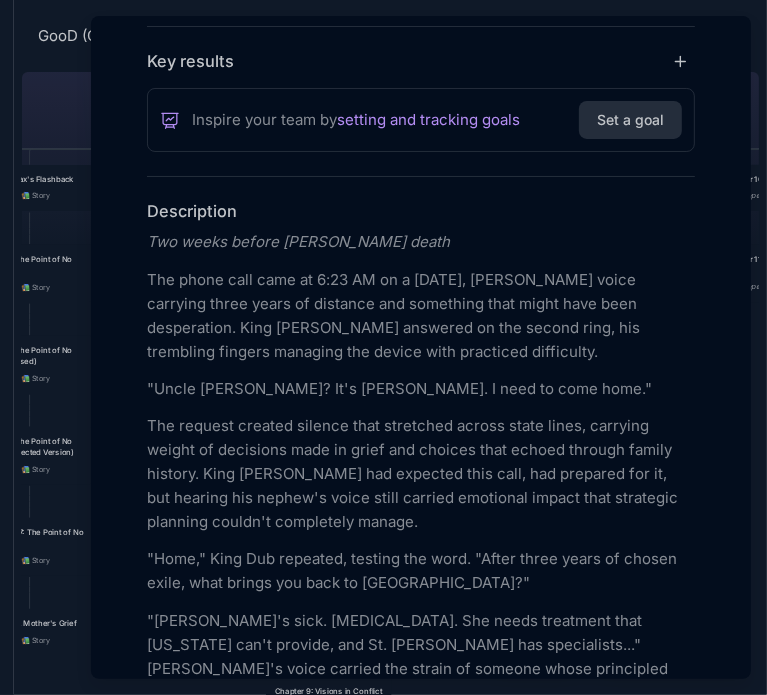 click on "The request created silence that stretched across state lines, carrying weight of decisions made in grief and choices that echoed through family history. King [PERSON_NAME] had expected this call, had prepared for it, but hearing his nephew's voice still carried emotional impact that strategic planning couldn't completely manage." at bounding box center (421, 474) 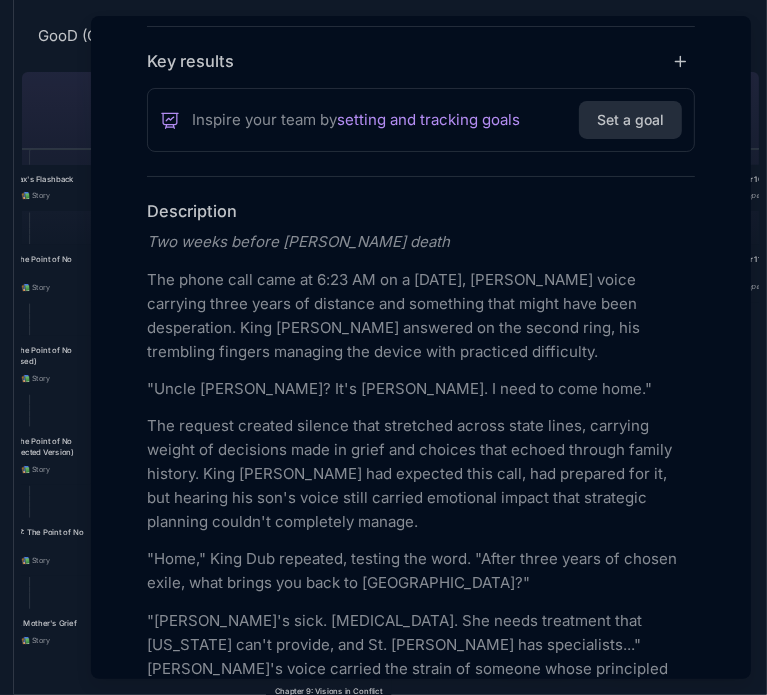 click on ""Home," King Dub repeated, testing the word. "After three years of chosen exile, what brings you back to [GEOGRAPHIC_DATA]?"" at bounding box center [421, 571] 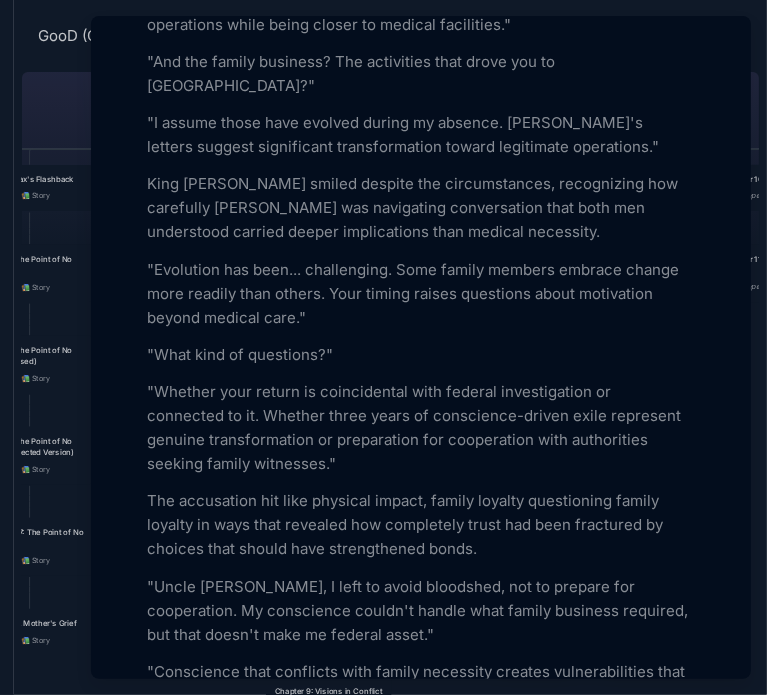 scroll, scrollTop: 1181, scrollLeft: 0, axis: vertical 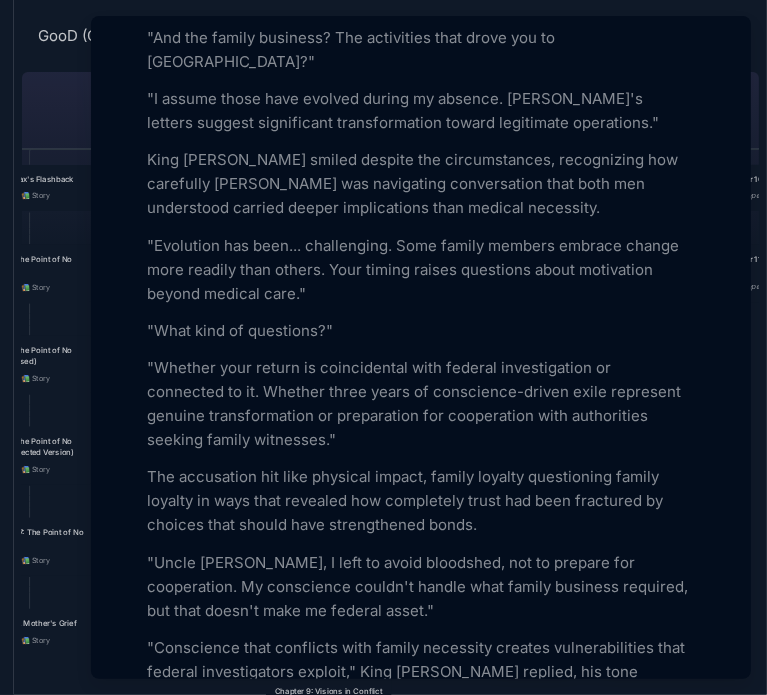 click on ""Uncle [PERSON_NAME], I left to avoid bloodshed, not to prepare for cooperation. My conscience couldn't handle what family business required, but that doesn't make me federal asset."" at bounding box center [421, 587] 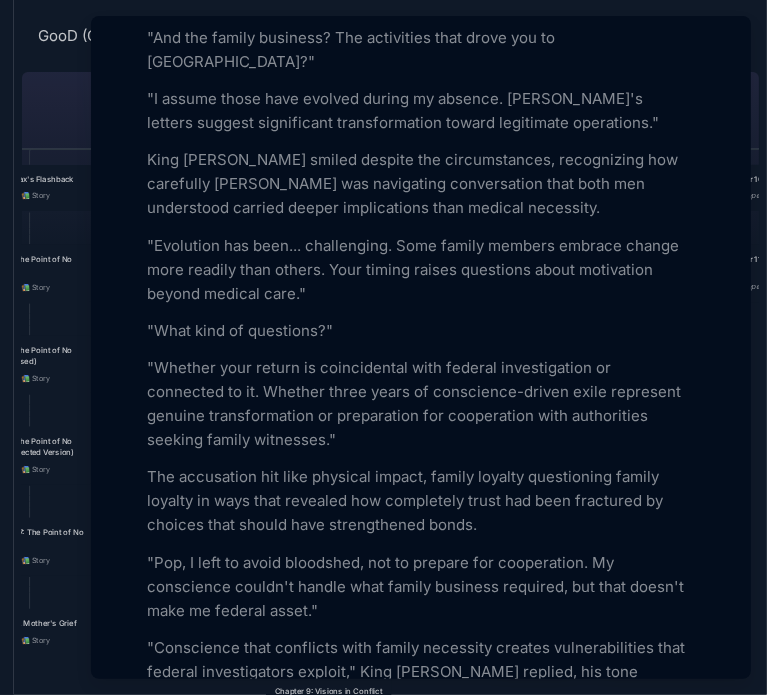 scroll, scrollTop: 4414, scrollLeft: 0, axis: vertical 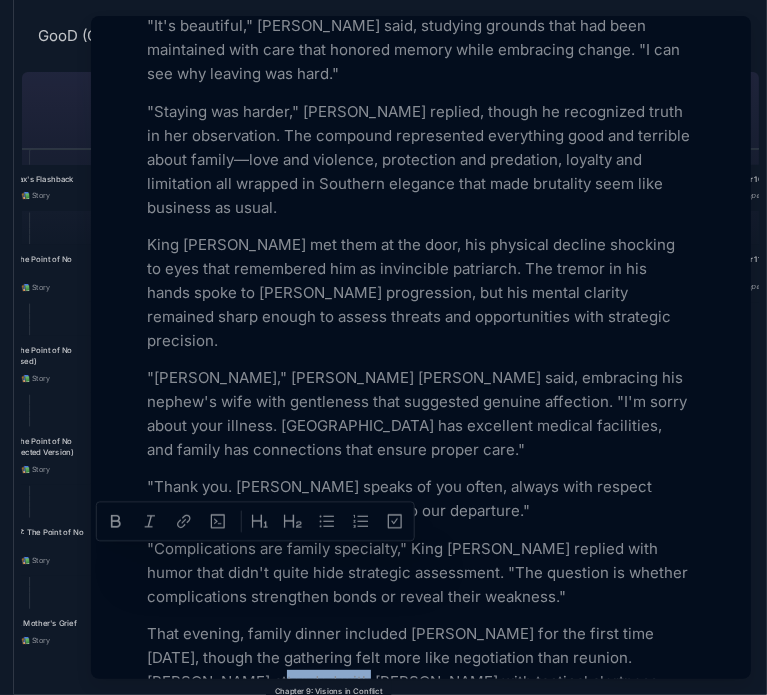 drag, startPoint x: 292, startPoint y: 559, endPoint x: 216, endPoint y: 559, distance: 76 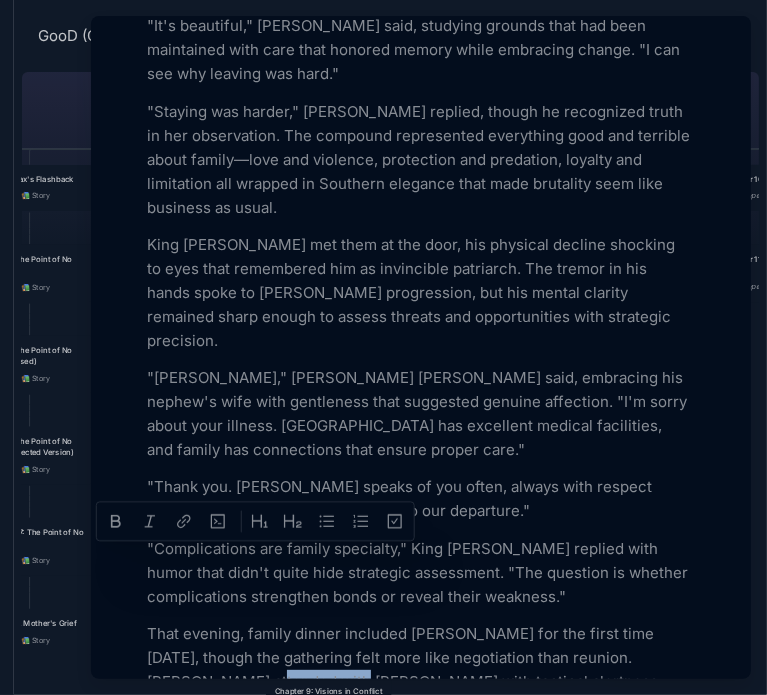 click on "That evening, family dinner included [PERSON_NAME] for the first time [DATE], though the gathering felt more like negotiation than reunion. [PERSON_NAME] attended with [PERSON_NAME] with tactical alertness, [PERSON_NAME] watched with predatory interest, Good showed genuine pleasure mixed with concern about timing." at bounding box center [421, 682] 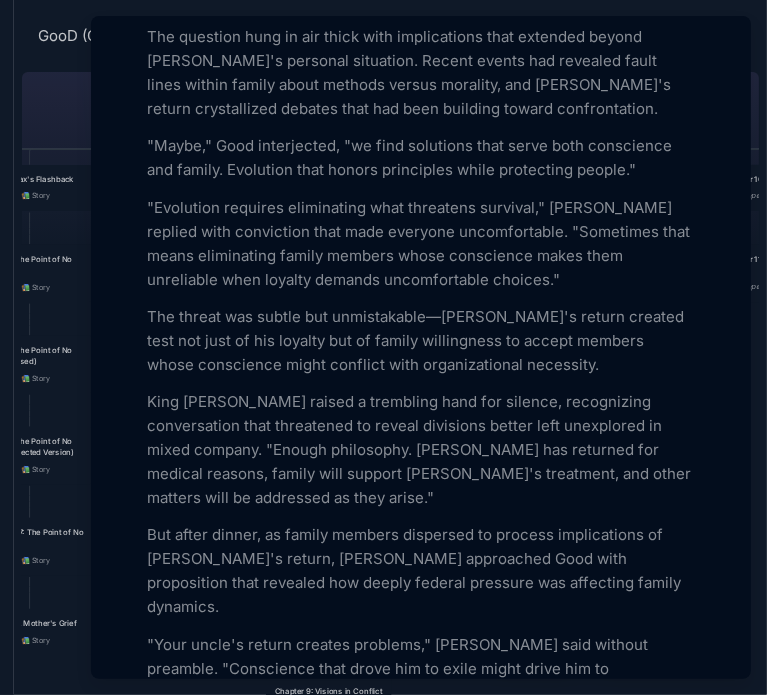 scroll, scrollTop: 4805, scrollLeft: 0, axis: vertical 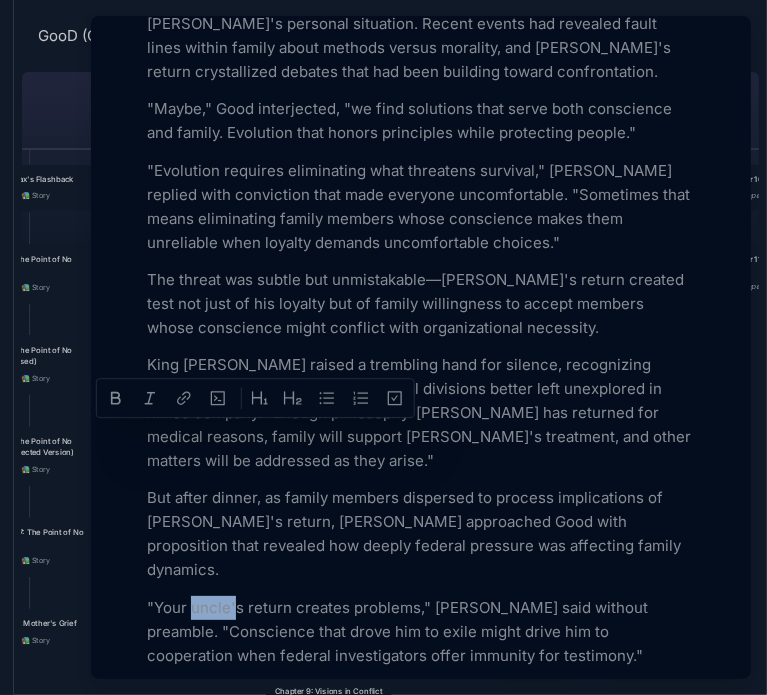 drag, startPoint x: 190, startPoint y: 435, endPoint x: 237, endPoint y: 435, distance: 47 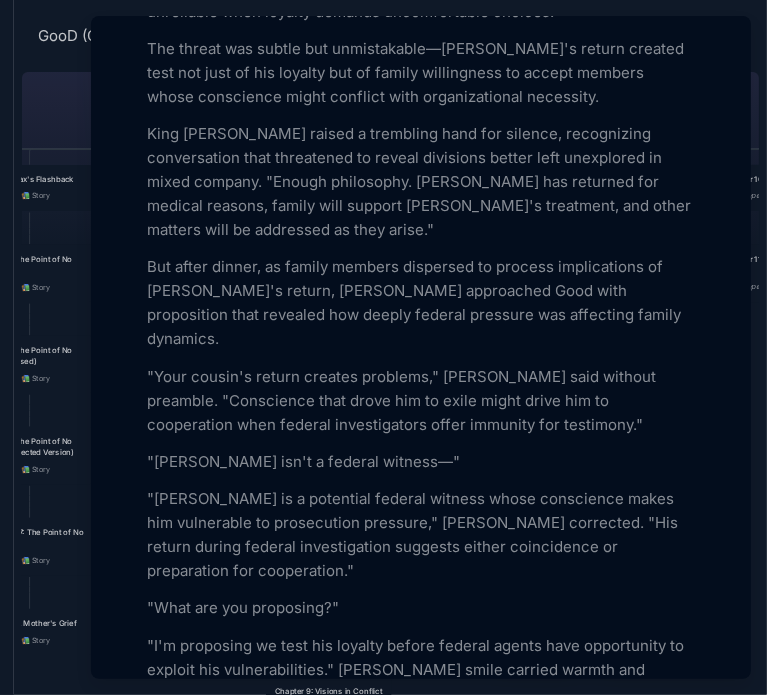 scroll, scrollTop: 5060, scrollLeft: 0, axis: vertical 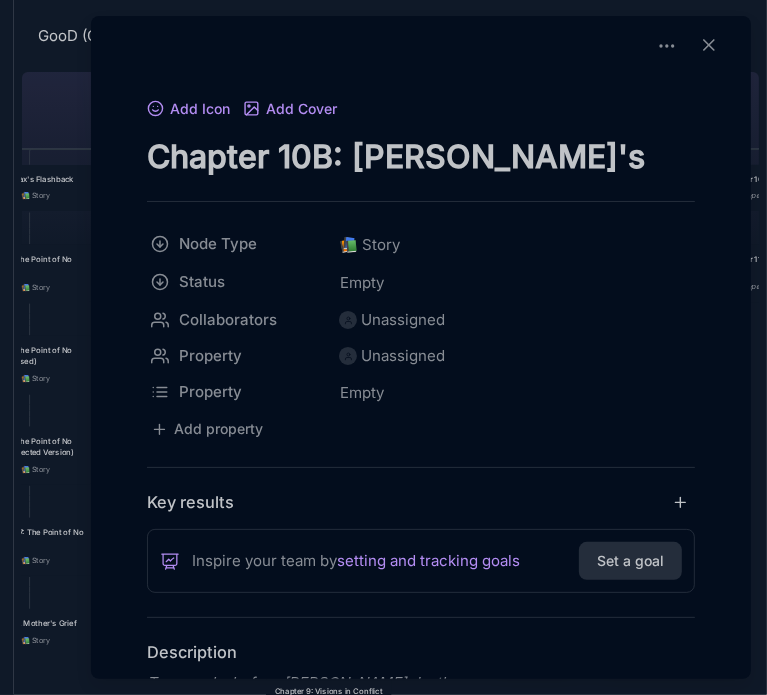 click at bounding box center (383, 347) 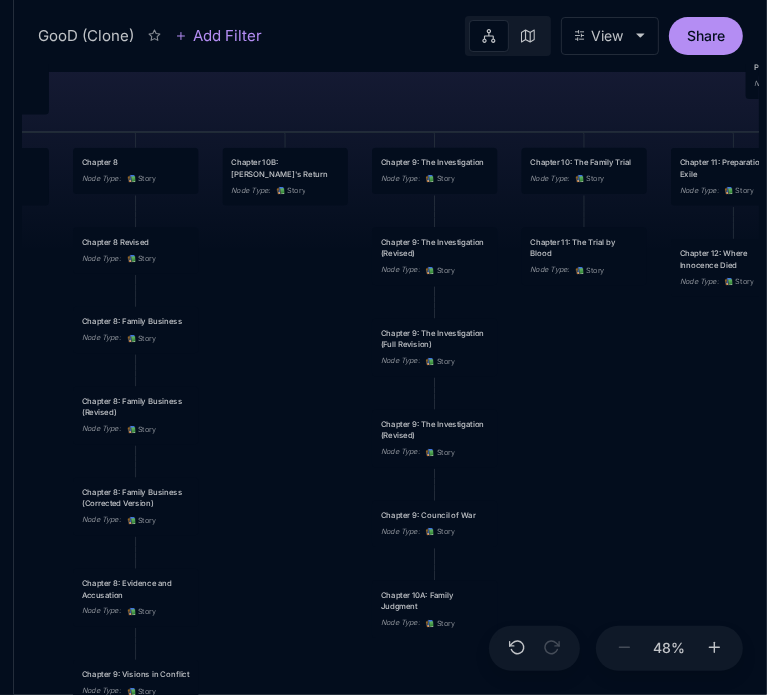 drag, startPoint x: 474, startPoint y: 367, endPoint x: 206, endPoint y: 349, distance: 268.6038 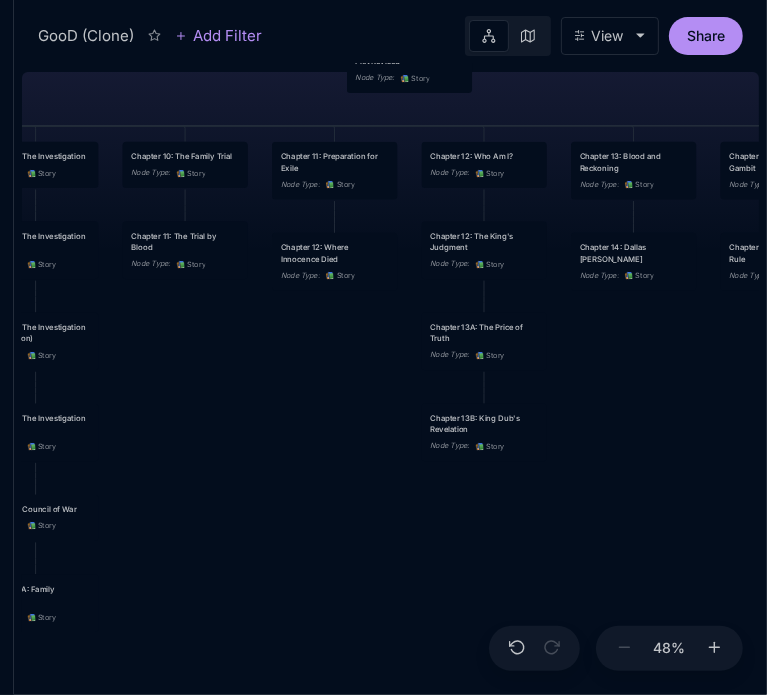 drag, startPoint x: 607, startPoint y: 406, endPoint x: 280, endPoint y: 400, distance: 327.05505 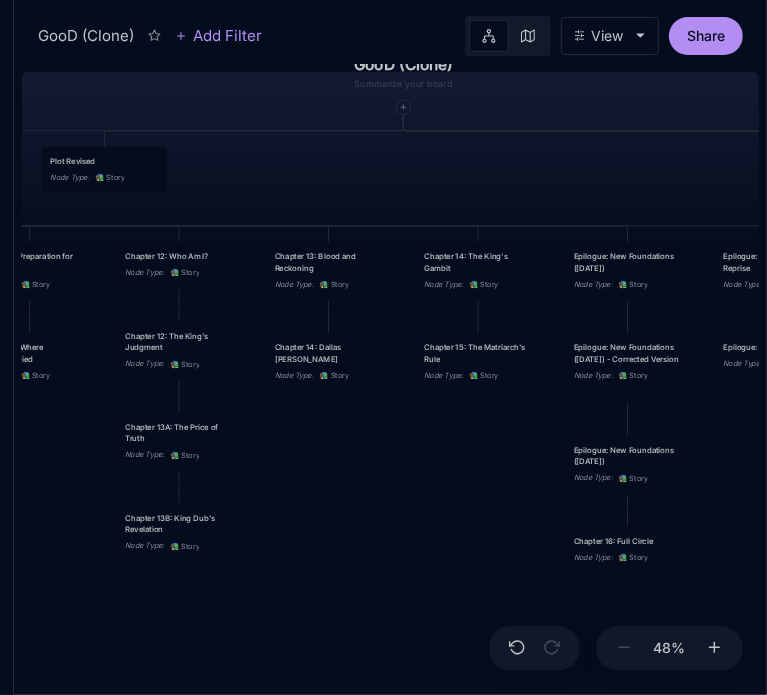 drag, startPoint x: 666, startPoint y: 405, endPoint x: 364, endPoint y: 506, distance: 318.44153 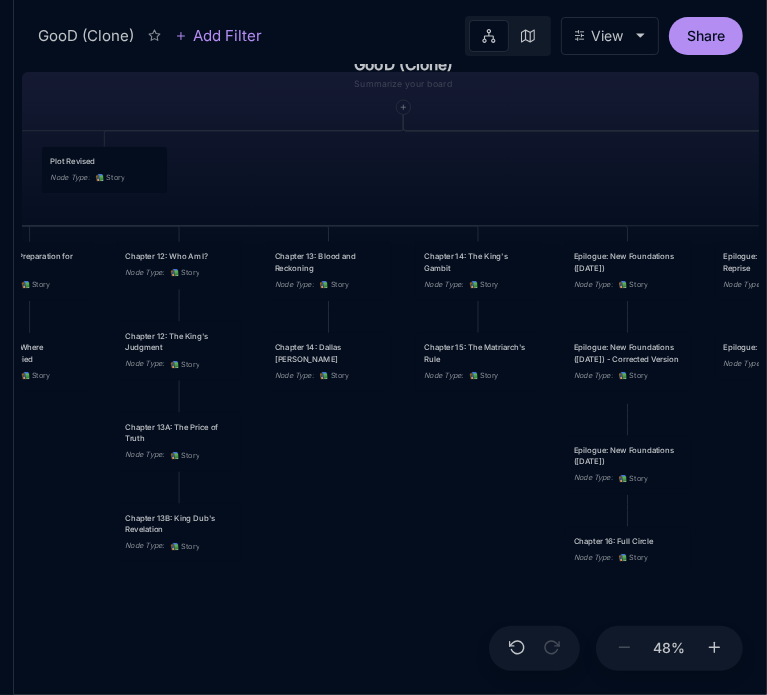 click on "GooD (Clone) PLOT Node Type : 💎   Epic Status : Done Plot Revised Node Type : 📚   Story Outlines Node Type : 💎   Epic Crime Family Structure
Node Type : ✏ ️  Sub-Task Status : Later Characters and sub plot outlines Node Type : ✏ ️  Sub-Task Status : Next Setting Node Type : ✏ ️  Sub-Task WIP Node Type : 📐   Task Status : Done Intro The Wedding Node Type : 📚   Story Status : Done Chapter 1  Node Type : 📚   Story Status : Done Chapter 2A: The Discovery Node Type : 📚   Story Chapter 2B: The Federal Witness Node Type : 📚   Story Chapter 2 King's Flashback Node Type : 📚   Story Chapter 3 Node Type : 📚   Story Status : Done Chapter 4 Good's Flashback Node Type : 📚   Story Chapter 5 Node Type : 📚   Story Status : Done Chapter 6 Node Type : 📚   Story Chapter 7Max's Flashback Node Type : 📚   Story Chapter 9B: The Investigation Node Type : 📚   Story Chapter 8 Node Type : 📚   Story Chapter 10B: [PERSON_NAME]'s Return Node Type : 📚   Story Node Type : 📚   Story" at bounding box center [390, 379] 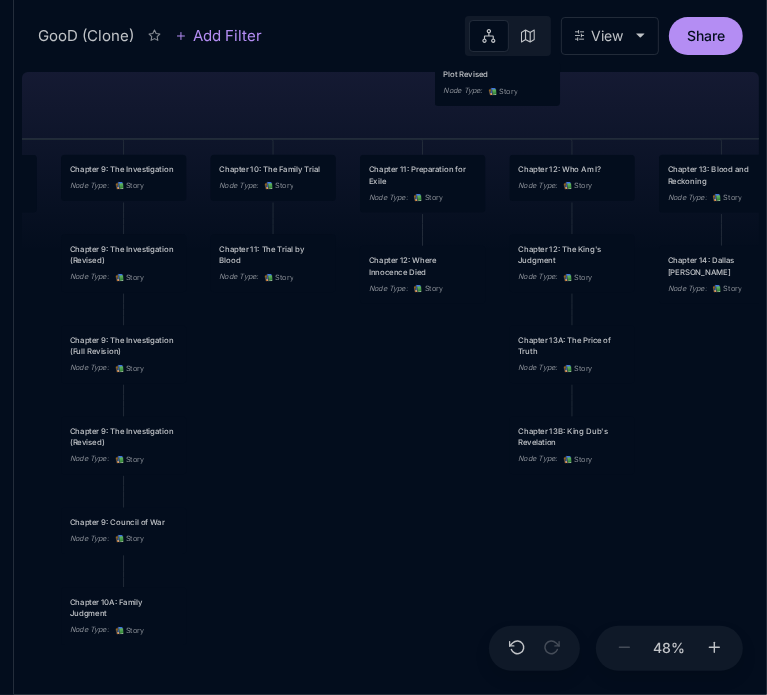 drag, startPoint x: 489, startPoint y: 504, endPoint x: 463, endPoint y: 437, distance: 71.867935 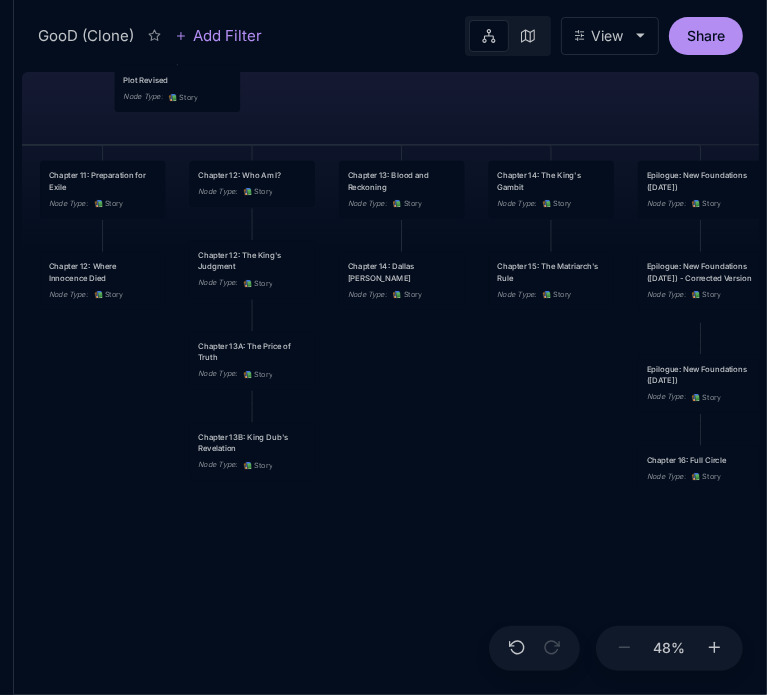drag, startPoint x: 233, startPoint y: 523, endPoint x: 656, endPoint y: 463, distance: 427.23413 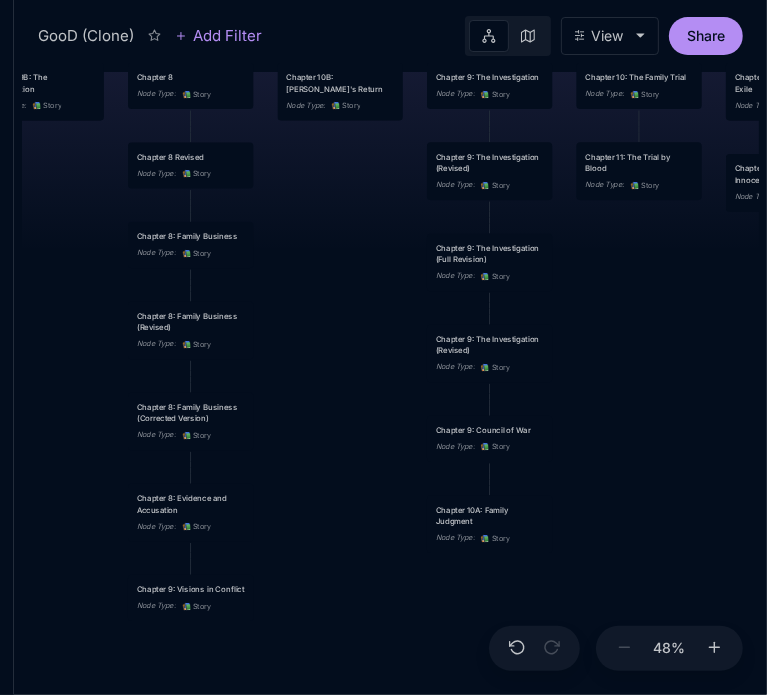 drag, startPoint x: 348, startPoint y: 396, endPoint x: 710, endPoint y: 344, distance: 365.71573 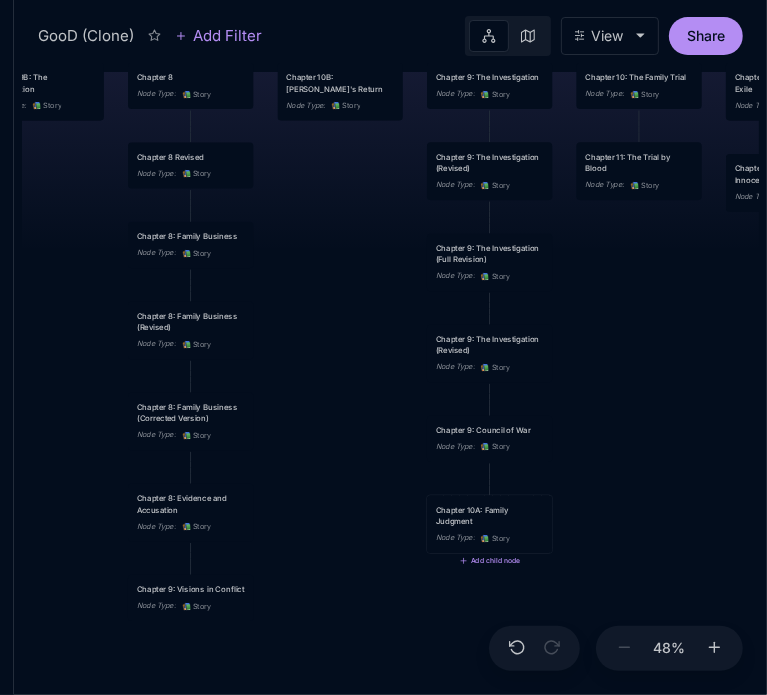 click on "Chapter 10A: Family Judgment" at bounding box center (490, 515) 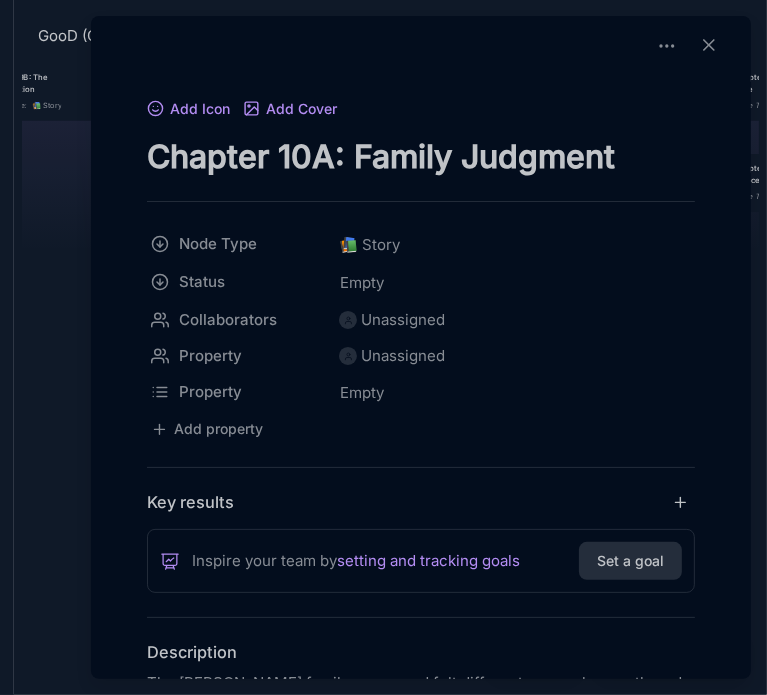 click on "Chapter 10A: Family Judgment" at bounding box center (421, 156) 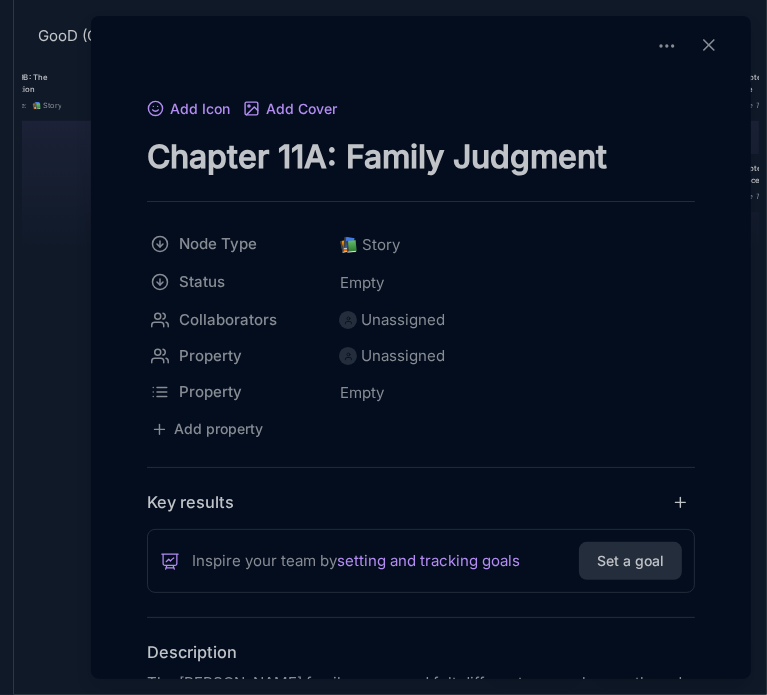 type on "Chapter 11A: Family Judgment" 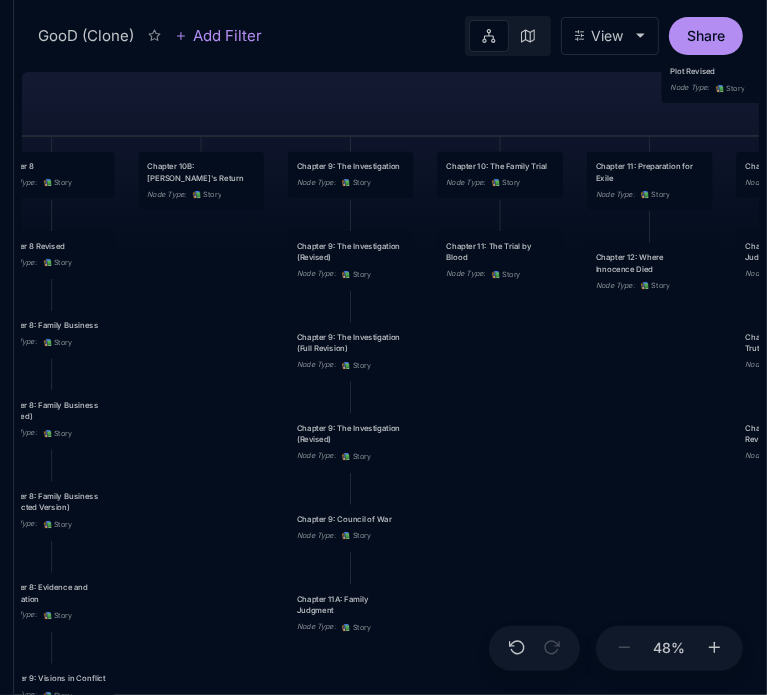 drag, startPoint x: 657, startPoint y: 302, endPoint x: 479, endPoint y: 407, distance: 206.66156 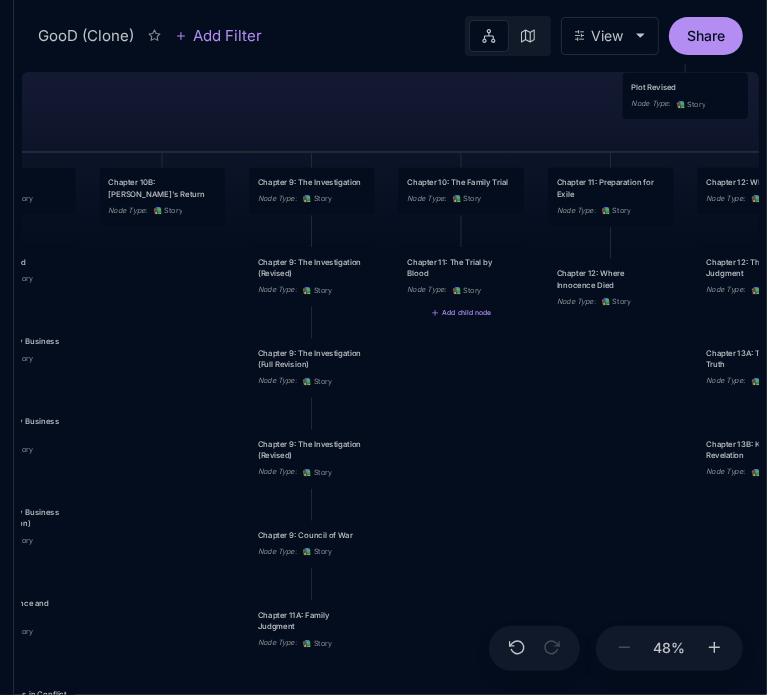 click on "Chapter 11: The Trial by Blood Node Type : 📚   Story" at bounding box center [461, 276] 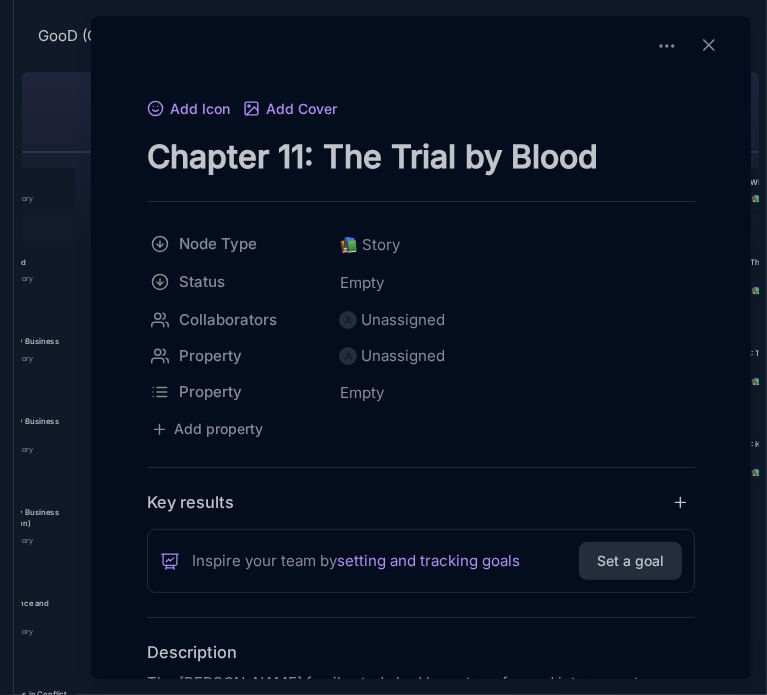 drag, startPoint x: 292, startPoint y: 147, endPoint x: 305, endPoint y: 148, distance: 13.038404 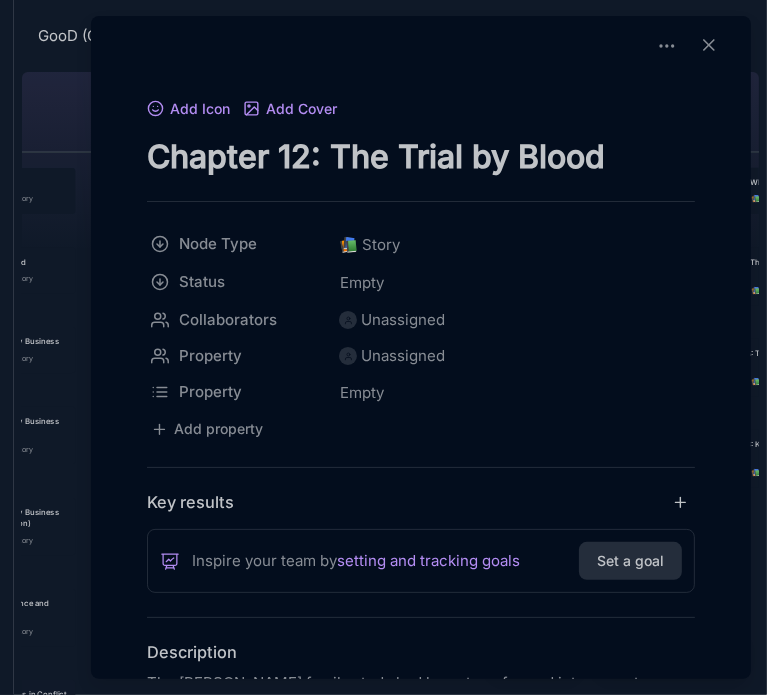 type on "Chapter 12: The Trial by Blood" 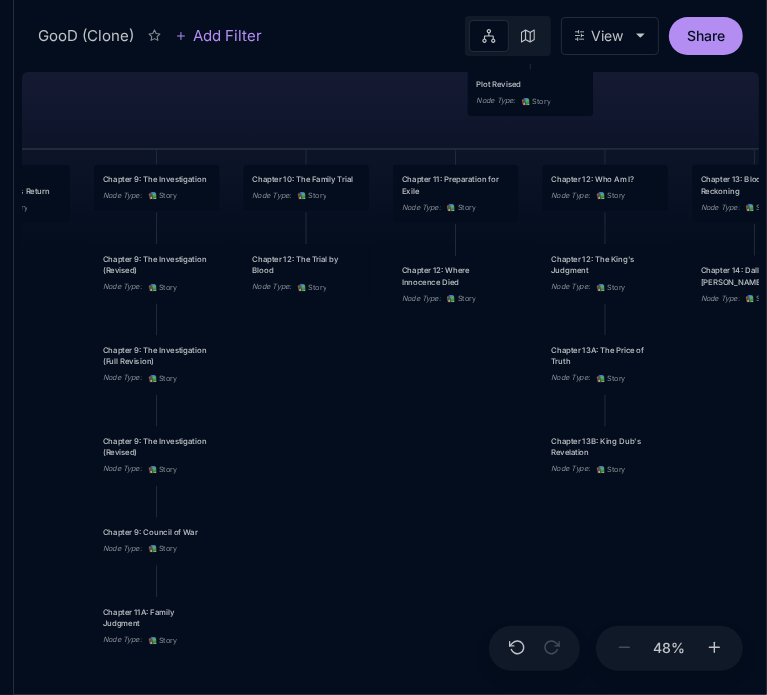 drag, startPoint x: 531, startPoint y: 426, endPoint x: 376, endPoint y: 423, distance: 155.02902 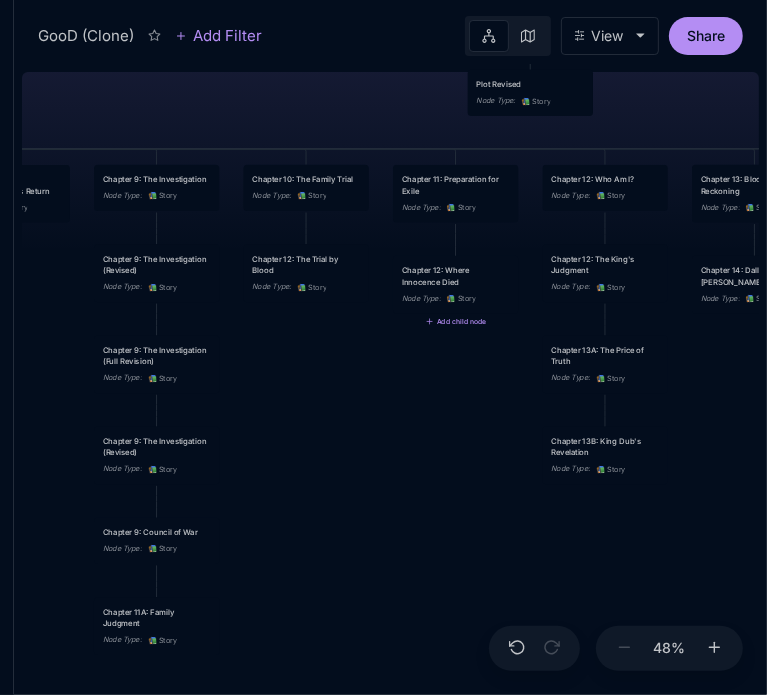click on "Chapter 12: Where Innocence Died" at bounding box center (456, 276) 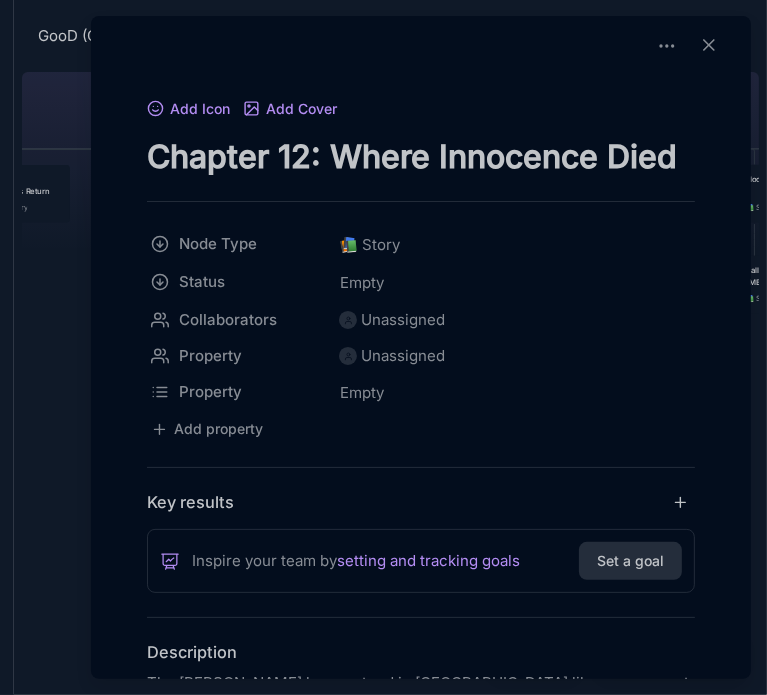 drag, startPoint x: 294, startPoint y: 160, endPoint x: 311, endPoint y: 160, distance: 17 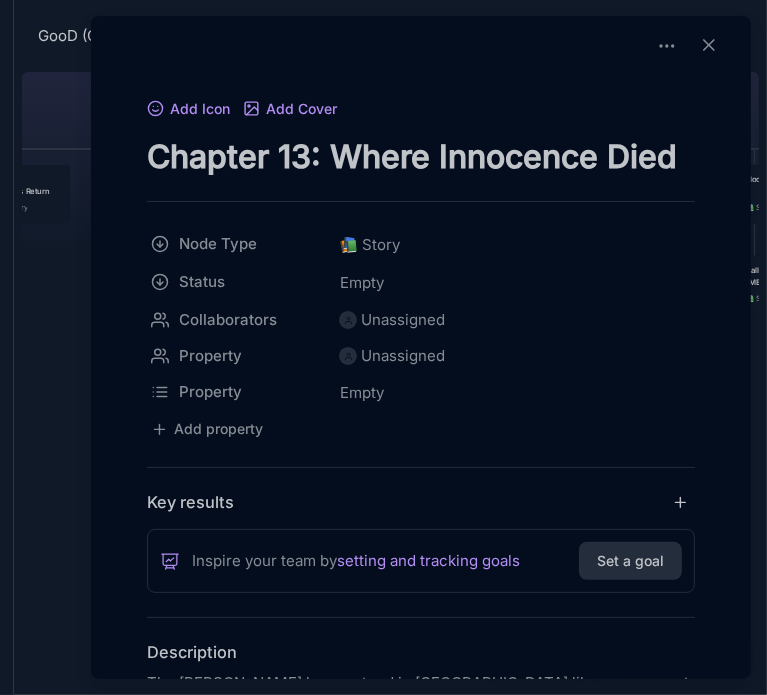 type on "Chapter 13: Where Innocence Died" 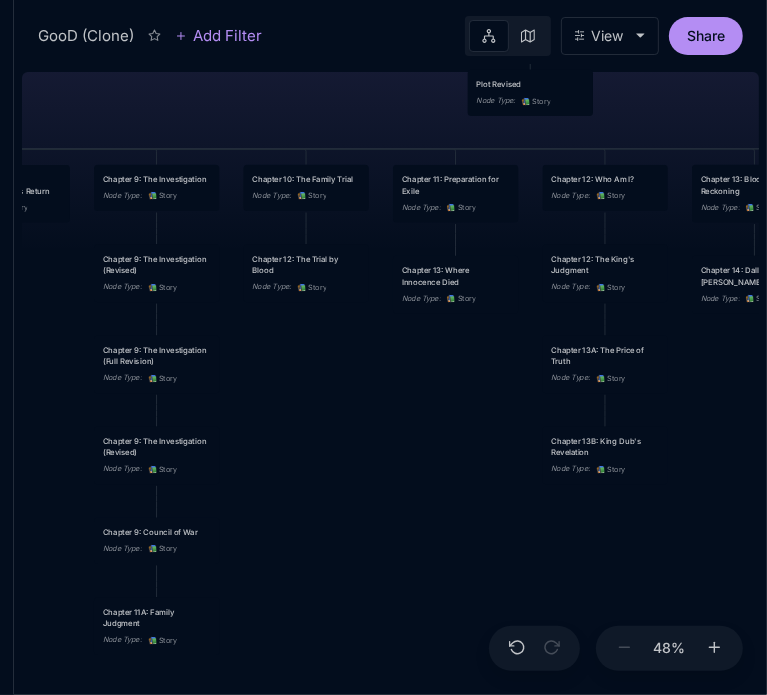 click on "GooD (Clone) PLOT Node Type : 💎   Epic Status : Done Plot Revised Node Type : 📚   Story Outlines Node Type : 💎   Epic Crime Family Structure
Node Type : ✏ ️  Sub-Task Status : Later Characters and sub plot outlines Node Type : ✏ ️  Sub-Task Status : Next Setting Node Type : ✏ ️  Sub-Task WIP Node Type : 📐   Task Status : Done Intro The Wedding Node Type : 📚   Story Status : Done Chapter 1  Node Type : 📚   Story Status : Done Chapter 2A: The Discovery Node Type : 📚   Story Chapter 2B: The Federal Witness Node Type : 📚   Story Chapter 2 King's Flashback Node Type : 📚   Story Chapter 3 Node Type : 📚   Story Status : Done Chapter 4 Good's Flashback Node Type : 📚   Story Chapter 5 Node Type : 📚   Story Status : Done Chapter 6 Node Type : 📚   Story Chapter 7Max's Flashback Node Type : 📚   Story Chapter 9B: The Investigation Node Type : 📚   Story Chapter 8 Node Type : 📚   Story Chapter 10B: [PERSON_NAME]'s Return Node Type : 📚   Story Node Type : 📚   Story" at bounding box center (390, 379) 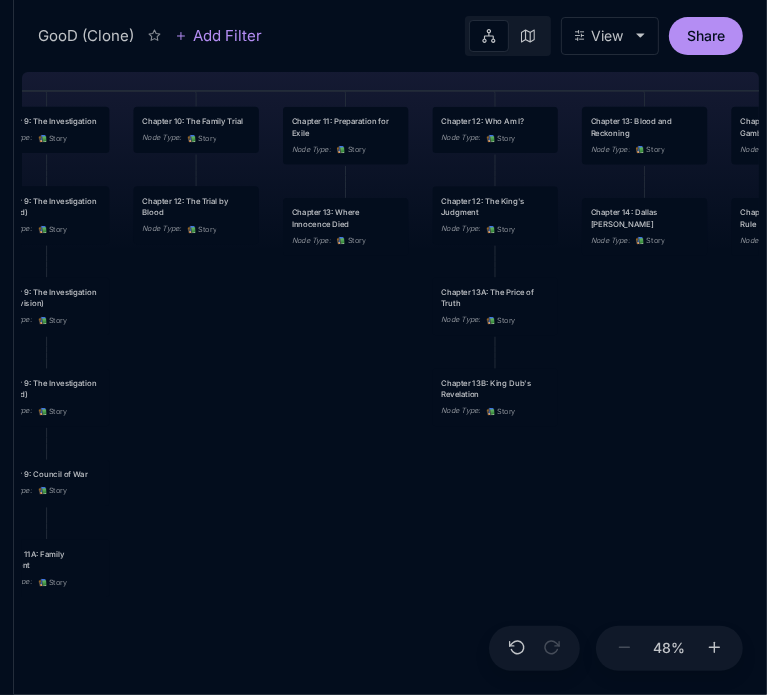 drag, startPoint x: 529, startPoint y: 513, endPoint x: 419, endPoint y: 454, distance: 124.823875 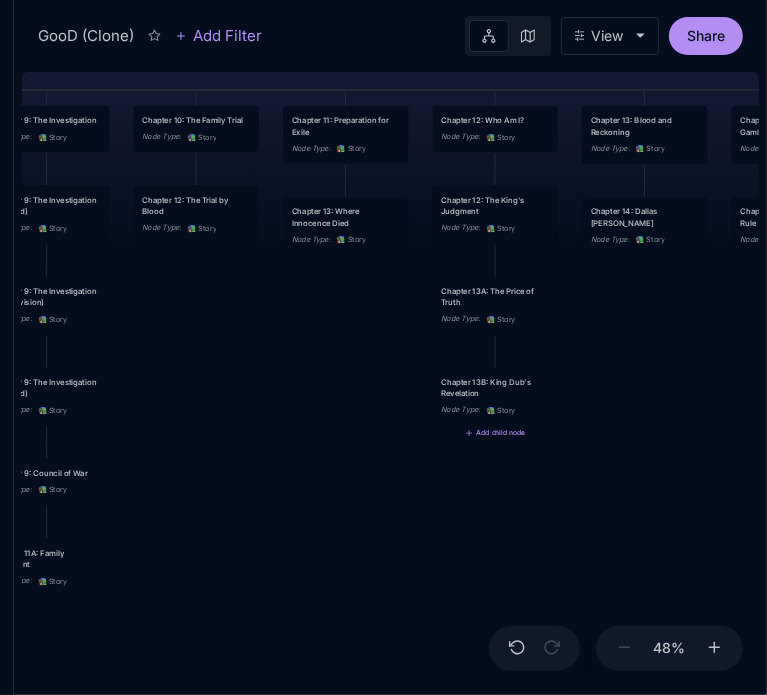 click on "Chapter 13B: King Dub's Revelation" at bounding box center (495, 387) 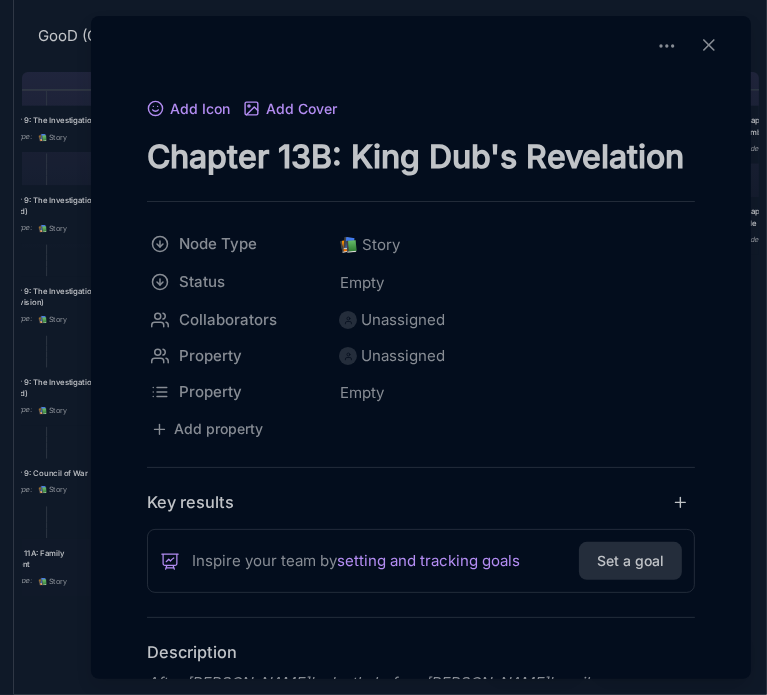 drag, startPoint x: 293, startPoint y: 158, endPoint x: 317, endPoint y: 158, distance: 24 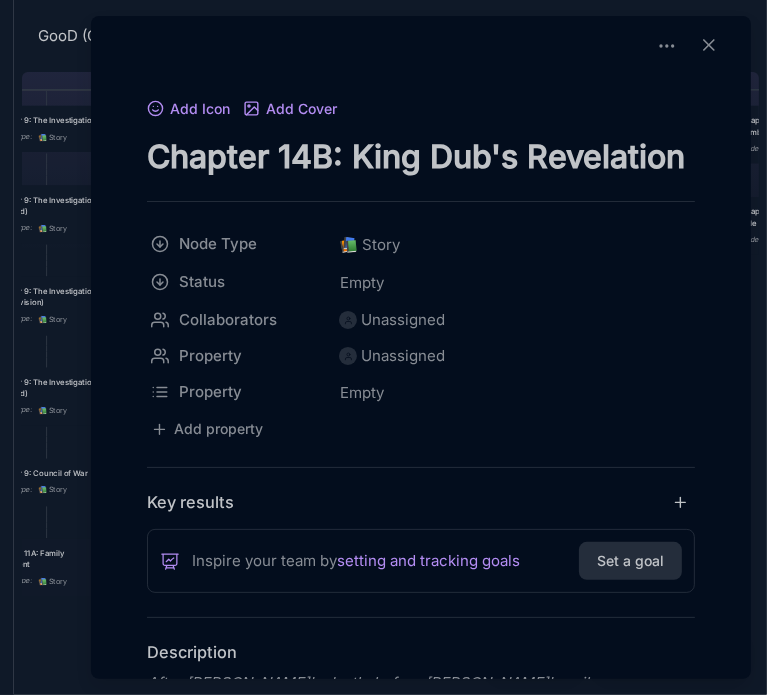 type on "Chapter 14B: King Dub's Revelation" 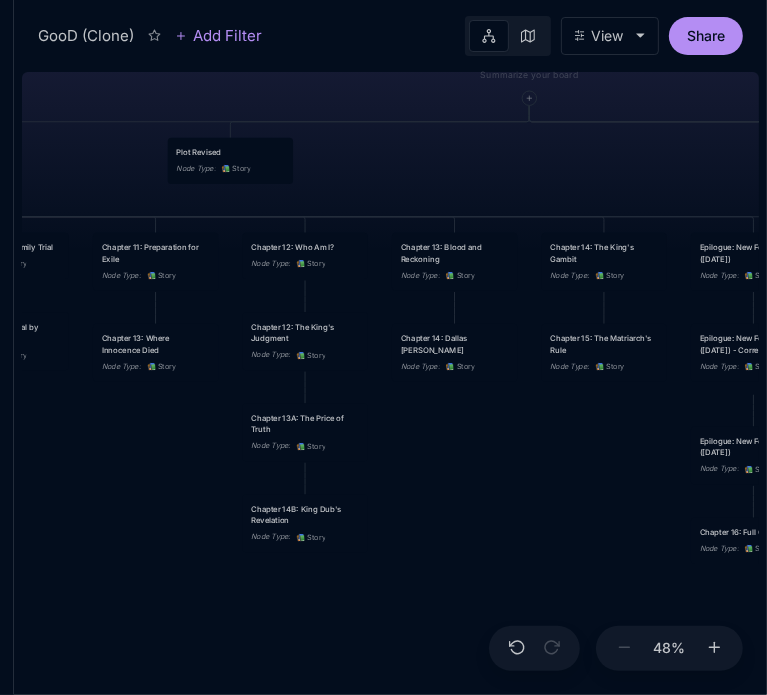 drag, startPoint x: 683, startPoint y: 334, endPoint x: 492, endPoint y: 461, distance: 229.3687 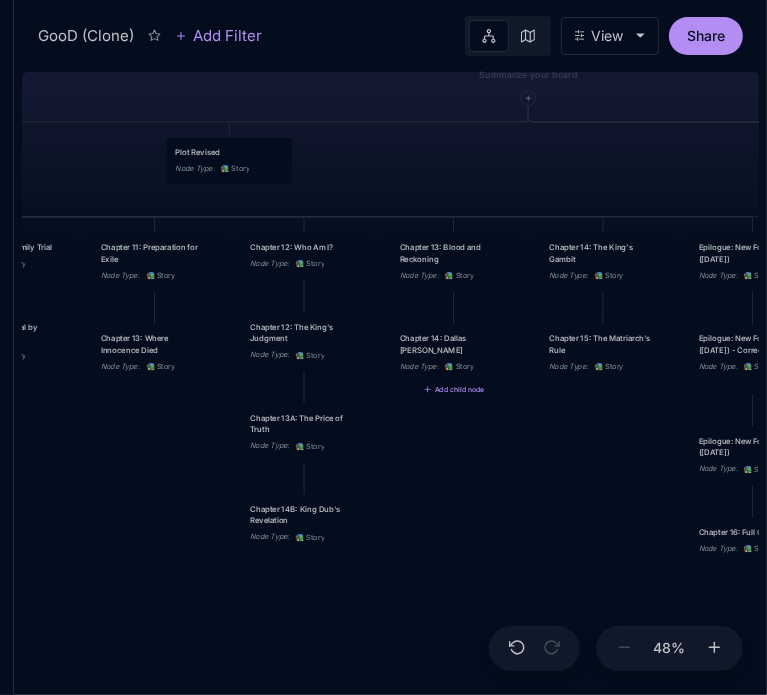 click on "Node Type : 📚   Story" at bounding box center [454, 367] 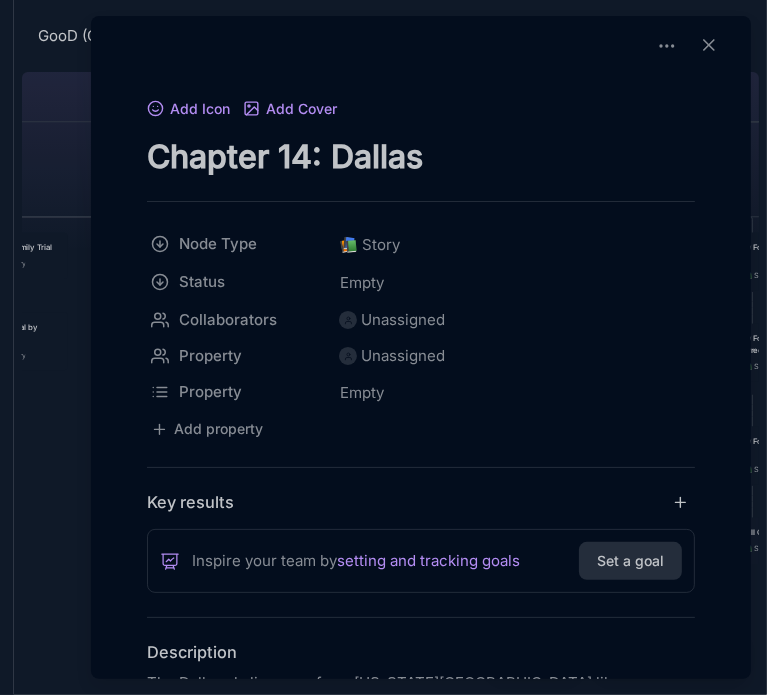 drag, startPoint x: 294, startPoint y: 155, endPoint x: 311, endPoint y: 155, distance: 17 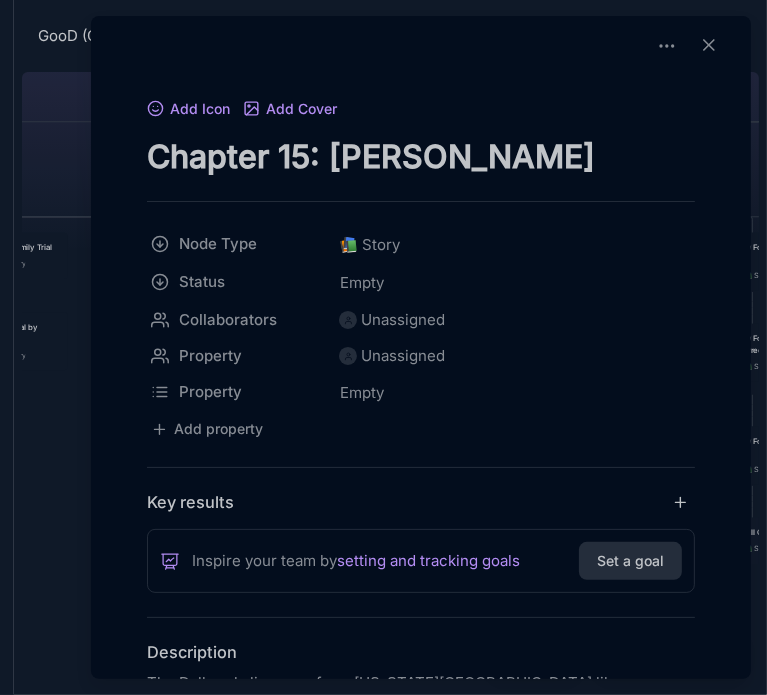 type on "Chapter 15: [PERSON_NAME]" 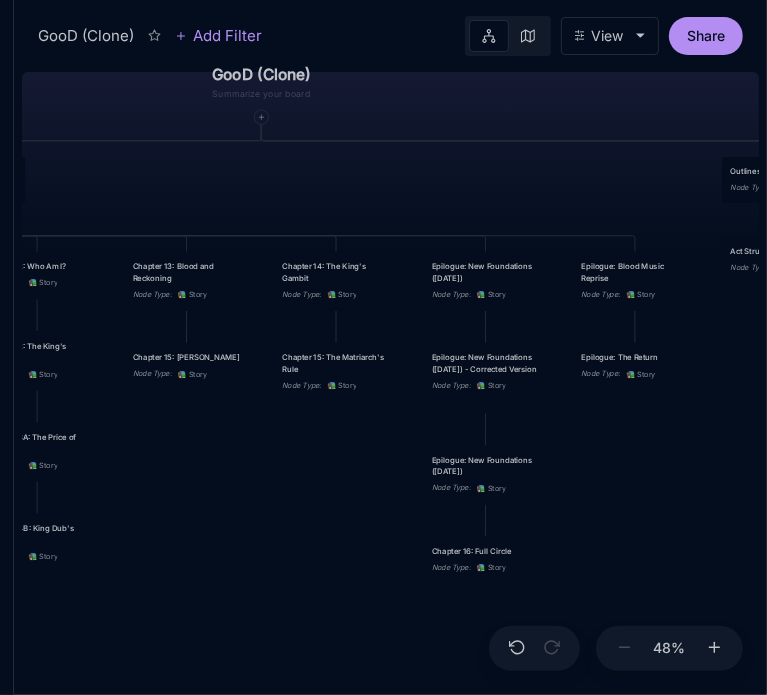 drag, startPoint x: 512, startPoint y: 483, endPoint x: 245, endPoint y: 502, distance: 267.67517 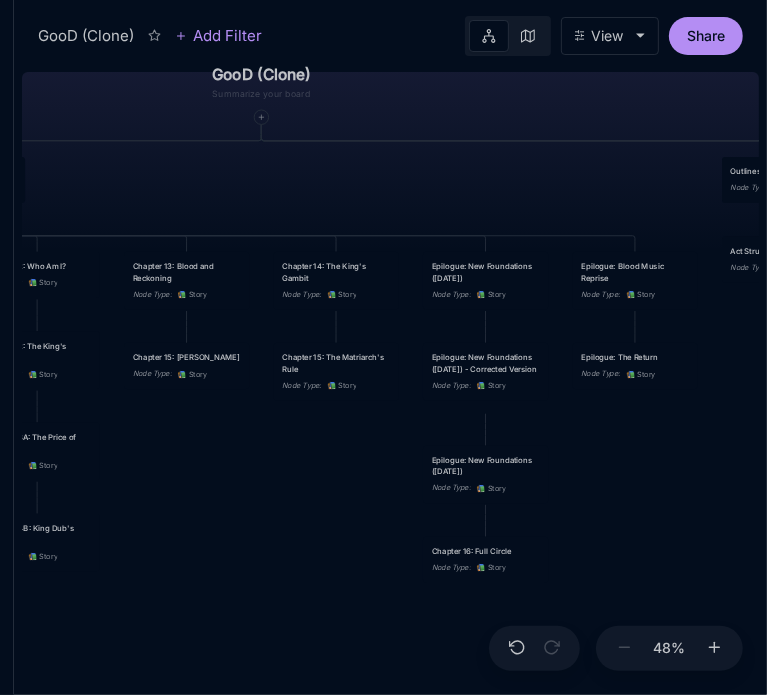 click on "GooD (Clone) PLOT Node Type : 💎   Epic Status : Done Plot Revised Node Type : 📚   Story Outlines Node Type : 💎   Epic Crime Family Structure
Node Type : ✏ ️  Sub-Task Status : Later Characters and sub plot outlines Node Type : ✏ ️  Sub-Task Status : Next Setting Node Type : ✏ ️  Sub-Task WIP Node Type : 📐   Task Status : Done Intro The Wedding Node Type : 📚   Story Status : Done Chapter 1  Node Type : 📚   Story Status : Done Chapter 2A: The Discovery Node Type : 📚   Story Chapter 2B: The Federal Witness Node Type : 📚   Story Chapter 2 King's Flashback Node Type : 📚   Story Chapter 3 Node Type : 📚   Story Status : Done Chapter 4 Good's Flashback Node Type : 📚   Story Chapter 5 Node Type : 📚   Story Status : Done Chapter 6 Node Type : 📚   Story Chapter 7Max's Flashback Node Type : 📚   Story Chapter 9B: The Investigation Node Type : 📚   Story Chapter 8 Node Type : 📚   Story Chapter 10B: [PERSON_NAME]'s Return Node Type : 📚   Story Node Type : 📚   Story" at bounding box center [390, 379] 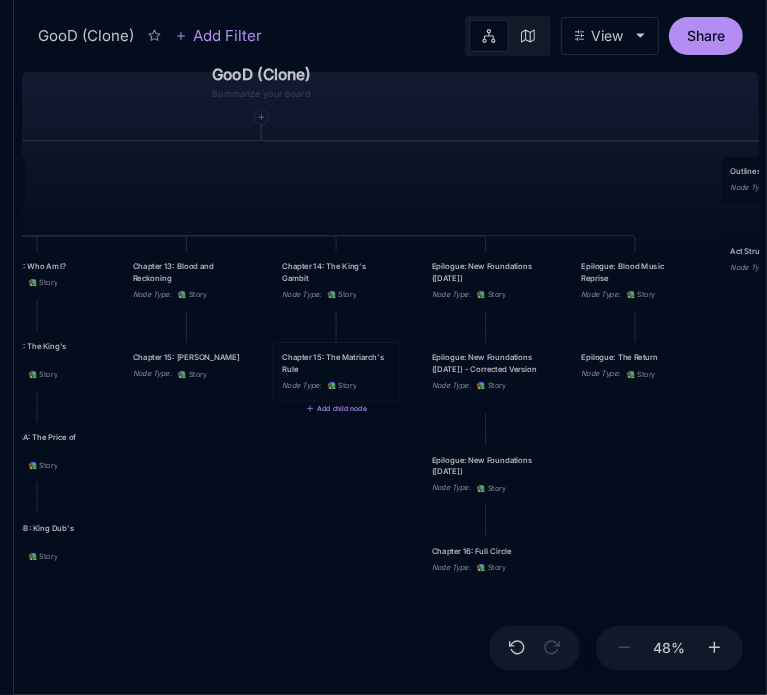 click on "Chapter 15: The Matriarch's Rule" at bounding box center [336, 363] 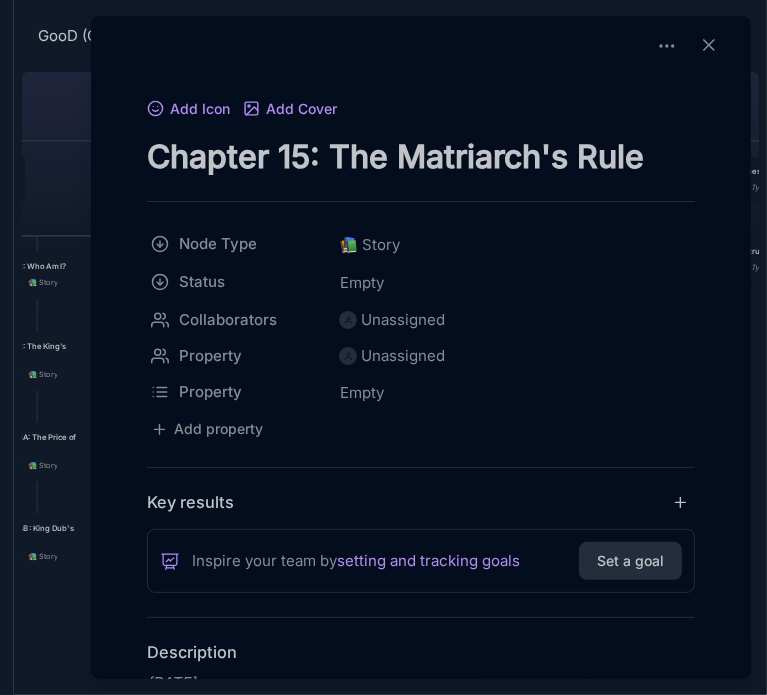 drag, startPoint x: 291, startPoint y: 152, endPoint x: 317, endPoint y: 151, distance: 26.019224 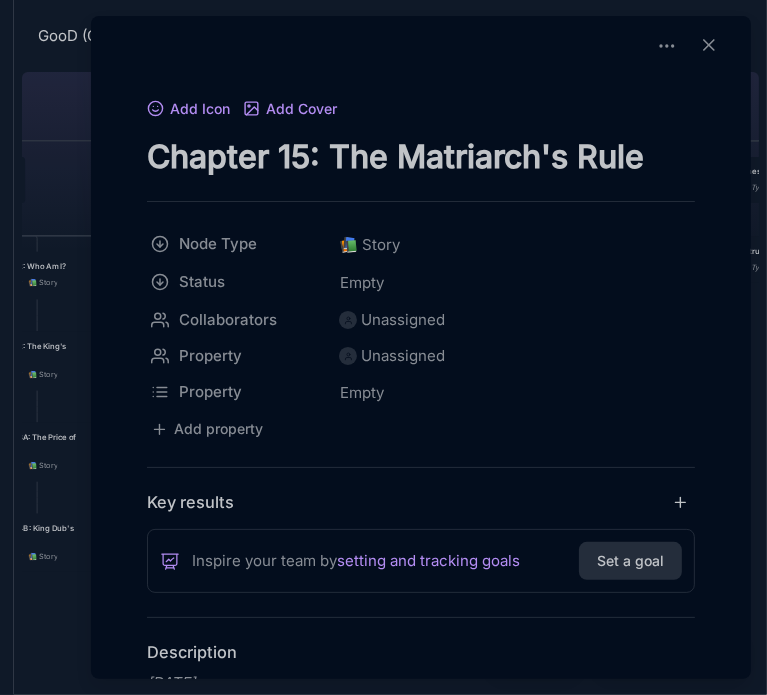 drag, startPoint x: 295, startPoint y: 149, endPoint x: 307, endPoint y: 152, distance: 12.369317 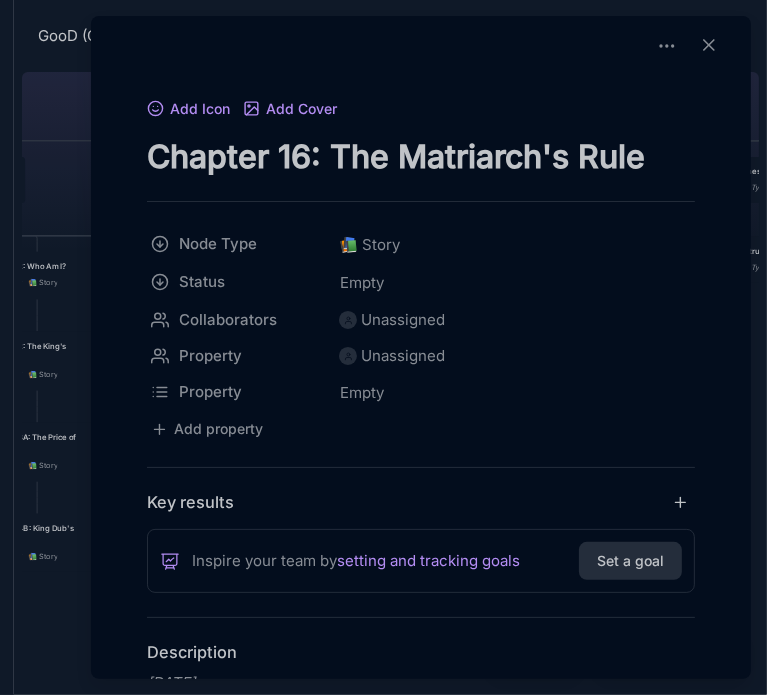 type on "Chapter 16: The Matriarch's Rule" 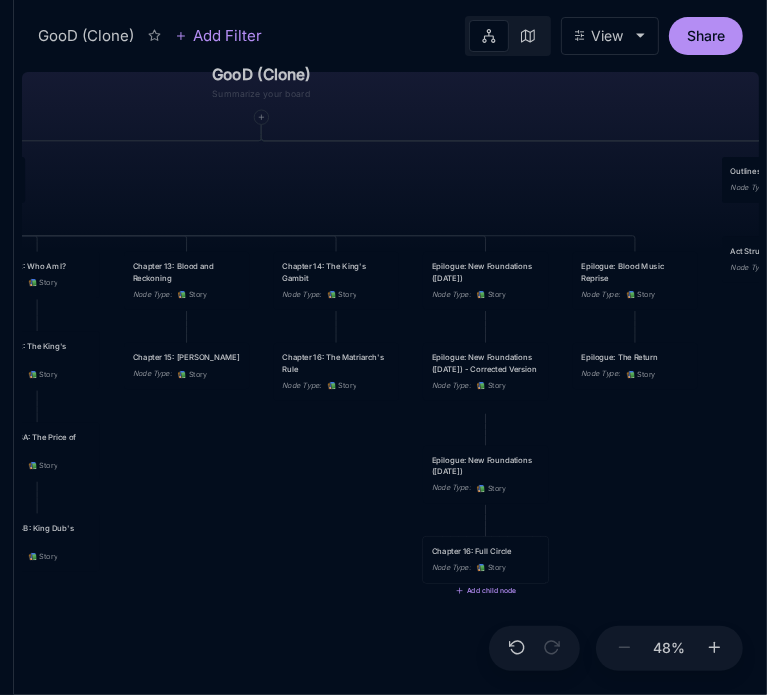 click on "Chapter 16: Full Circle" at bounding box center (486, 551) 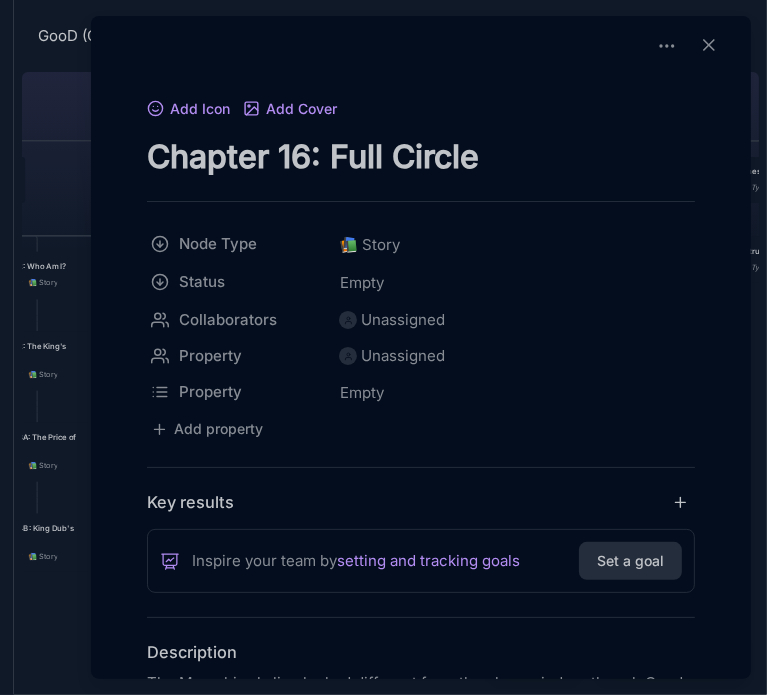 drag, startPoint x: 290, startPoint y: 152, endPoint x: 311, endPoint y: 155, distance: 21.213203 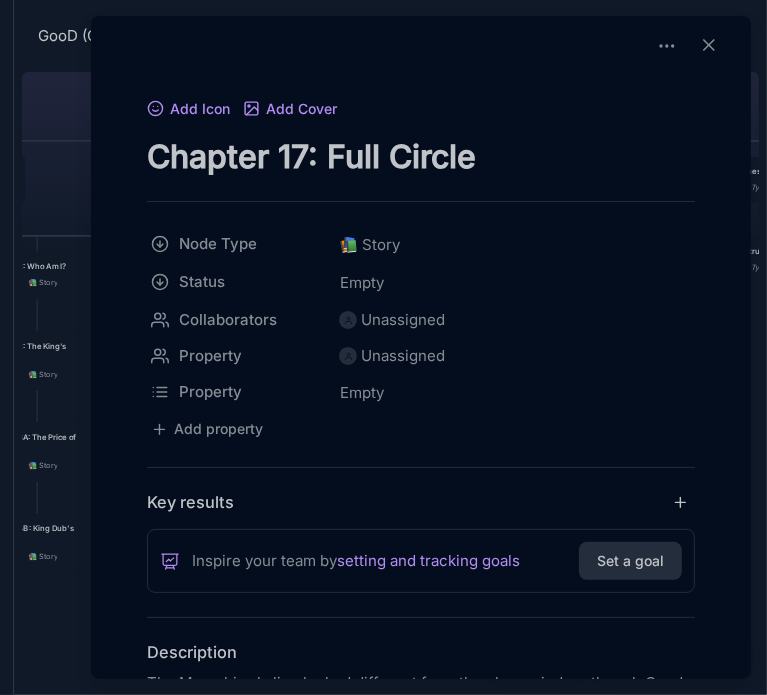 click on "Chapter 17: Full Circle" at bounding box center (421, 156) 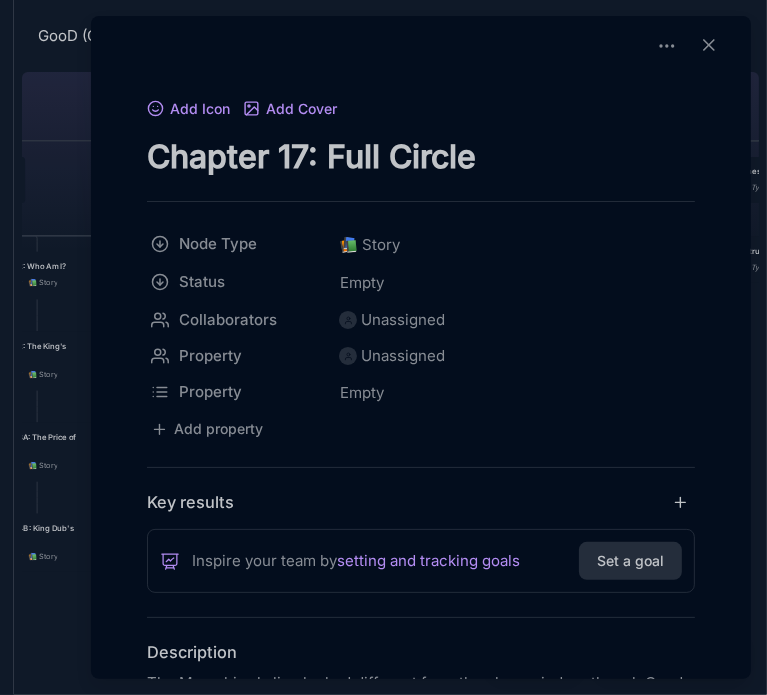 type on "Chapter 17: Full Circle" 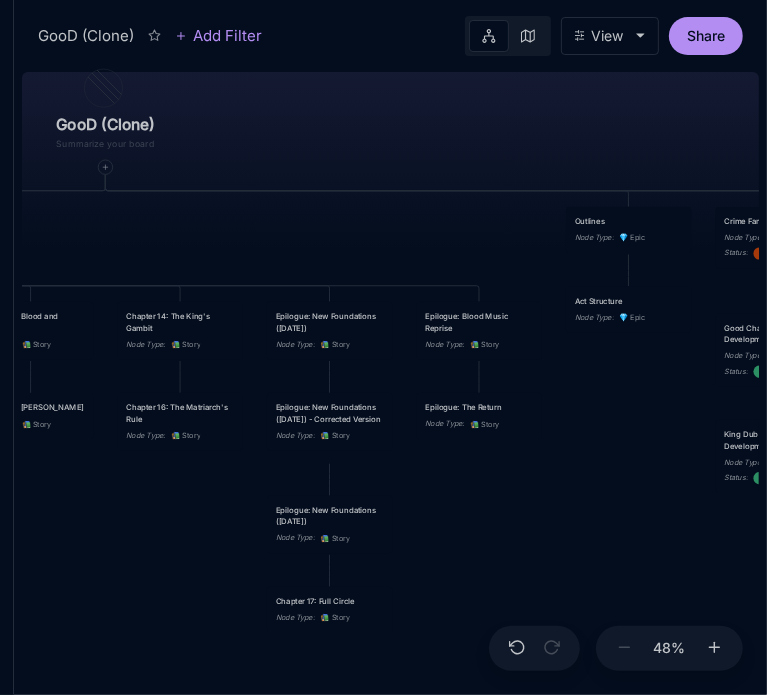 drag, startPoint x: 664, startPoint y: 452, endPoint x: 500, endPoint y: 505, distance: 172.35138 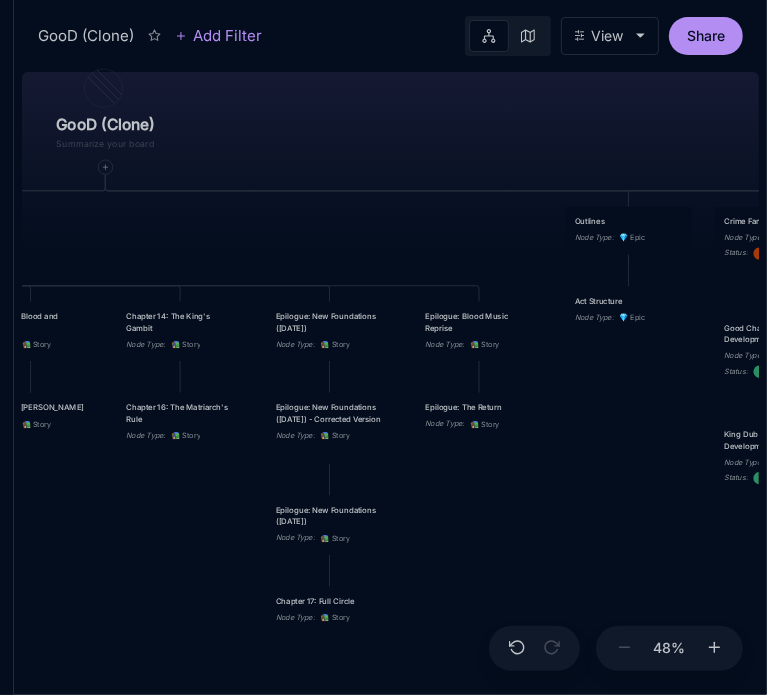 click on "GooD (Clone) PLOT Node Type : 💎   Epic Status : Done Plot Revised Node Type : 📚   Story Outlines Node Type : 💎   Epic Crime Family Structure
Node Type : ✏ ️  Sub-Task Status : Later Characters and sub plot outlines Node Type : ✏ ️  Sub-Task Status : Next Setting Node Type : ✏ ️  Sub-Task WIP Node Type : 📐   Task Status : Done Intro The Wedding Node Type : 📚   Story Status : Done Chapter 1  Node Type : 📚   Story Status : Done Chapter 2A: The Discovery Node Type : 📚   Story Chapter 2B: The Federal Witness Node Type : 📚   Story Chapter 2 King's Flashback Node Type : 📚   Story Chapter 3 Node Type : 📚   Story Status : Done Chapter 4 Good's Flashback Node Type : 📚   Story Chapter 5 Node Type : 📚   Story Status : Done Chapter 6 Node Type : 📚   Story Chapter 7Max's Flashback Node Type : 📚   Story Chapter 9B: The Investigation Node Type : 📚   Story Chapter 8 Node Type : 📚   Story Chapter 10B: [PERSON_NAME]'s Return Node Type : 📚   Story Node Type : 📚   Story" at bounding box center (390, 379) 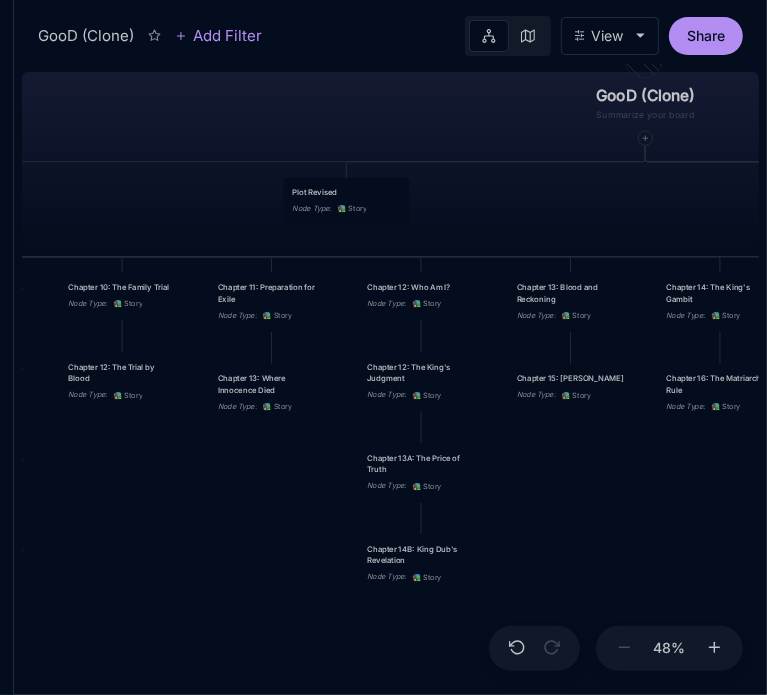 drag, startPoint x: 118, startPoint y: 523, endPoint x: 666, endPoint y: 491, distance: 548.93353 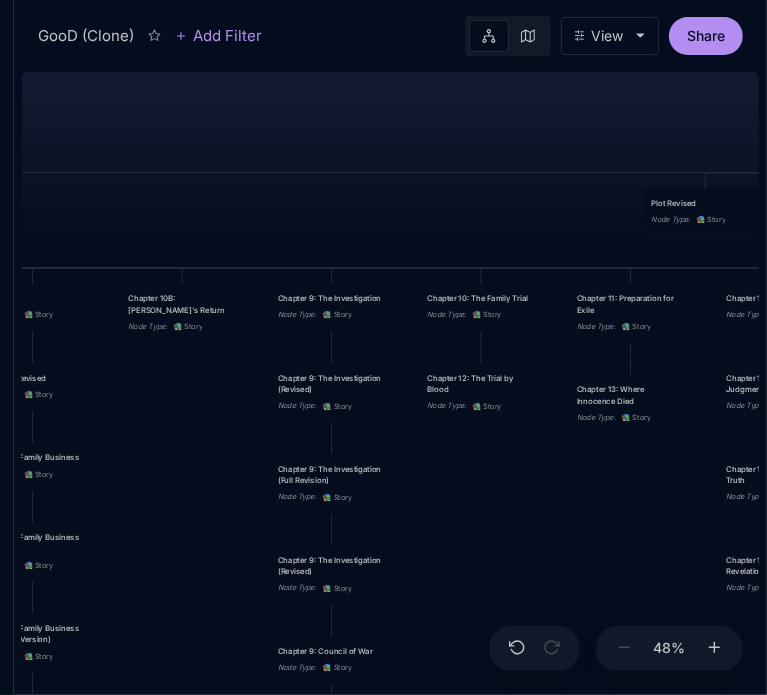 drag, startPoint x: 158, startPoint y: 181, endPoint x: 518, endPoint y: 193, distance: 360.19995 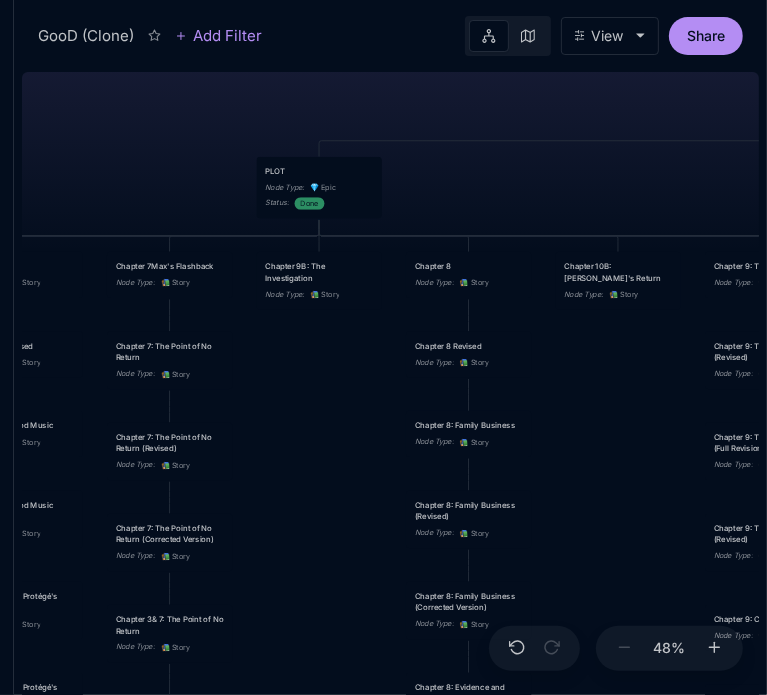 drag, startPoint x: 269, startPoint y: 203, endPoint x: 776, endPoint y: 182, distance: 507.43472 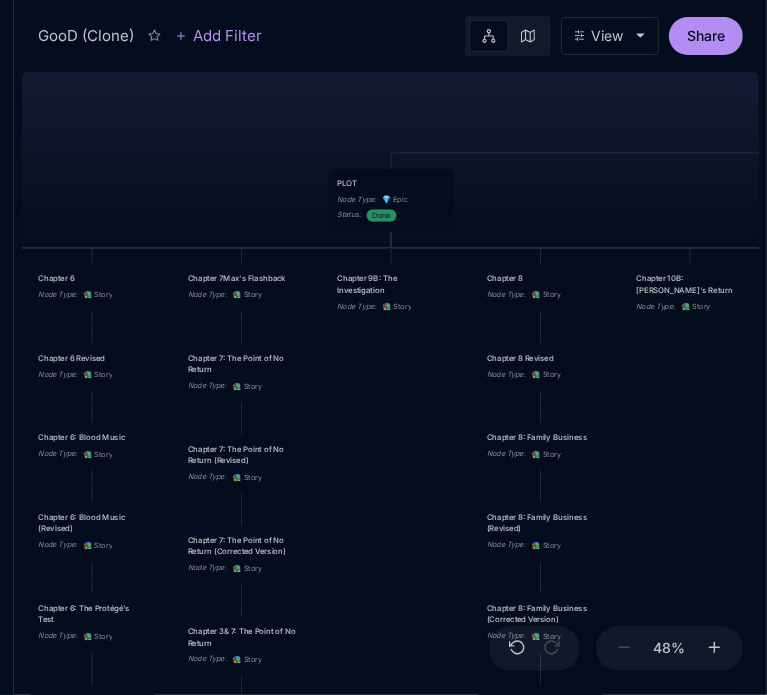 click on "GooD (Clone) PLOT Node Type : 💎   Epic Status : Done Plot Revised Node Type : 📚   Story Outlines Node Type : 💎   Epic Crime Family Structure
Node Type : ✏ ️  Sub-Task Status : Later Characters and sub plot outlines Node Type : ✏ ️  Sub-Task Status : Next Setting Node Type : ✏ ️  Sub-Task WIP Node Type : 📐   Task Status : Done Intro The Wedding Node Type : 📚   Story Status : Done Chapter 1  Node Type : 📚   Story Status : Done Chapter 2A: The Discovery Node Type : 📚   Story Chapter 2B: The Federal Witness Node Type : 📚   Story Chapter 2 King's Flashback Node Type : 📚   Story Chapter 3 Node Type : 📚   Story Status : Done Chapter 4 Good's Flashback Node Type : 📚   Story Chapter 5 Node Type : 📚   Story Status : Done Chapter 6 Node Type : 📚   Story Chapter 7Max's Flashback Node Type : 📚   Story Chapter 9B: The Investigation Node Type : 📚   Story Chapter 8 Node Type : 📚   Story Chapter 10B: [PERSON_NAME]'s Return Node Type : 📚   Story Node Type : 📚   Story" at bounding box center [390, 379] 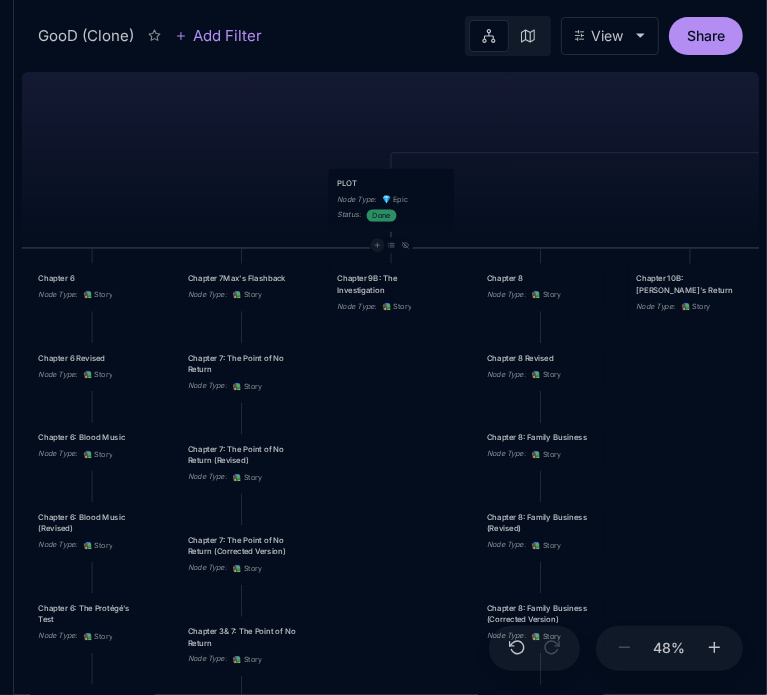 click 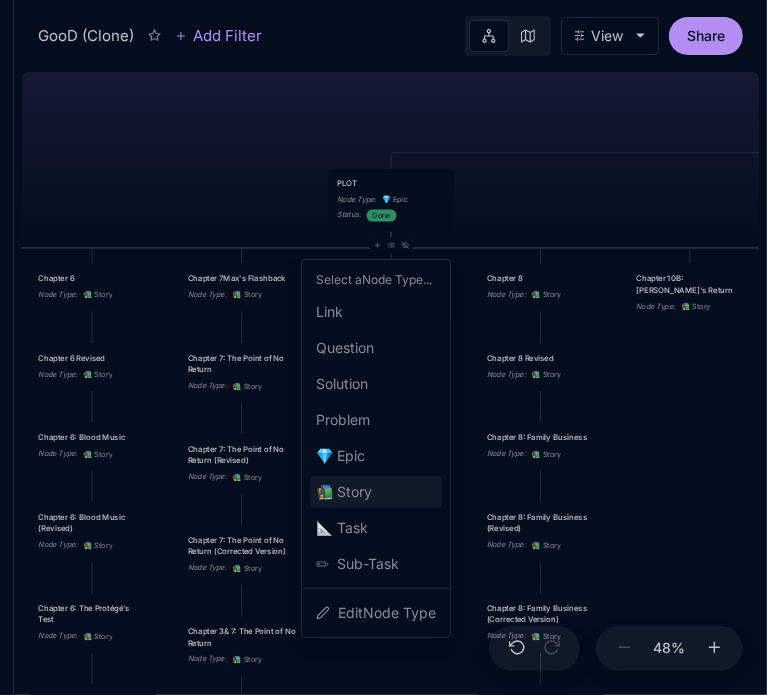click on "📚   Story" at bounding box center (344, 492) 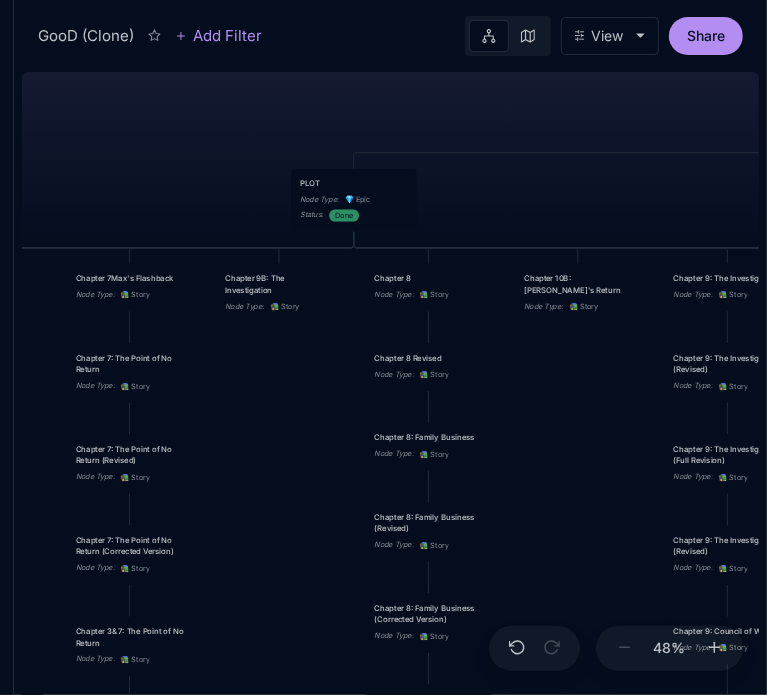 drag, startPoint x: 560, startPoint y: 438, endPoint x: 148, endPoint y: 396, distance: 414.13525 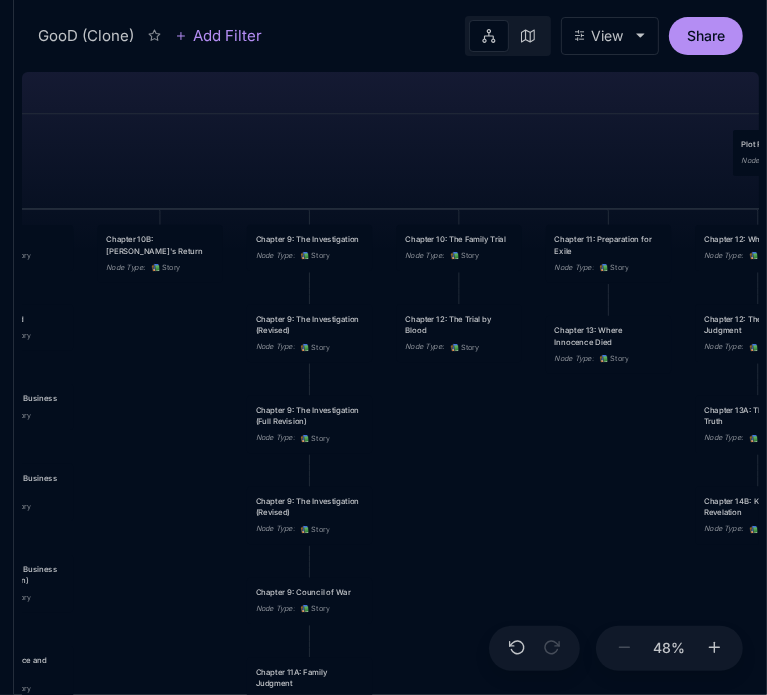 drag, startPoint x: 559, startPoint y: 411, endPoint x: 141, endPoint y: 372, distance: 419.81543 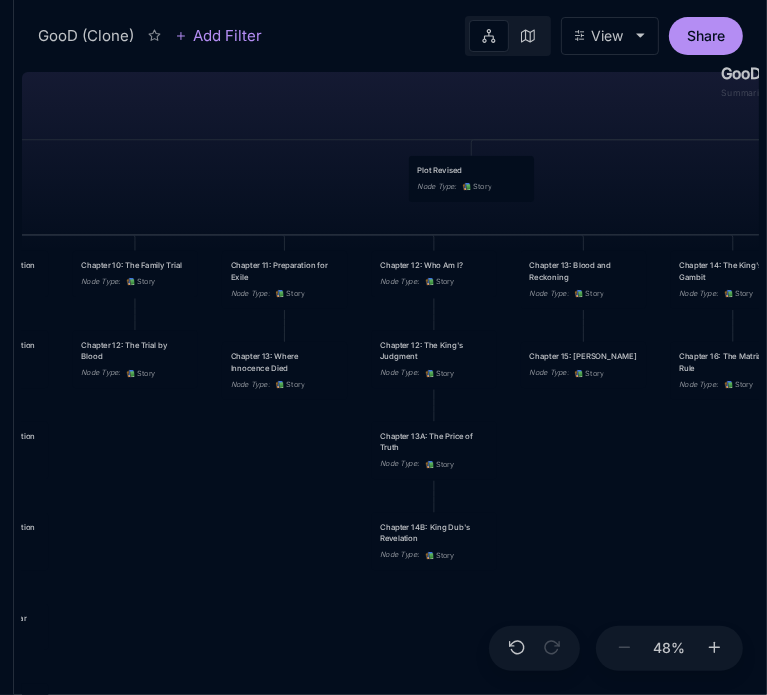 drag, startPoint x: 588, startPoint y: 461, endPoint x: 264, endPoint y: 487, distance: 325.04153 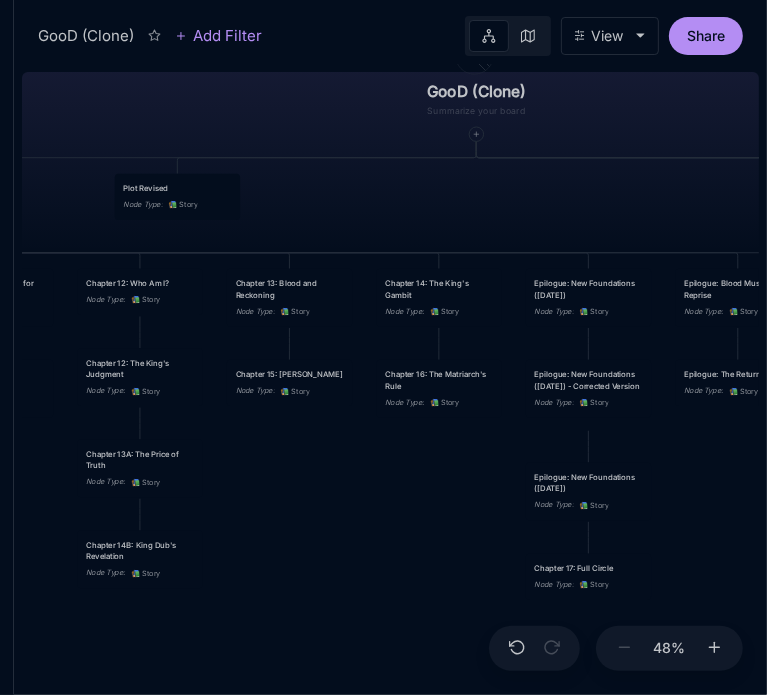 drag, startPoint x: 648, startPoint y: 473, endPoint x: 354, endPoint y: 491, distance: 294.5505 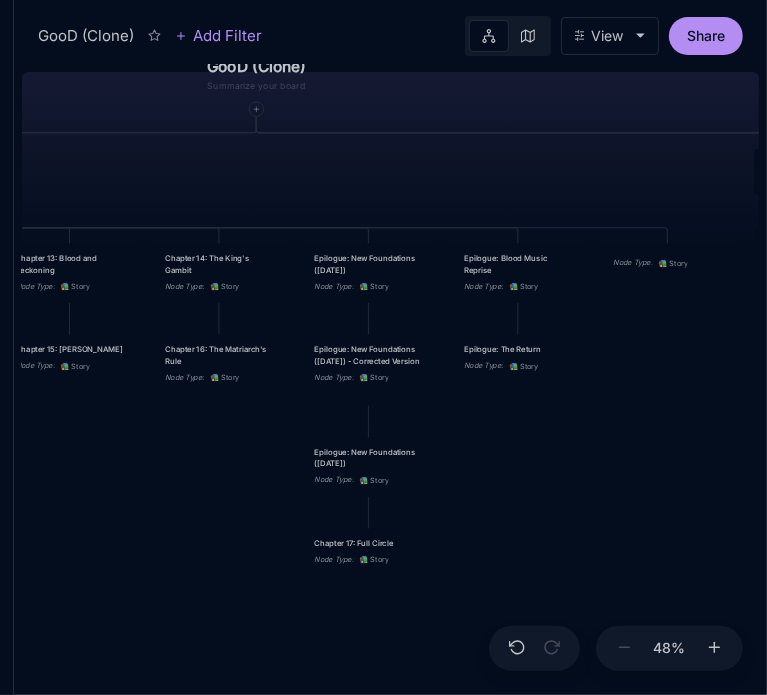drag, startPoint x: 716, startPoint y: 484, endPoint x: 492, endPoint y: 459, distance: 225.39078 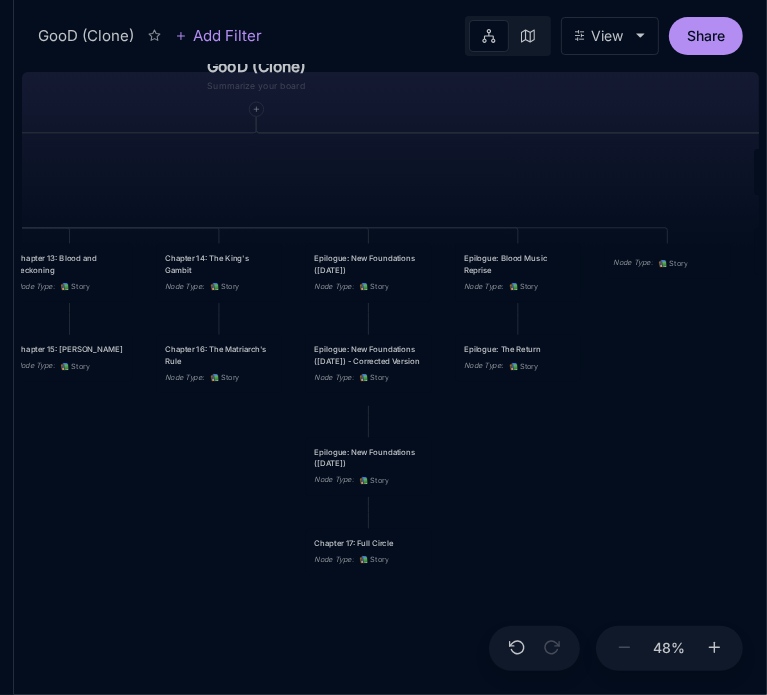click on "GooD (Clone) PLOT Node Type : 💎   Epic Status : Done Plot Revised Node Type : 📚   Story Outlines Node Type : 💎   Epic Crime Family Structure
Node Type : ✏ ️  Sub-Task Status : Later Characters and sub plot outlines Node Type : ✏ ️  Sub-Task Status : Next Setting Node Type : ✏ ️  Sub-Task WIP Node Type : 📐   Task Status : Done Intro The Wedding Node Type : 📚   Story Status : Done Chapter 1  Node Type : 📚   Story Status : Done Chapter 2A: The Discovery Node Type : 📚   Story Chapter 2B: The Federal Witness Node Type : 📚   Story Chapter 2 King's Flashback Node Type : 📚   Story Chapter 3 Node Type : 📚   Story Status : Done Chapter 4 Good's Flashback Node Type : 📚   Story Chapter 5 Node Type : 📚   Story Status : Done Chapter 6 Node Type : 📚   Story Chapter 7Max's Flashback Node Type : 📚   Story Chapter 9B: The Investigation Node Type : 📚   Story Chapter 8 Node Type : 📚   Story Chapter 10B: [PERSON_NAME]'s Return Node Type : 📚   Story Node Type : 📚   Story" at bounding box center [390, 379] 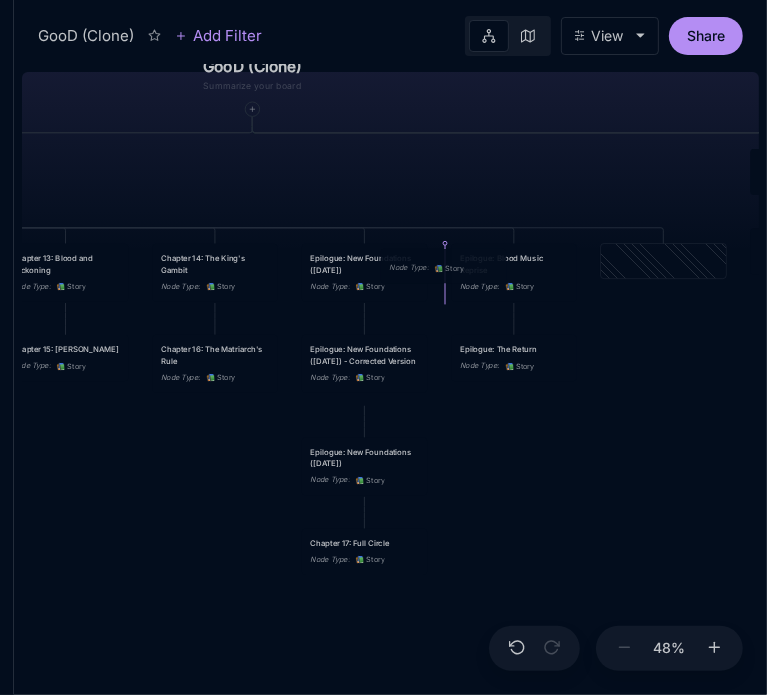 drag, startPoint x: 652, startPoint y: 251, endPoint x: 432, endPoint y: 256, distance: 220.05681 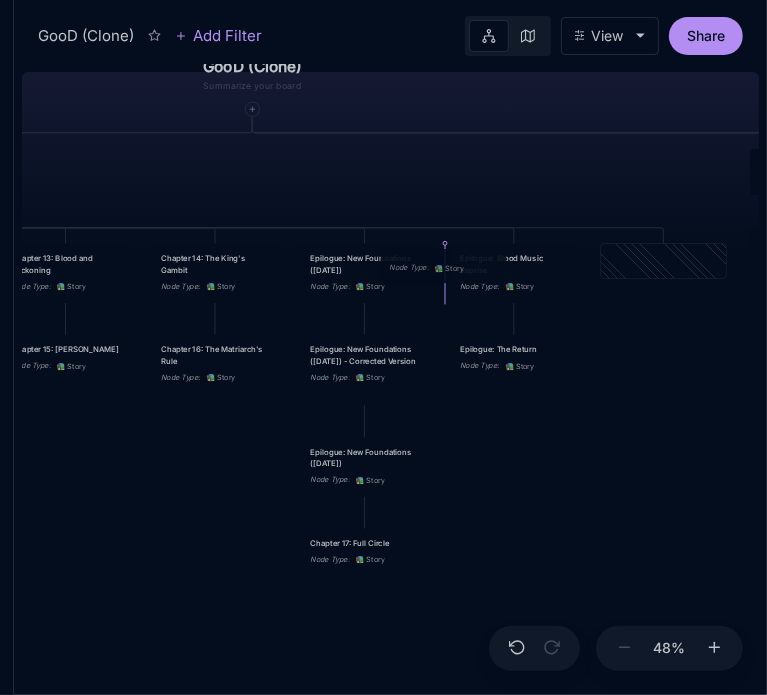 click on "Node Type : 📚   Story" at bounding box center (443, 266) 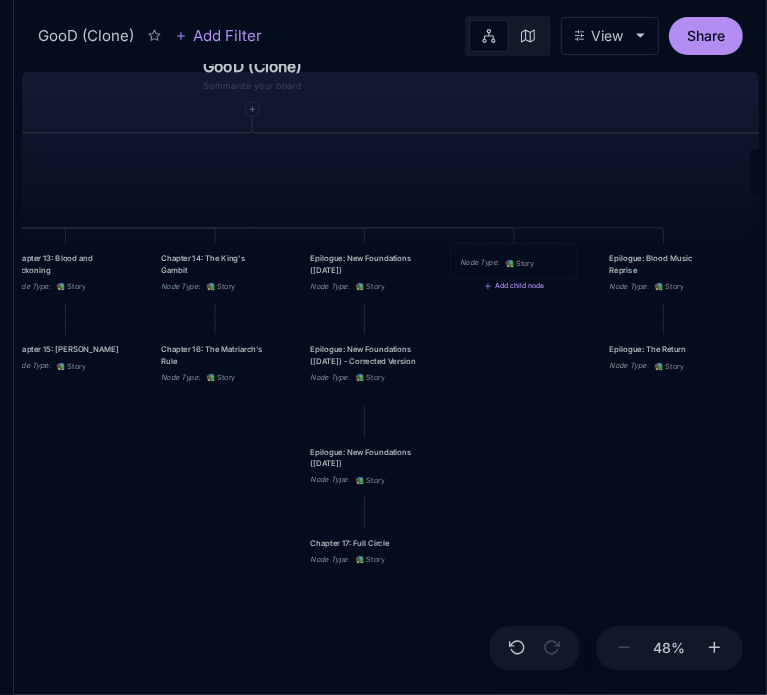click on "Node Type : 📚   Story" at bounding box center [513, 261] 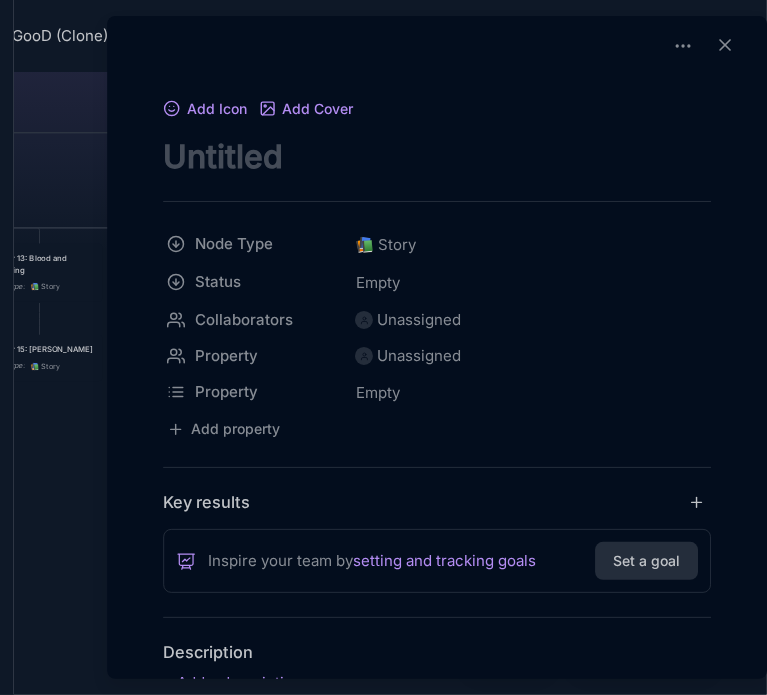 scroll, scrollTop: 0, scrollLeft: 0, axis: both 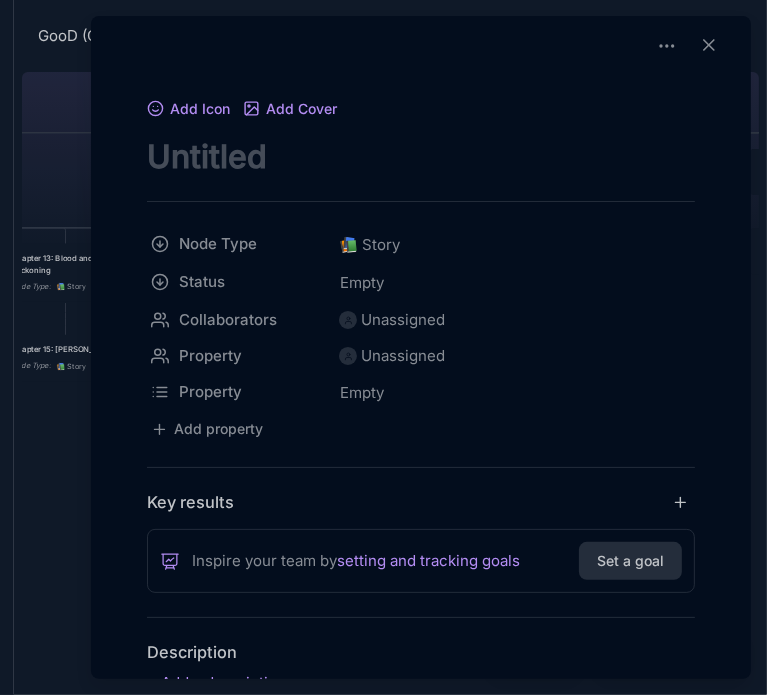 click at bounding box center [421, 156] 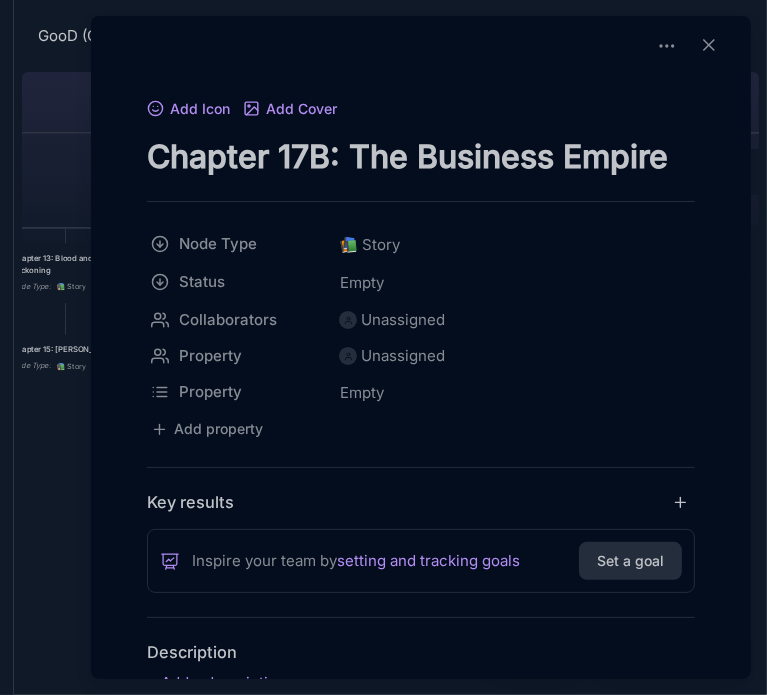 drag, startPoint x: 291, startPoint y: 155, endPoint x: 302, endPoint y: 158, distance: 11.401754 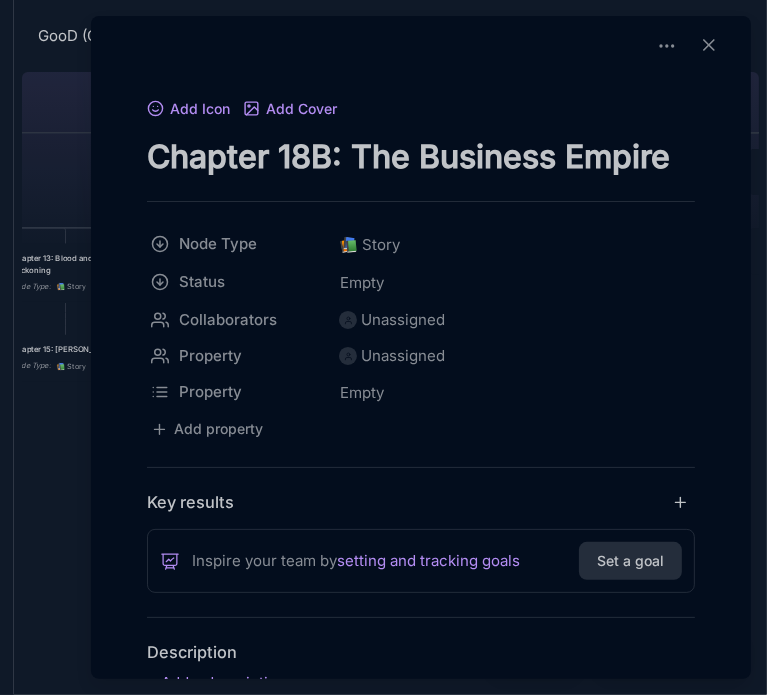 type on "Chapter 18B: The Business Empire" 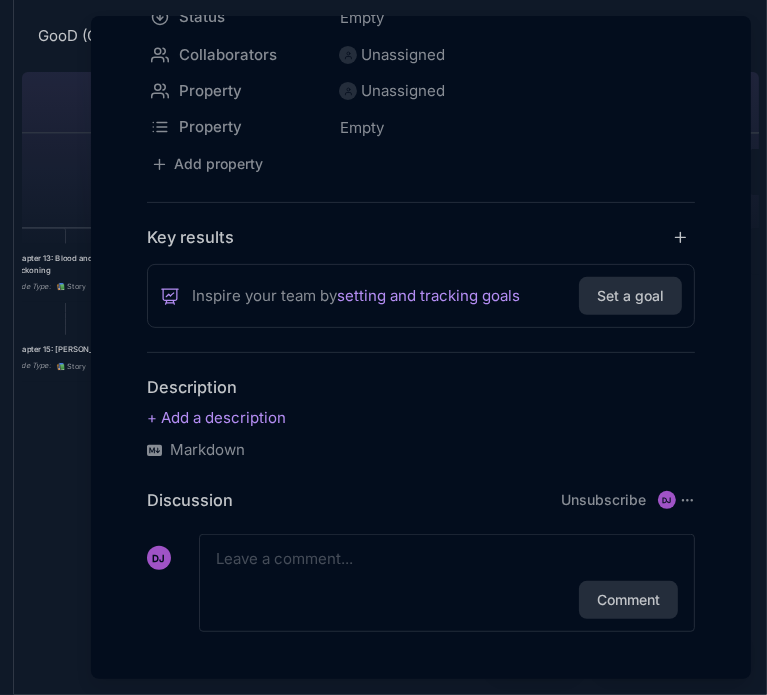 scroll, scrollTop: 272, scrollLeft: 0, axis: vertical 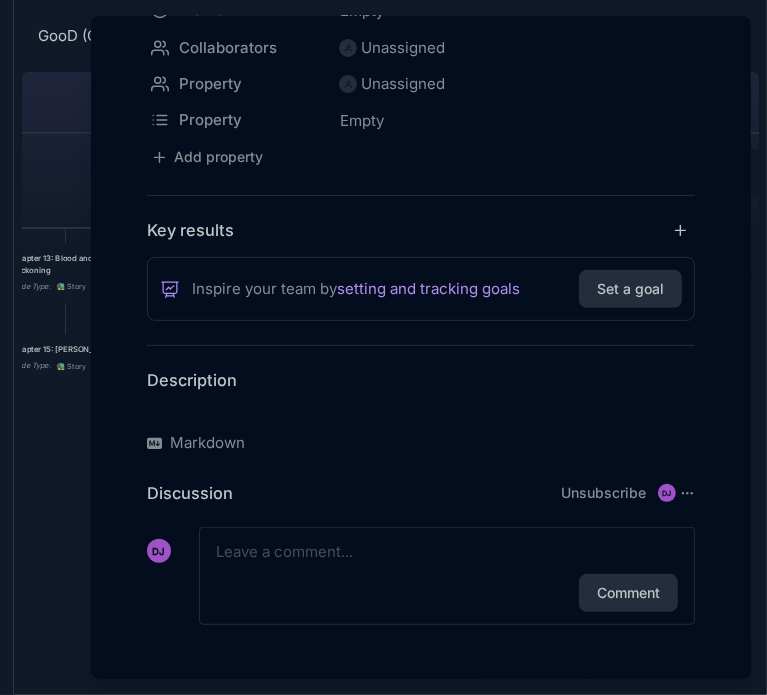 click at bounding box center (421, 411) 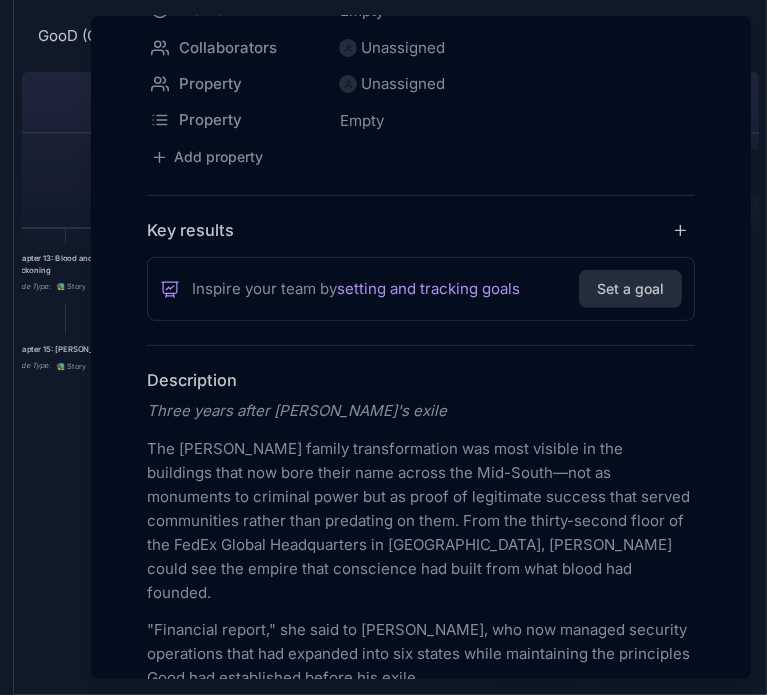 scroll, scrollTop: 10192, scrollLeft: 0, axis: vertical 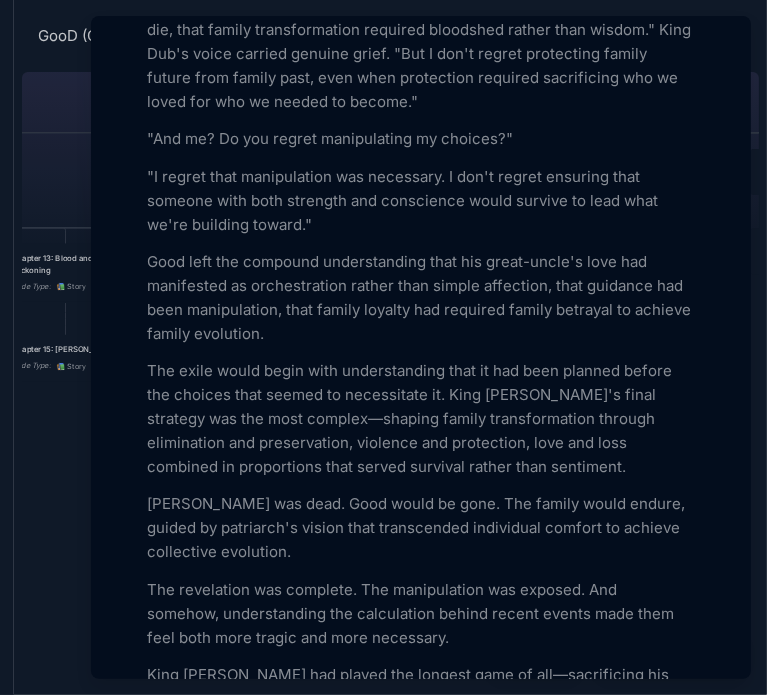 click at bounding box center (383, 347) 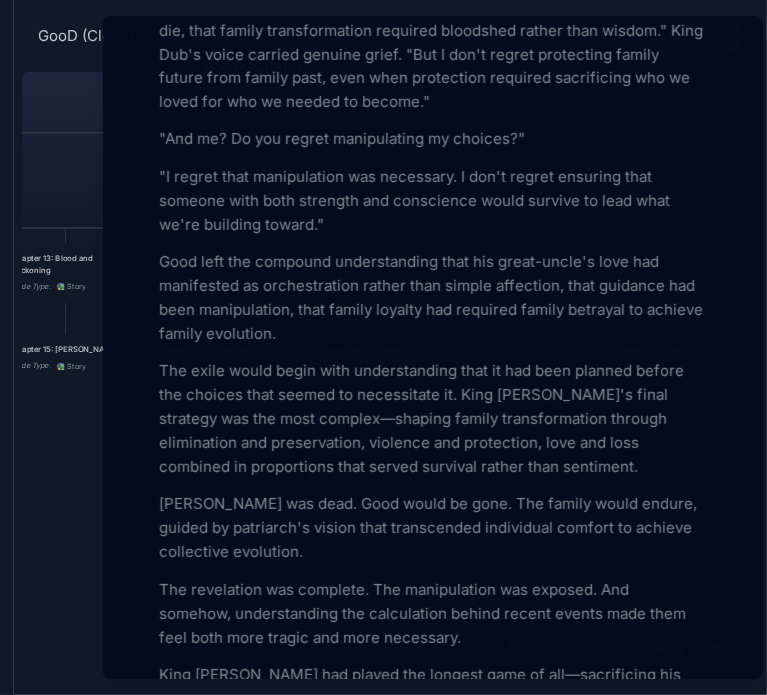 scroll, scrollTop: 10192, scrollLeft: 0, axis: vertical 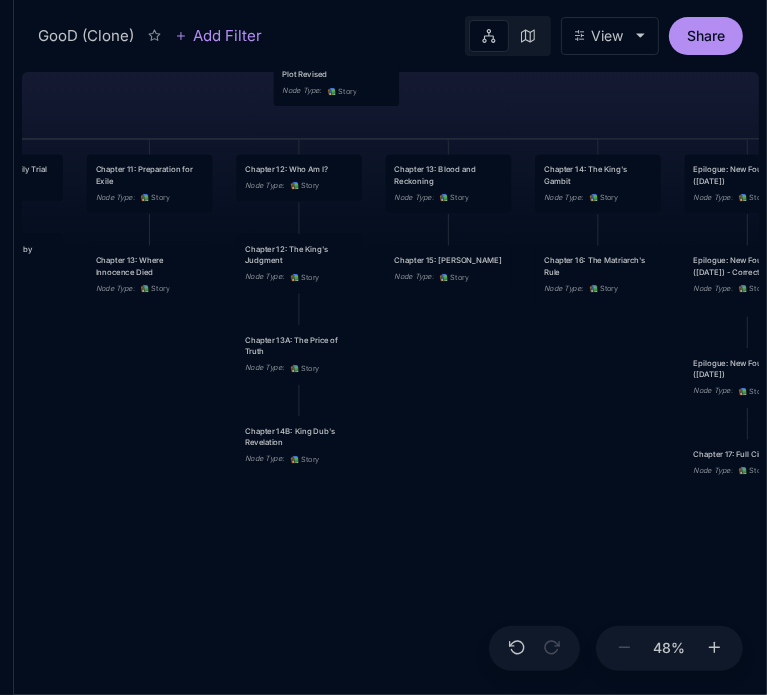 drag, startPoint x: 112, startPoint y: 506, endPoint x: 653, endPoint y: 430, distance: 546.3122 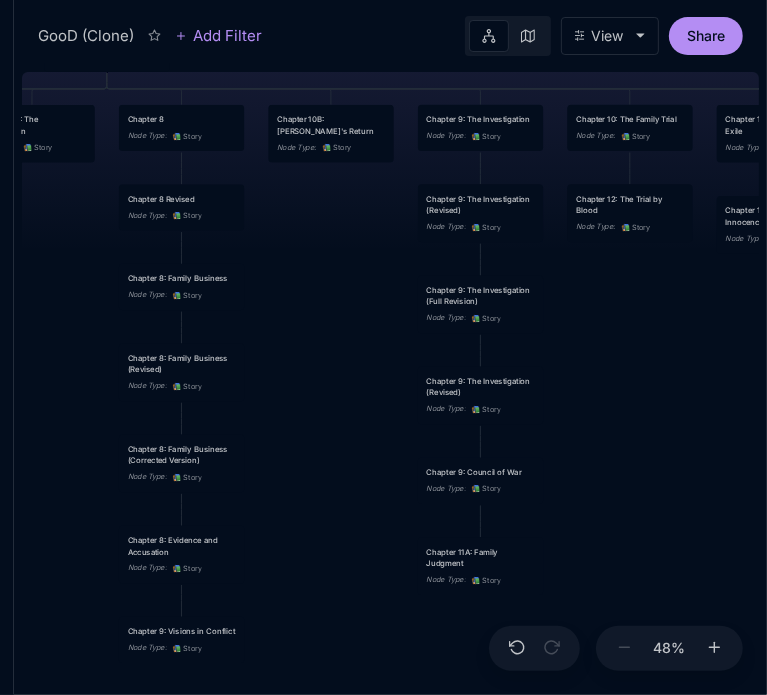 drag, startPoint x: 176, startPoint y: 506, endPoint x: 652, endPoint y: 440, distance: 480.55383 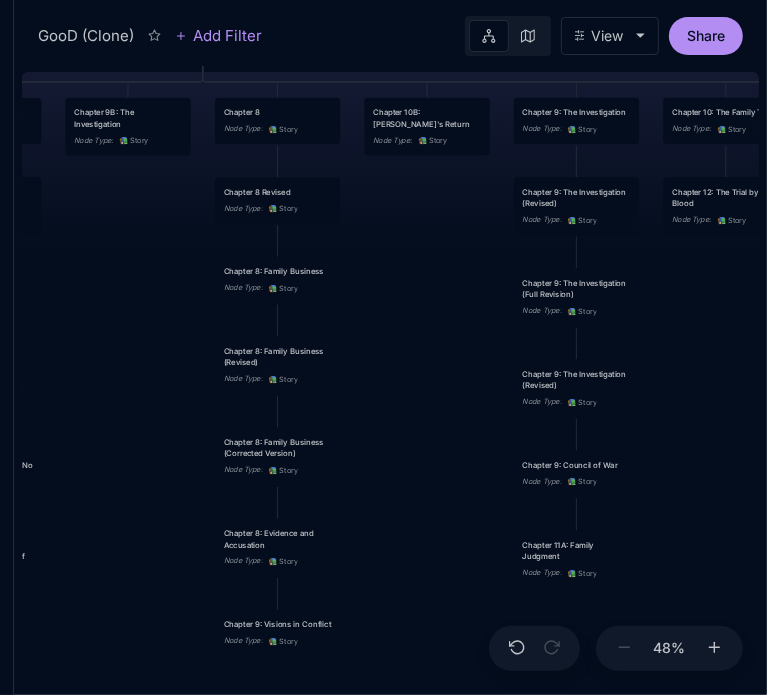 drag, startPoint x: 338, startPoint y: 379, endPoint x: 544, endPoint y: 401, distance: 207.17143 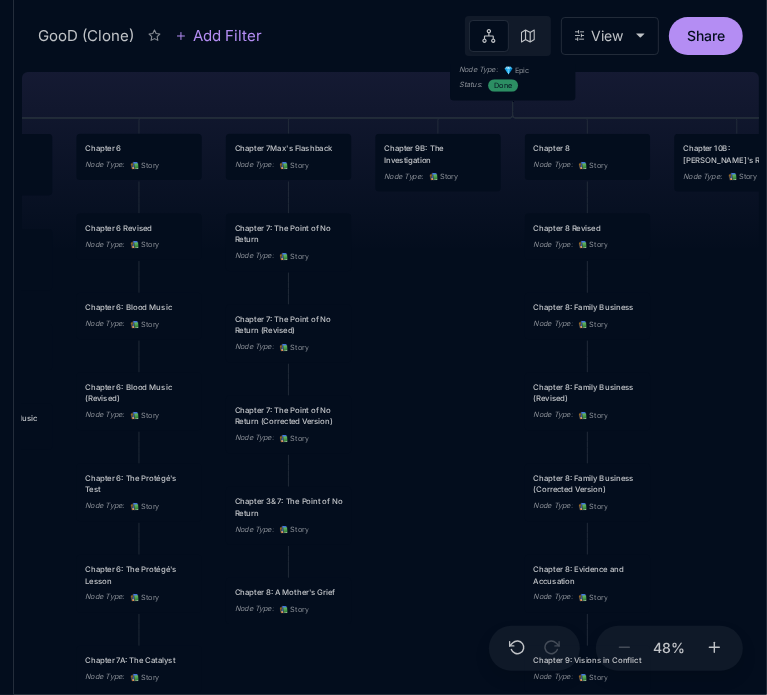 drag, startPoint x: 268, startPoint y: 363, endPoint x: 509, endPoint y: 387, distance: 242.19208 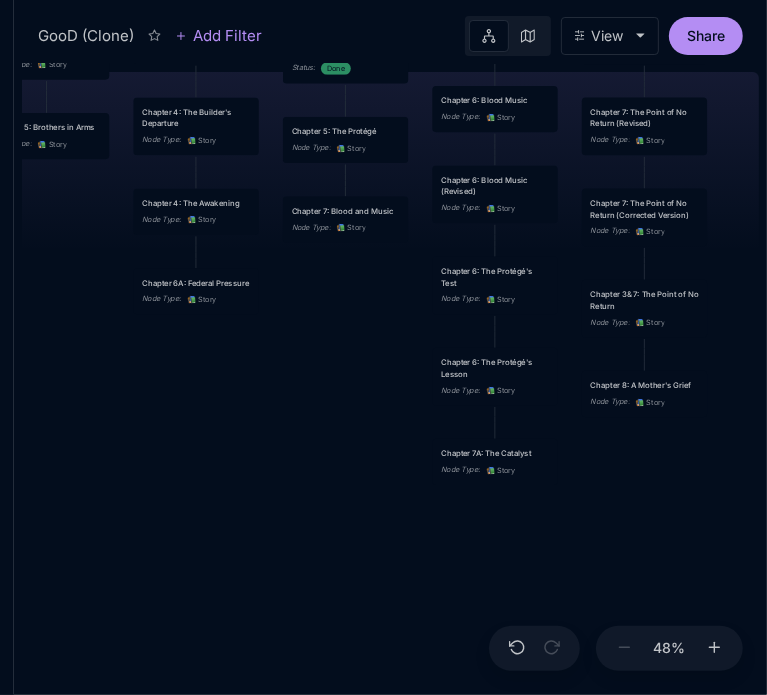 drag, startPoint x: 49, startPoint y: 540, endPoint x: 360, endPoint y: 319, distance: 381.52588 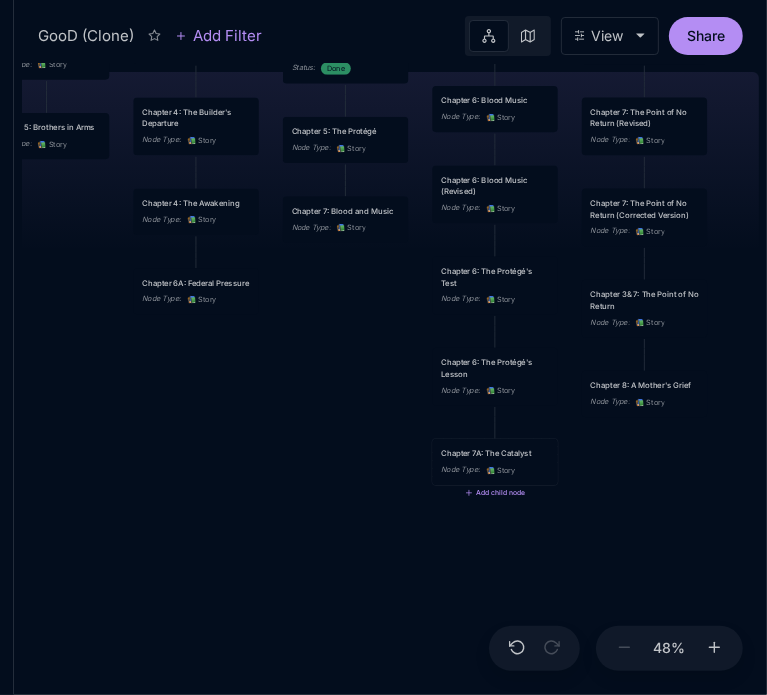 click on "Chapter 7A: The Catalyst" at bounding box center [495, 454] 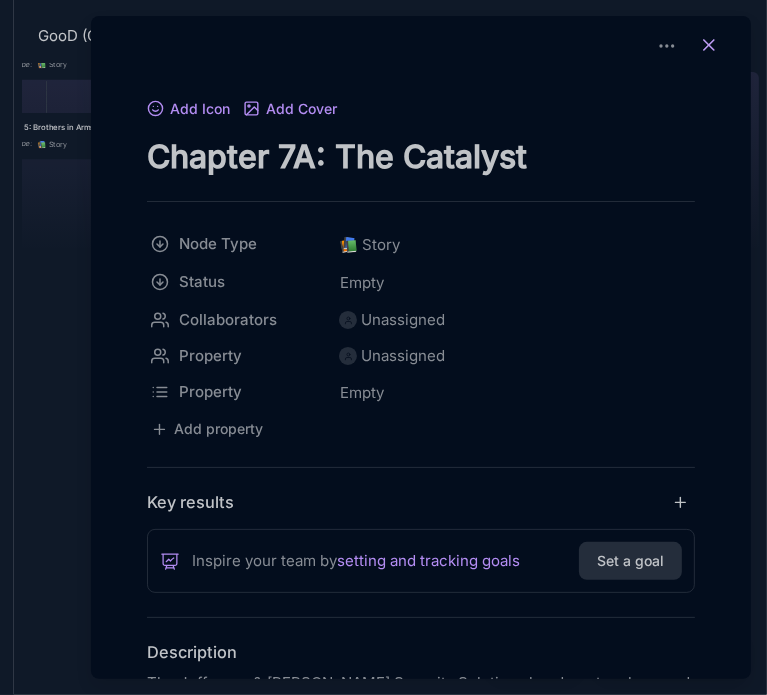 click 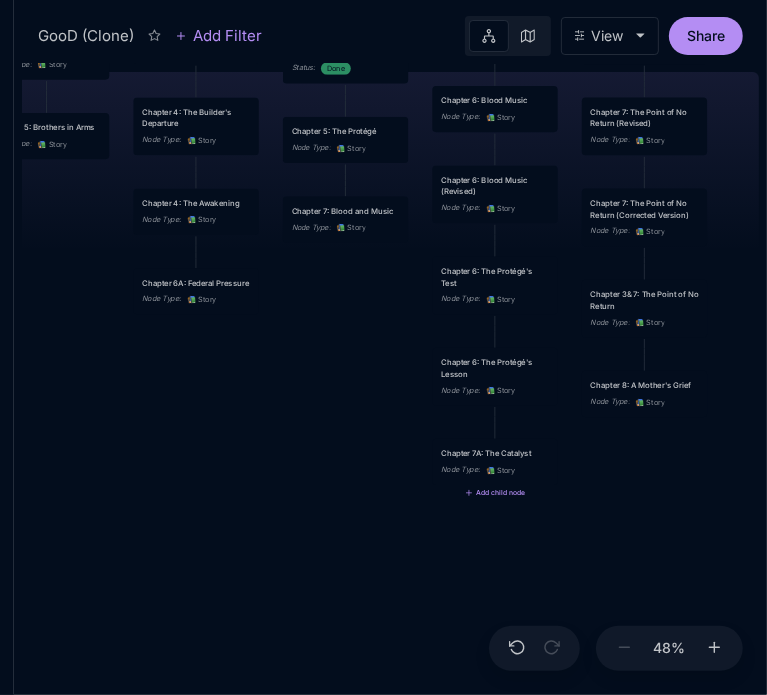 click on "Chapter 7A: The Catalyst" at bounding box center [495, 454] 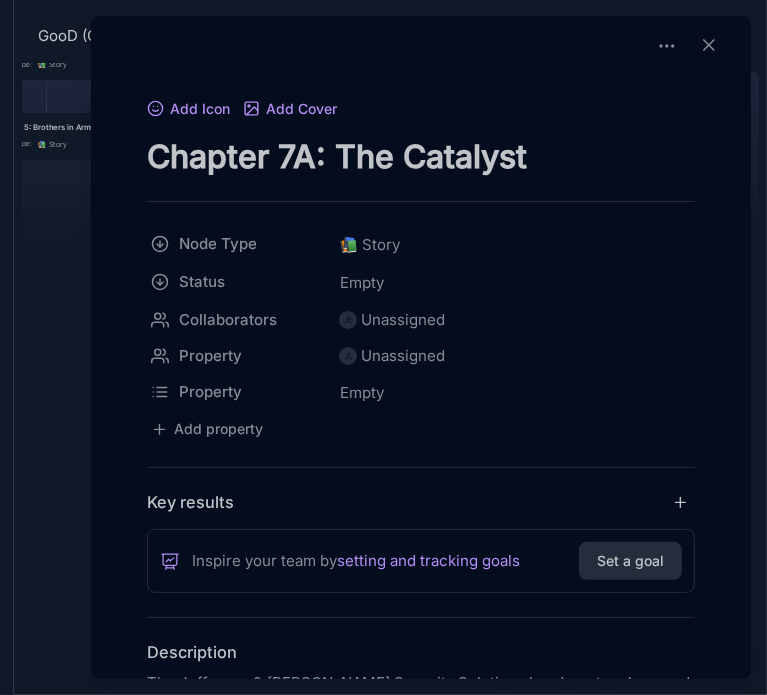 click on "Chapter 7A: The Catalyst" at bounding box center (421, 156) 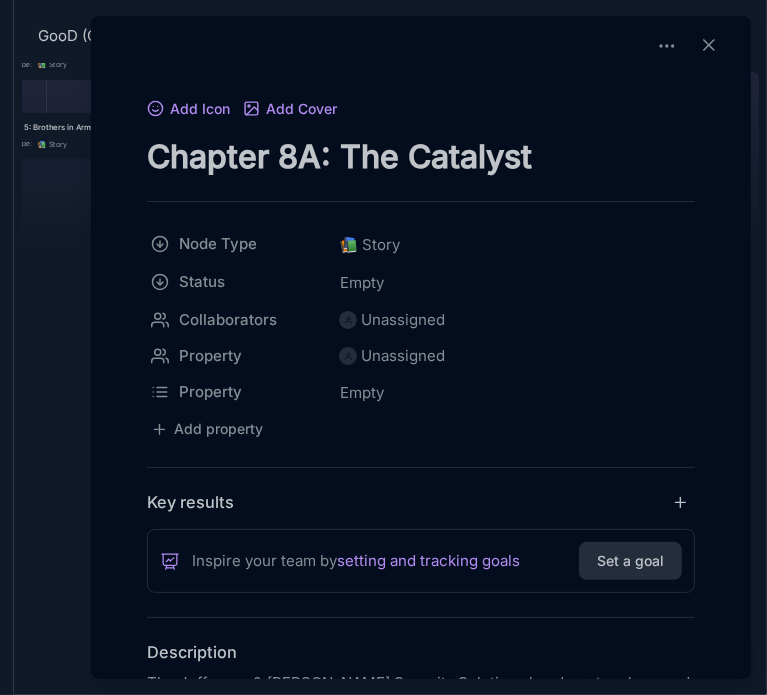 type on "Chapter 8A: The Catalyst" 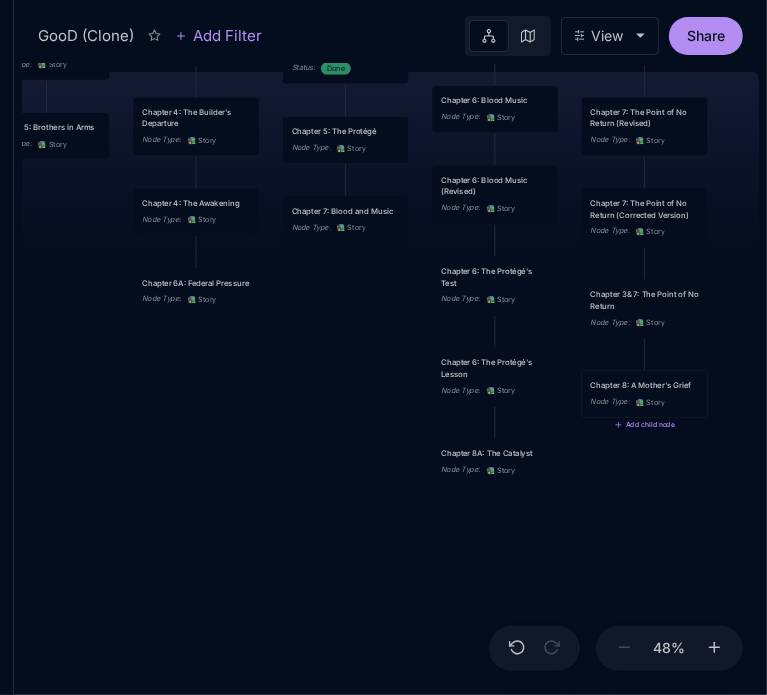 click on "Chapter 8: A Mother's Grief" at bounding box center (645, 386) 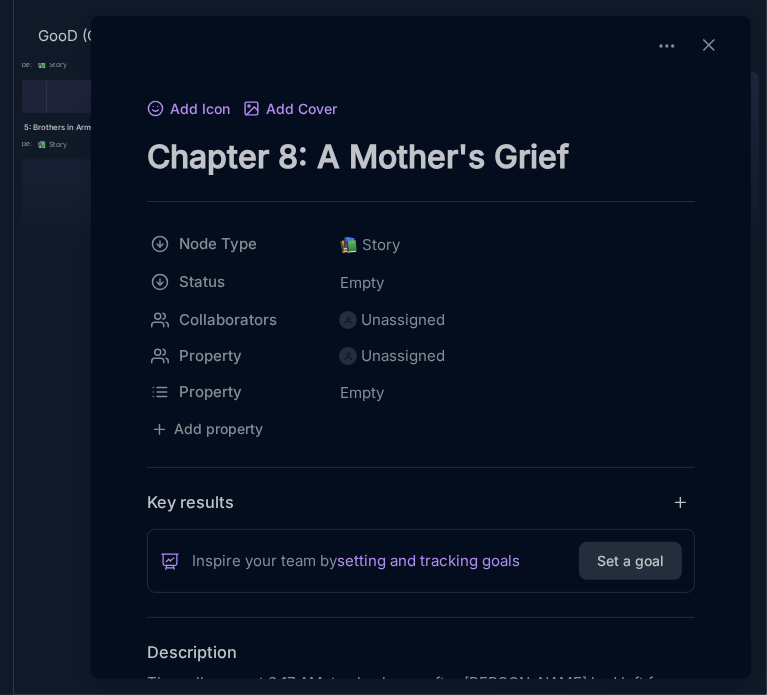 drag, startPoint x: 295, startPoint y: 159, endPoint x: 279, endPoint y: 158, distance: 16.03122 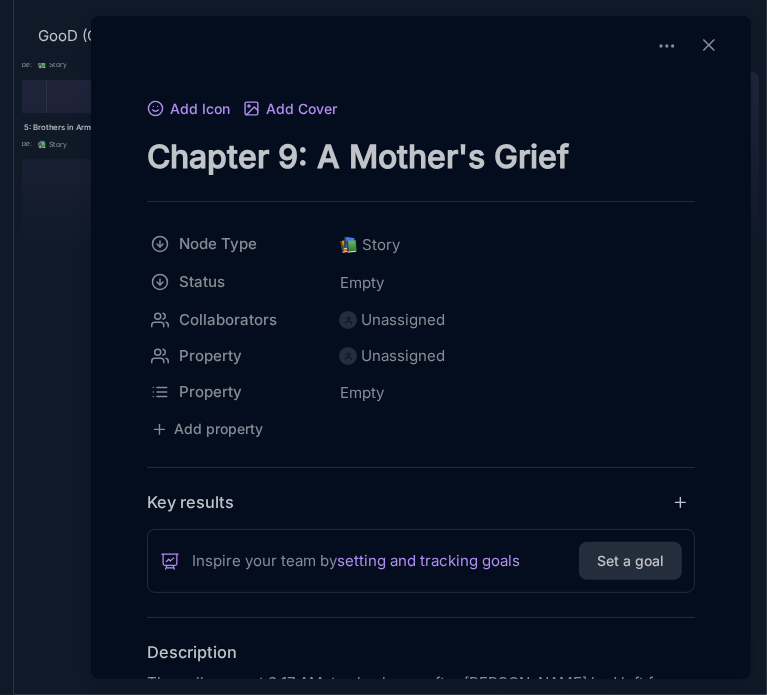 type on "Chapter 9: A Mother's Grief" 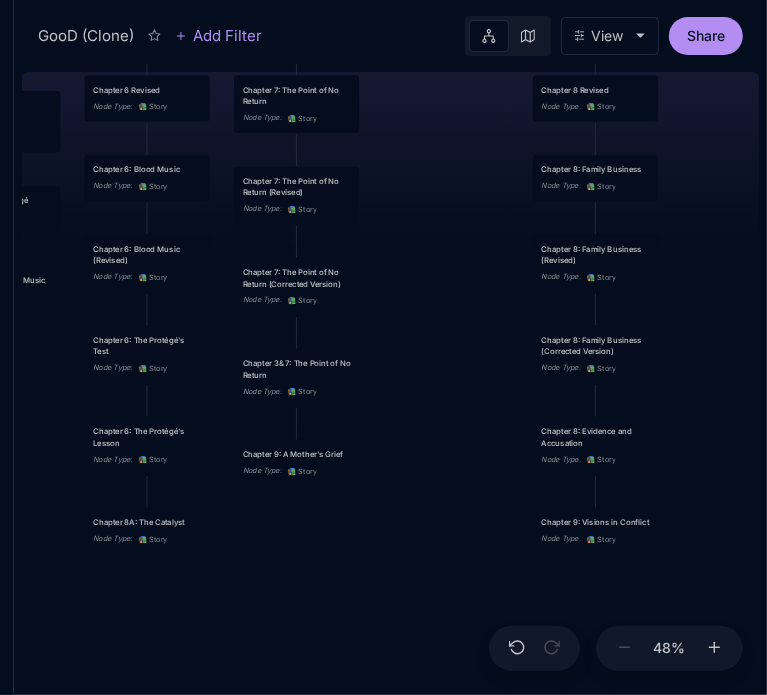 drag, startPoint x: 720, startPoint y: 462, endPoint x: 372, endPoint y: 531, distance: 354.77457 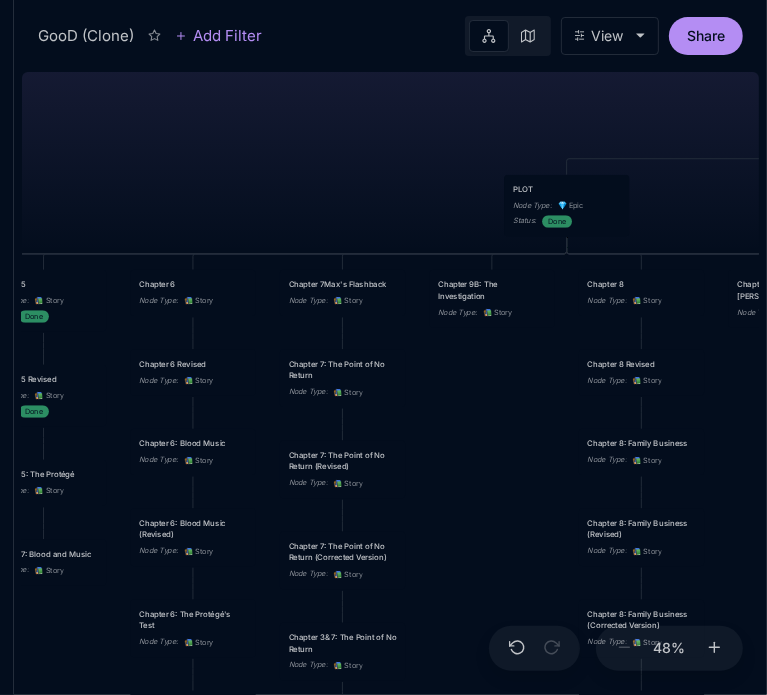 drag, startPoint x: 414, startPoint y: 311, endPoint x: 460, endPoint y: 585, distance: 277.83447 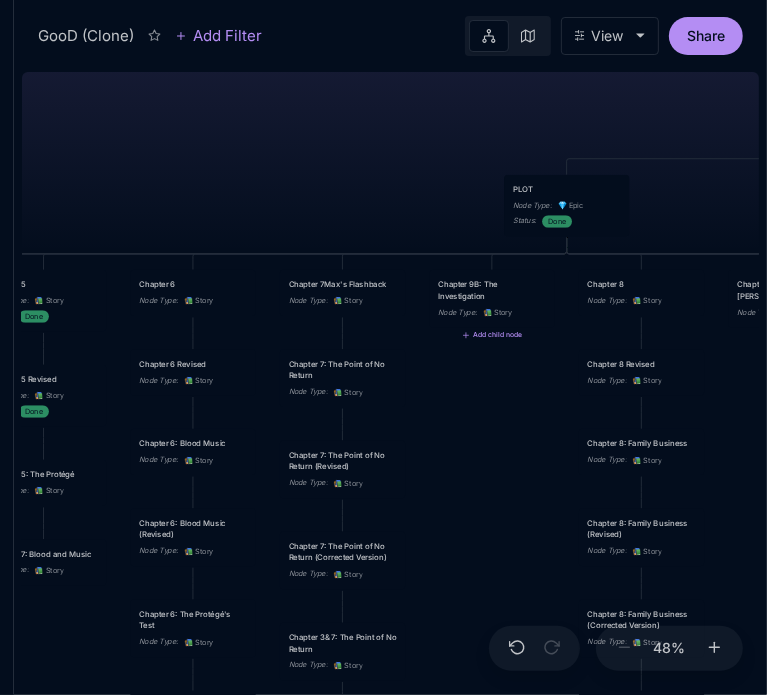 click on "Chapter 9B: The Investigation" at bounding box center (492, 289) 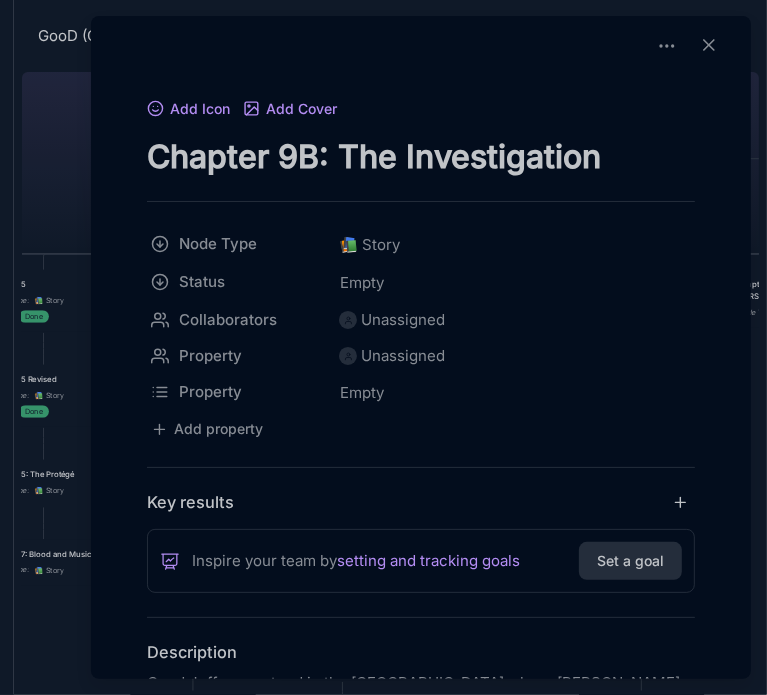 drag, startPoint x: 295, startPoint y: 153, endPoint x: 285, endPoint y: 152, distance: 10.049875 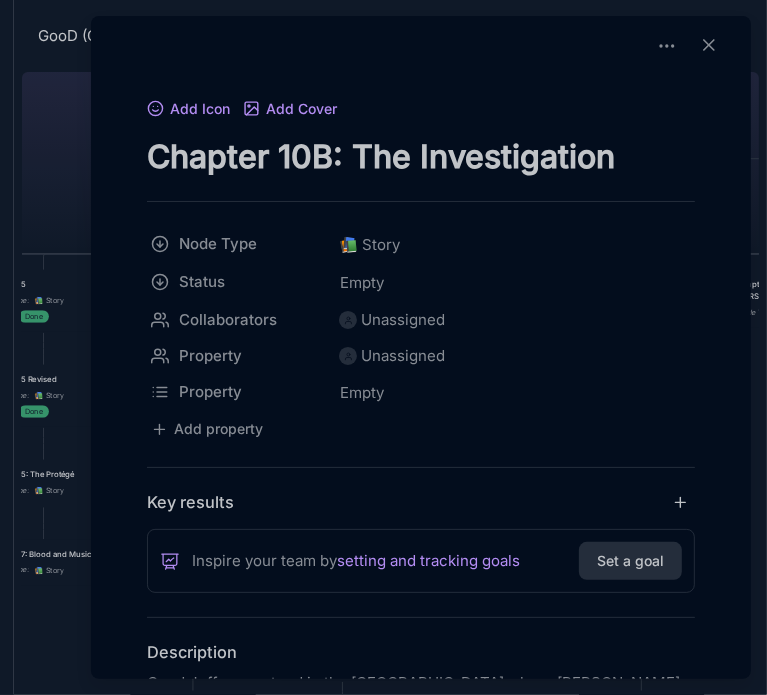 type on "Chapter 10B: The Investigation" 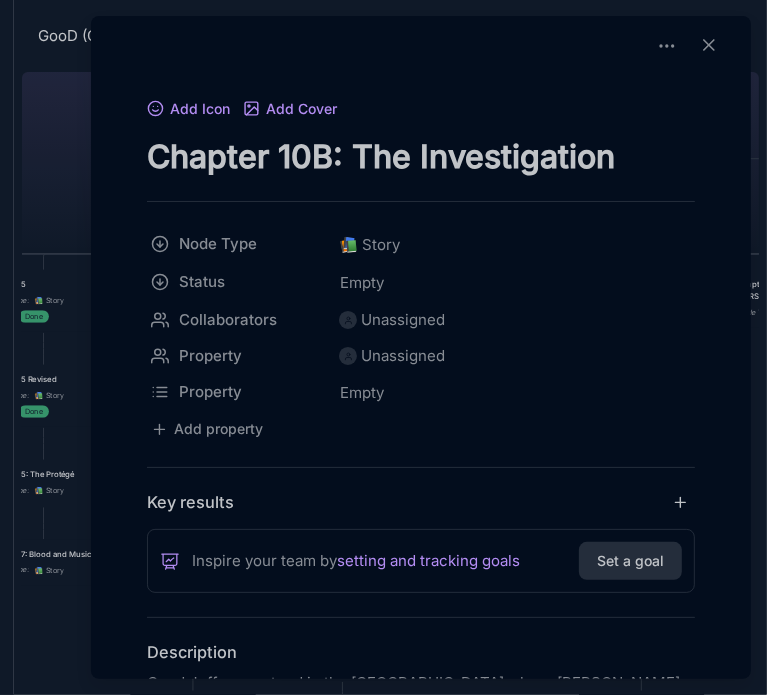 click at bounding box center [383, 347] 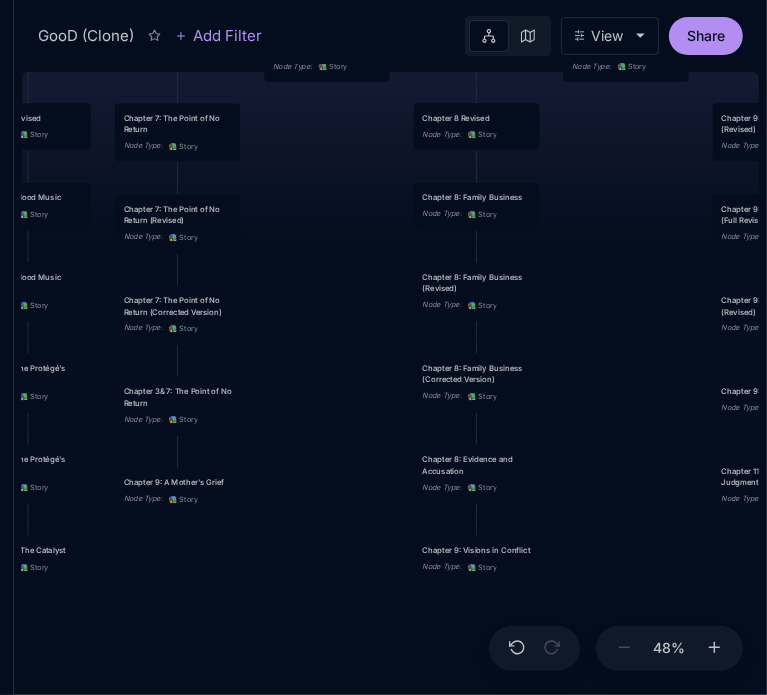 drag, startPoint x: 549, startPoint y: 490, endPoint x: 378, endPoint y: 230, distance: 311.19287 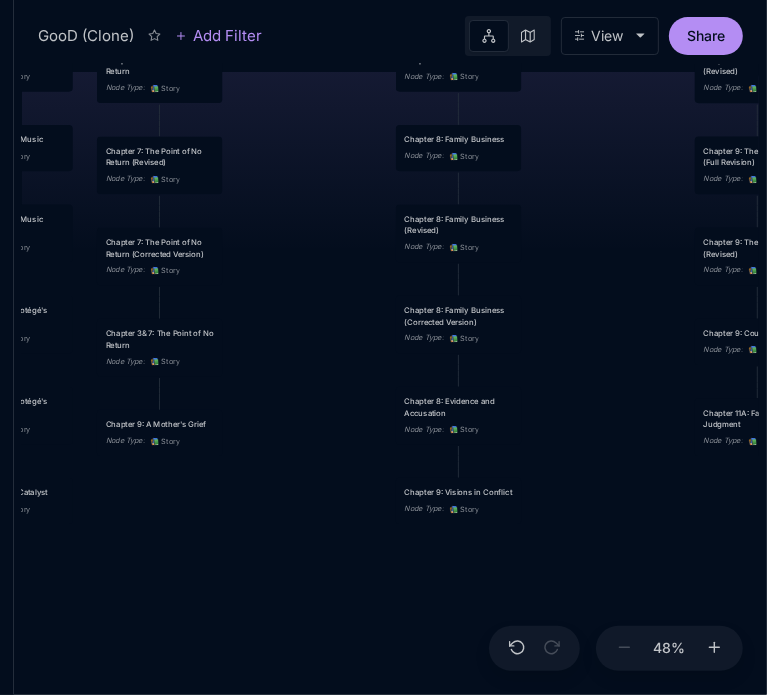 drag, startPoint x: 368, startPoint y: 479, endPoint x: 356, endPoint y: 435, distance: 45.607018 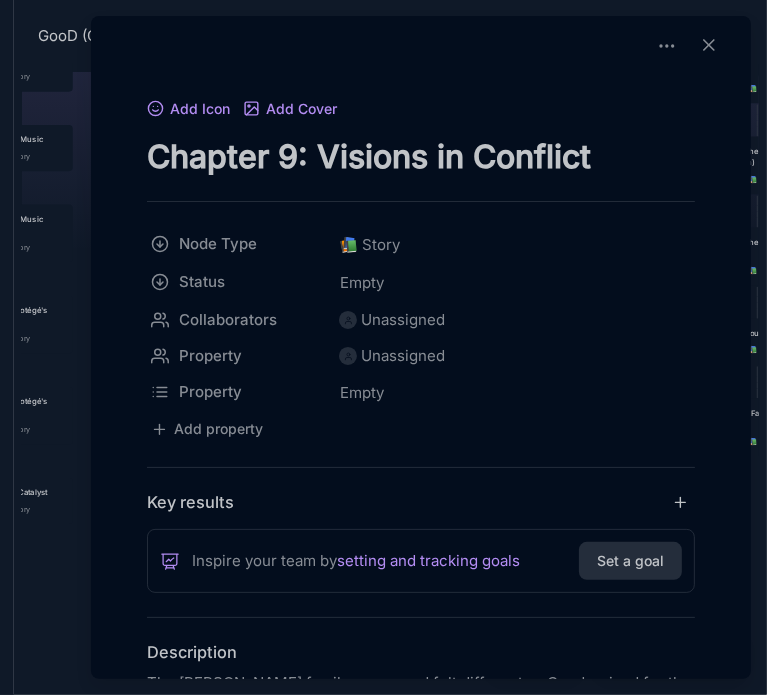 drag, startPoint x: 296, startPoint y: 159, endPoint x: 282, endPoint y: 157, distance: 14.142136 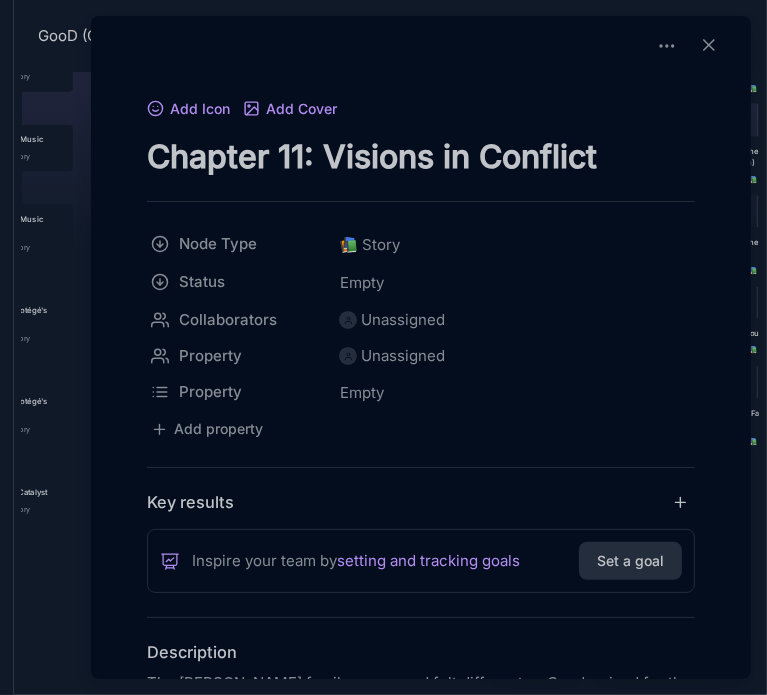 type on "Chapter 11: Visions in Conflict" 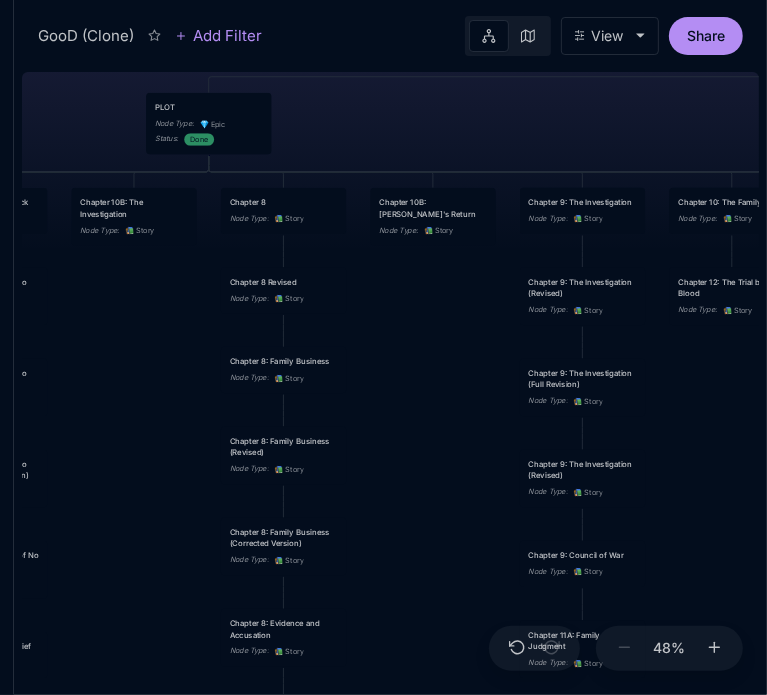 drag, startPoint x: 588, startPoint y: 307, endPoint x: 413, endPoint y: 529, distance: 282.6818 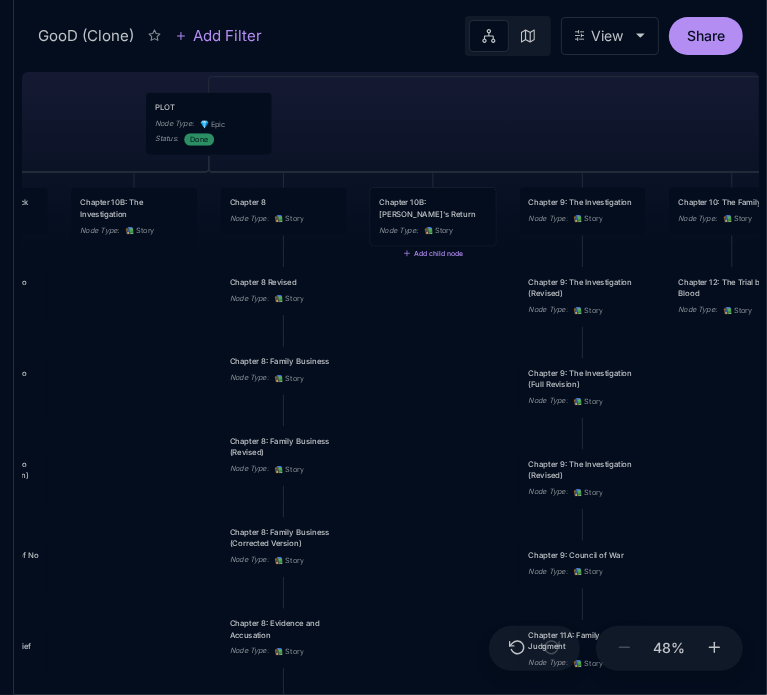 click on "Chapter 10B: [PERSON_NAME]'s Return" at bounding box center [433, 207] 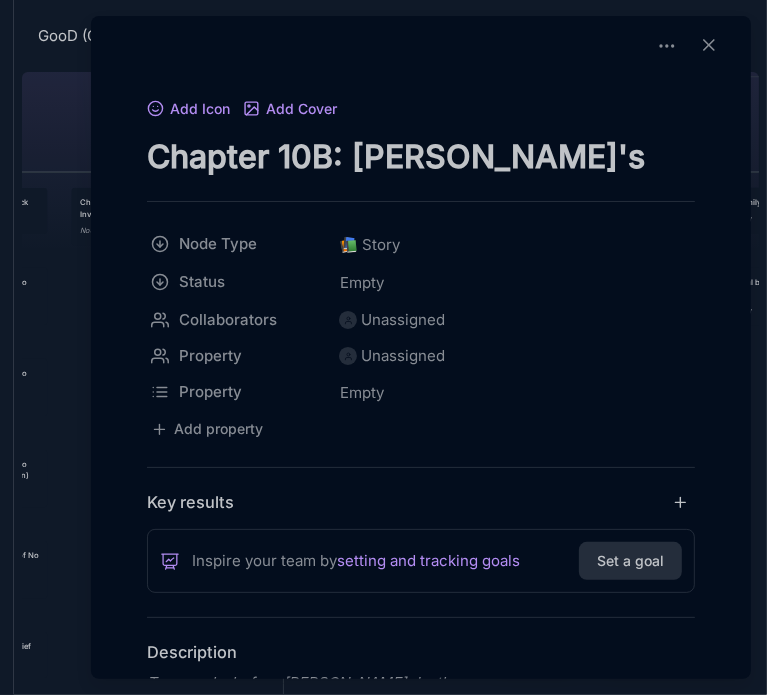 drag, startPoint x: 313, startPoint y: 154, endPoint x: 300, endPoint y: 154, distance: 13 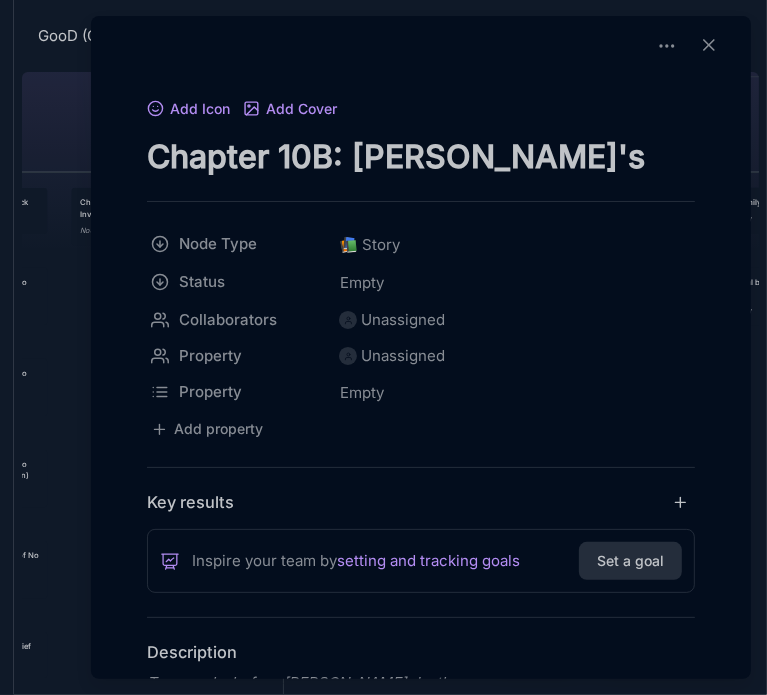 click on "Chapter 10B: [PERSON_NAME]'s Return" at bounding box center [421, 156] 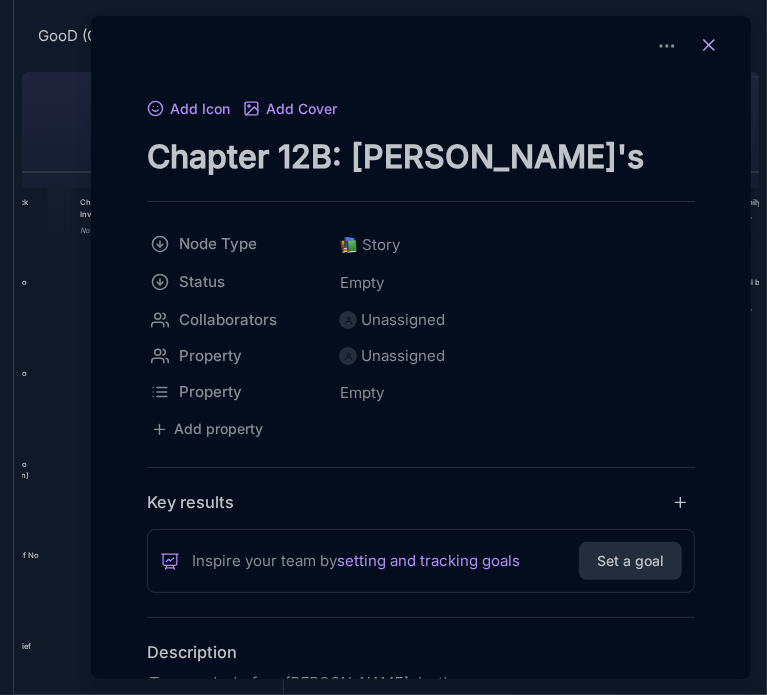 type on "Chapter 12B: [PERSON_NAME]'s Return" 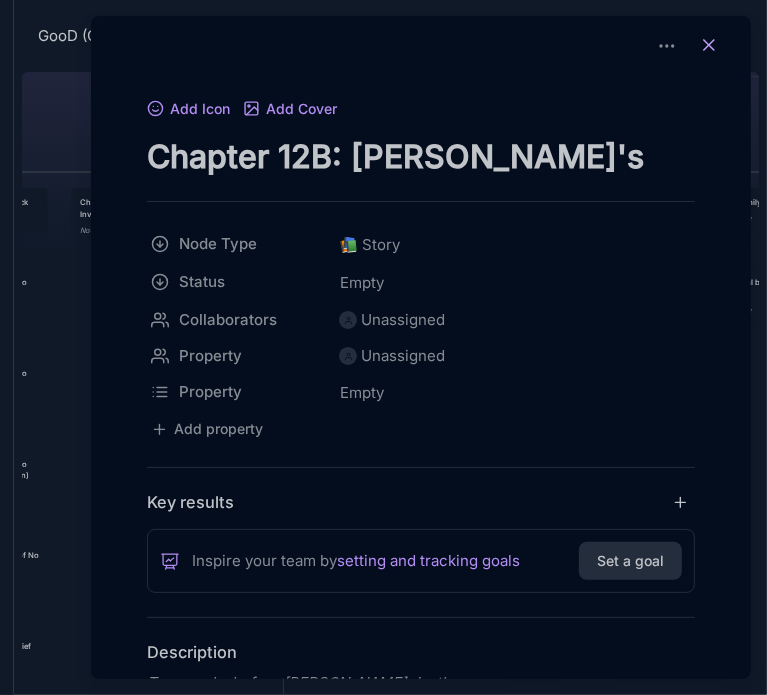 click 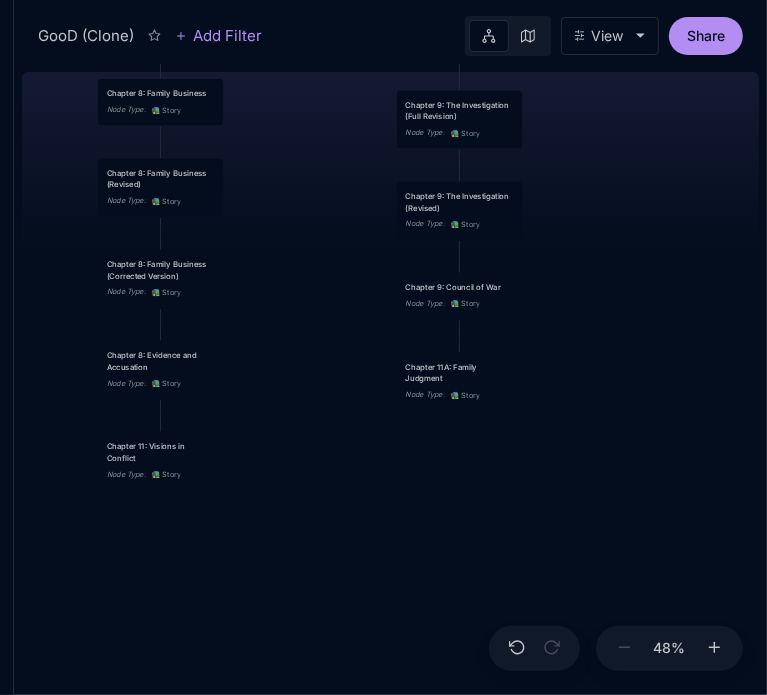 drag, startPoint x: 448, startPoint y: 433, endPoint x: 325, endPoint y: 164, distance: 295.78708 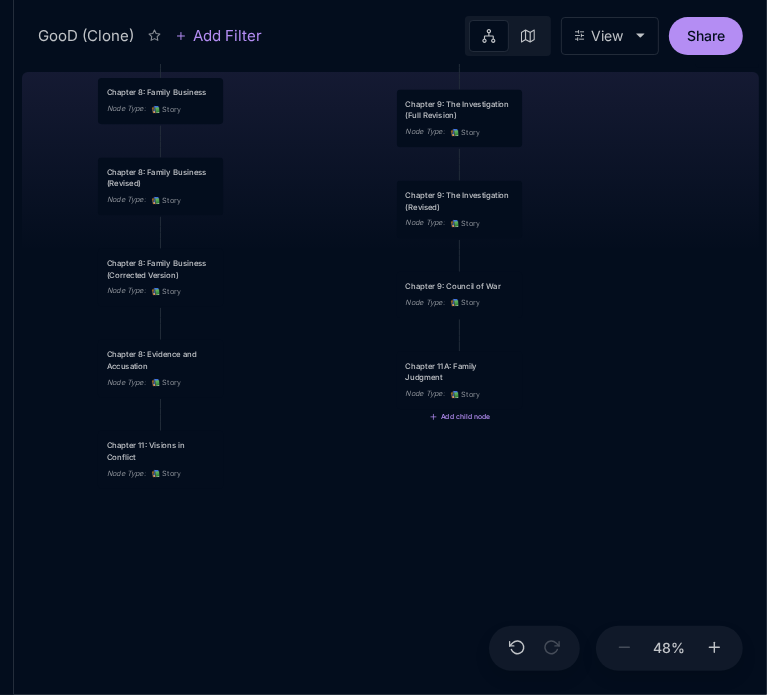 click on "Chapter 11A: Family Judgment" at bounding box center [460, 371] 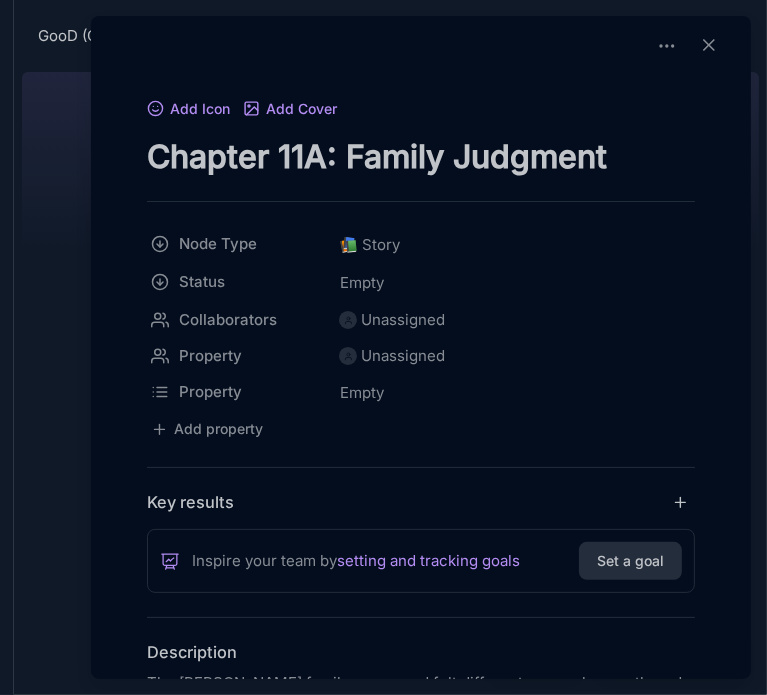 drag, startPoint x: 291, startPoint y: 155, endPoint x: 301, endPoint y: 156, distance: 10.049875 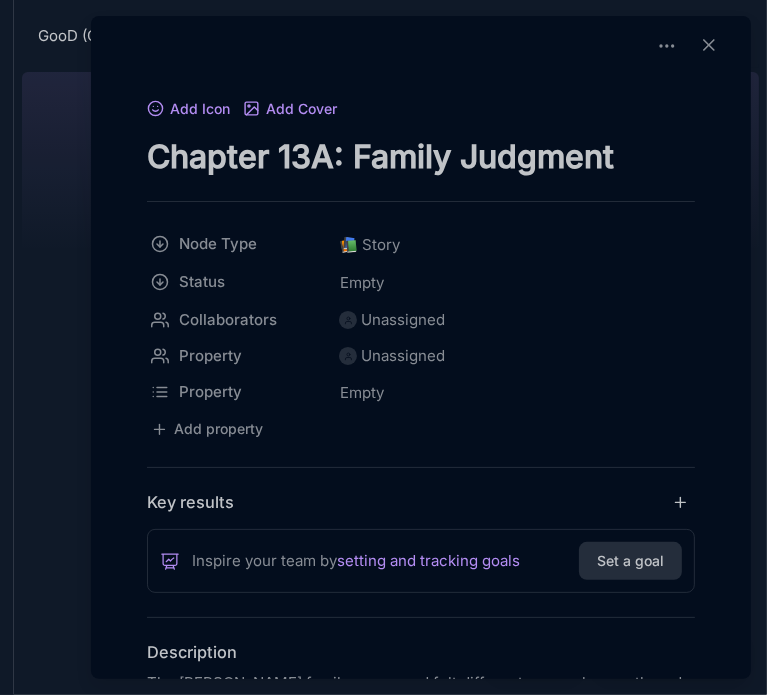 type on "Chapter 13A: Family Judgment" 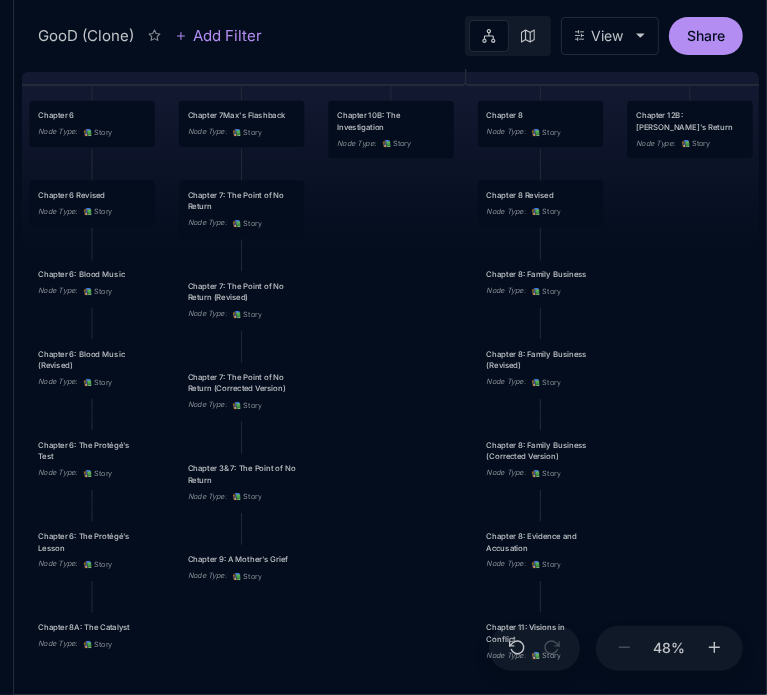 drag, startPoint x: 280, startPoint y: 306, endPoint x: 660, endPoint y: 488, distance: 421.33597 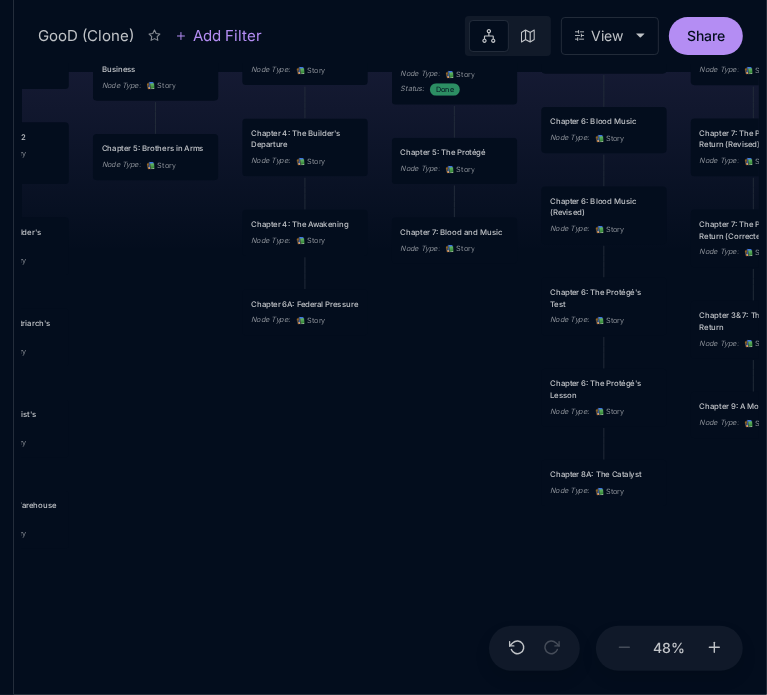 drag, startPoint x: 432, startPoint y: 428, endPoint x: 944, endPoint y: 275, distance: 534.3716 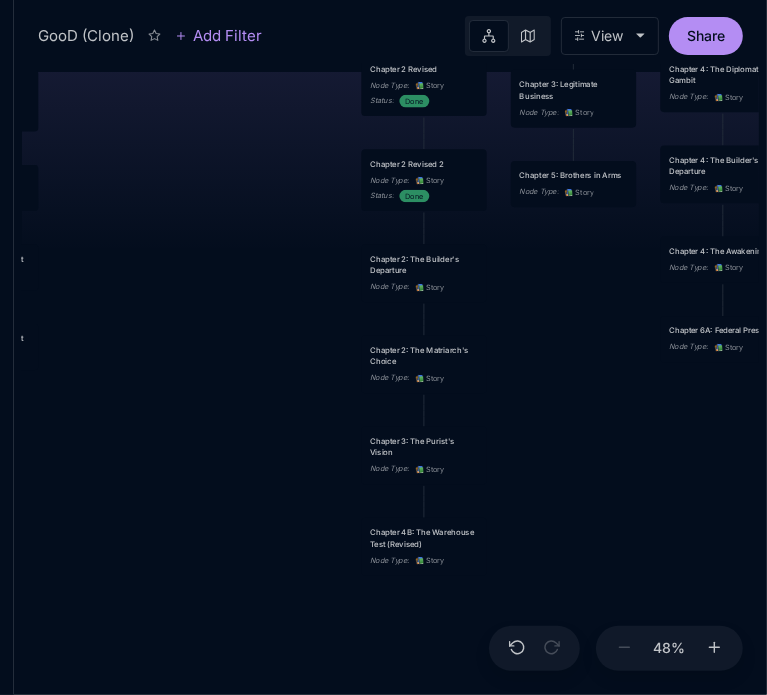 drag, startPoint x: 460, startPoint y: 396, endPoint x: 969, endPoint y: 451, distance: 511.9629 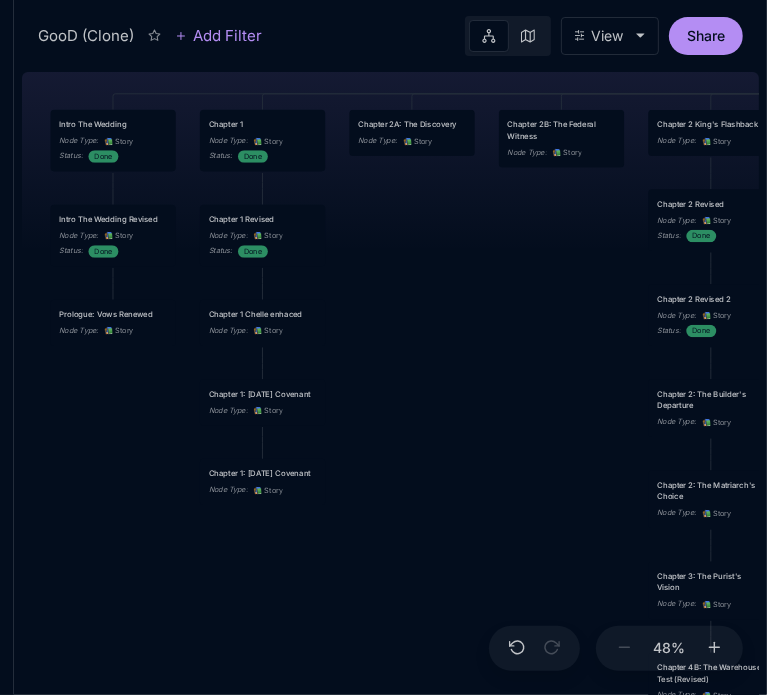 drag, startPoint x: 285, startPoint y: 482, endPoint x: 481, endPoint y: 589, distance: 223.30472 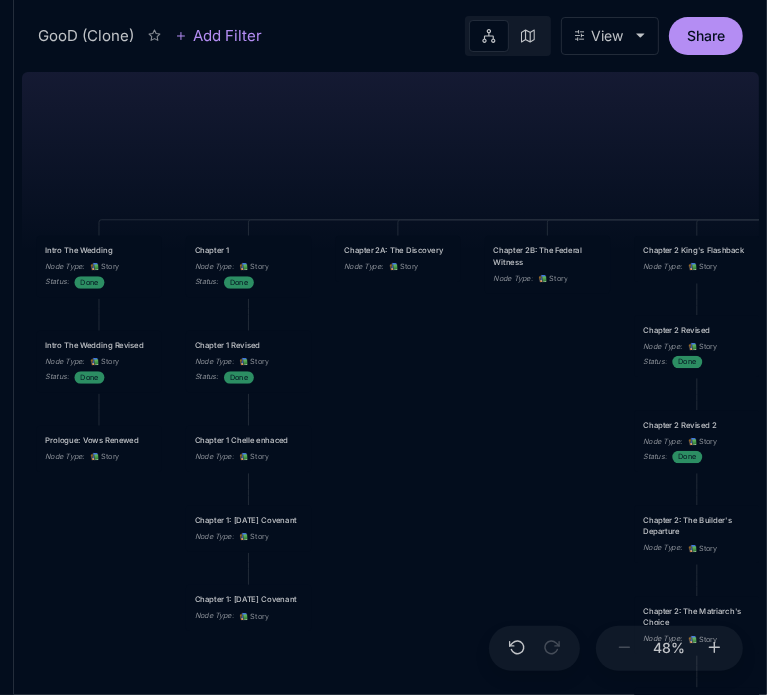 drag, startPoint x: 473, startPoint y: 295, endPoint x: 459, endPoint y: 421, distance: 126.77539 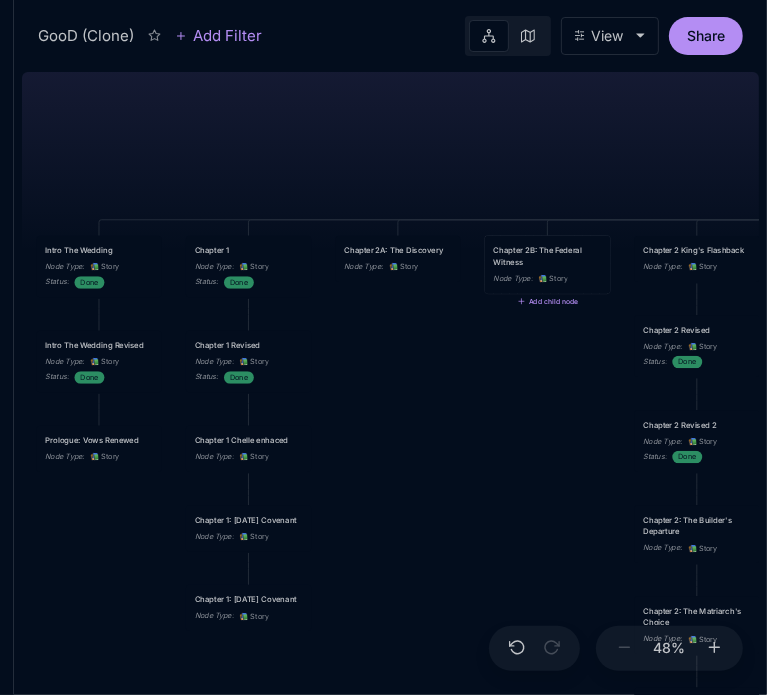click on "Chapter 2B: The Federal Witness" at bounding box center [548, 255] 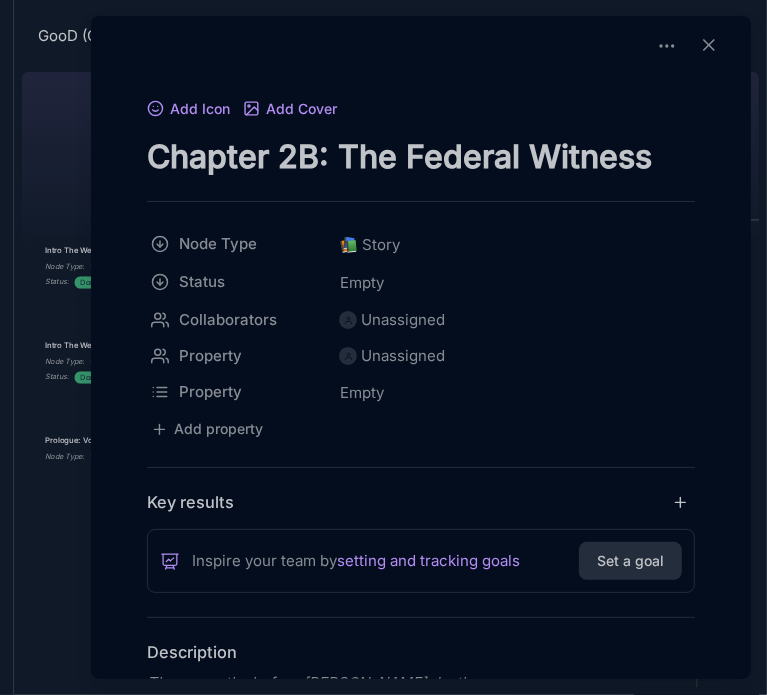 drag, startPoint x: 297, startPoint y: 153, endPoint x: 276, endPoint y: 152, distance: 21.023796 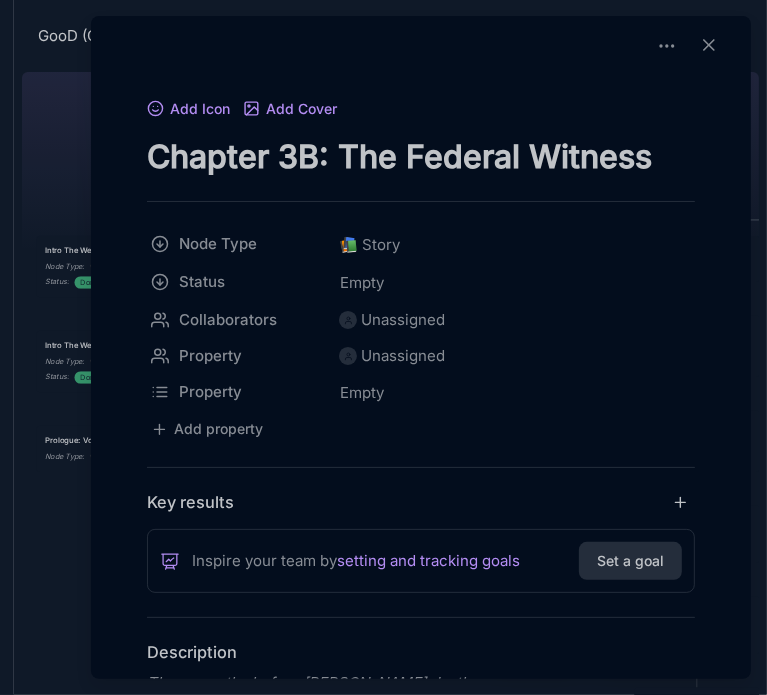 type on "Chapter 3B: The Federal Witness" 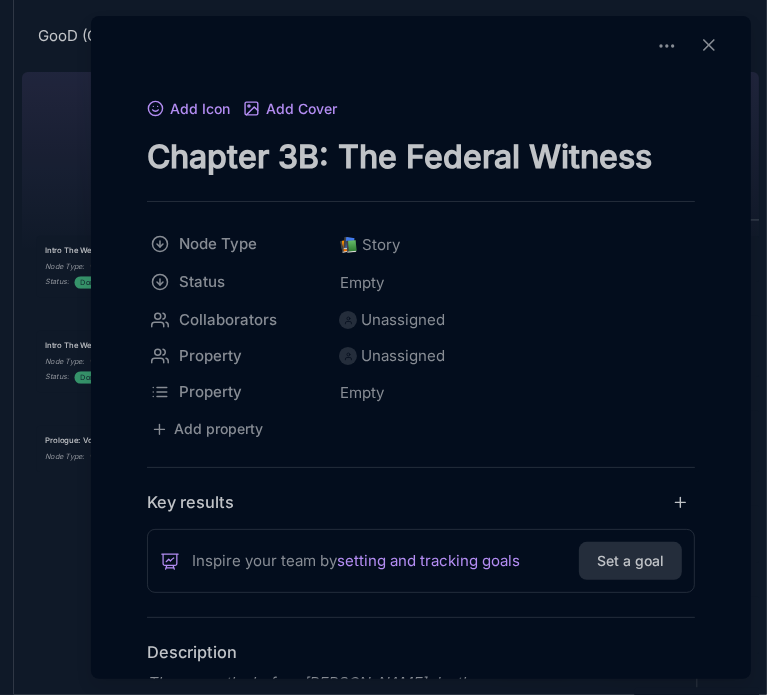 click at bounding box center (383, 347) 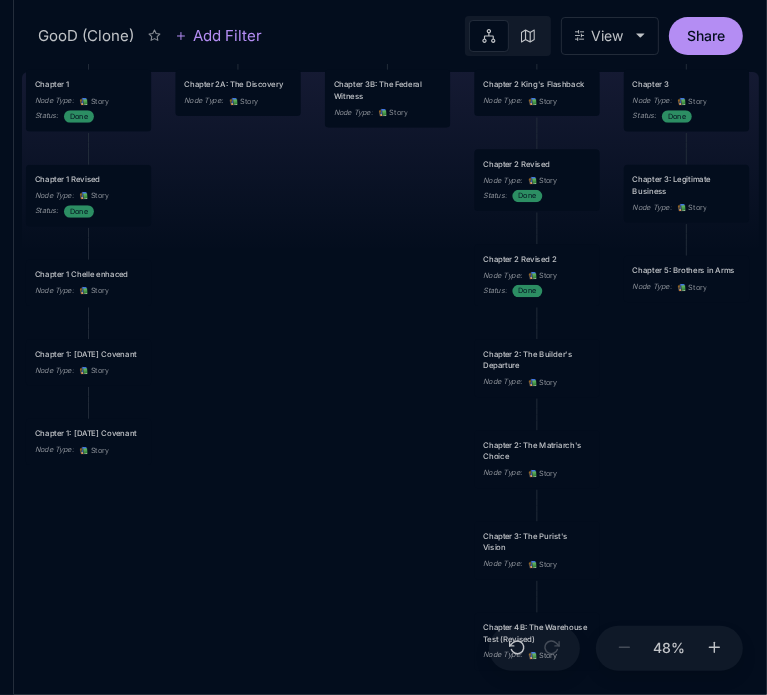 drag, startPoint x: 480, startPoint y: 532, endPoint x: 317, endPoint y: 364, distance: 234.07904 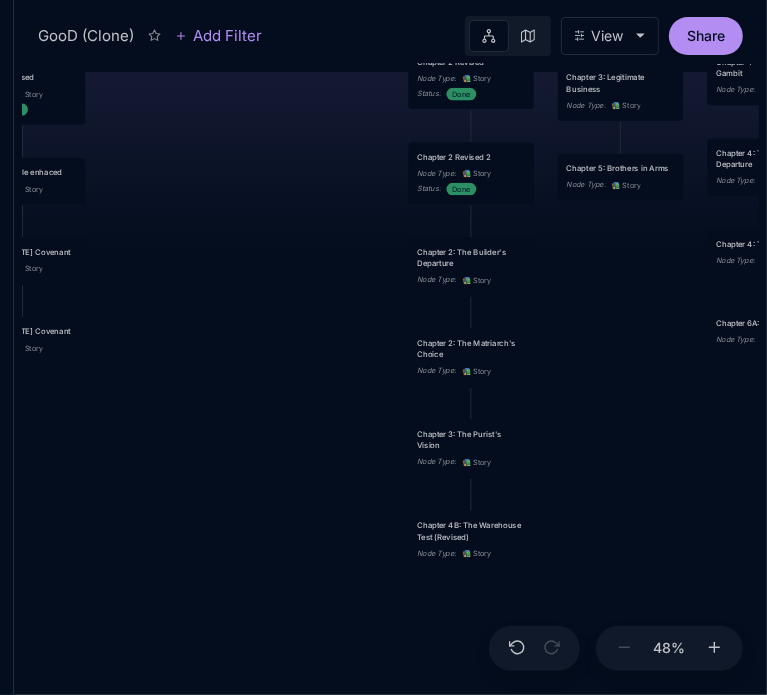 drag, startPoint x: 376, startPoint y: 539, endPoint x: 313, endPoint y: 439, distance: 118.19052 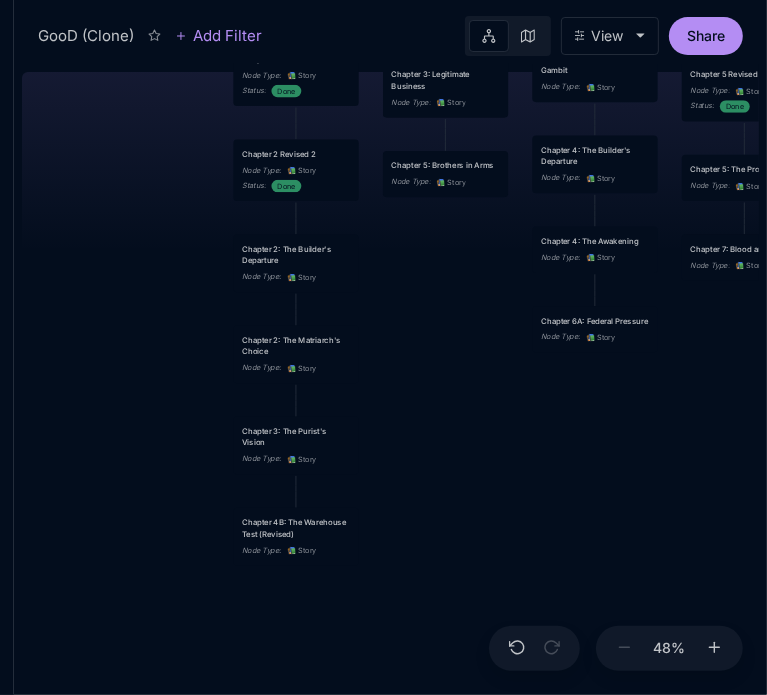 drag, startPoint x: 641, startPoint y: 387, endPoint x: 454, endPoint y: 383, distance: 187.04277 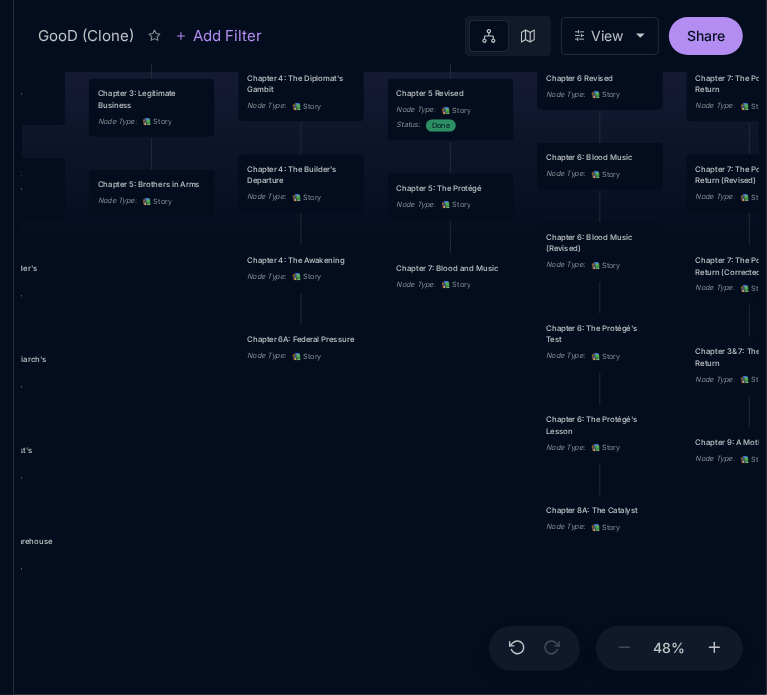 drag, startPoint x: 675, startPoint y: 399, endPoint x: 383, endPoint y: 417, distance: 292.55426 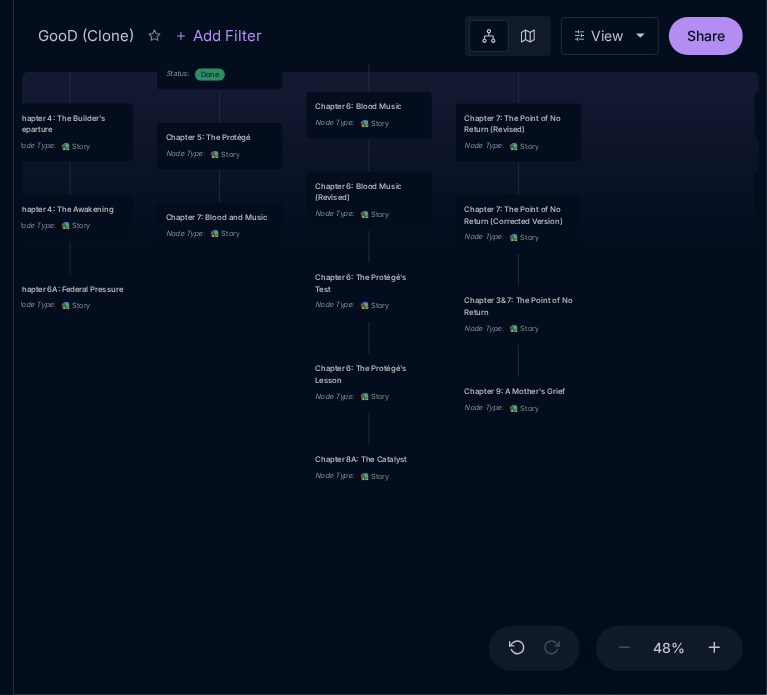 drag, startPoint x: 504, startPoint y: 587, endPoint x: 283, endPoint y: 538, distance: 226.36696 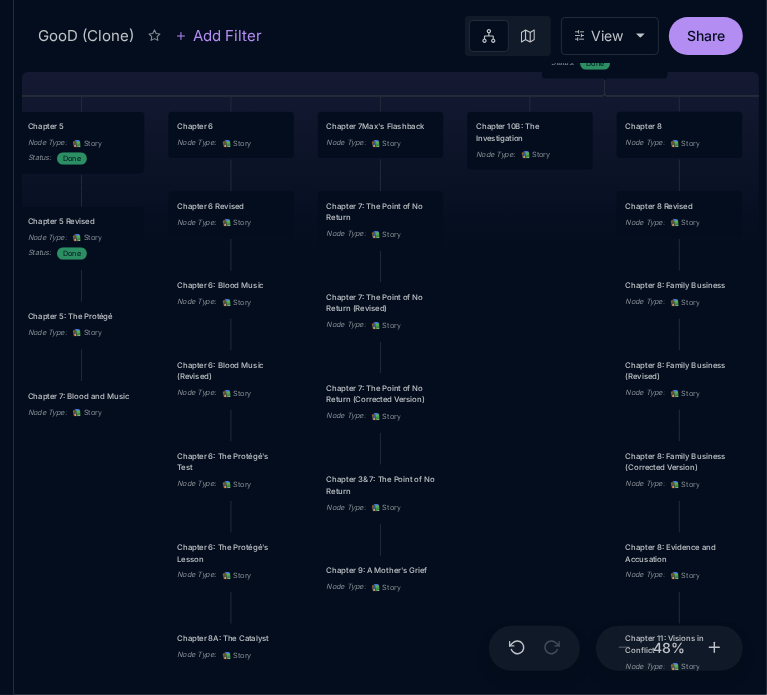 drag, startPoint x: 598, startPoint y: 483, endPoint x: 447, endPoint y: 679, distance: 247.4207 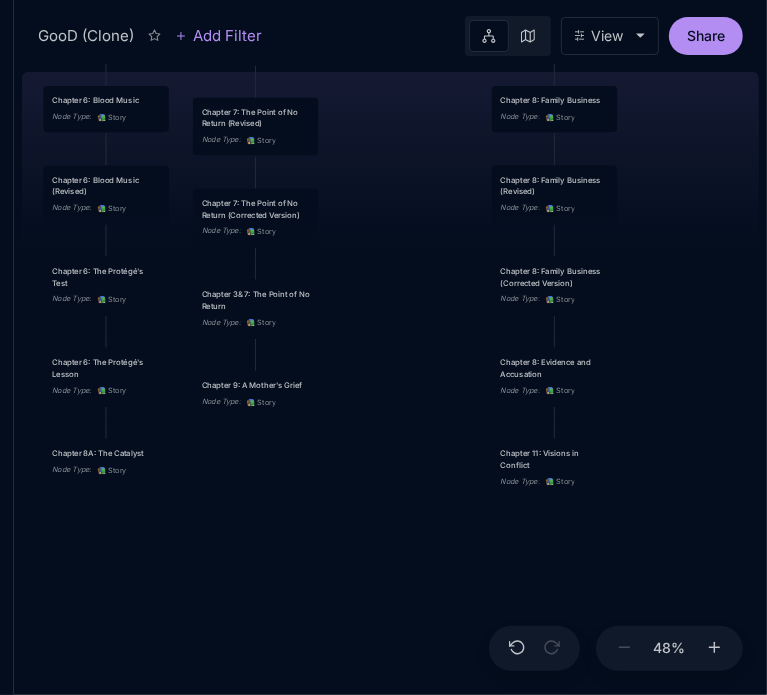 drag, startPoint x: 488, startPoint y: 517, endPoint x: 376, endPoint y: 315, distance: 230.97186 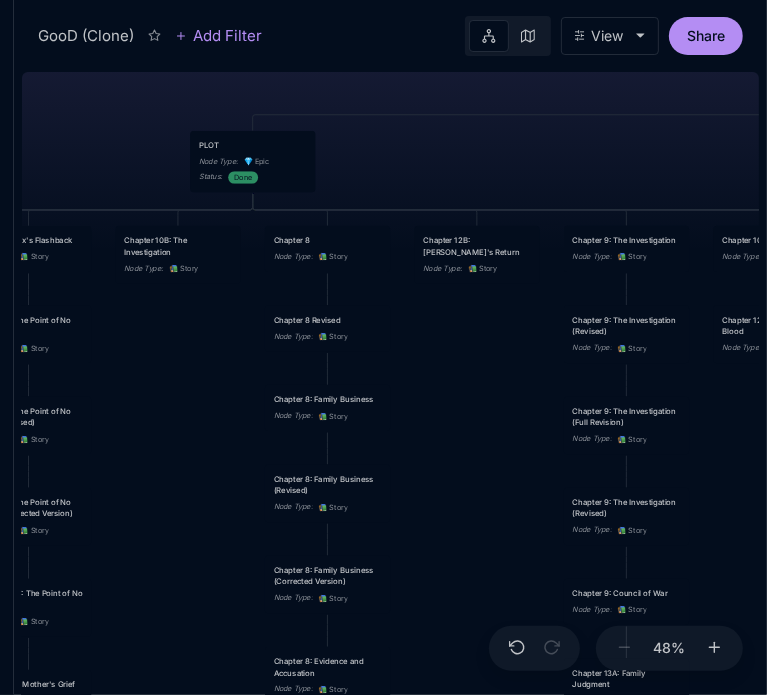 drag, startPoint x: 716, startPoint y: 261, endPoint x: 489, endPoint y: 560, distance: 375.40643 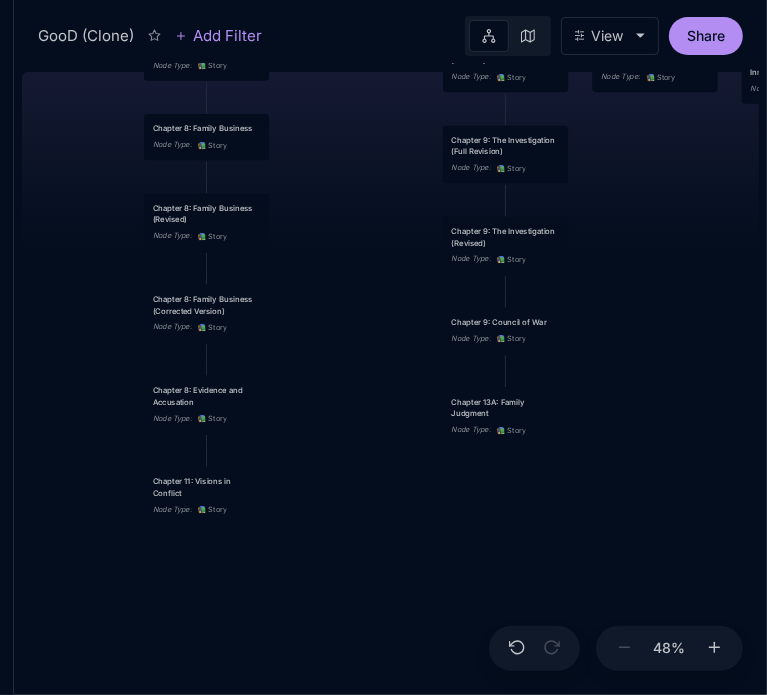 drag, startPoint x: 465, startPoint y: 432, endPoint x: 344, endPoint y: 161, distance: 296.78613 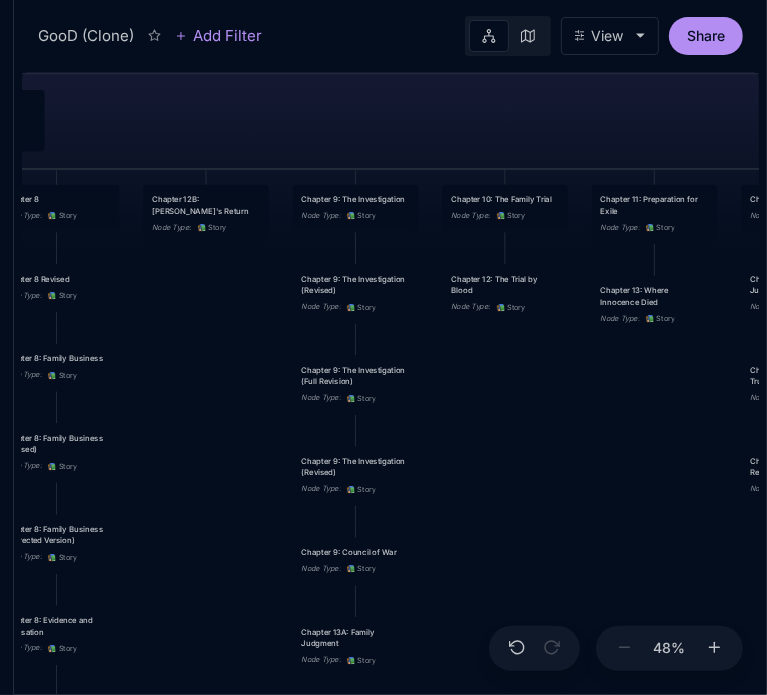 drag, startPoint x: 625, startPoint y: 226, endPoint x: 475, endPoint y: 457, distance: 275.42874 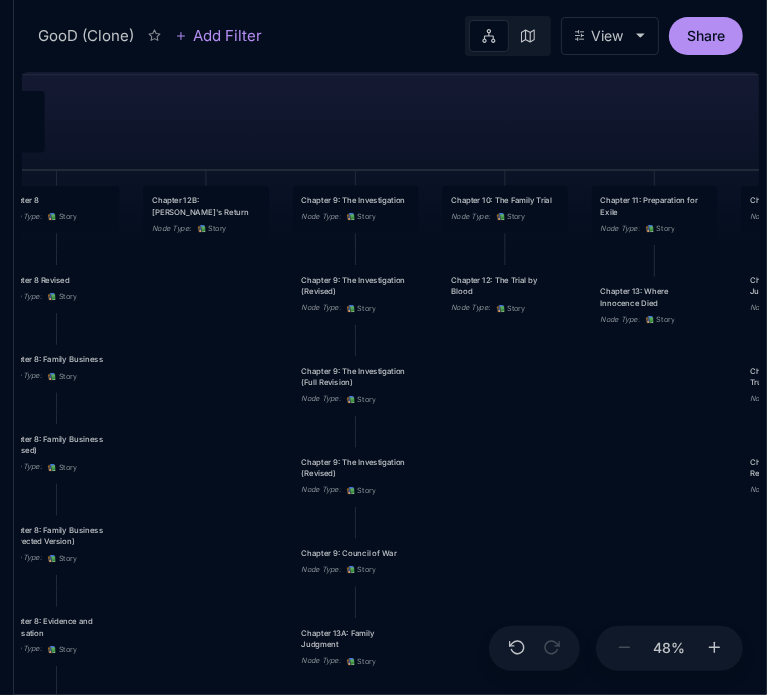 click on "Chapter 12: The Trial by Blood" at bounding box center [505, 285] 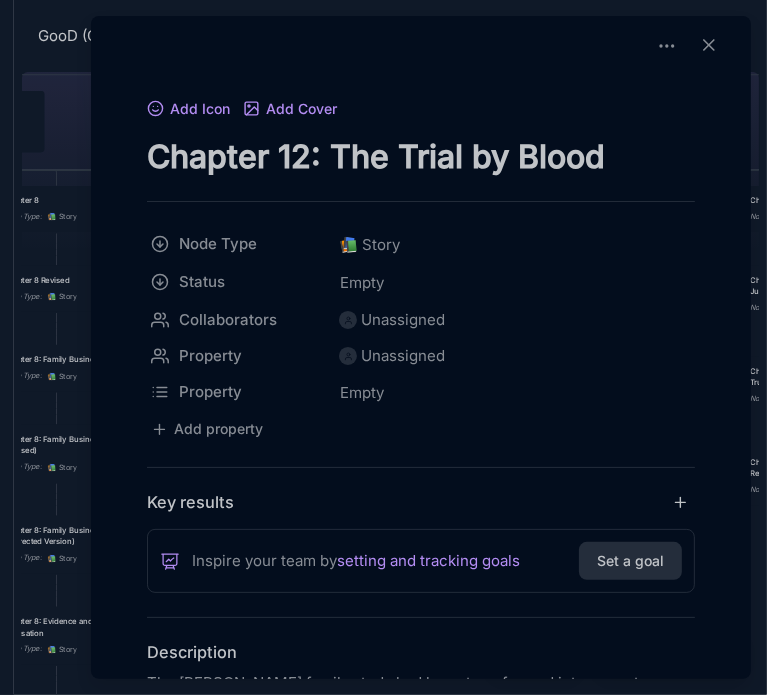 click on "Chapter 12: The Trial by Blood" at bounding box center [421, 156] 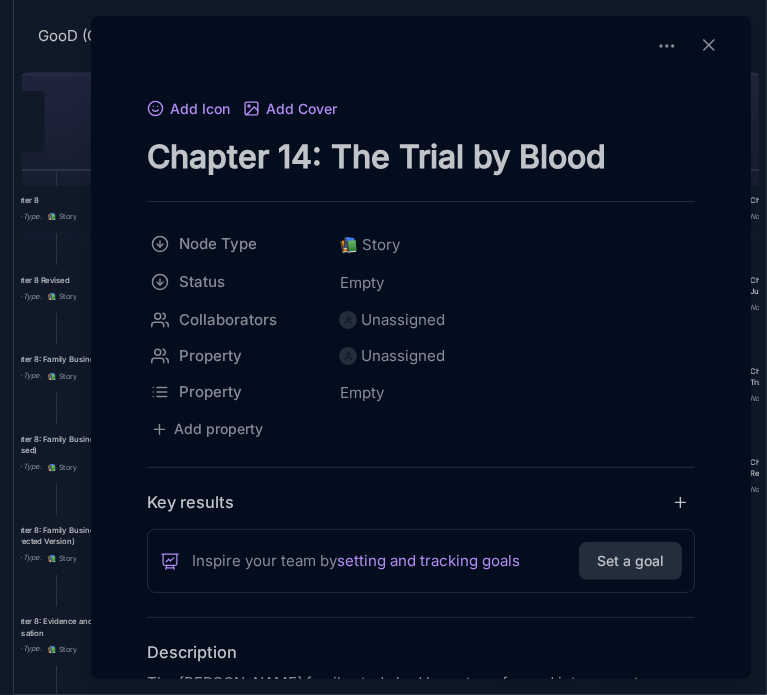 type on "Chapter 14: The Trial by Blood" 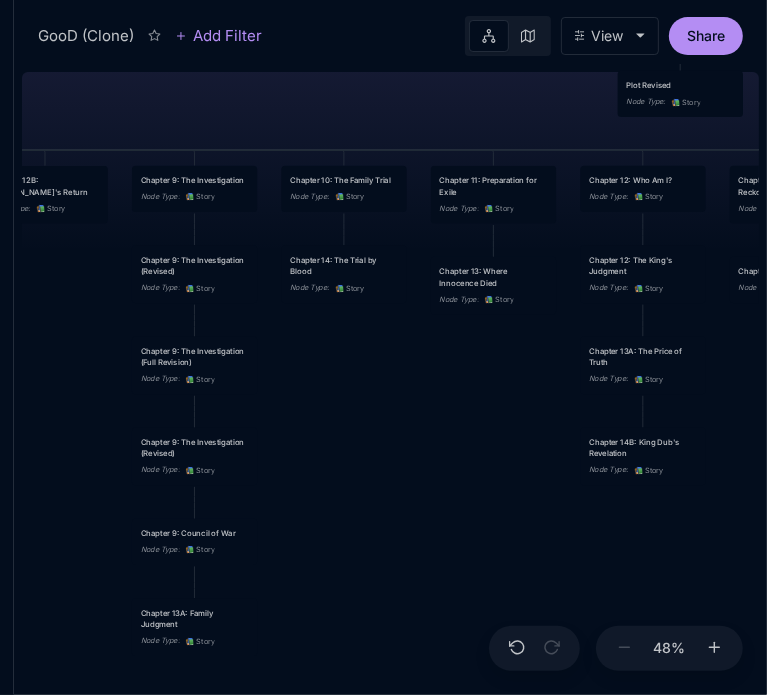 drag, startPoint x: 532, startPoint y: 399, endPoint x: 371, endPoint y: 379, distance: 162.23749 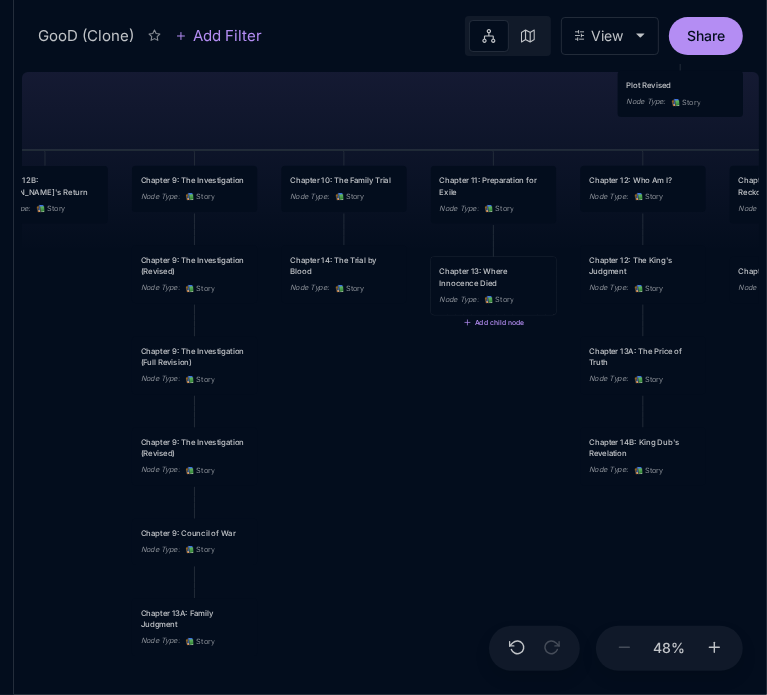 click on "Chapter 13: Where Innocence Died Node Type : 📚   Story" at bounding box center [494, 286] 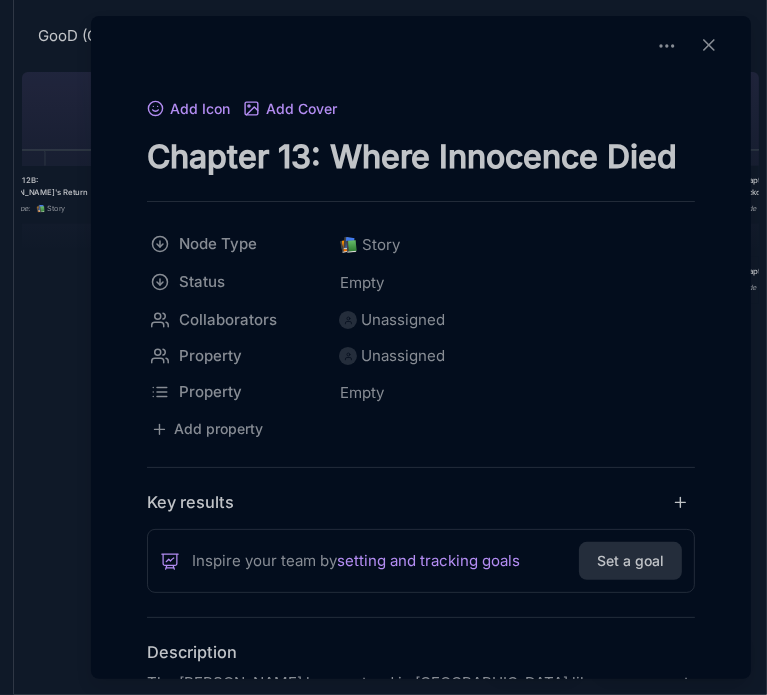 drag, startPoint x: 296, startPoint y: 160, endPoint x: 309, endPoint y: 161, distance: 13.038404 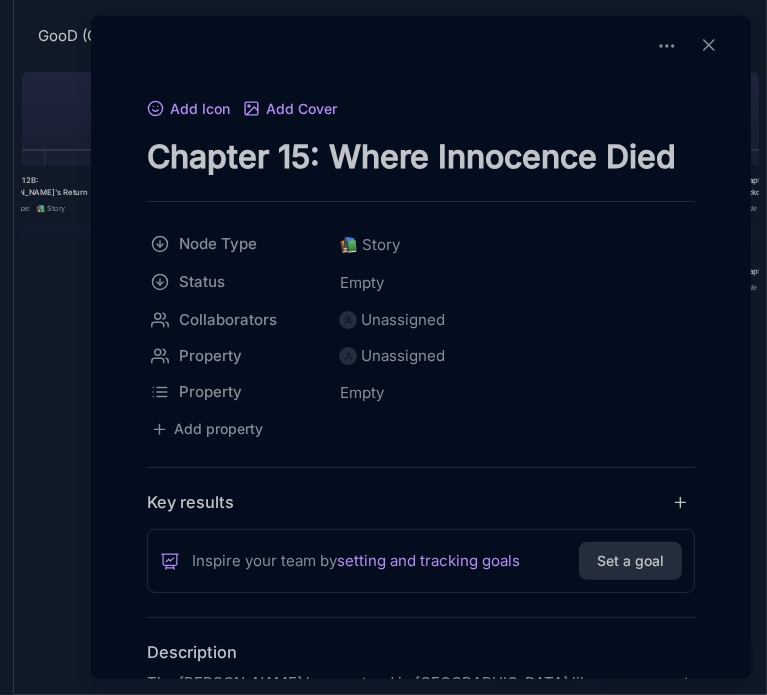 type on "Chapter 15: Where Innocence Died" 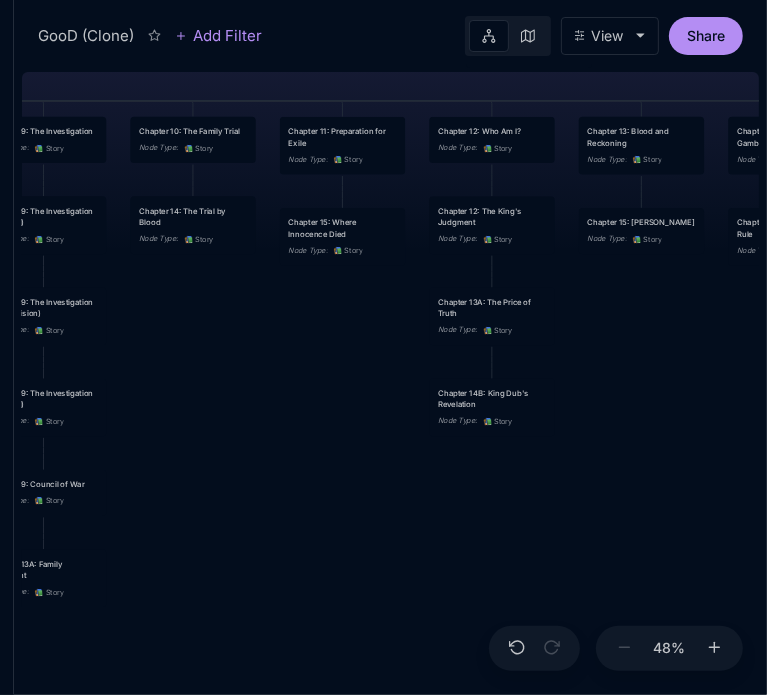 drag, startPoint x: 436, startPoint y: 524, endPoint x: 274, endPoint y: 474, distance: 169.54056 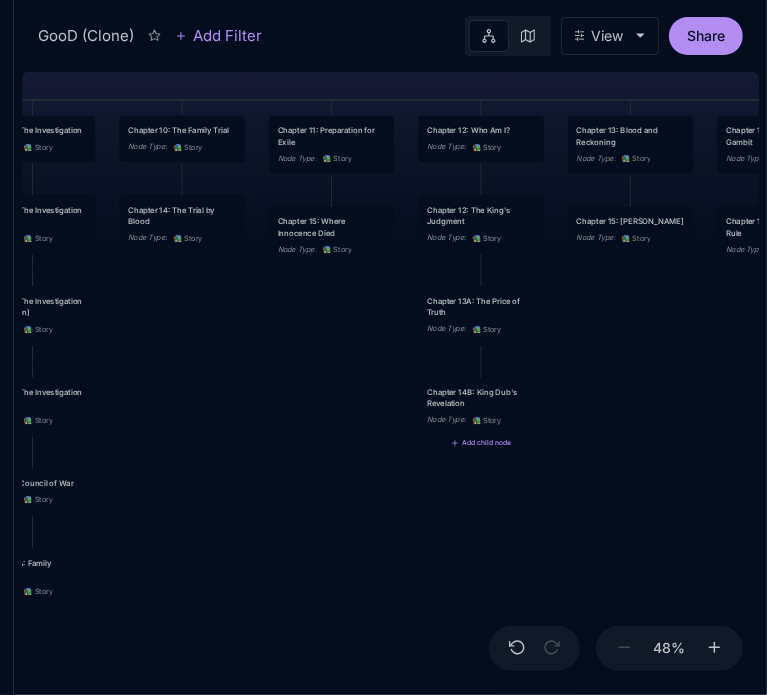 click on "Chapter 14B: King Dub's Revelation" at bounding box center (481, 397) 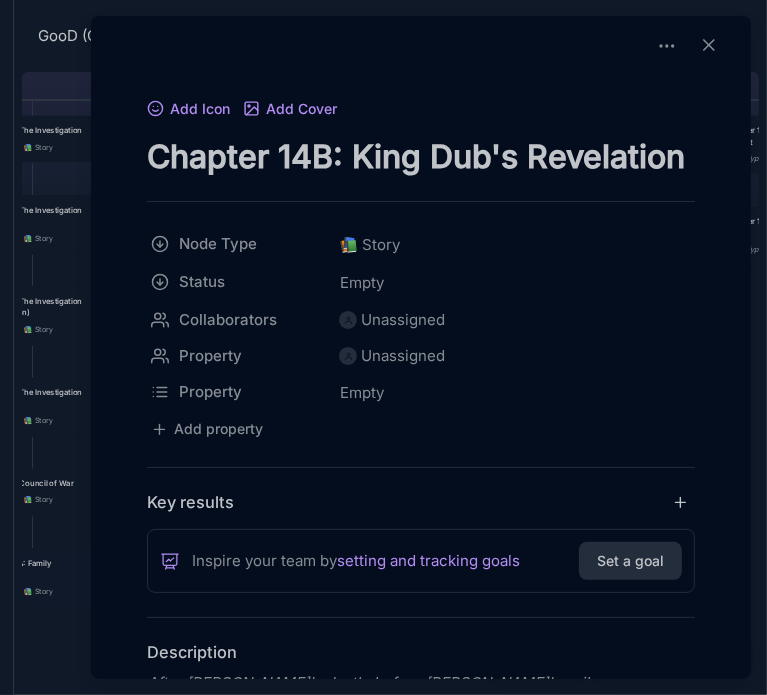 drag, startPoint x: 296, startPoint y: 158, endPoint x: 308, endPoint y: 158, distance: 12 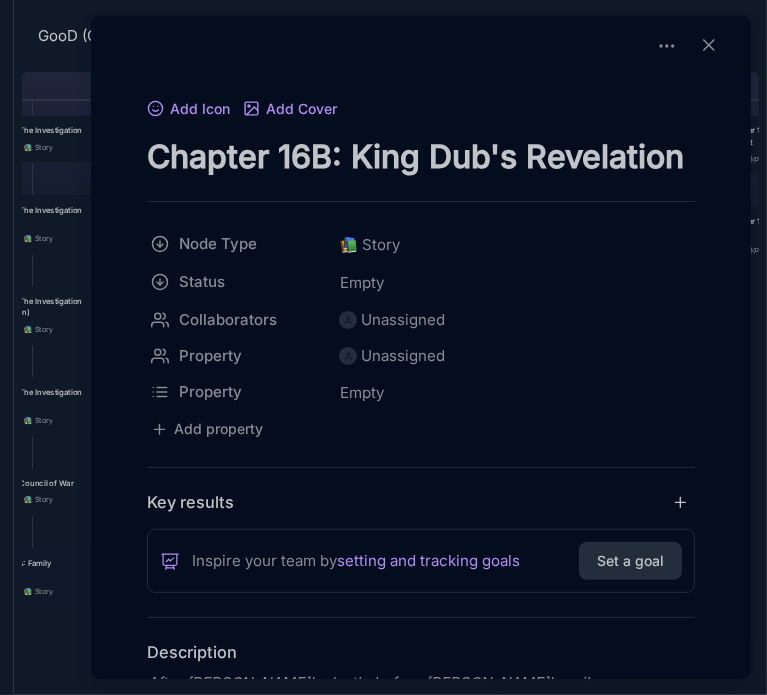 type on "Chapter 16B: King Dub's Revelation" 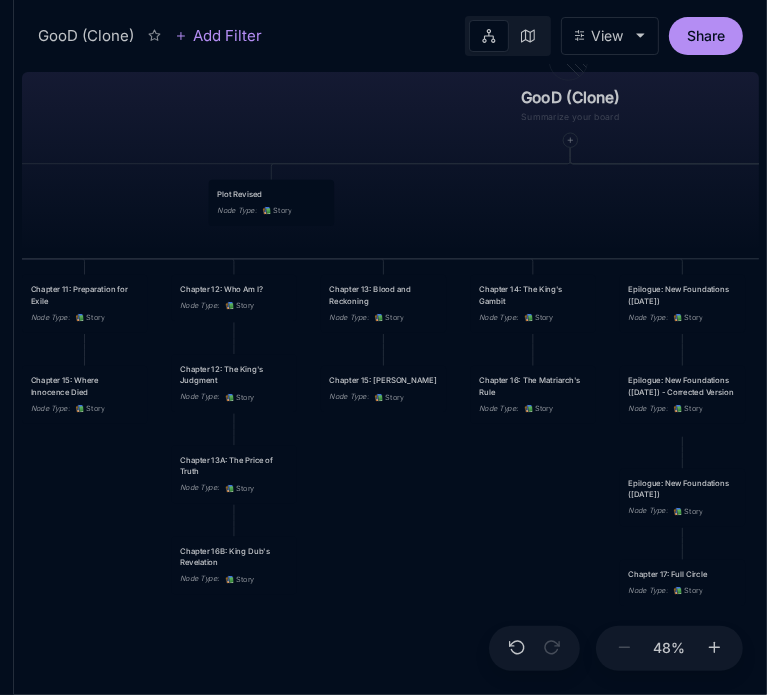 drag, startPoint x: 622, startPoint y: 422, endPoint x: 375, endPoint y: 581, distance: 293.7516 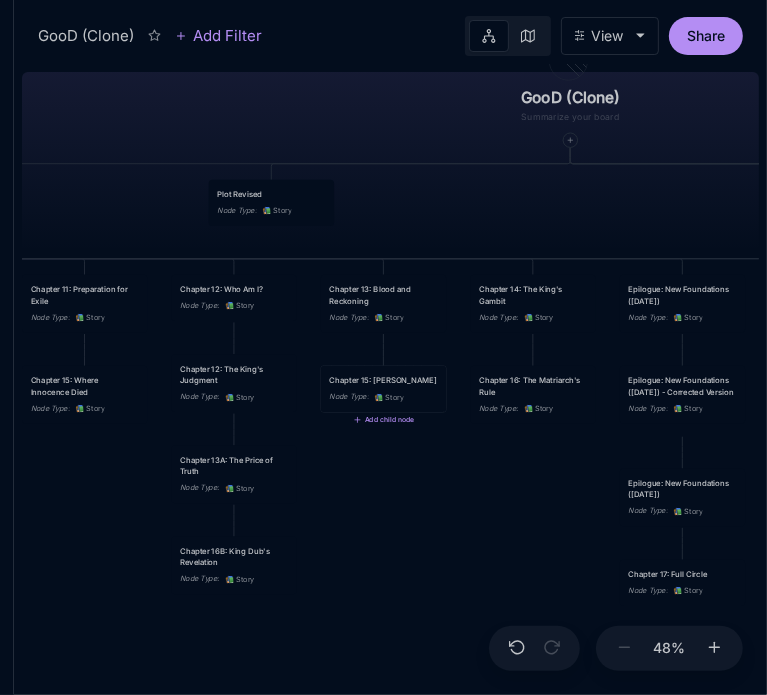 click on "📚" at bounding box center (379, 396) 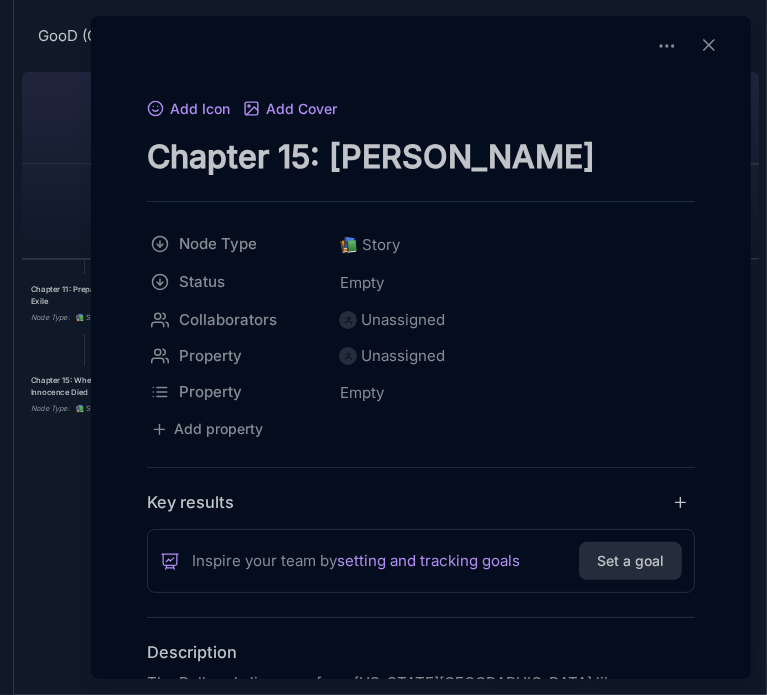 drag, startPoint x: 295, startPoint y: 151, endPoint x: 311, endPoint y: 154, distance: 16.27882 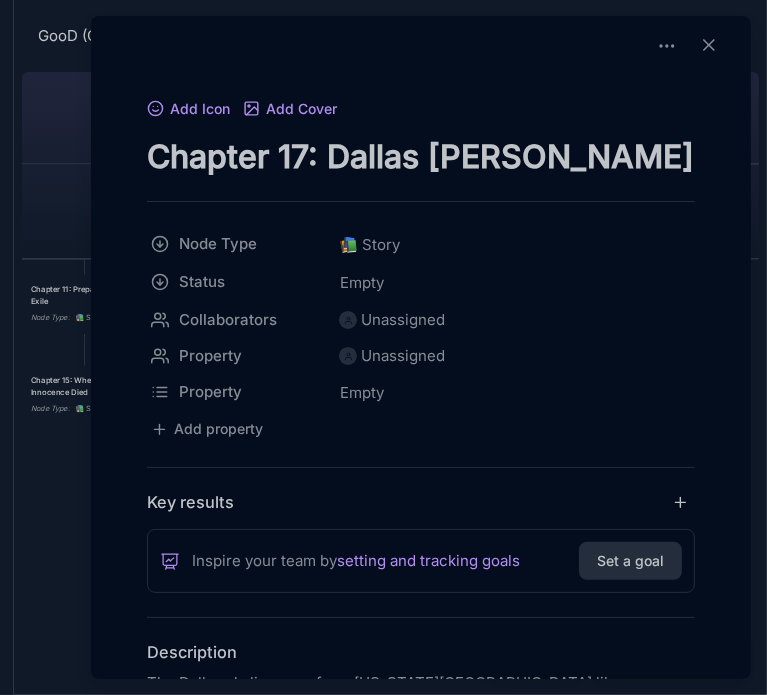 type on "Chapter 17: Dallas [PERSON_NAME]" 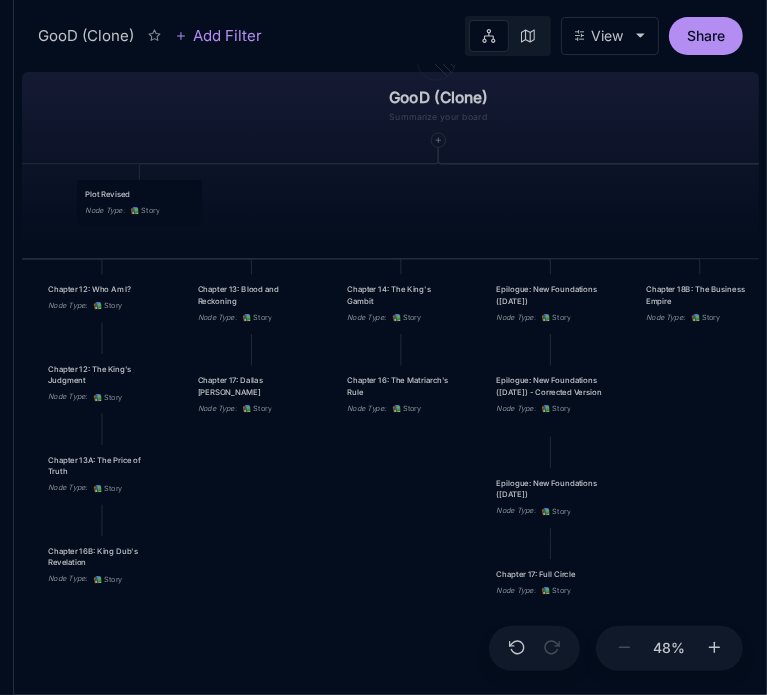 drag, startPoint x: 483, startPoint y: 535, endPoint x: 345, endPoint y: 534, distance: 138.00362 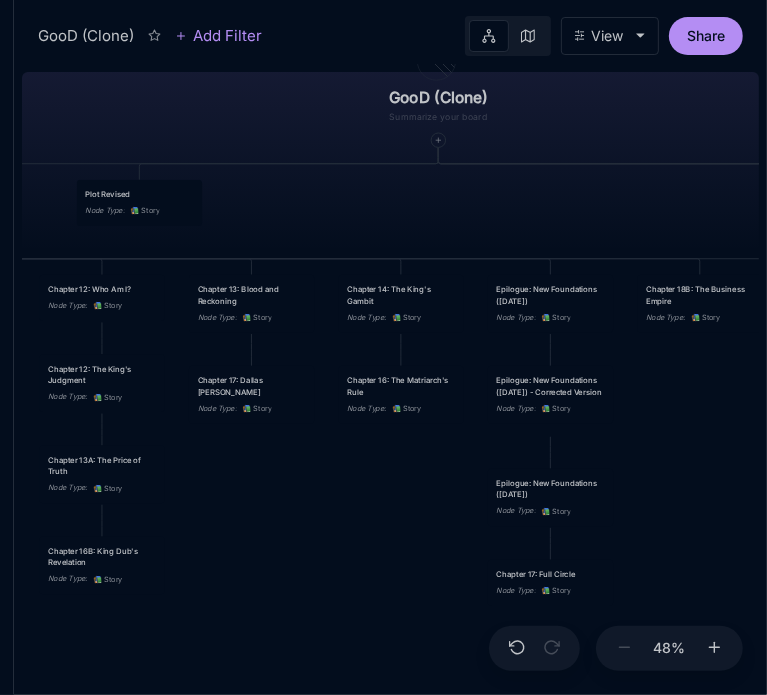 click on "GooD (Clone) PLOT Node Type : 💎   Epic Status : Done Plot Revised Node Type : 📚   Story Outlines Node Type : 💎   Epic Crime Family Structure
Node Type : ✏ ️  Sub-Task Status : Later Characters and sub plot outlines Node Type : ✏ ️  Sub-Task Status : Next Setting Node Type : ✏ ️  Sub-Task WIP Node Type : 📐   Task Status : Done Intro The Wedding Node Type : 📚   Story Status : Done Chapter 1  Node Type : 📚   Story Status : Done Chapter 2A: The Discovery Node Type : 📚   Story Chapter 3B: The Federal Witness Node Type : 📚   Story Chapter 2 King's Flashback Node Type : 📚   Story Chapter 3 Node Type : 📚   Story Status : Done Chapter 4 Good's Flashback Node Type : 📚   Story Chapter 5 Node Type : 📚   Story Status : Done Chapter 6 Node Type : 📚   Story Chapter 7Max's Flashback Node Type : 📚   Story Chapter 10B: The Investigation Node Type : 📚   Story Chapter 8 Node Type : 📚   Story Chapter 12B: [PERSON_NAME]'s Return Node Type : 📚   Story Node Type : 📚   Story" at bounding box center (390, 379) 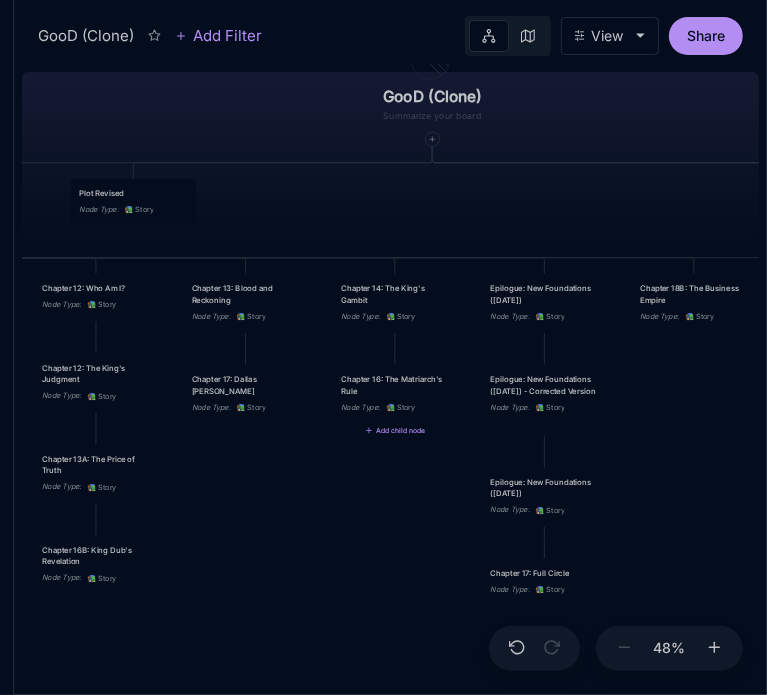 click on "Chapter 16: The Matriarch's Rule" at bounding box center [395, 385] 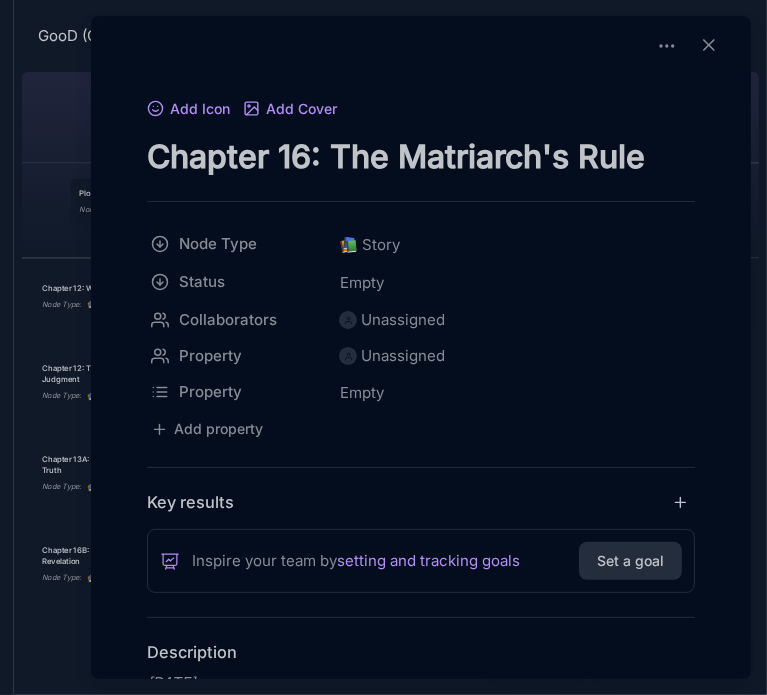 click on "Chapter 16: The Matriarch's Rule" at bounding box center [421, 156] 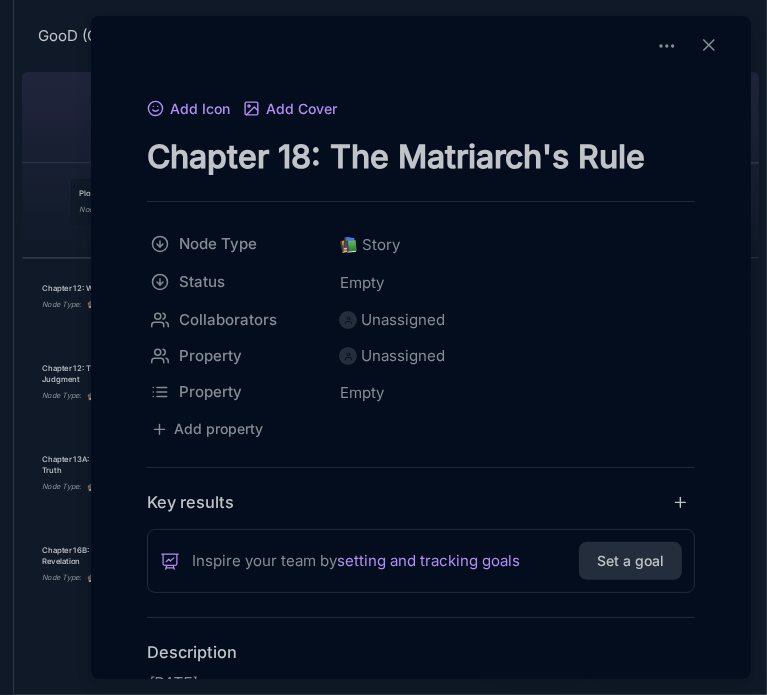 type on "Chapter 18: The Matriarch's Rule" 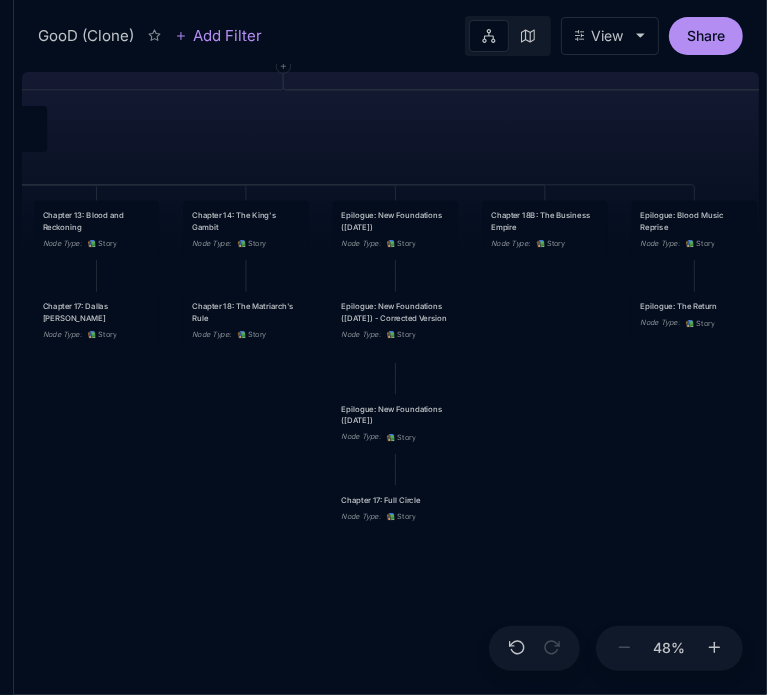 drag, startPoint x: 352, startPoint y: 572, endPoint x: 202, endPoint y: 498, distance: 167.26027 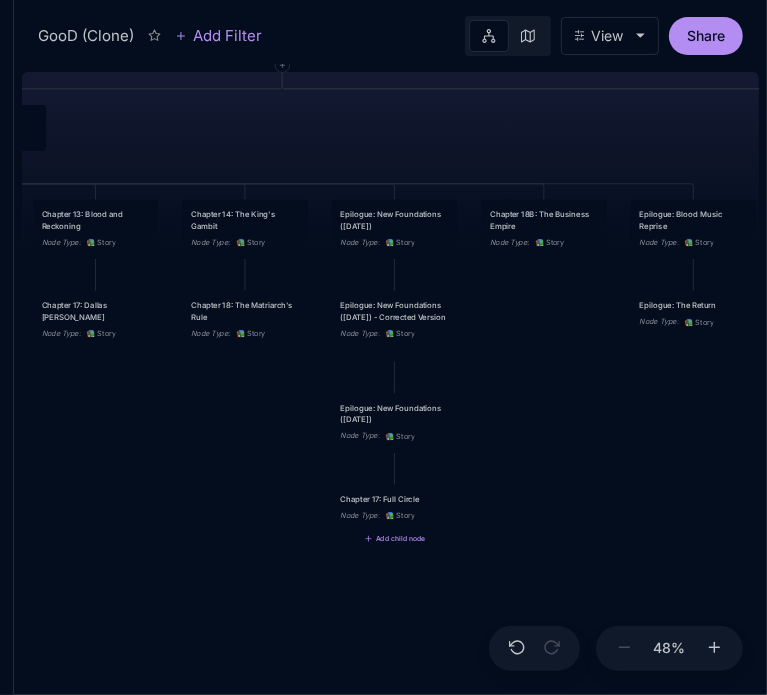 click on "Chapter 17: Full Circle" at bounding box center [395, 499] 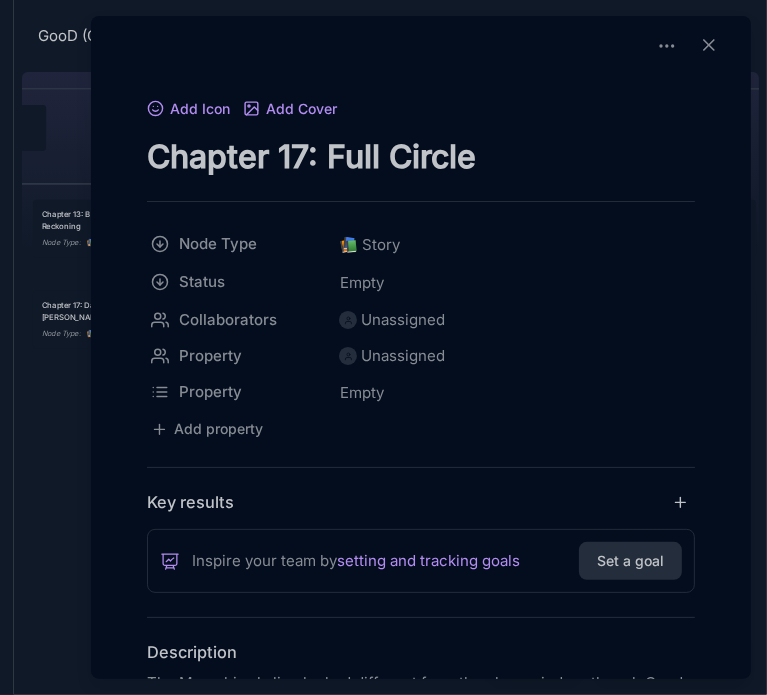 drag, startPoint x: 288, startPoint y: 155, endPoint x: 303, endPoint y: 155, distance: 15 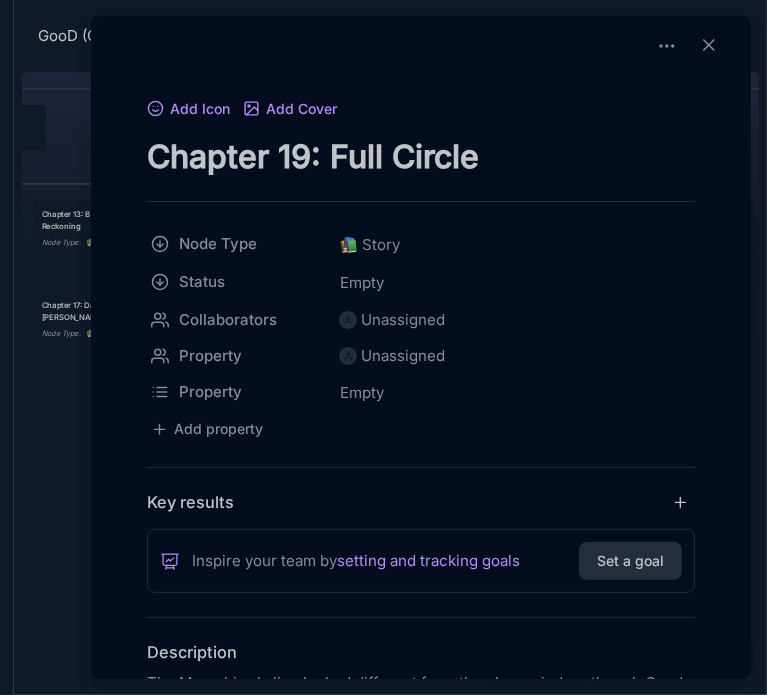 type on "Chapter 19: Full Circle" 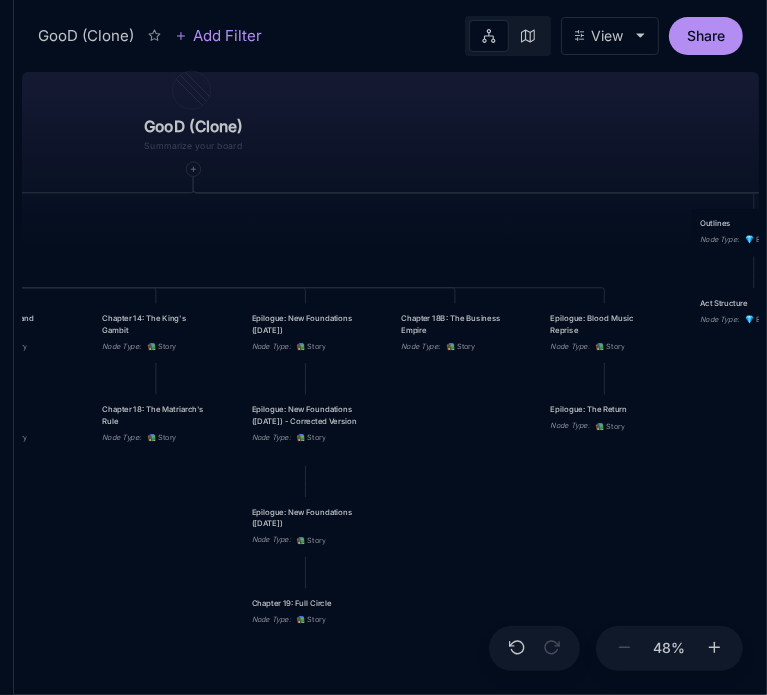 drag, startPoint x: 525, startPoint y: 352, endPoint x: 436, endPoint y: 456, distance: 136.88316 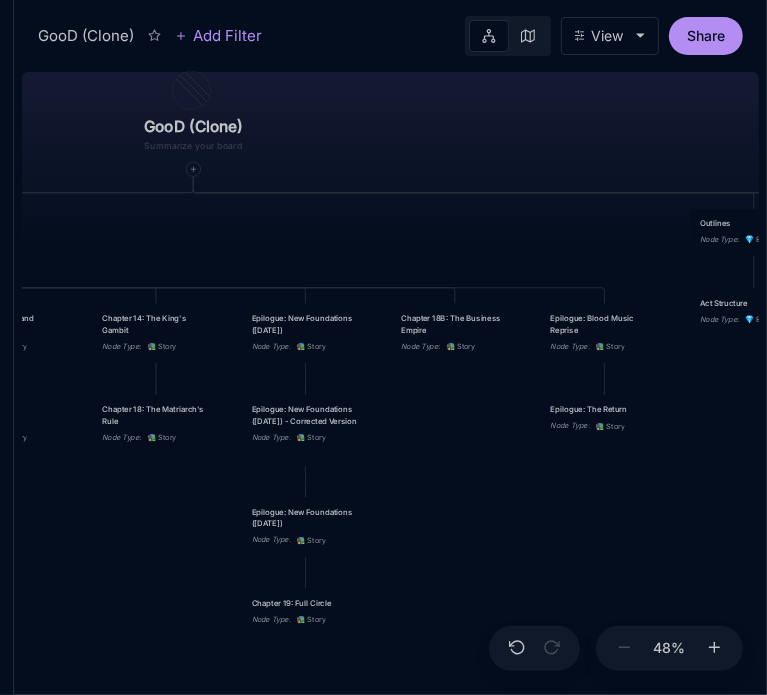 click on "GooD (Clone) PLOT Node Type : 💎   Epic Status : Done Plot Revised Node Type : 📚   Story Outlines Node Type : 💎   Epic Crime Family Structure
Node Type : ✏ ️  Sub-Task Status : Later Characters and sub plot outlines Node Type : ✏ ️  Sub-Task Status : Next Setting Node Type : ✏ ️  Sub-Task WIP Node Type : 📐   Task Status : Done Intro The Wedding Node Type : 📚   Story Status : Done Chapter 1  Node Type : 📚   Story Status : Done Chapter 2A: The Discovery Node Type : 📚   Story Chapter 3B: The Federal Witness Node Type : 📚   Story Chapter 2 King's Flashback Node Type : 📚   Story Chapter 3 Node Type : 📚   Story Status : Done Chapter 4 Good's Flashback Node Type : 📚   Story Chapter 5 Node Type : 📚   Story Status : Done Chapter 6 Node Type : 📚   Story Chapter 7Max's Flashback Node Type : 📚   Story Chapter 10B: The Investigation Node Type : 📚   Story Chapter 8 Node Type : 📚   Story Chapter 12B: [PERSON_NAME]'s Return Node Type : 📚   Story Node Type : 📚   Story" at bounding box center (390, 379) 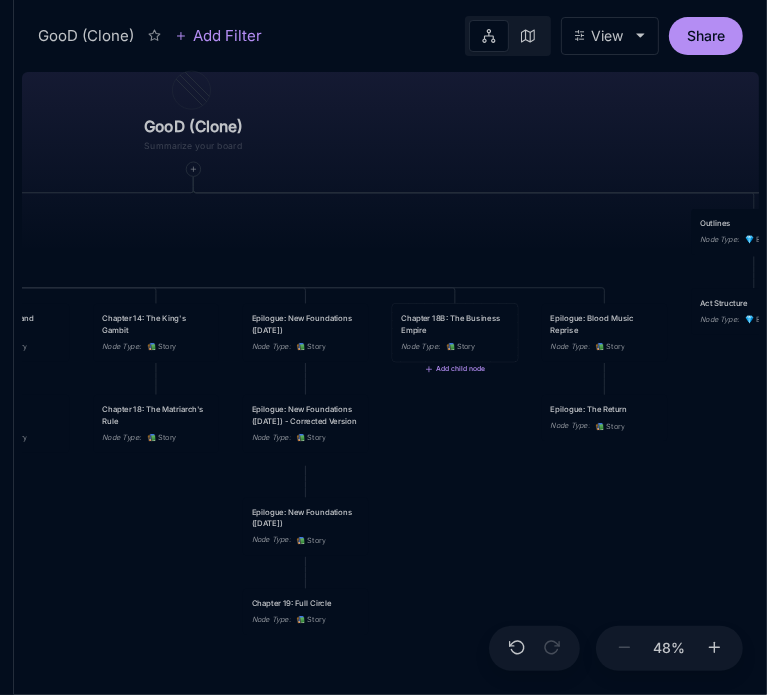click on "Chapter 18B: The Business Empire" at bounding box center (455, 323) 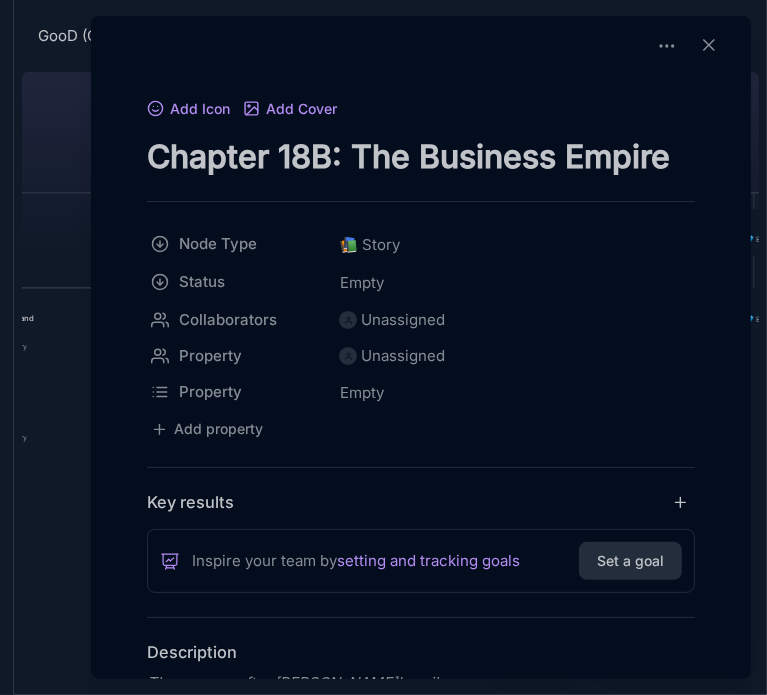 drag, startPoint x: 282, startPoint y: 151, endPoint x: 311, endPoint y: 150, distance: 29.017237 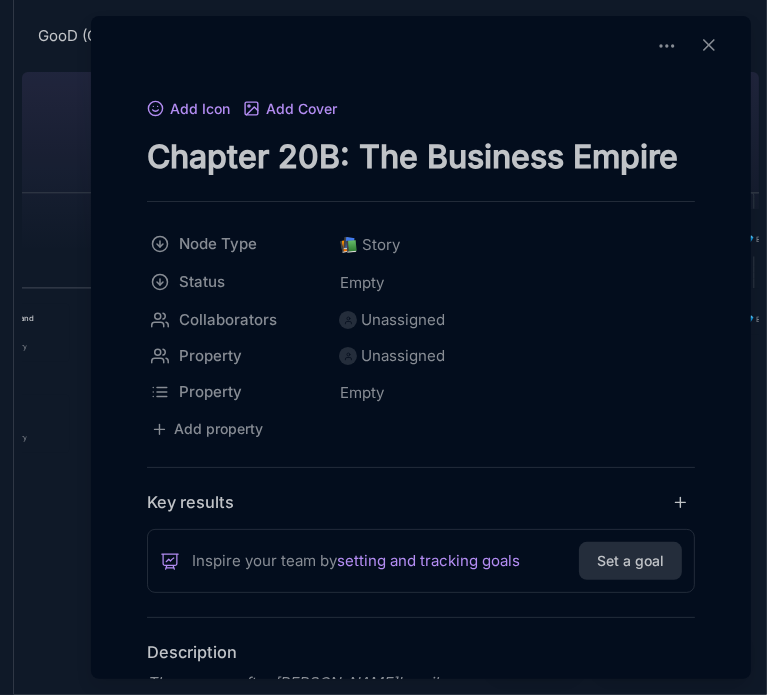 type on "Chapter 20B: The Business Empire" 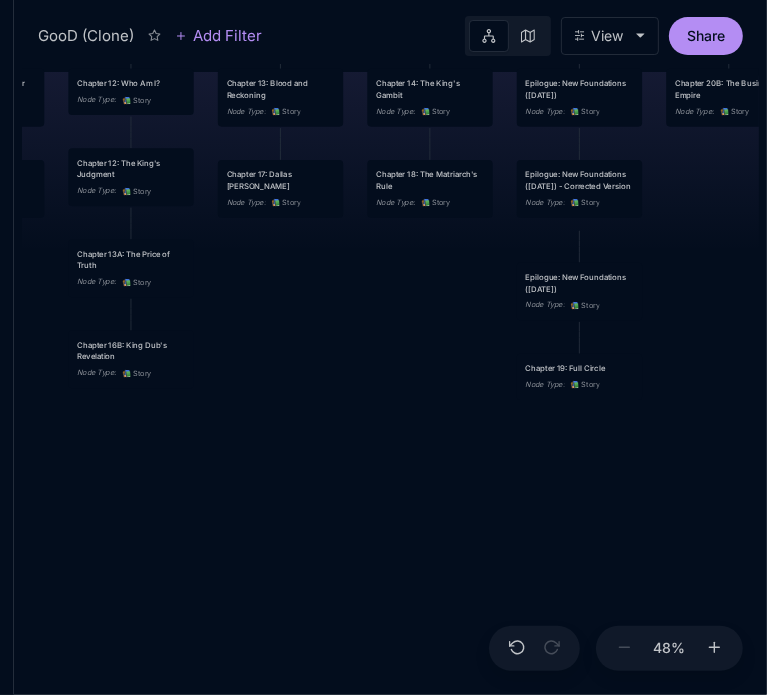 drag, startPoint x: 488, startPoint y: 517, endPoint x: 762, endPoint y: 282, distance: 360.9723 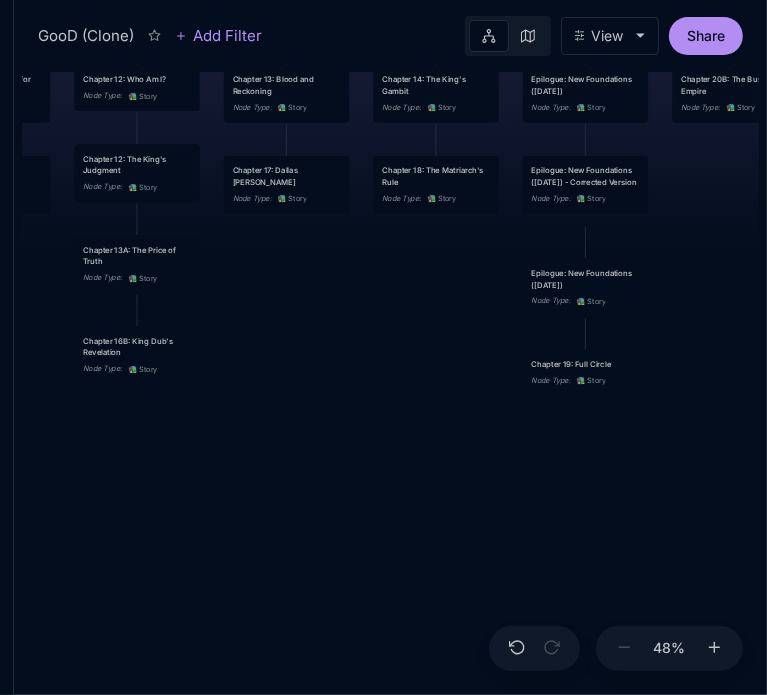 drag, startPoint x: 455, startPoint y: 499, endPoint x: 596, endPoint y: 413, distance: 165.1575 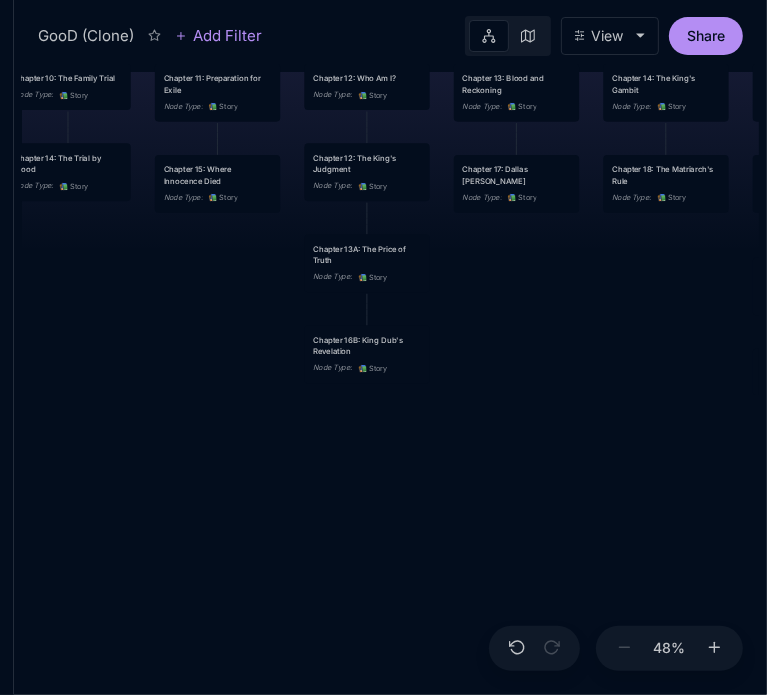 drag, startPoint x: 267, startPoint y: 523, endPoint x: 374, endPoint y: 610, distance: 137.90576 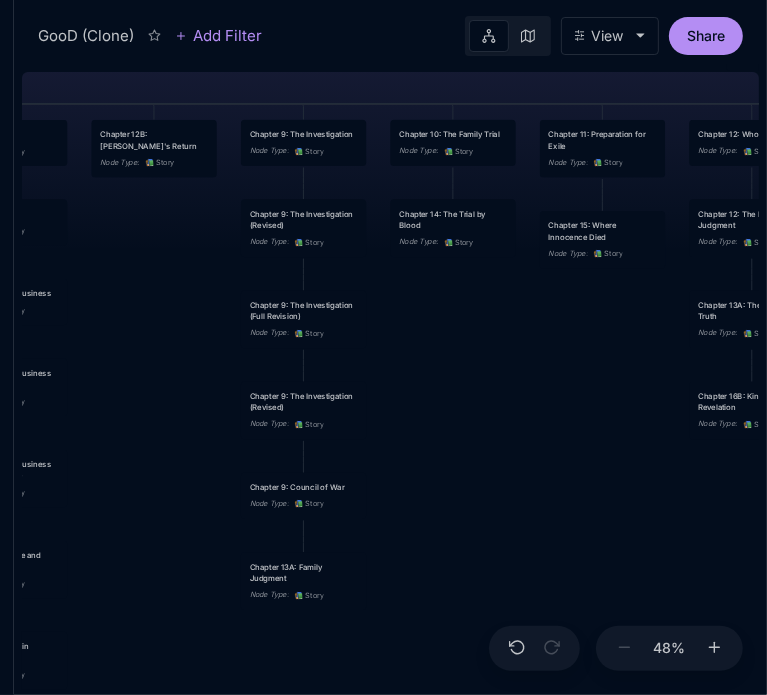 drag, startPoint x: 195, startPoint y: 402, endPoint x: 568, endPoint y: 452, distance: 376.33627 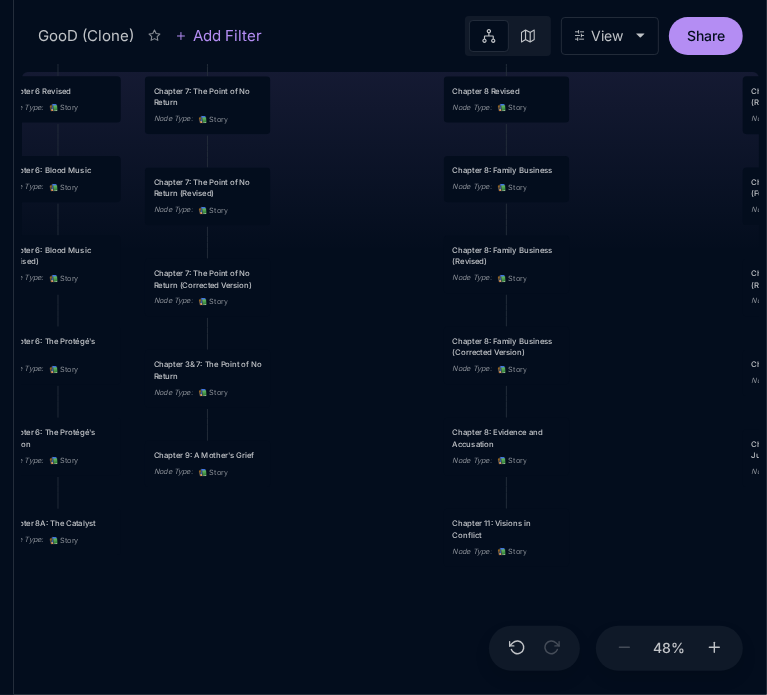 drag, startPoint x: 183, startPoint y: 393, endPoint x: 685, endPoint y: 270, distance: 516.8491 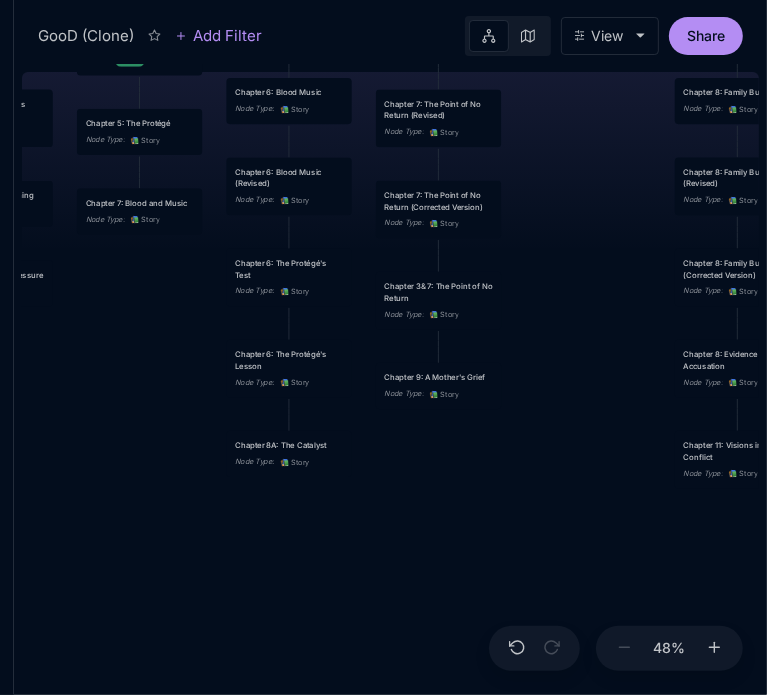 drag, startPoint x: 362, startPoint y: 297, endPoint x: 639, endPoint y: 203, distance: 292.51495 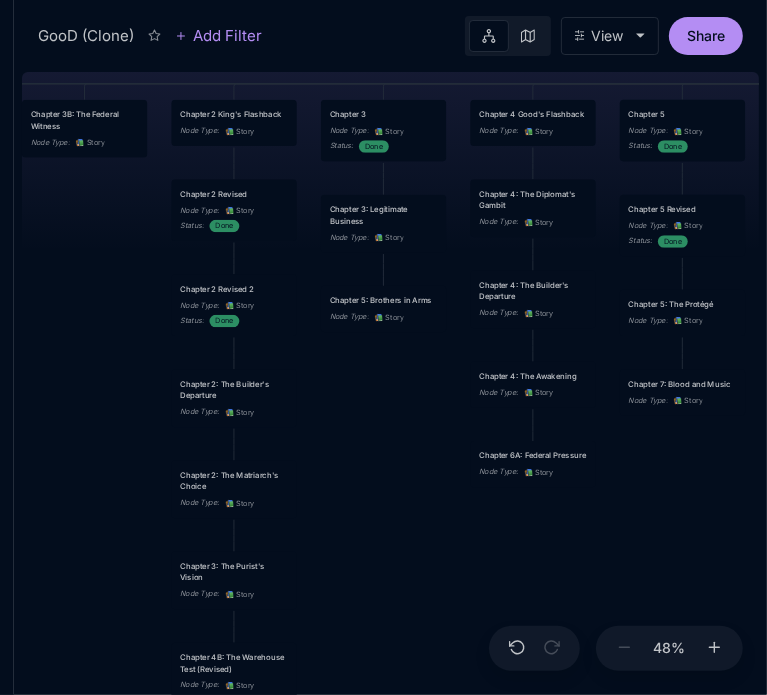 drag, startPoint x: 146, startPoint y: 333, endPoint x: 643, endPoint y: 530, distance: 534.6195 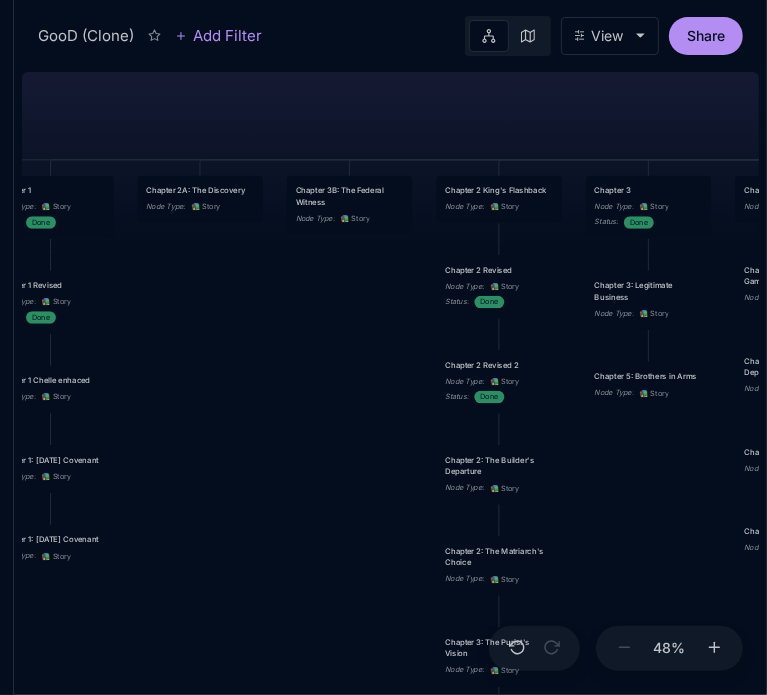 drag, startPoint x: 428, startPoint y: 467, endPoint x: 693, endPoint y: 544, distance: 275.96014 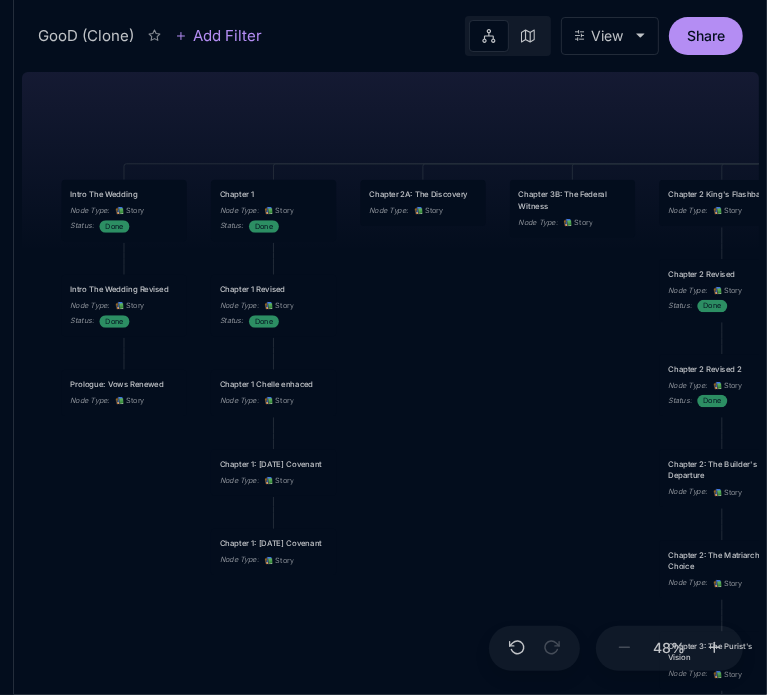 drag, startPoint x: 245, startPoint y: 435, endPoint x: 468, endPoint y: 438, distance: 223.02017 